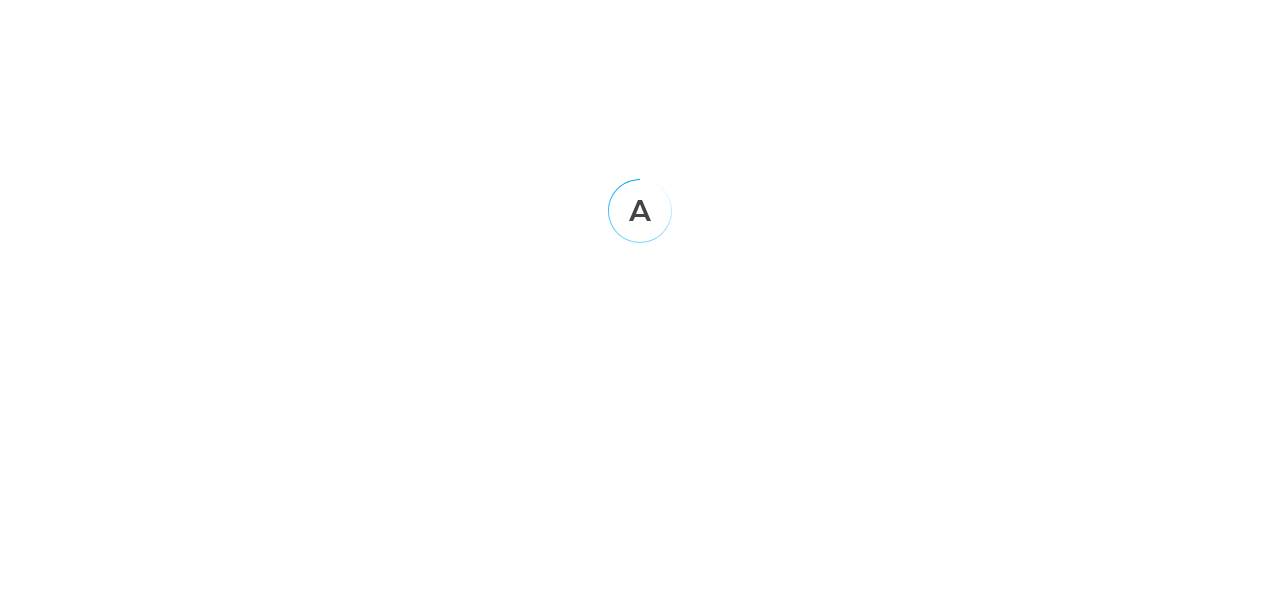 scroll, scrollTop: 0, scrollLeft: 0, axis: both 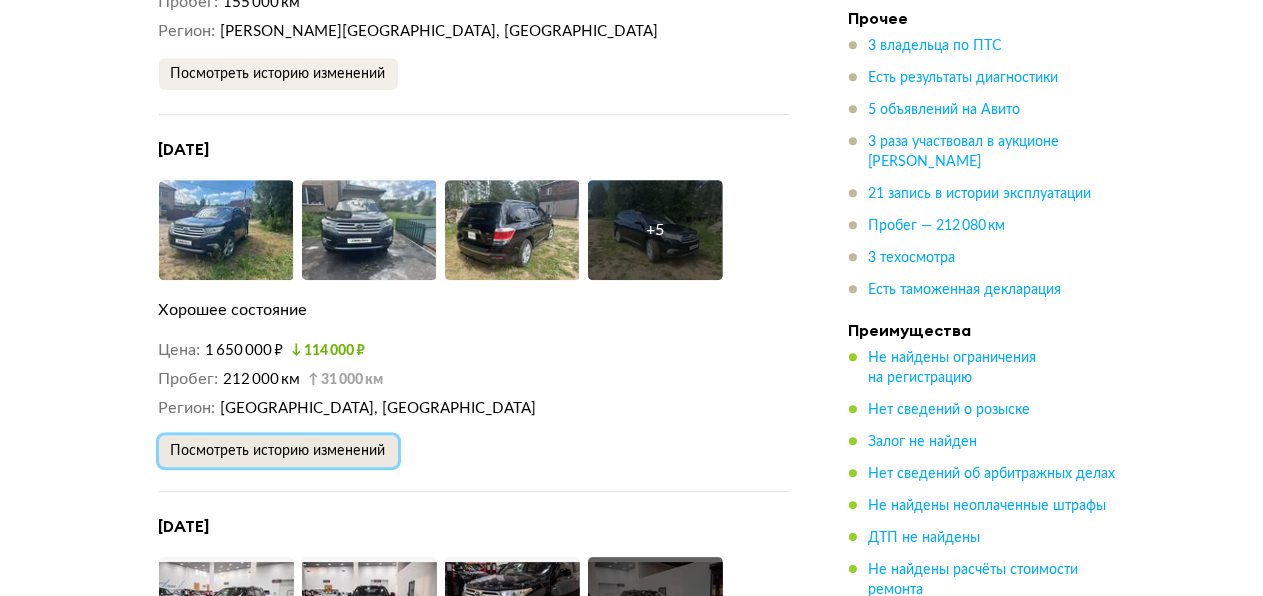 click on "Посмотреть историю изменений" at bounding box center [278, 451] 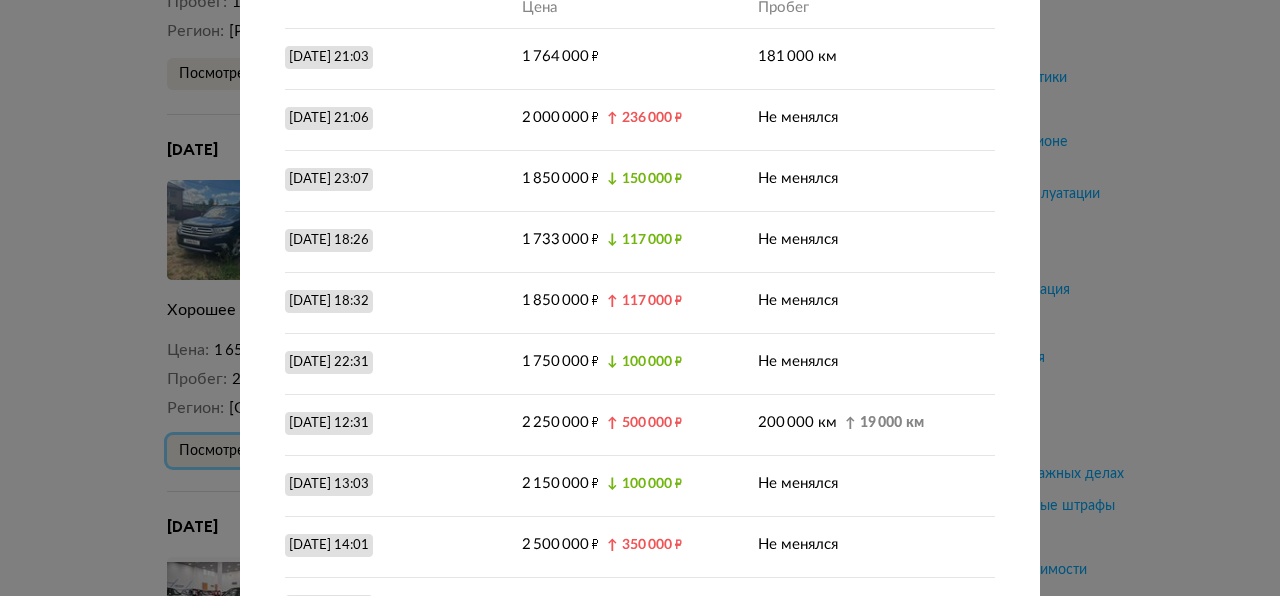 scroll, scrollTop: 200, scrollLeft: 0, axis: vertical 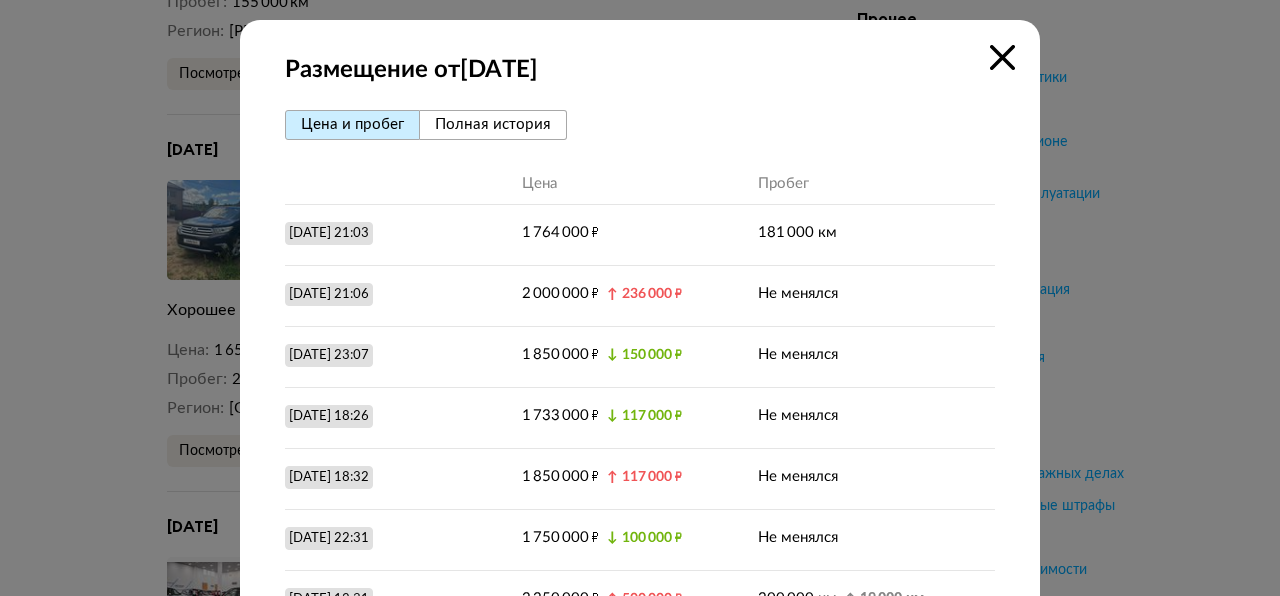 click on "Полная история" at bounding box center [493, 124] 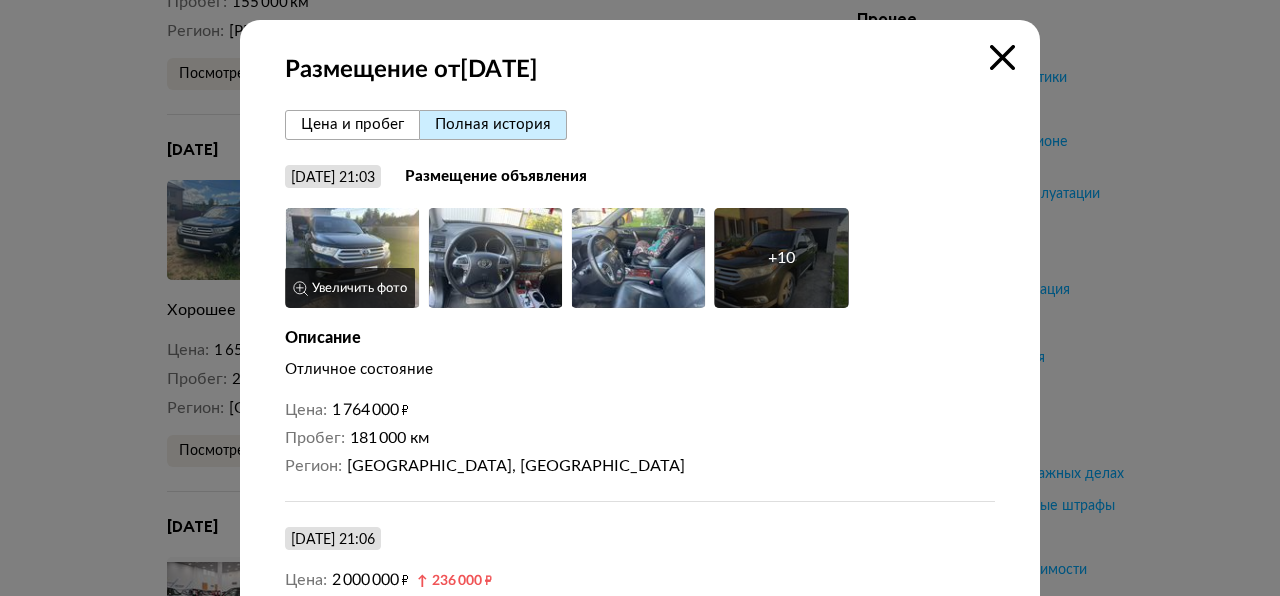 click on "Увеличить фото" at bounding box center (350, 288) 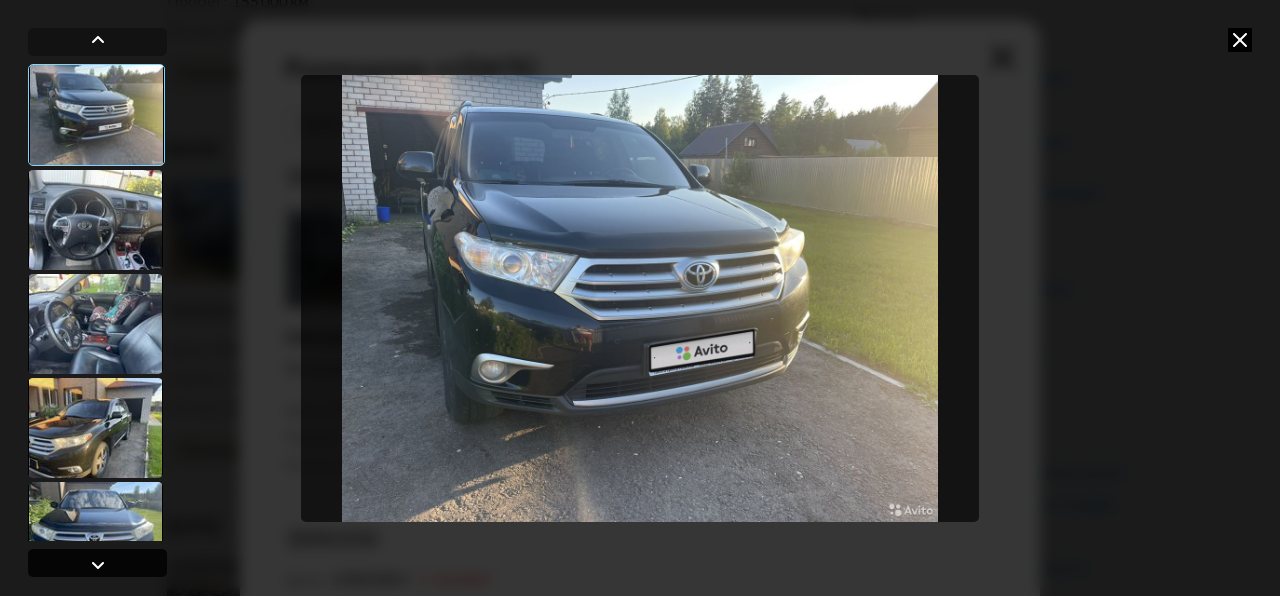 click at bounding box center [98, 565] 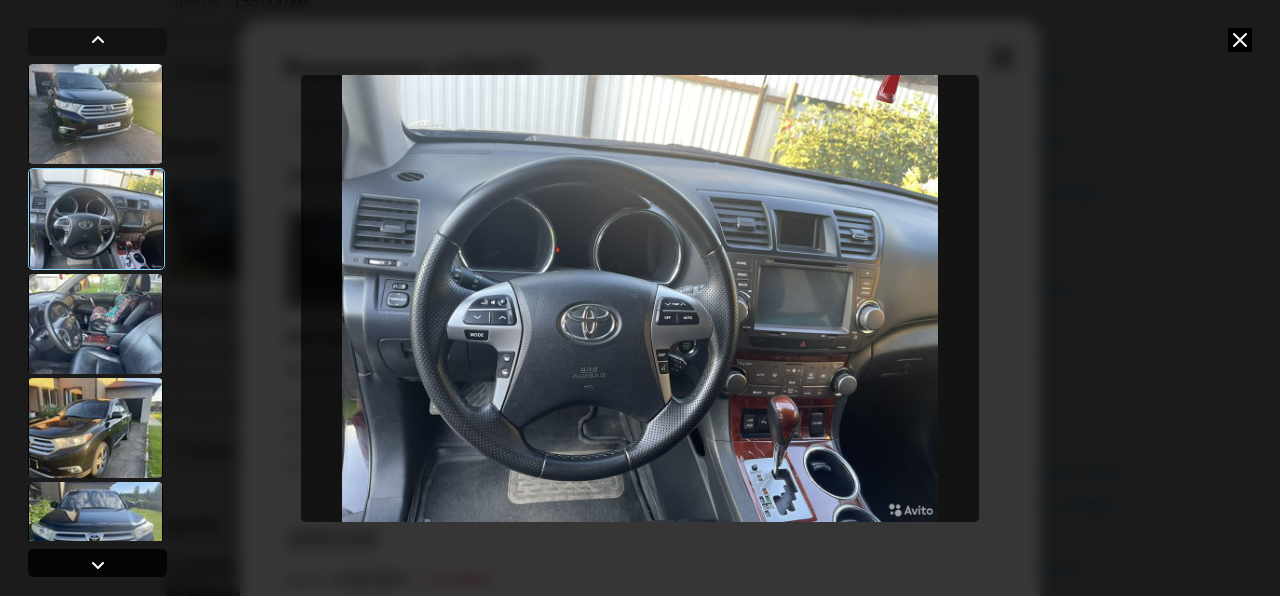 click at bounding box center [98, 565] 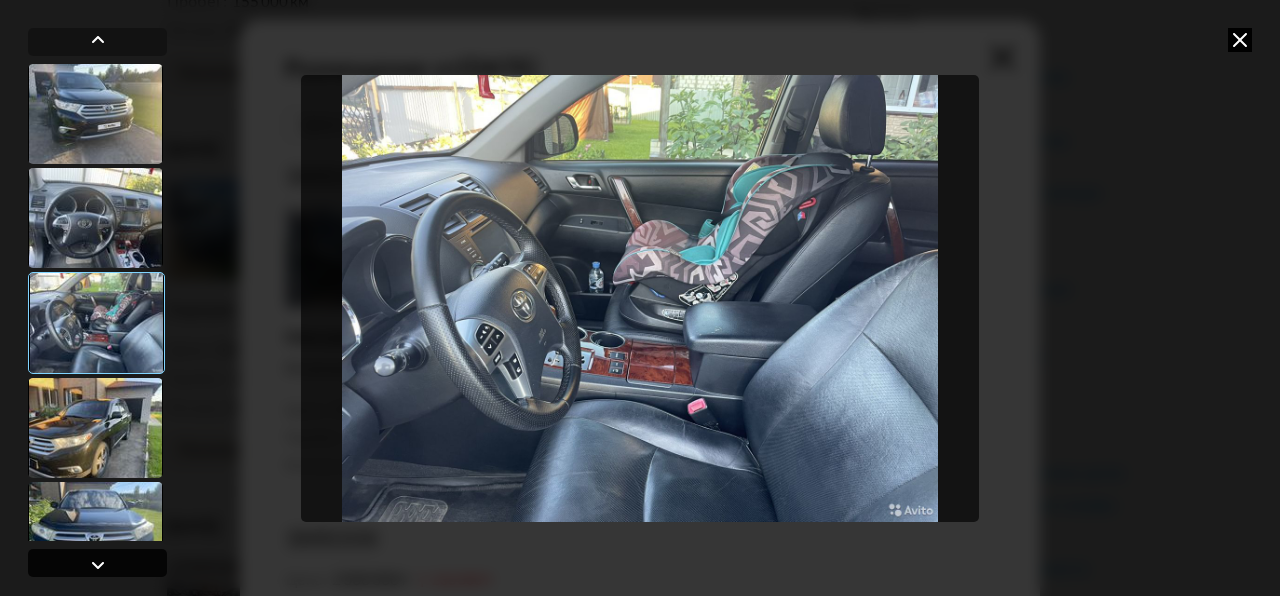 click at bounding box center [98, 565] 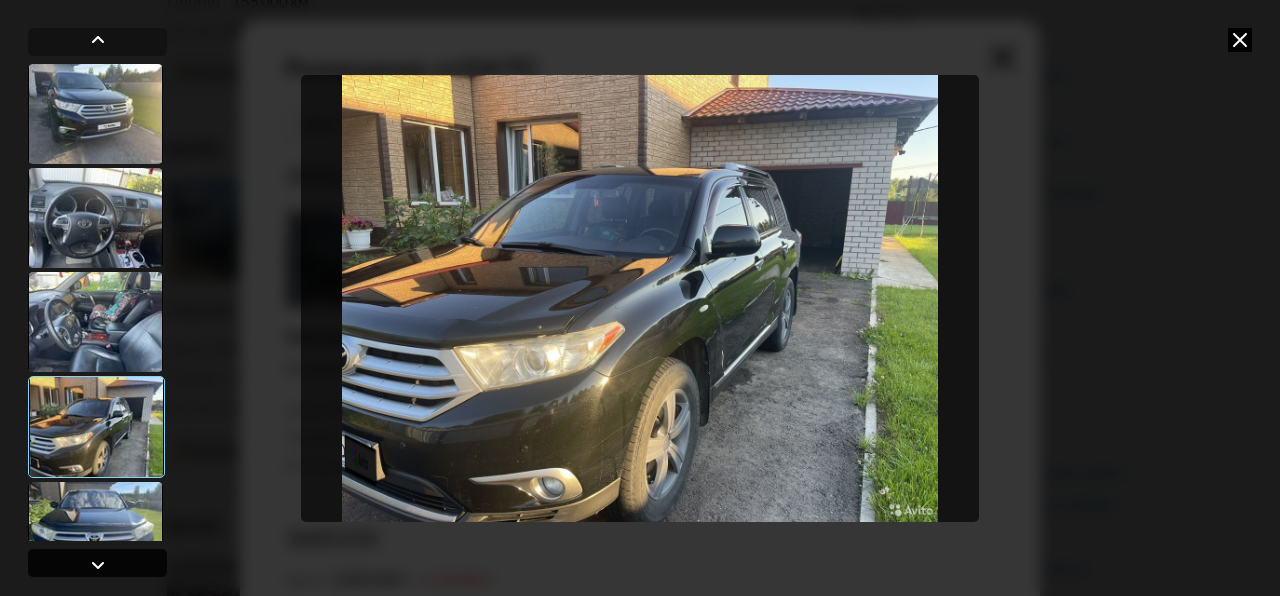 click at bounding box center (98, 565) 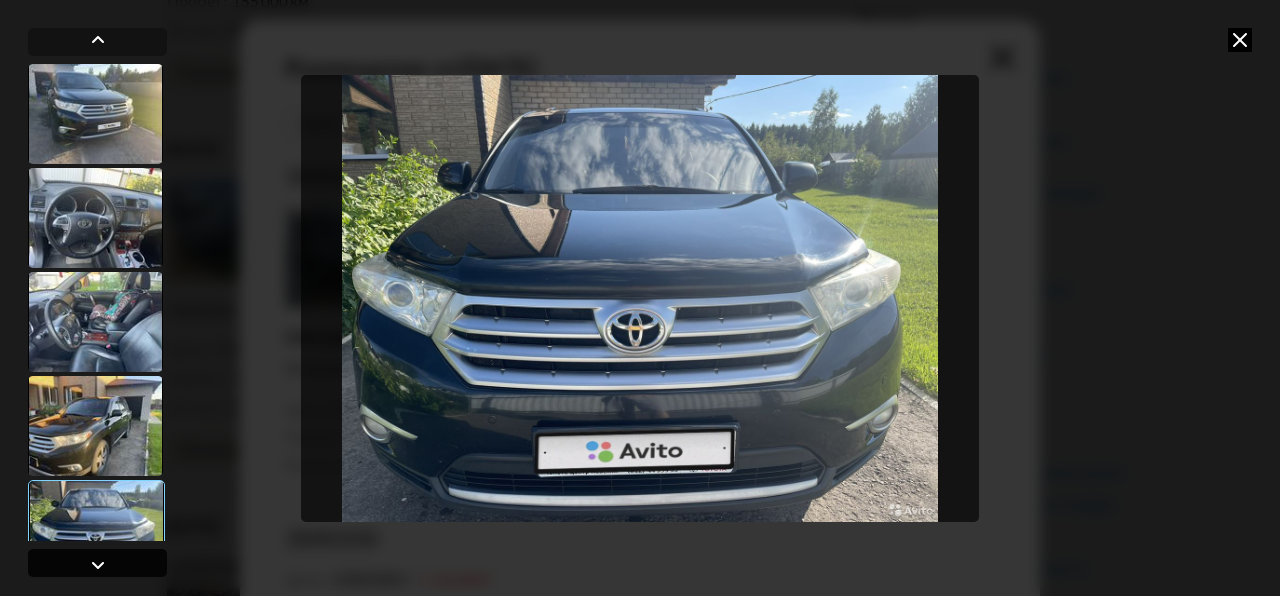 click at bounding box center (98, 565) 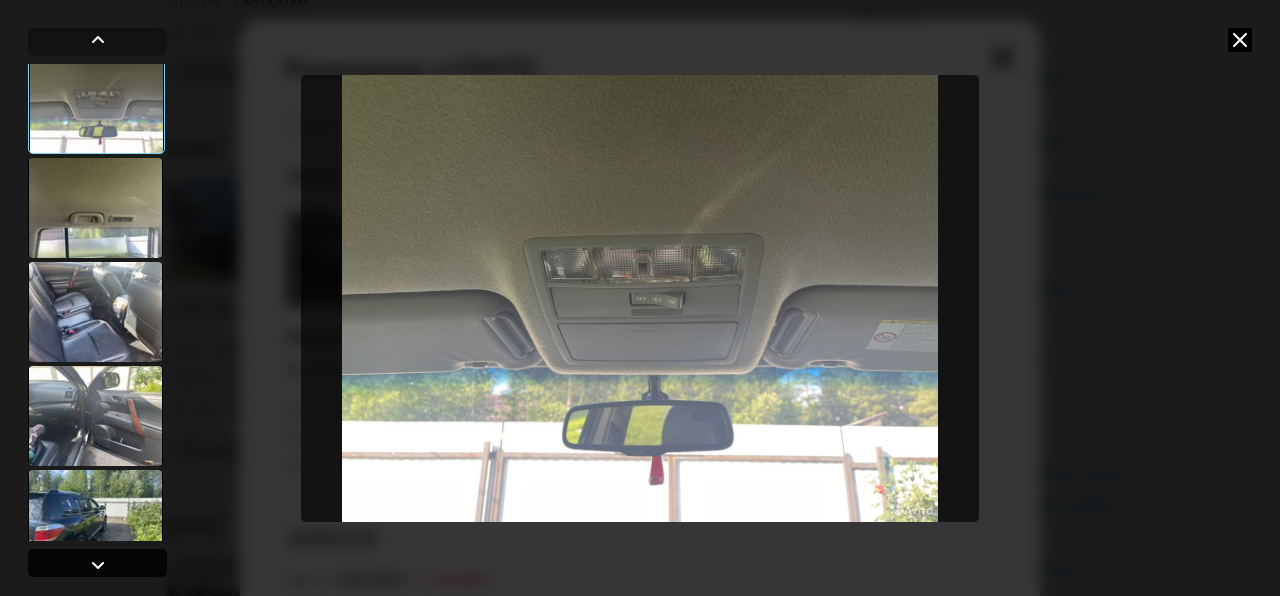 scroll, scrollTop: 531, scrollLeft: 0, axis: vertical 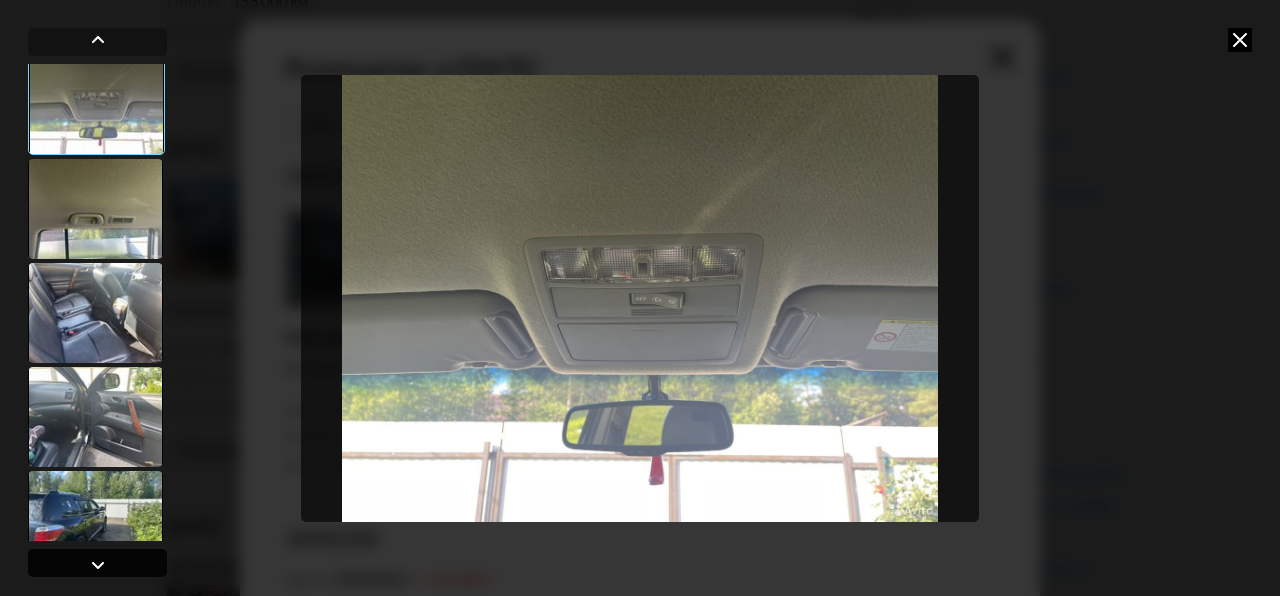 click at bounding box center [98, 565] 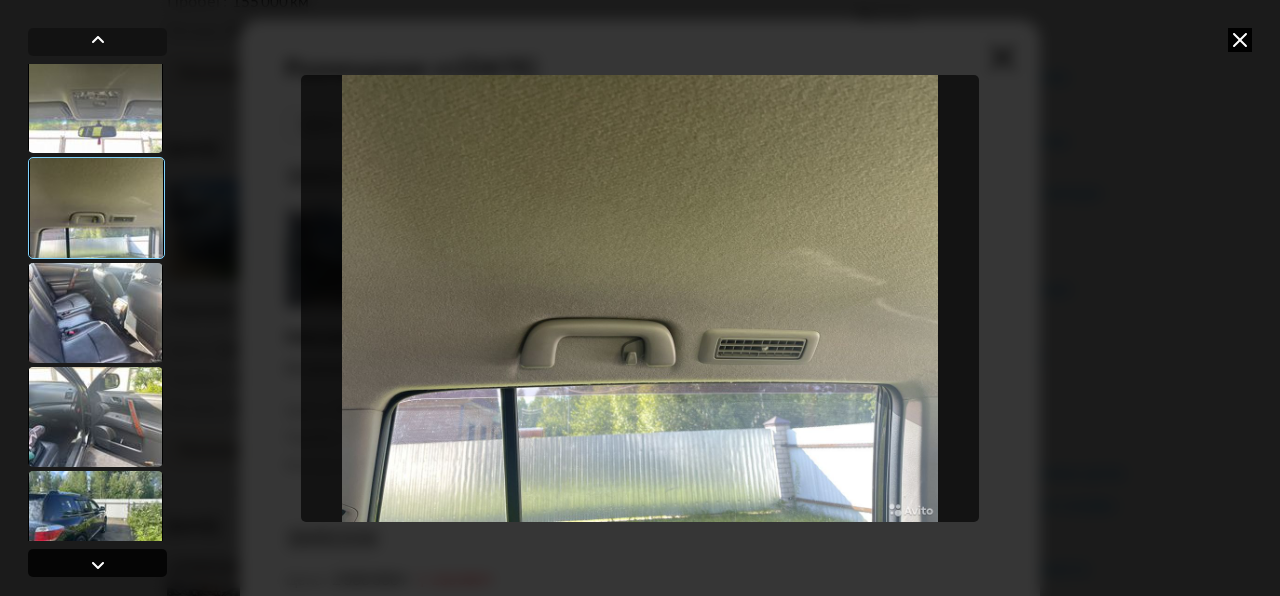 click at bounding box center [98, 565] 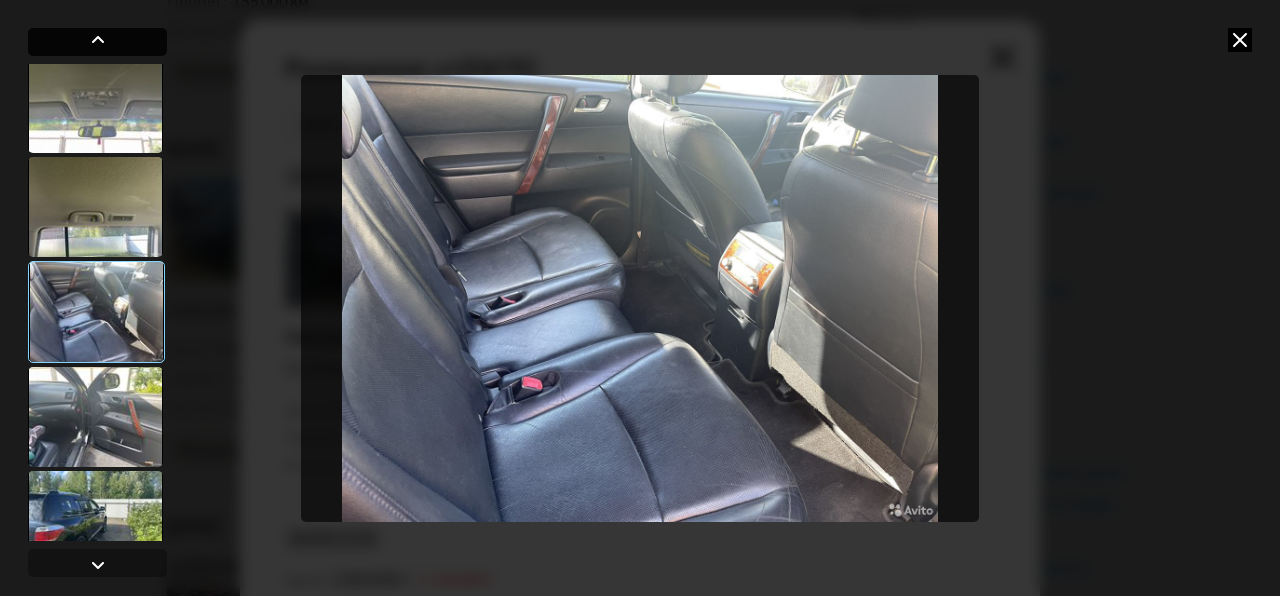 click at bounding box center (98, 40) 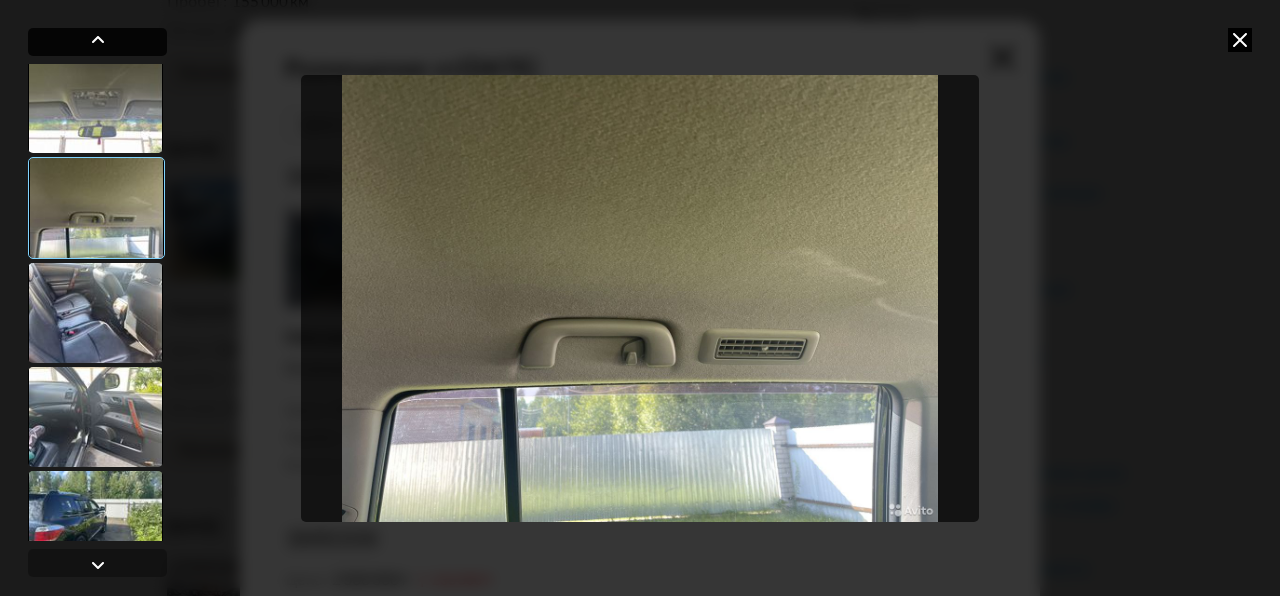 click at bounding box center [98, 40] 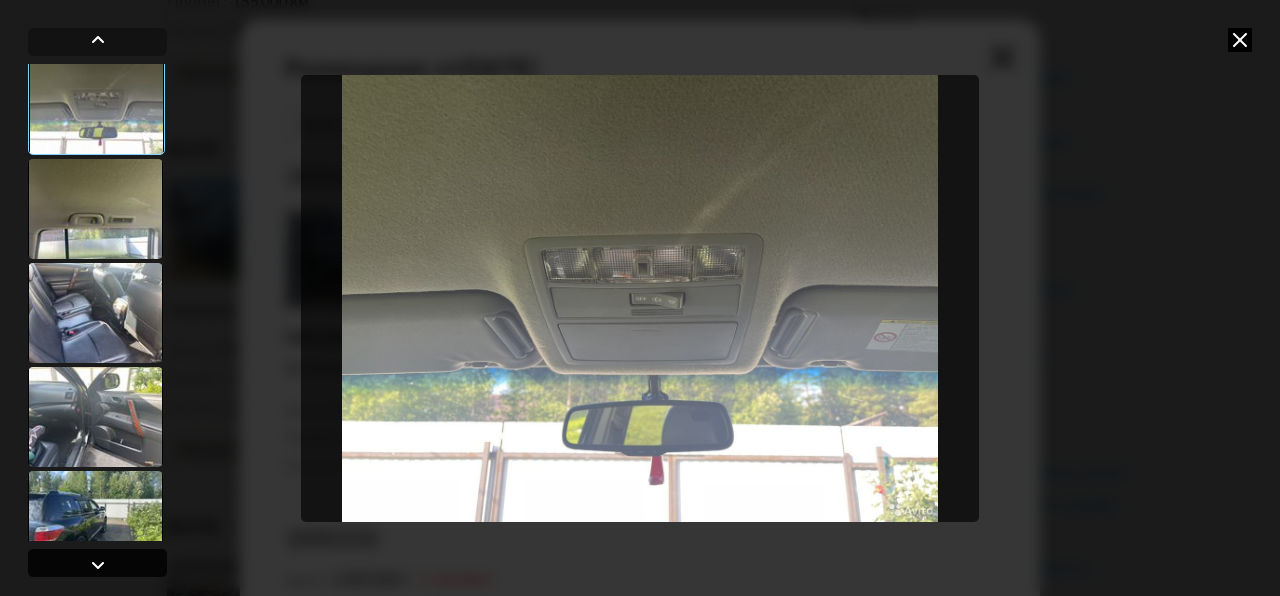 click at bounding box center [98, 565] 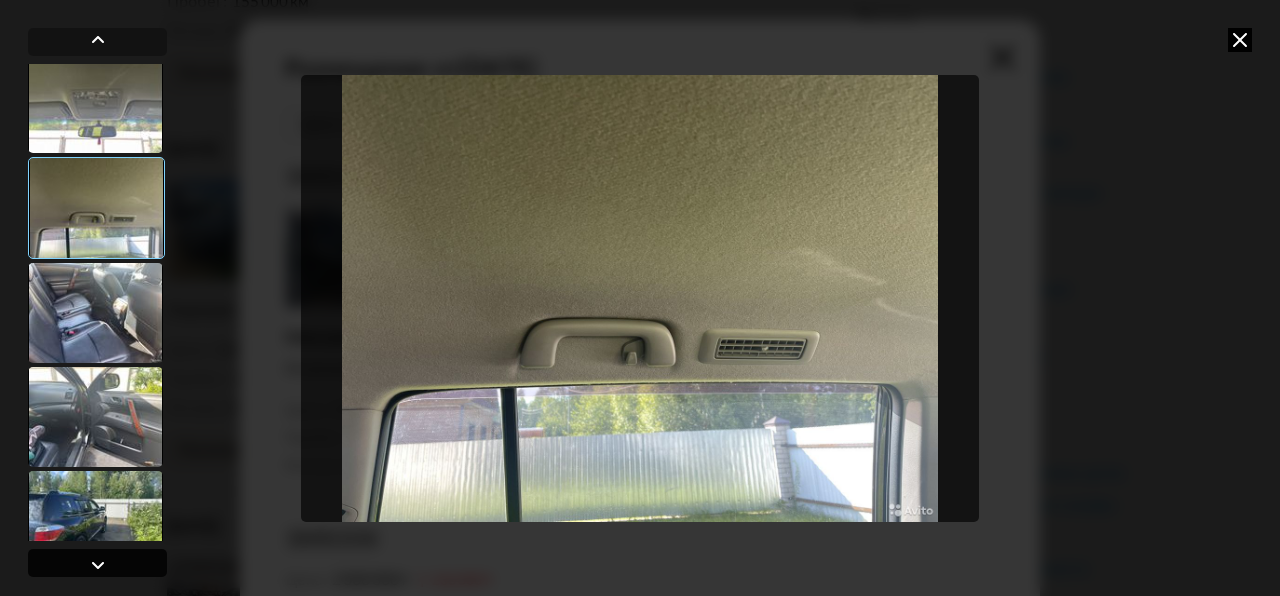 click at bounding box center (98, 565) 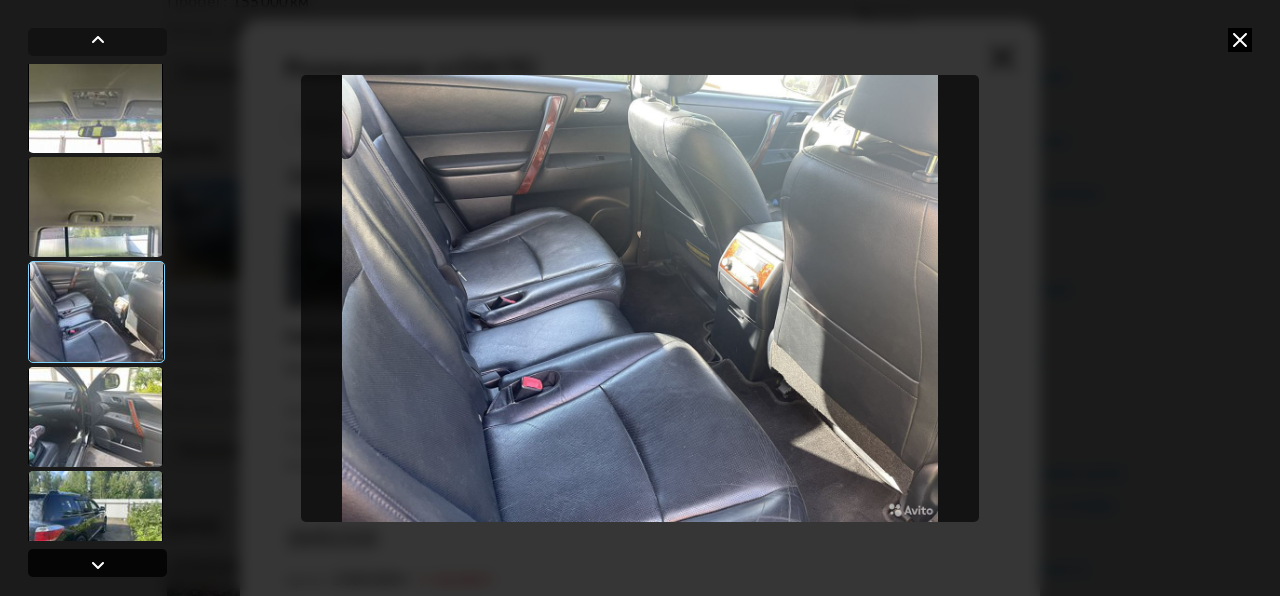 click at bounding box center (98, 565) 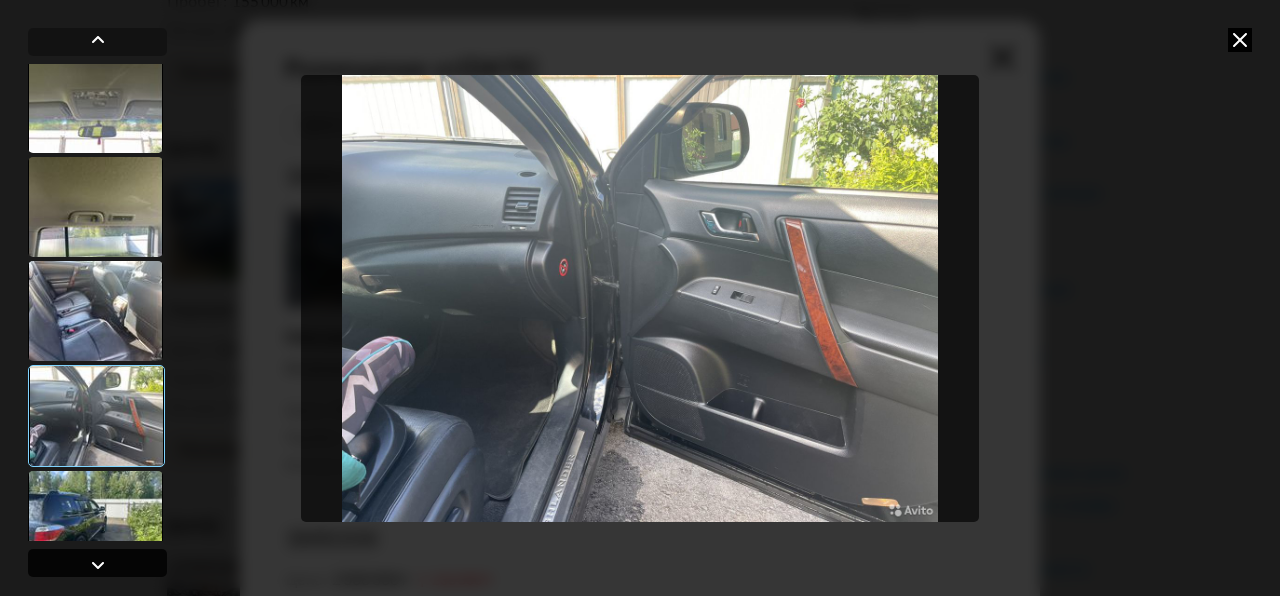 click at bounding box center (98, 565) 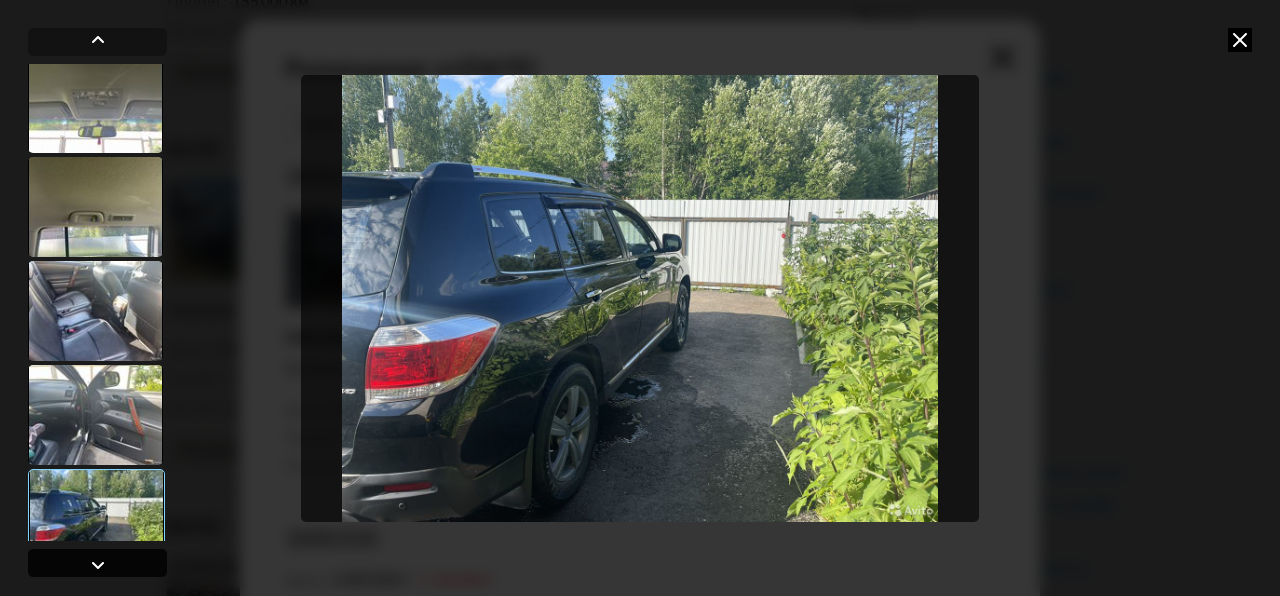 click at bounding box center (98, 565) 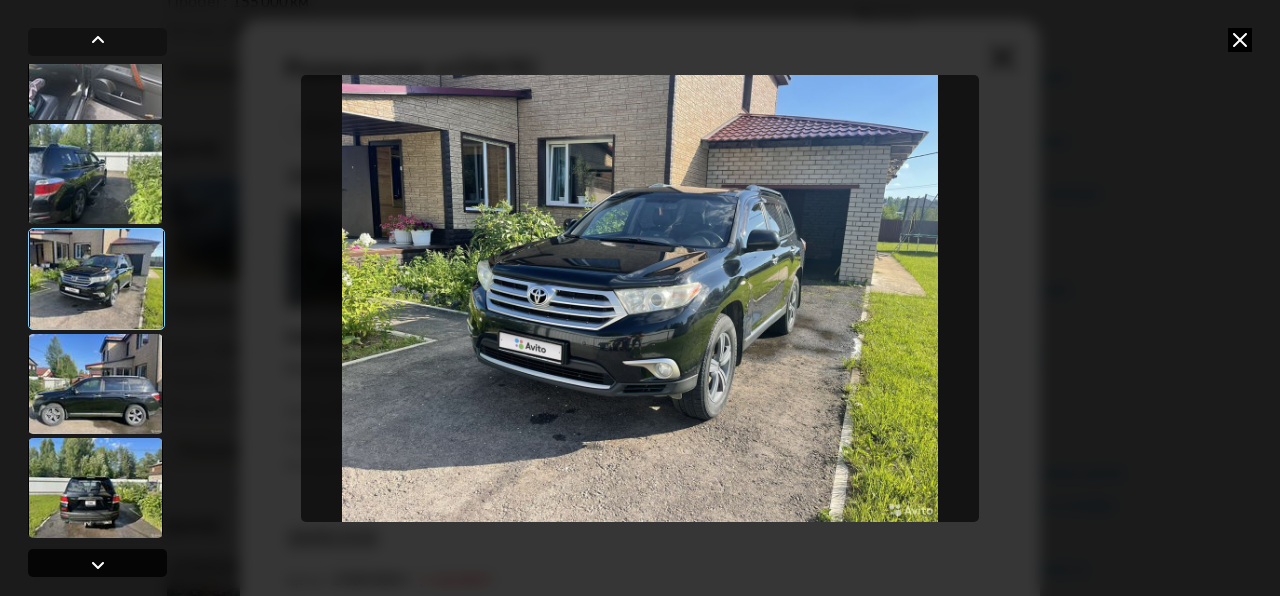 click at bounding box center (98, 565) 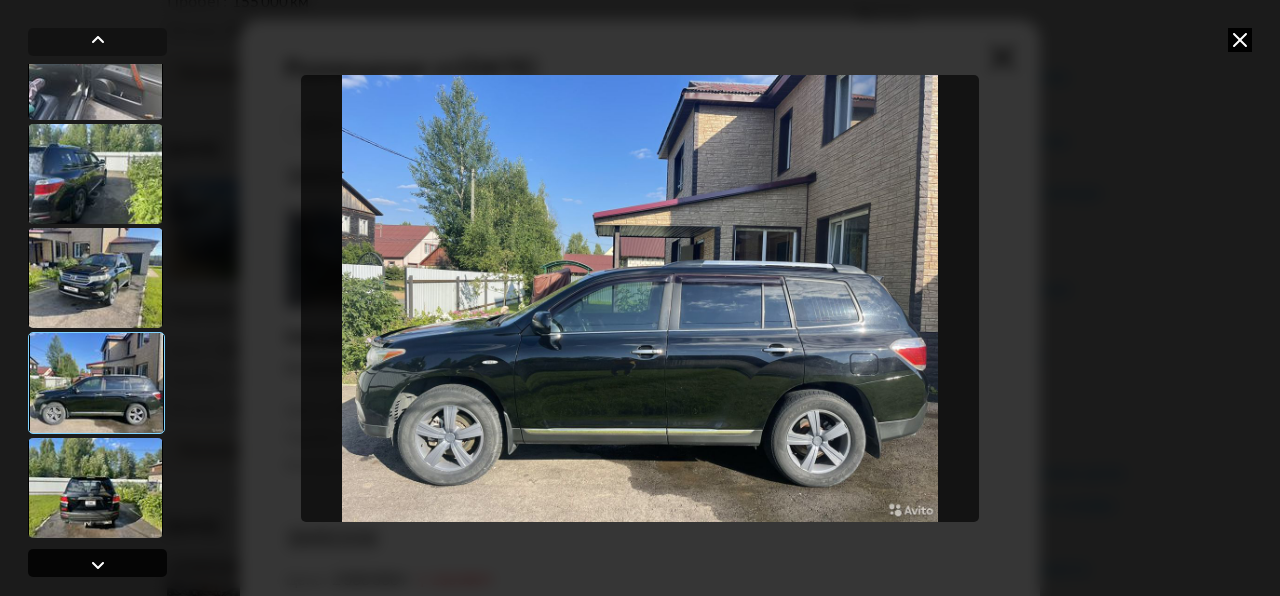 click at bounding box center (98, 565) 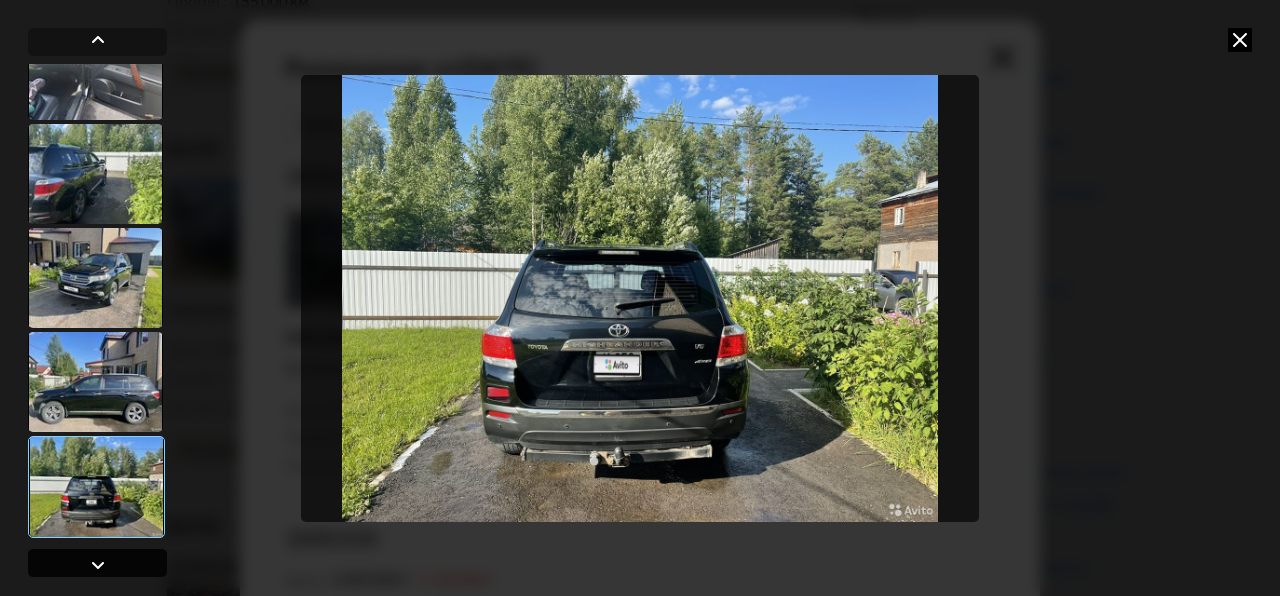 click at bounding box center (98, 565) 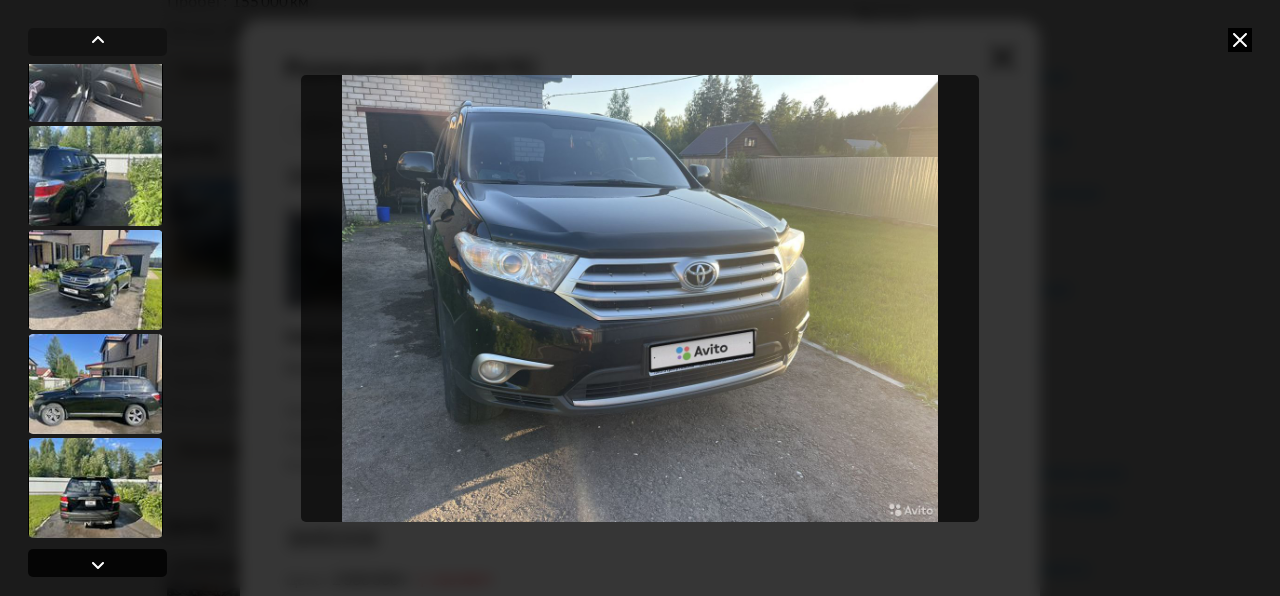 click at bounding box center (98, 565) 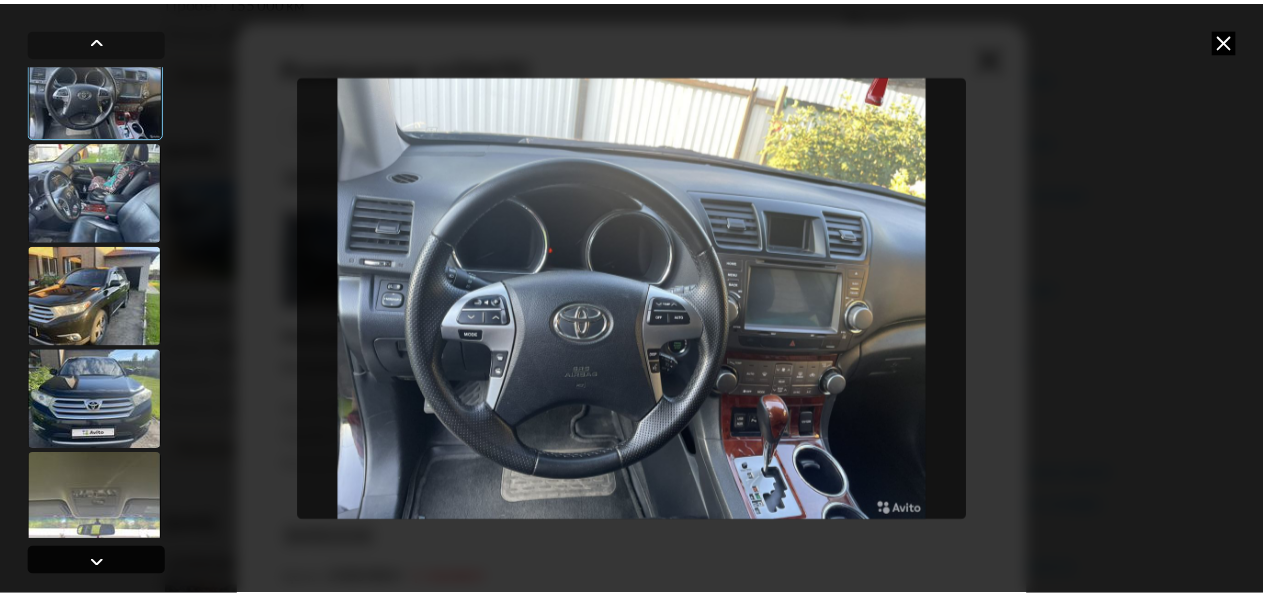 scroll, scrollTop: 131, scrollLeft: 0, axis: vertical 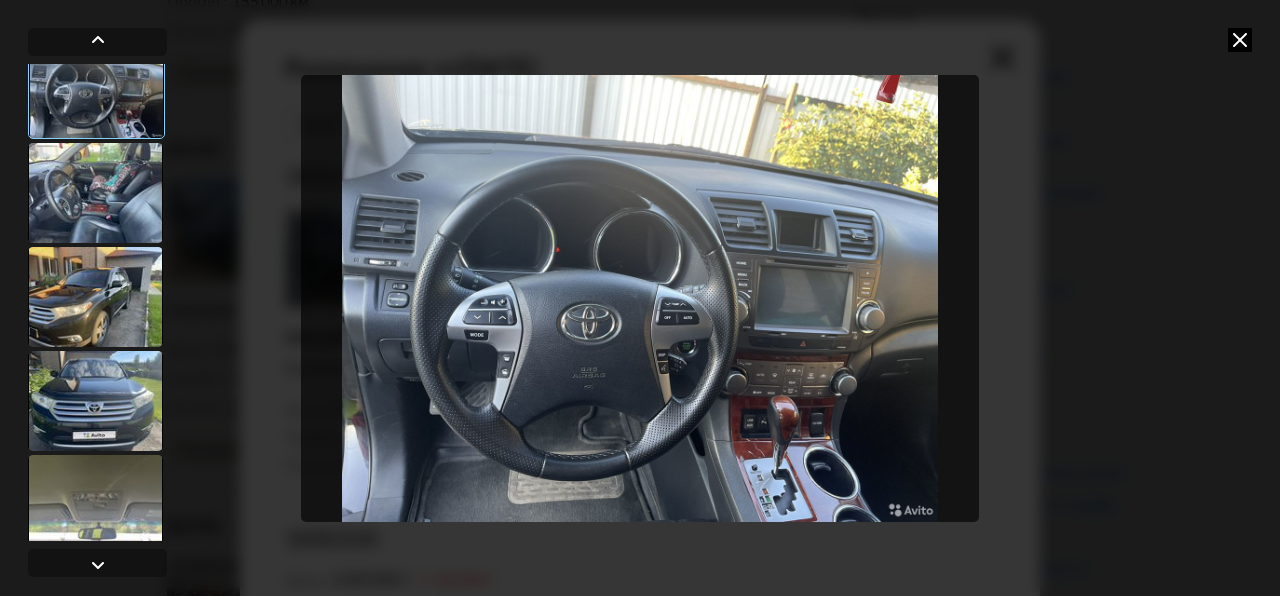 click at bounding box center (1240, 40) 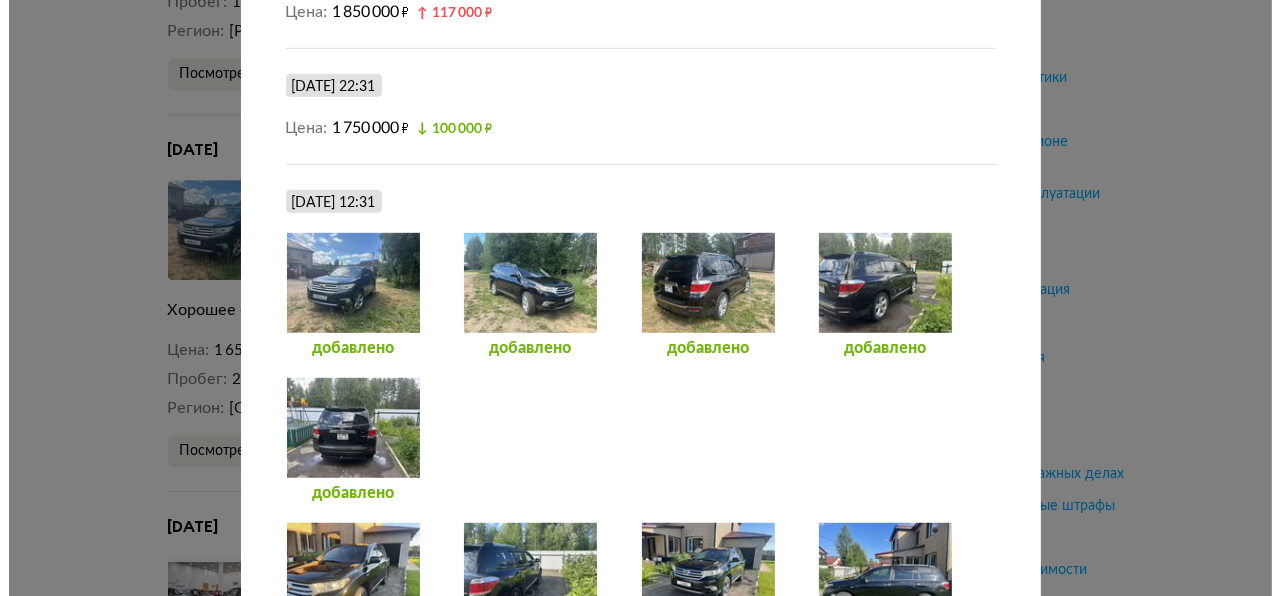 scroll, scrollTop: 900, scrollLeft: 0, axis: vertical 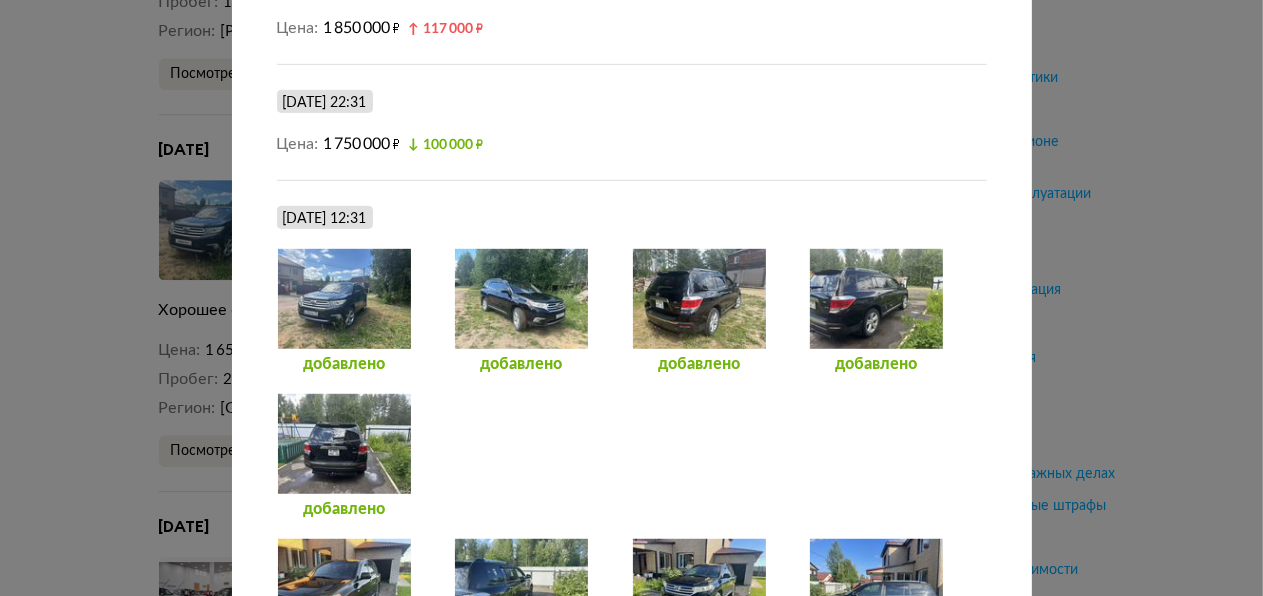 click at bounding box center (344, 299) 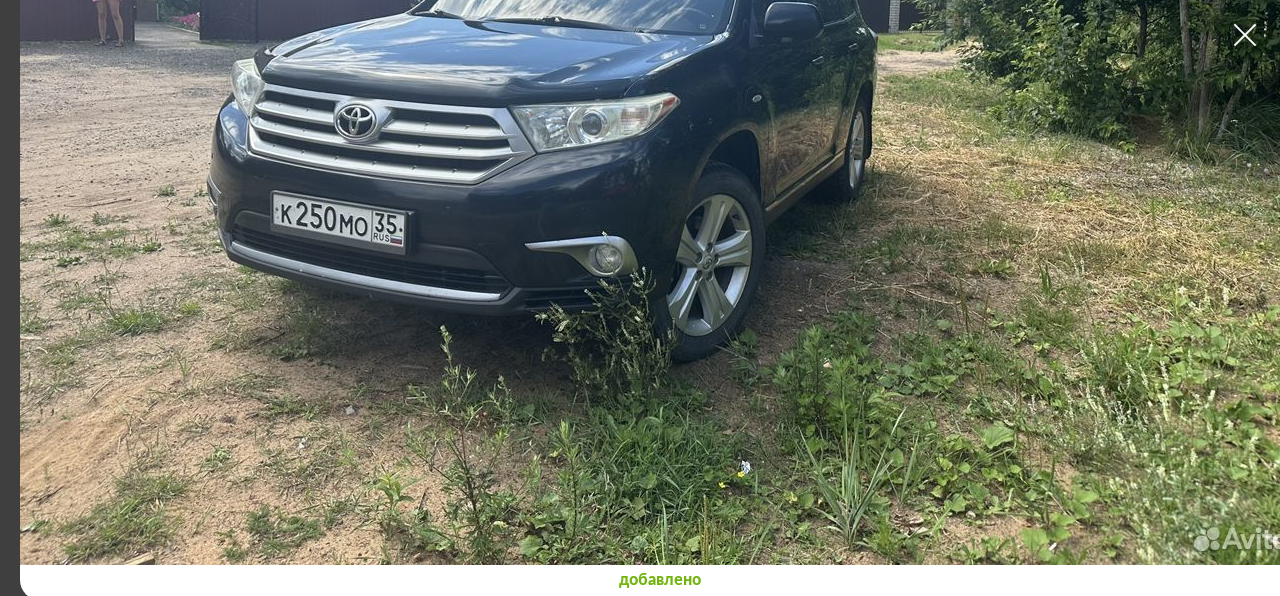 scroll, scrollTop: 0, scrollLeft: 0, axis: both 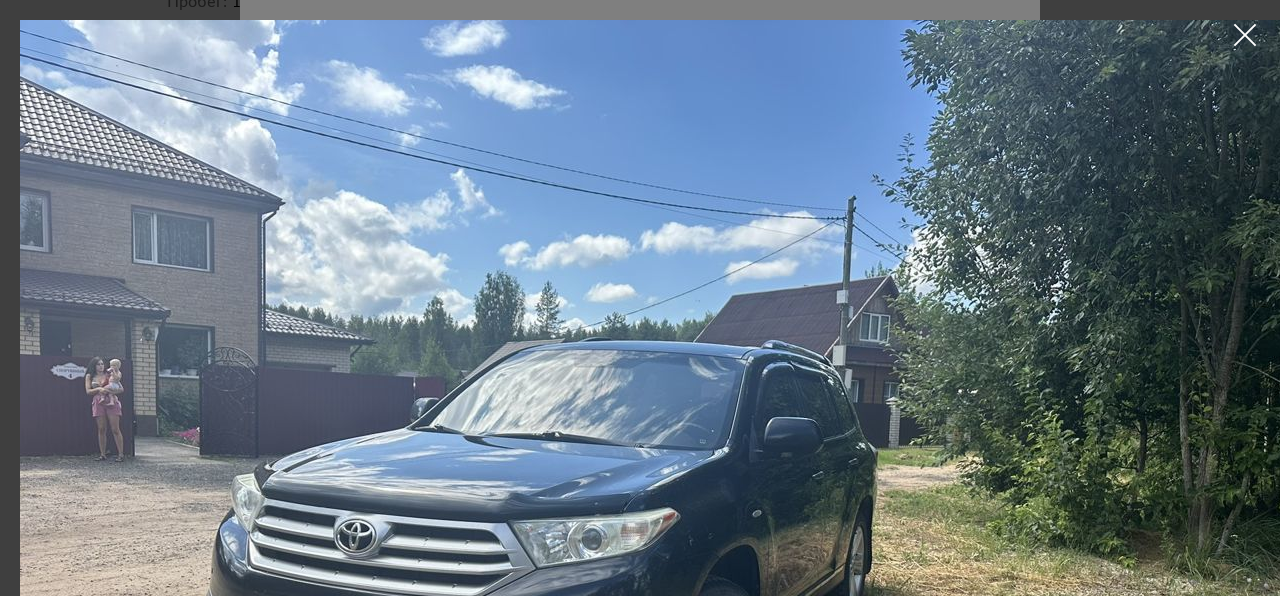 click at bounding box center [1245, 35] 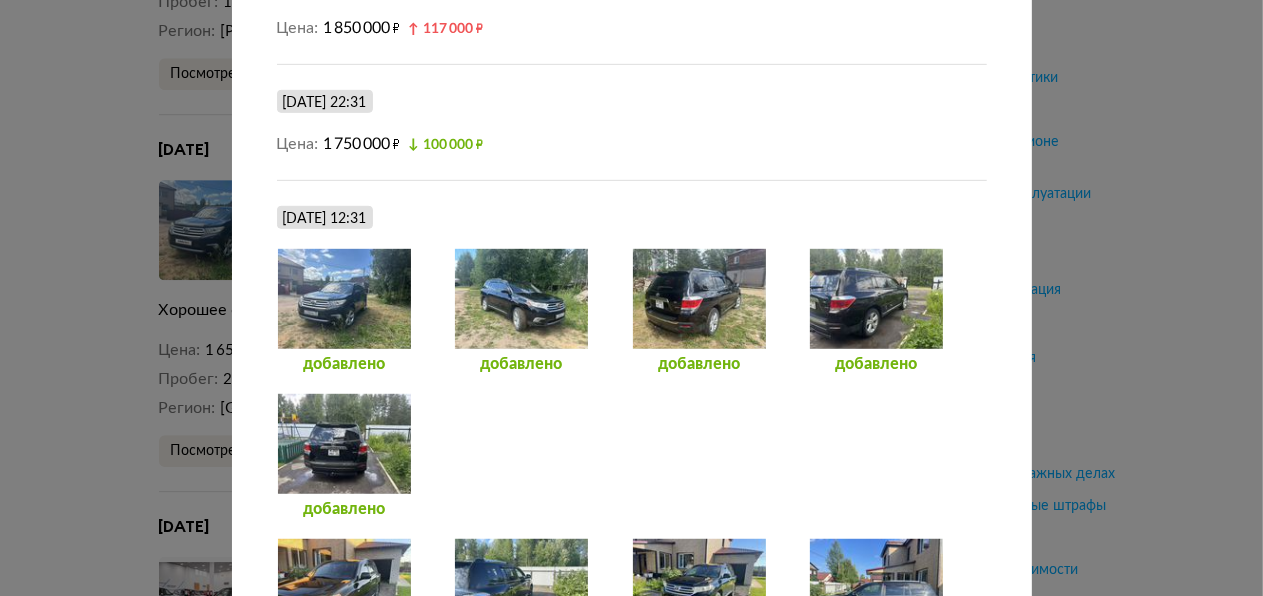 click at bounding box center [521, 299] 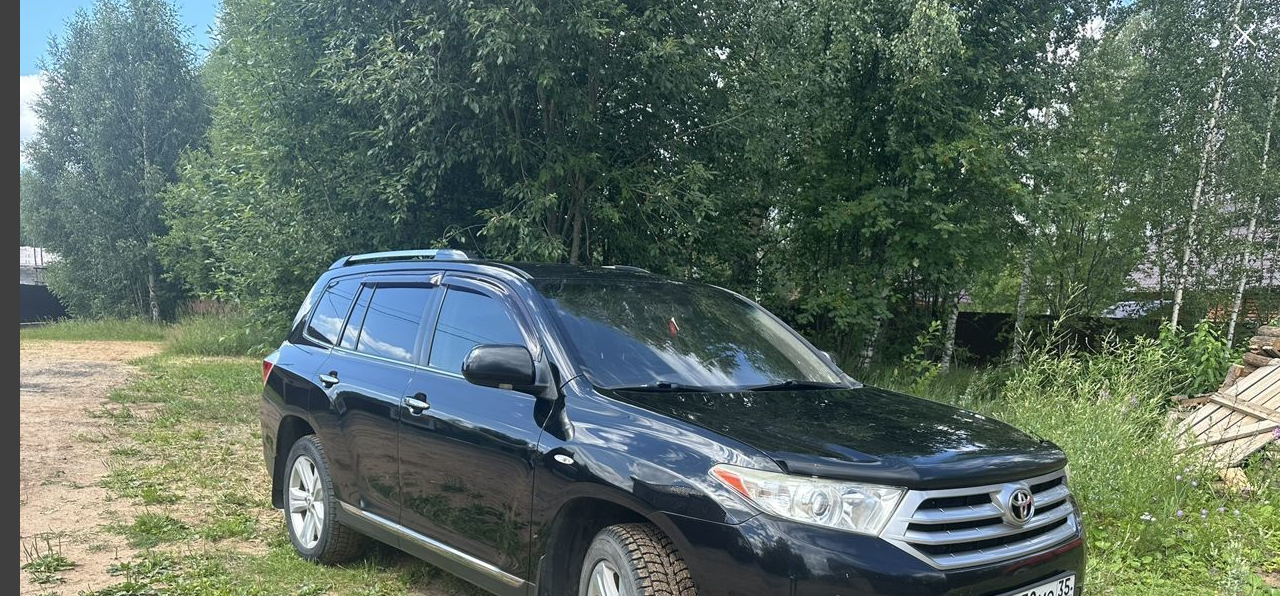 scroll, scrollTop: 0, scrollLeft: 0, axis: both 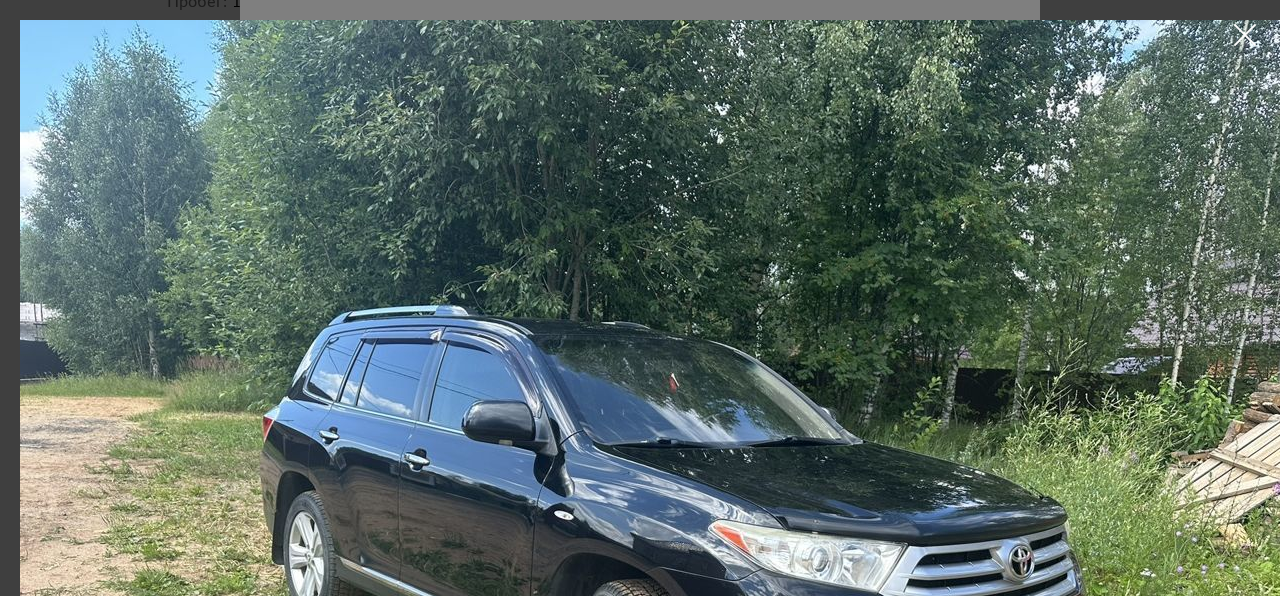 click at bounding box center (660, 500) 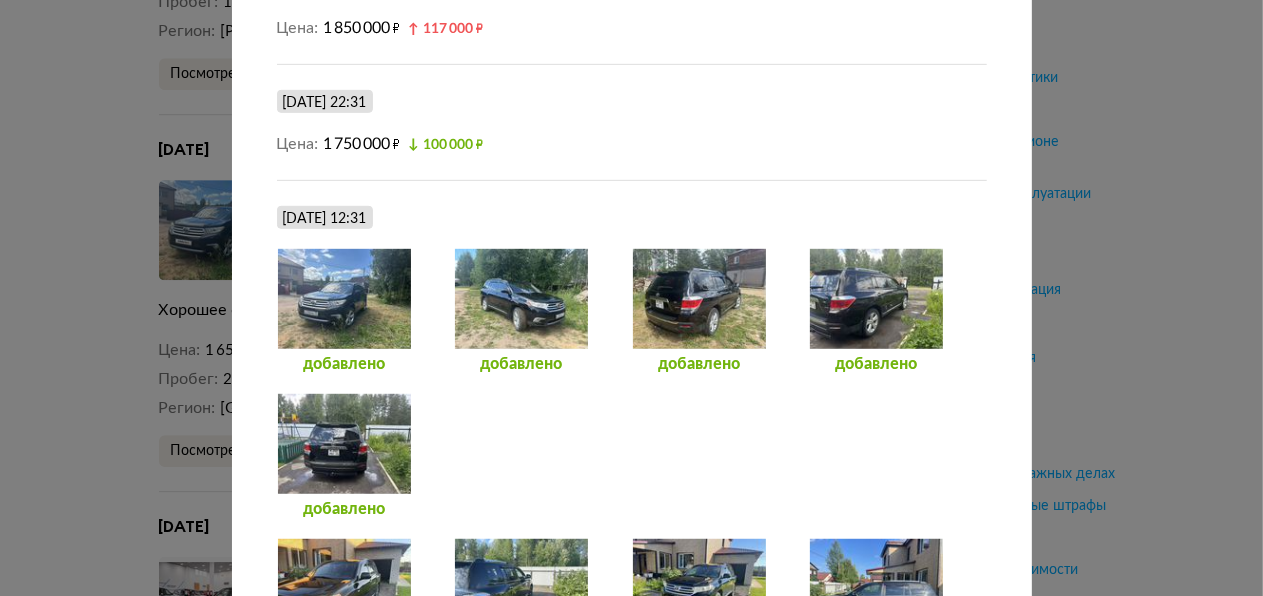click at bounding box center (699, 299) 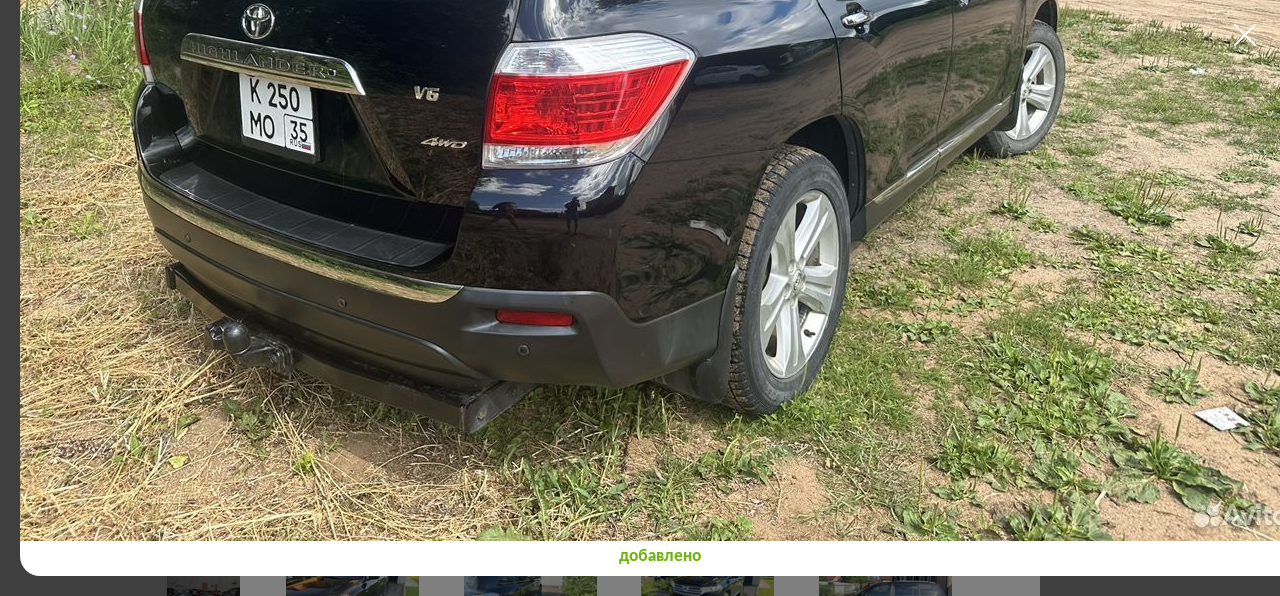 scroll, scrollTop: 456, scrollLeft: 0, axis: vertical 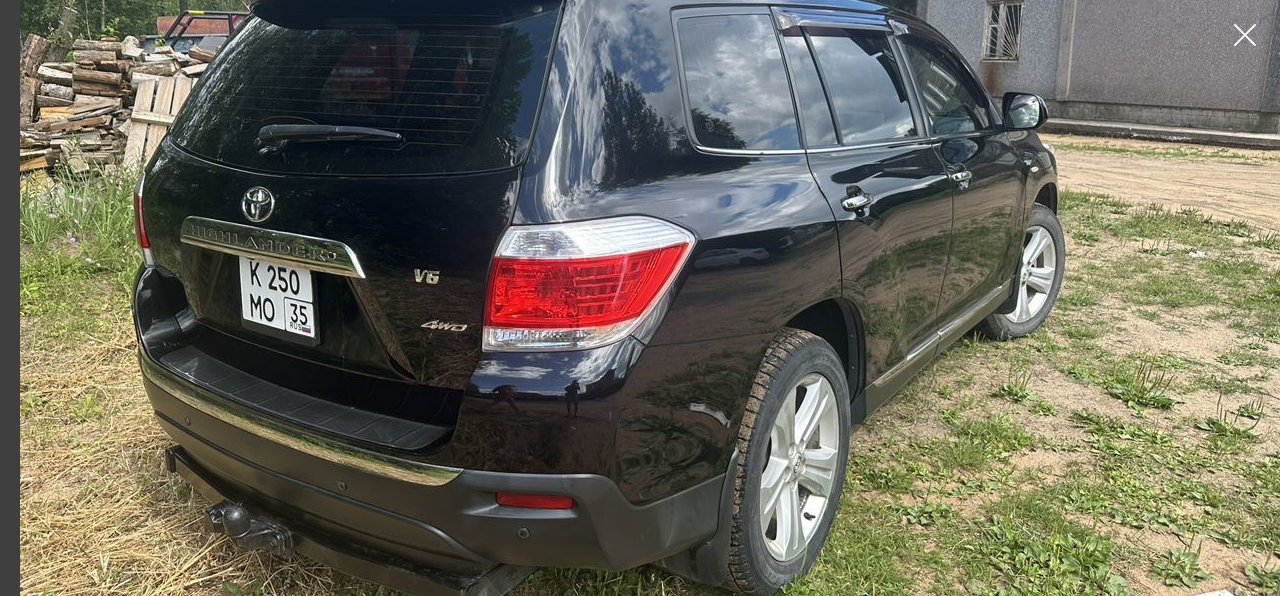 click at bounding box center [1245, 35] 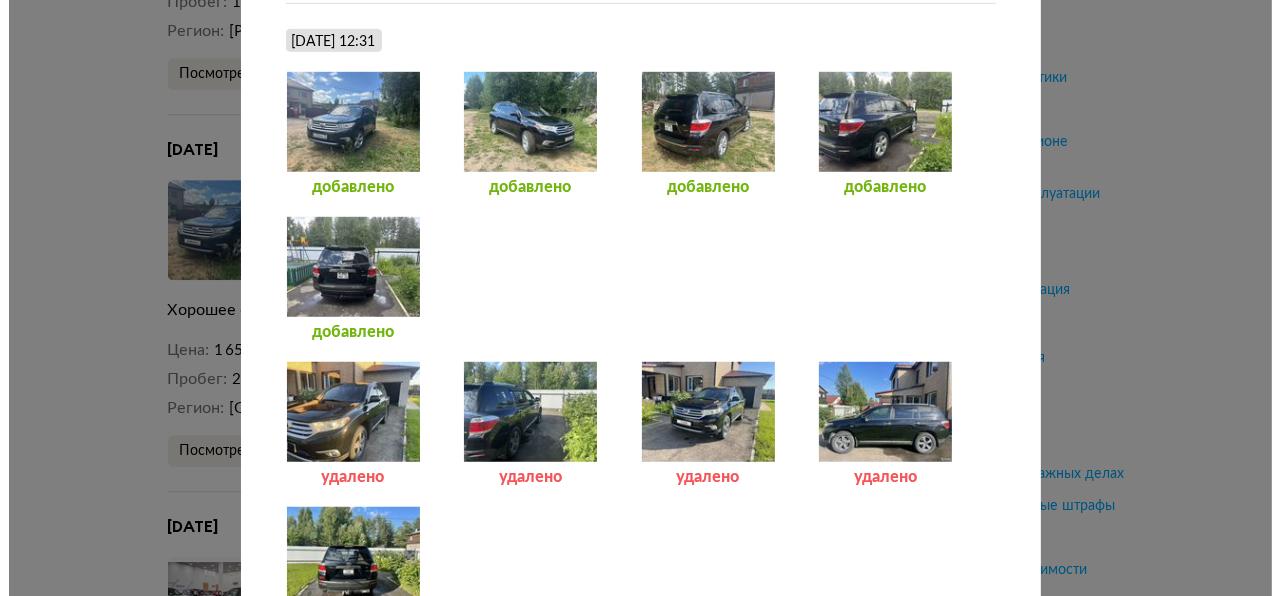 scroll, scrollTop: 1100, scrollLeft: 0, axis: vertical 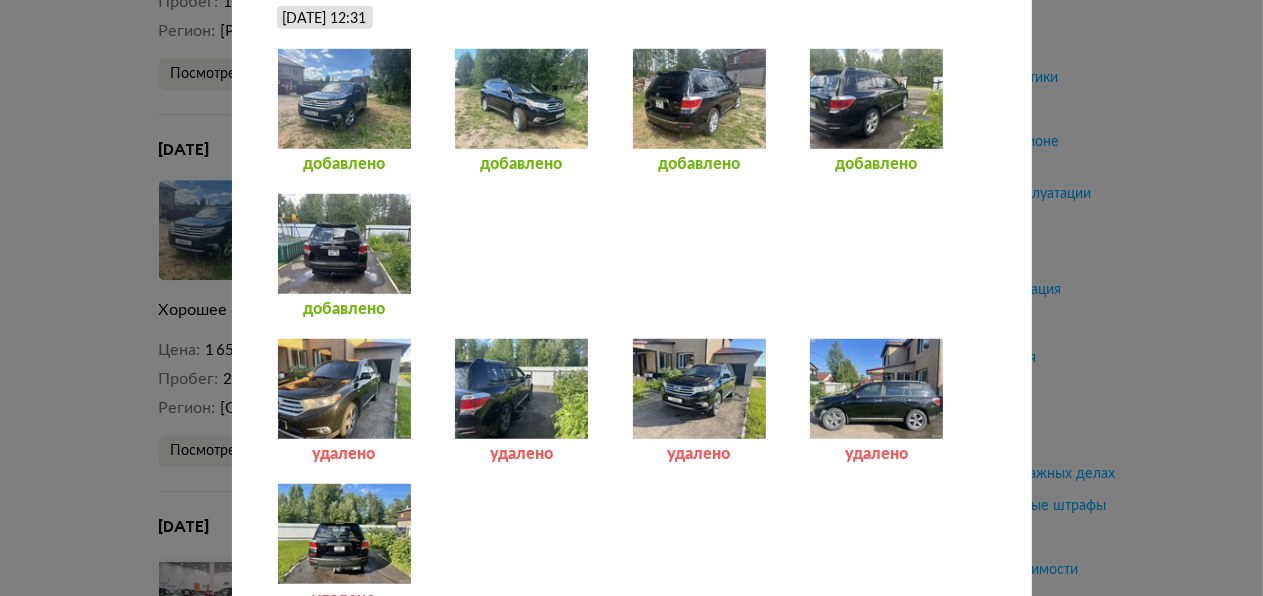 click at bounding box center [344, 244] 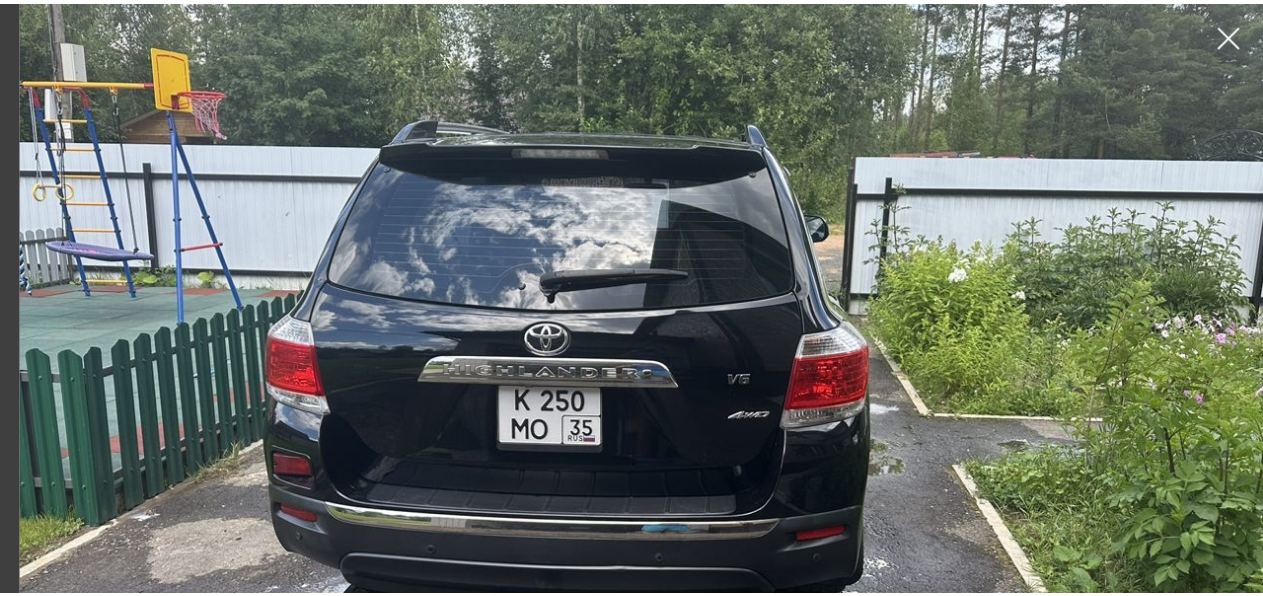 scroll, scrollTop: 0, scrollLeft: 0, axis: both 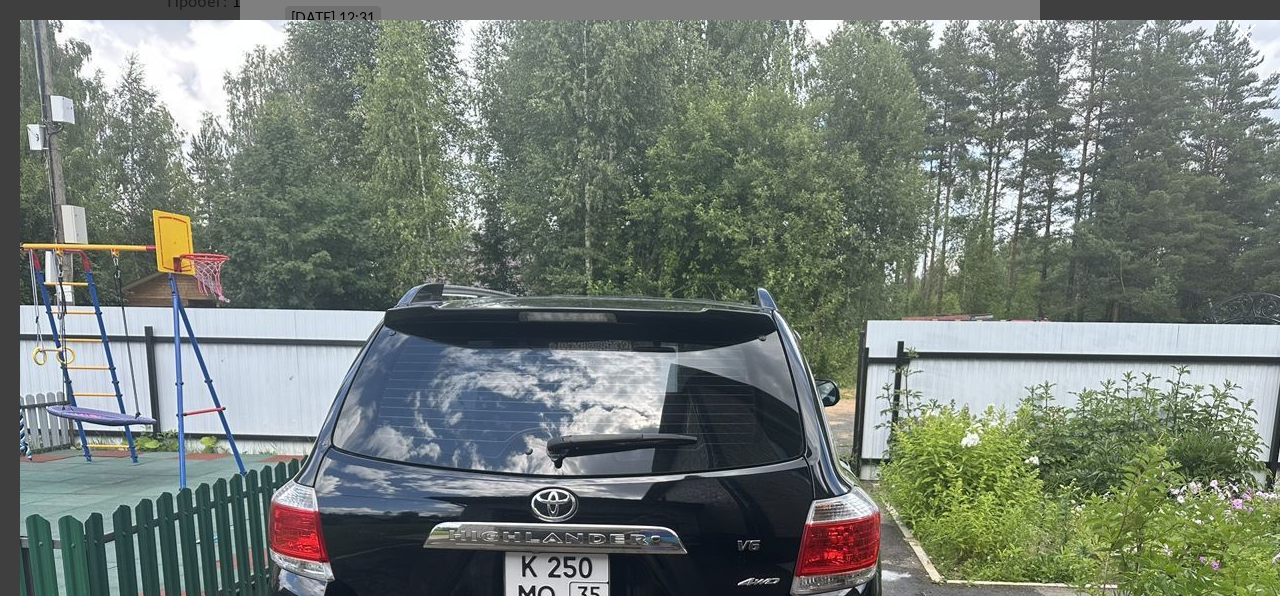 click at bounding box center [1245, 35] 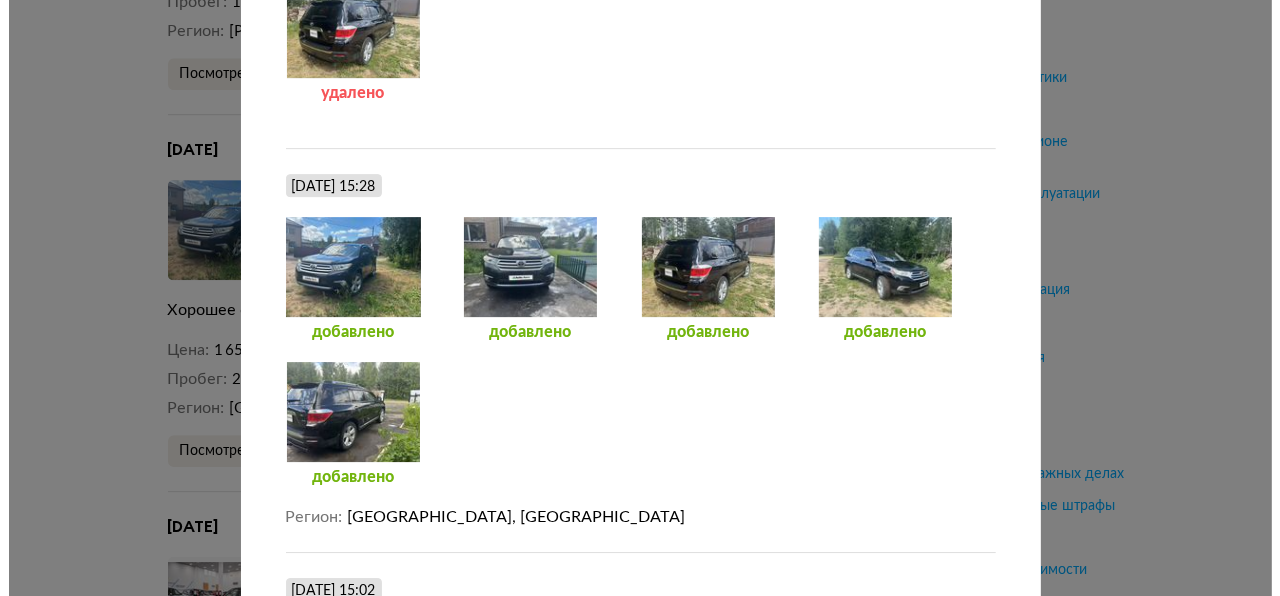 scroll, scrollTop: 5141, scrollLeft: 0, axis: vertical 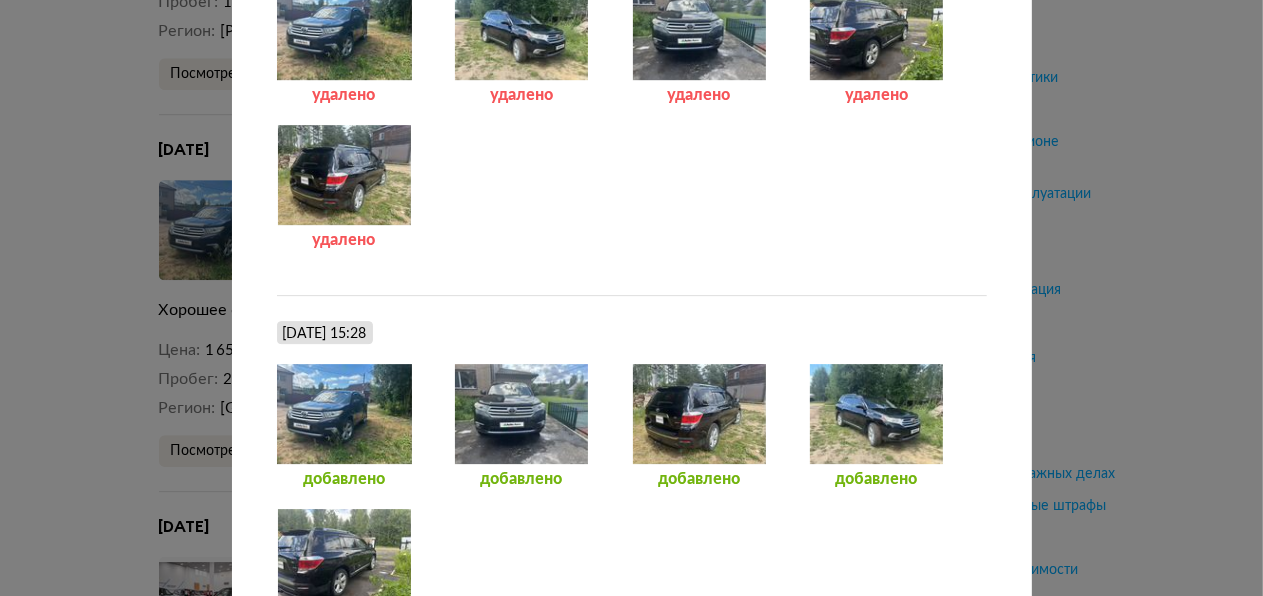 click at bounding box center (521, 414) 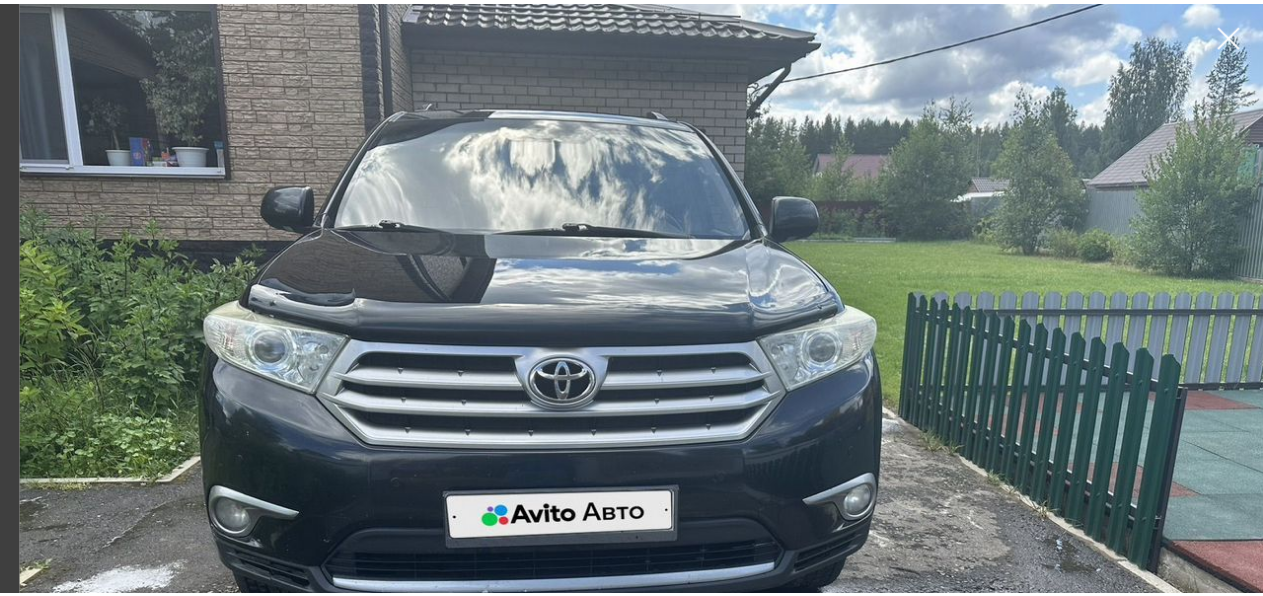 scroll, scrollTop: 0, scrollLeft: 0, axis: both 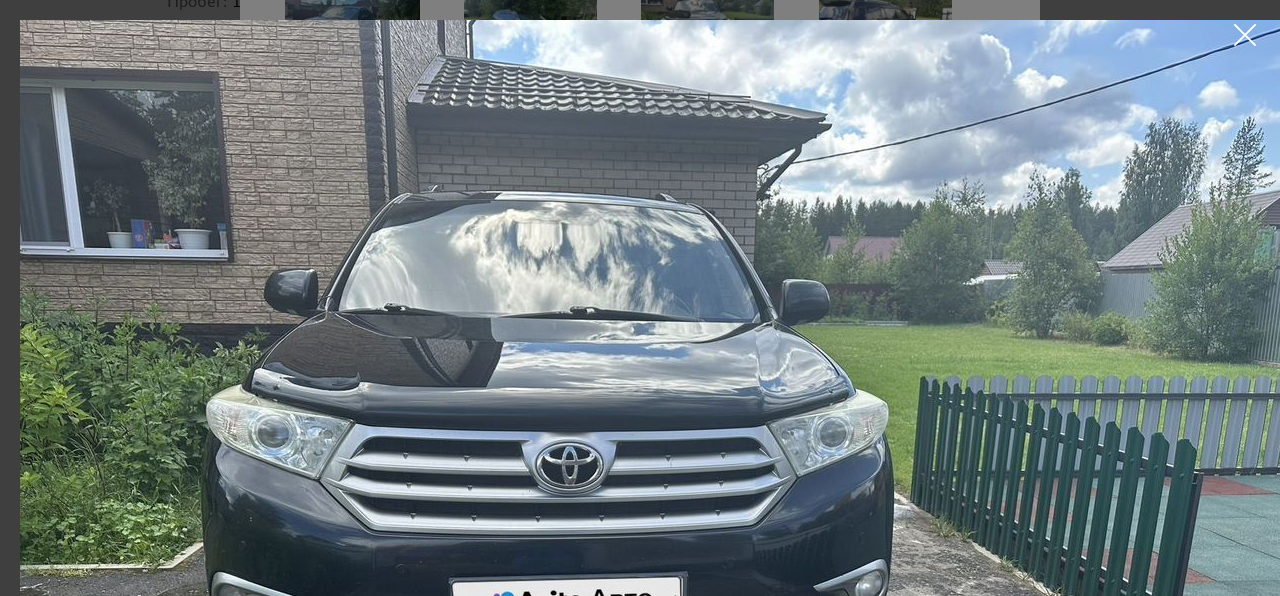 click at bounding box center [1245, 35] 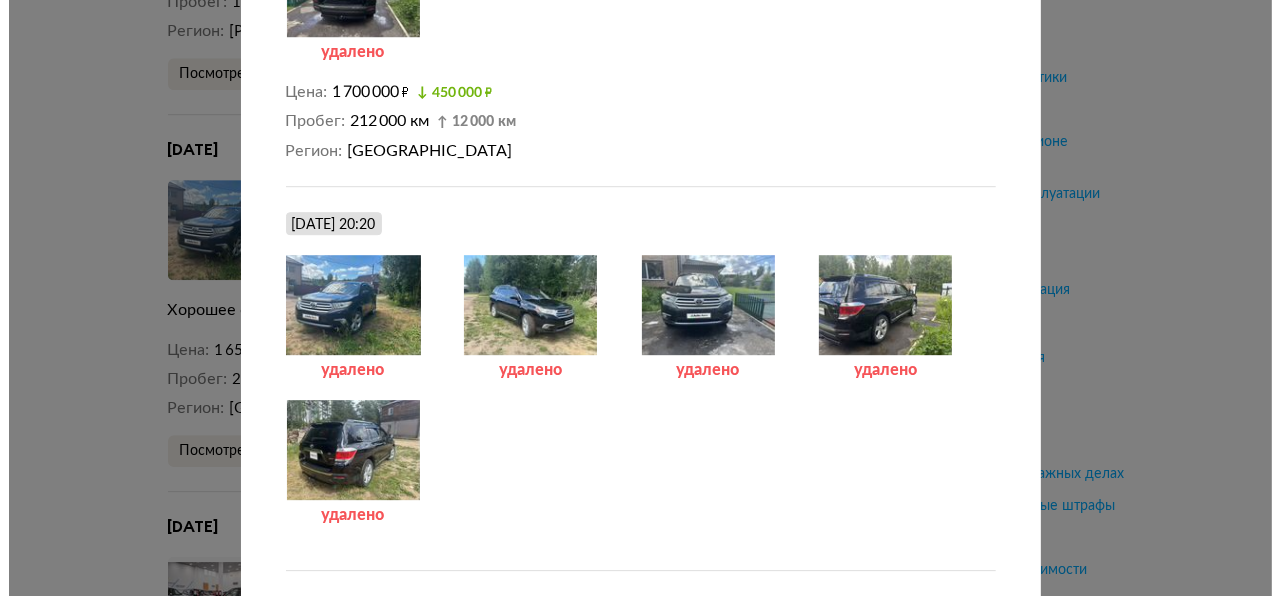scroll, scrollTop: 4741, scrollLeft: 0, axis: vertical 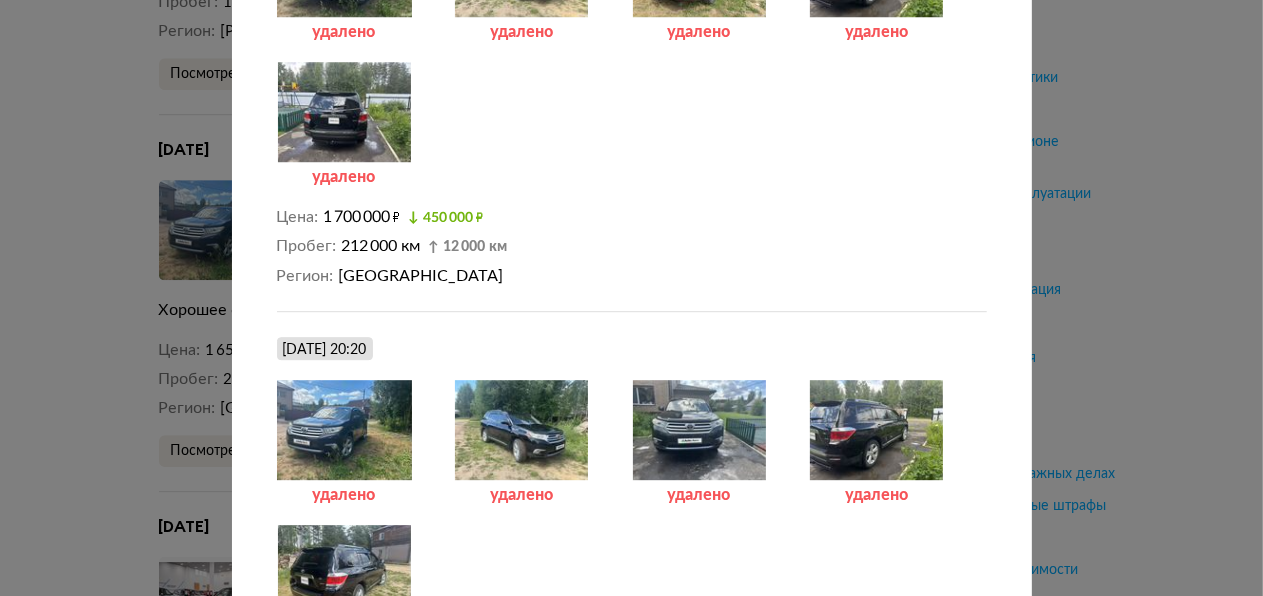 click at bounding box center [699, 430] 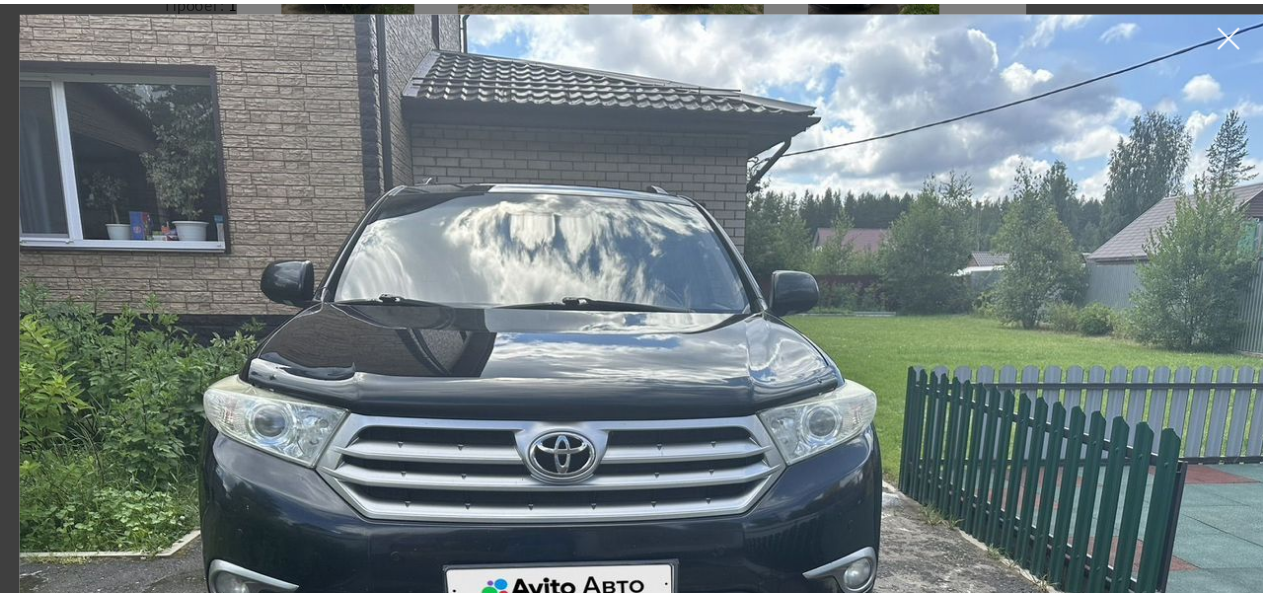 scroll, scrollTop: 0, scrollLeft: 0, axis: both 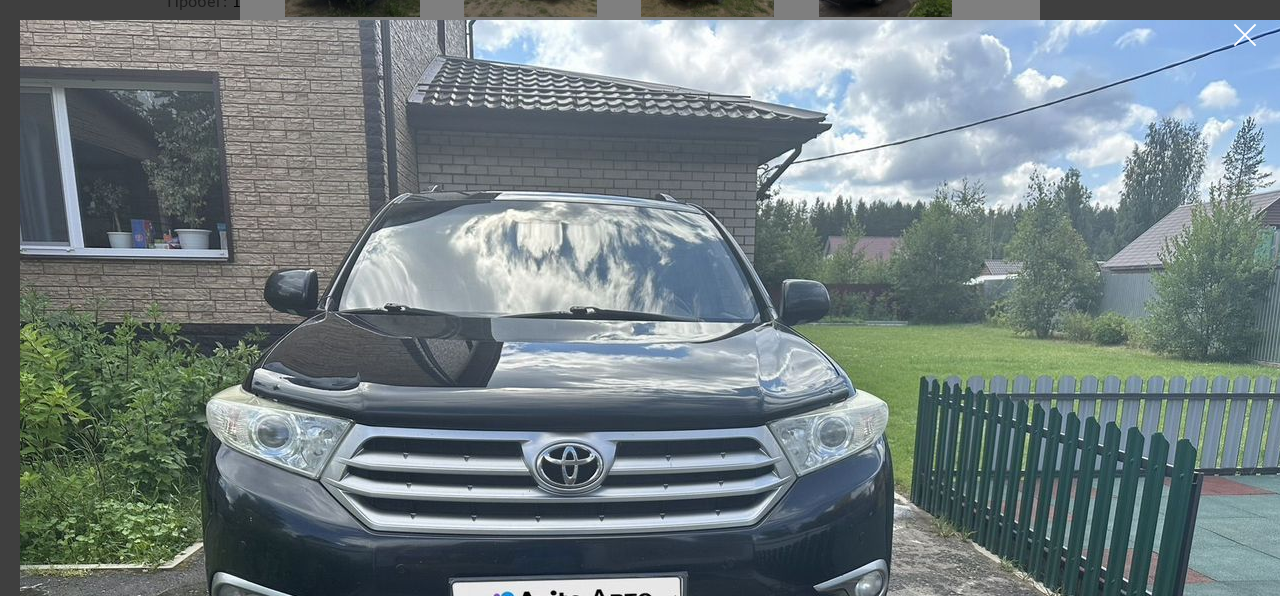 click at bounding box center [1245, 35] 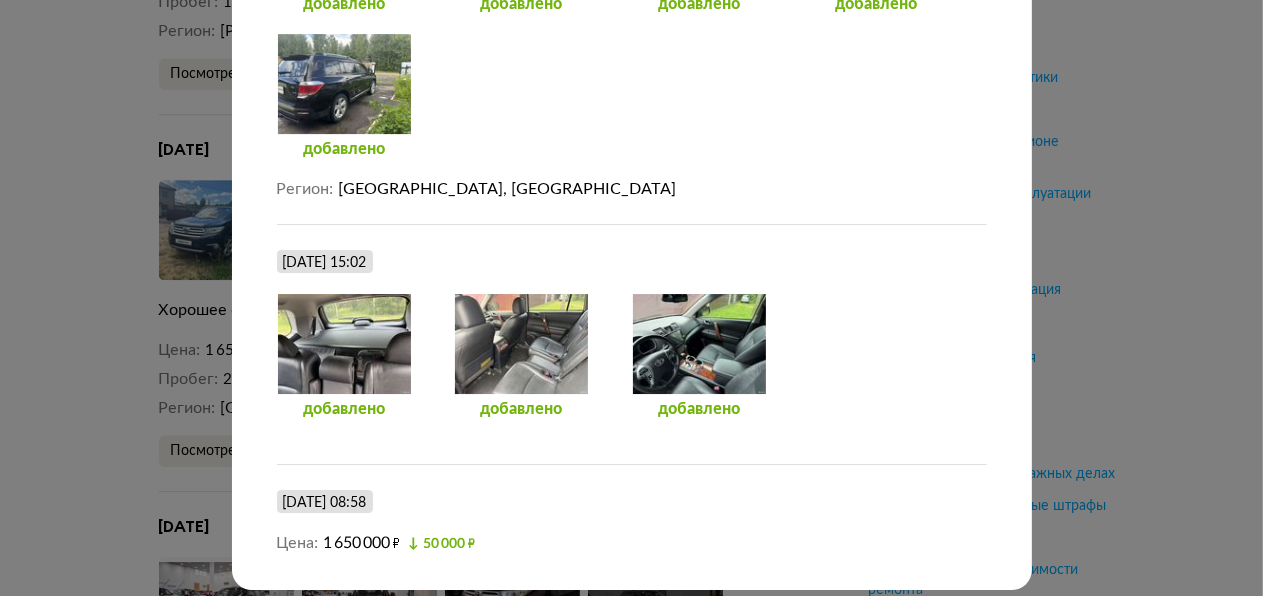 scroll, scrollTop: 5641, scrollLeft: 0, axis: vertical 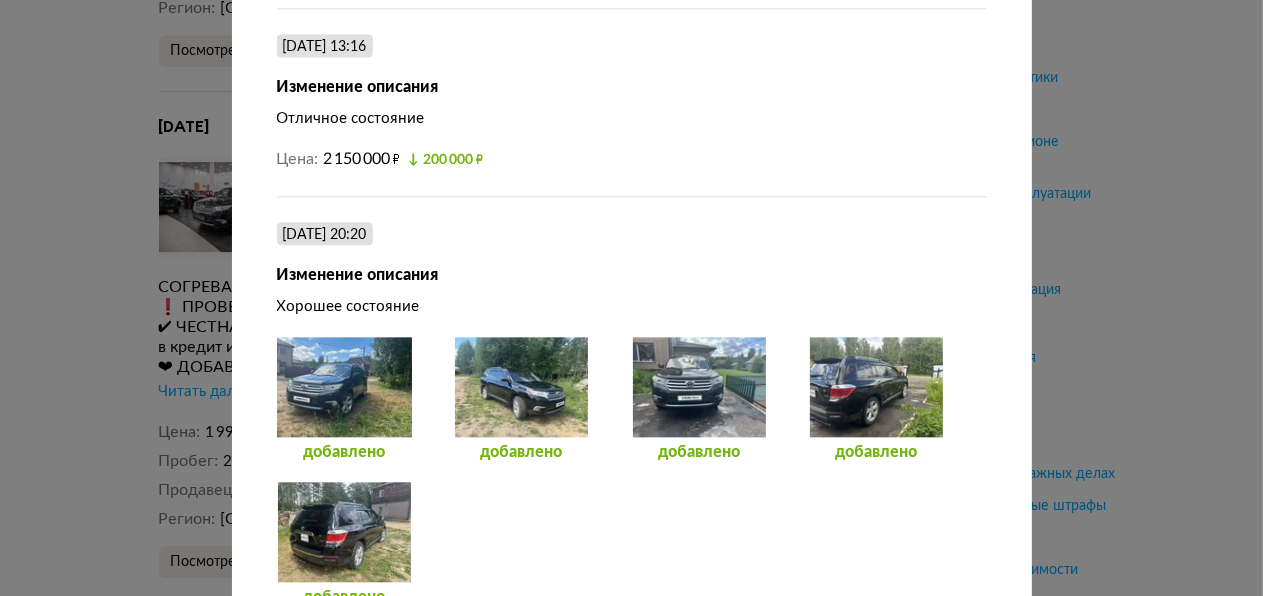 click on "Размещение от  [DATE] Цена и пробег Полная история [DATE] 21:03 Размещение объявления Увеличить фото Увеличить фото Увеличить фото + 10 Увеличить фото Описание Отличное состояние Цена 1 764 000 ₽    Пробег 181 000 км    Регион [GEOGRAPHIC_DATA], [GEOGRAPHIC_DATA] [DATE] 21:06 Цена 2 000 000 ₽    ↑   236 000 ₽ [DATE] 23:07 Цена 1 850 000 ₽    ↓   150 000 ₽ [DATE] 18:26 Цена 1 733 000 ₽    ↓   117 000 ₽ [DATE] 18:32 Цена 1 850 000 ₽    ↑   117 000 ₽ [DATE] 22:31 Цена 1 750 000 ₽    ↓   100 000 ₽ [DATE] 12:31 добавлено добавлено добавлено добавлено Цена" at bounding box center (631, 298) 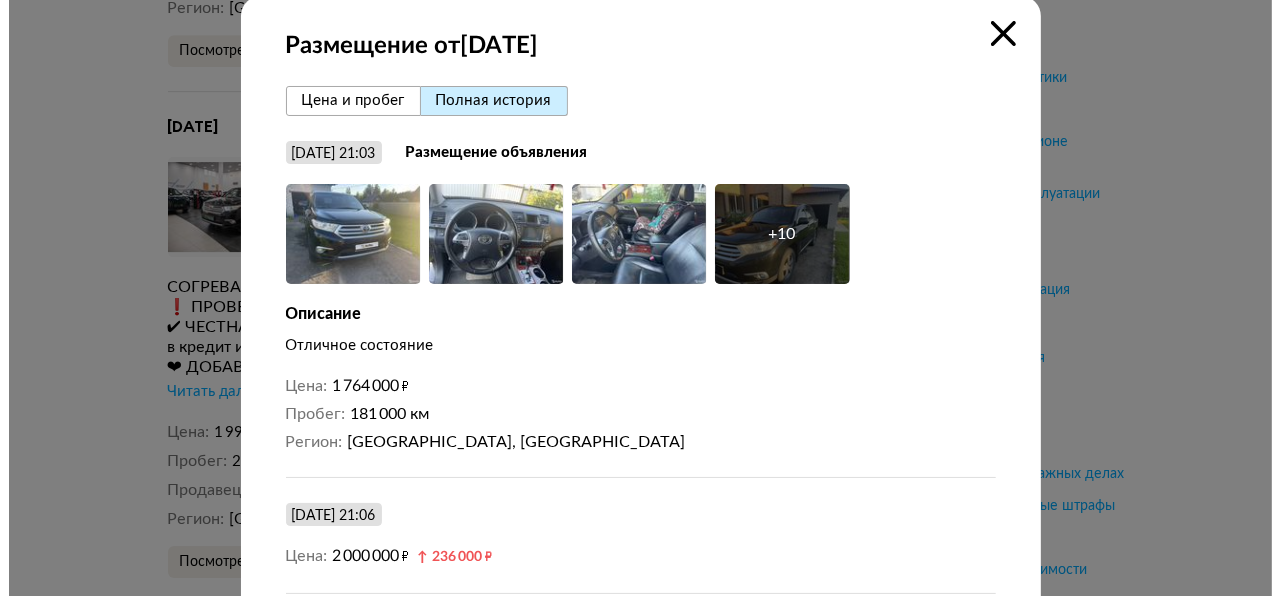 scroll, scrollTop: 0, scrollLeft: 0, axis: both 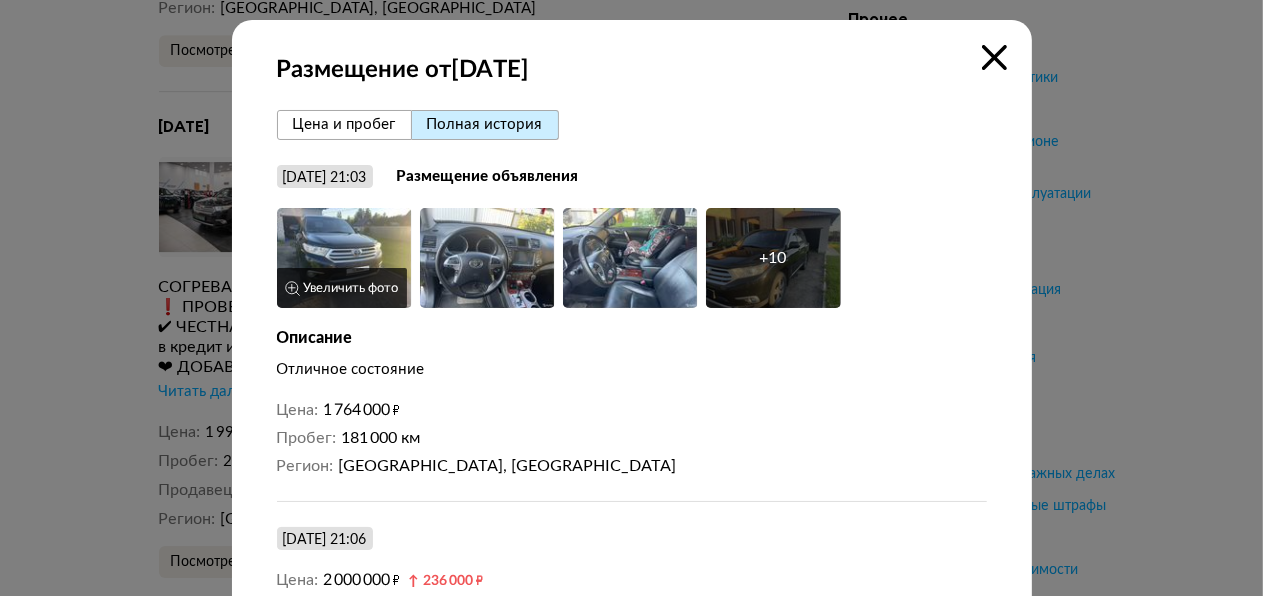 click at bounding box center [344, 258] 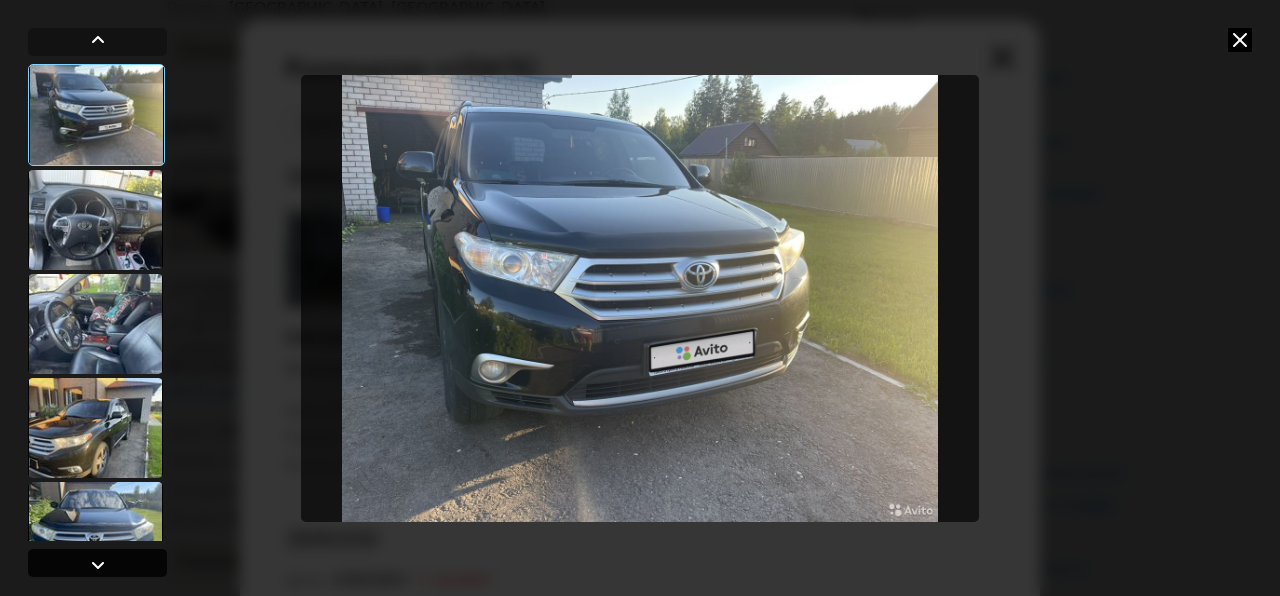 click at bounding box center (98, 565) 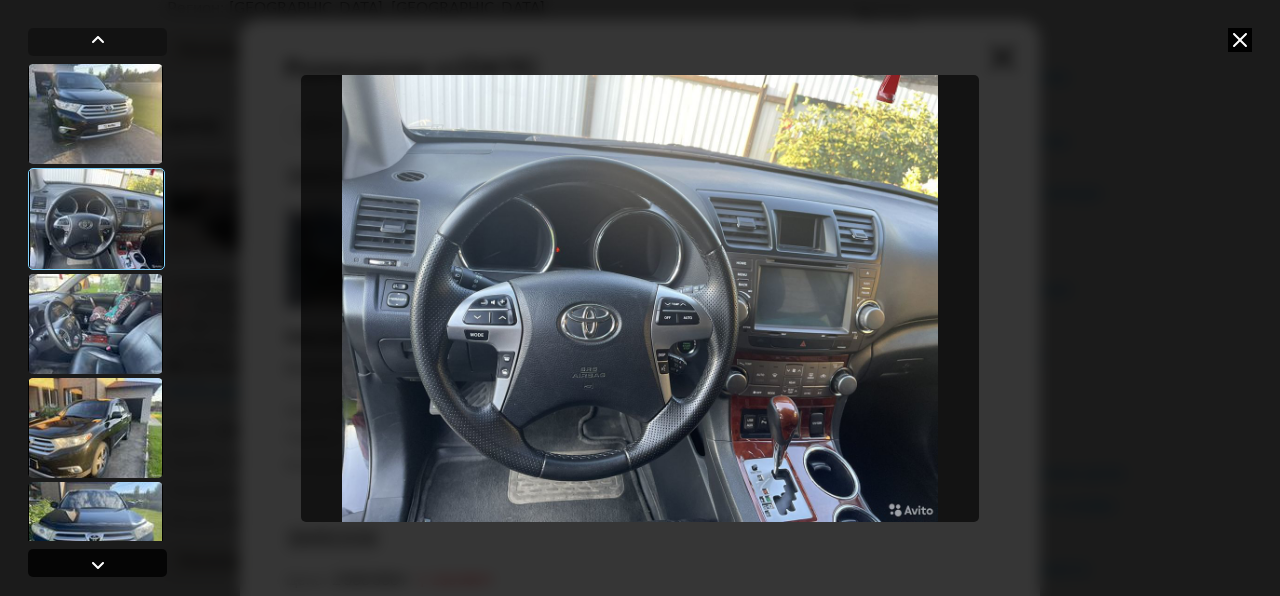 click at bounding box center [98, 565] 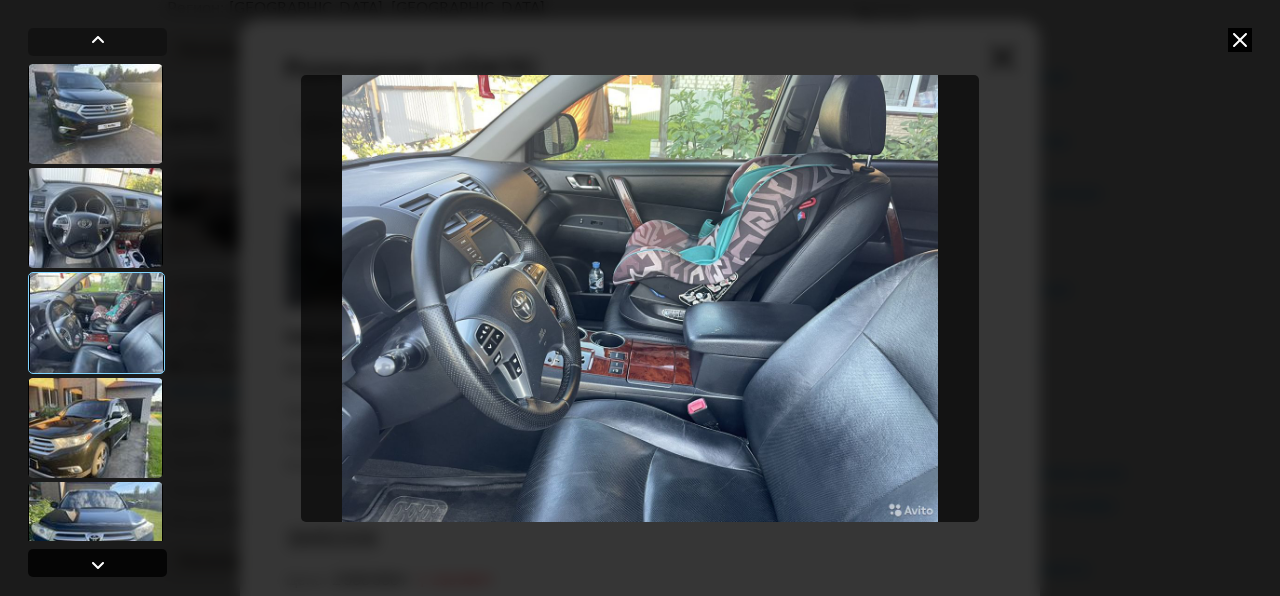 click at bounding box center [98, 565] 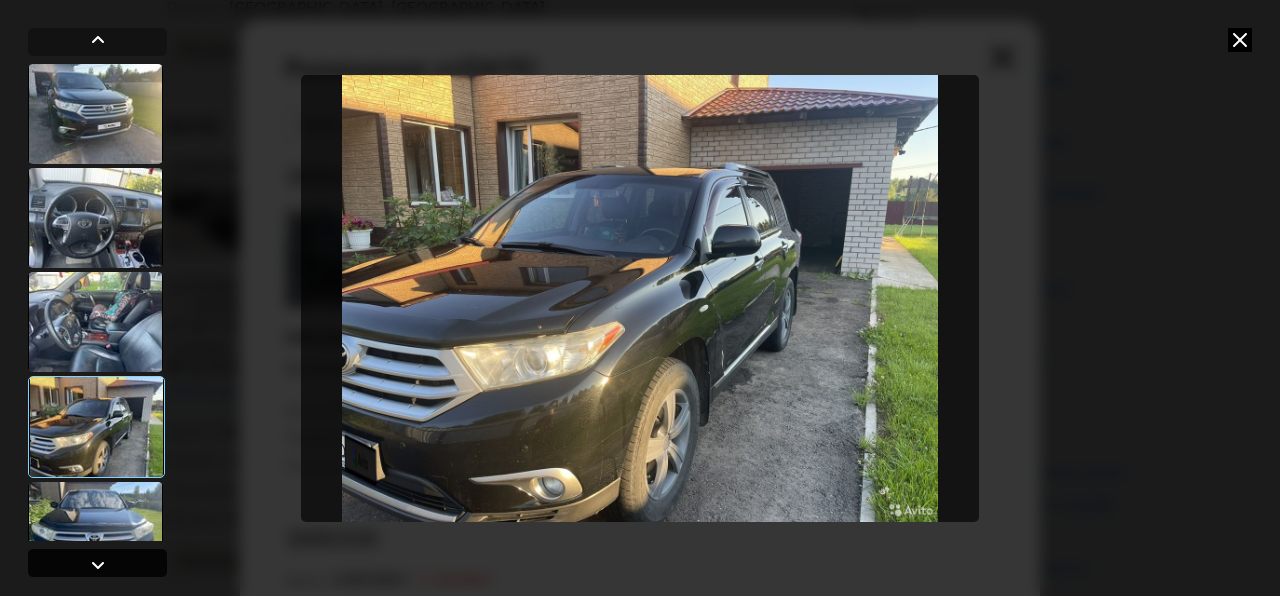 click at bounding box center [98, 565] 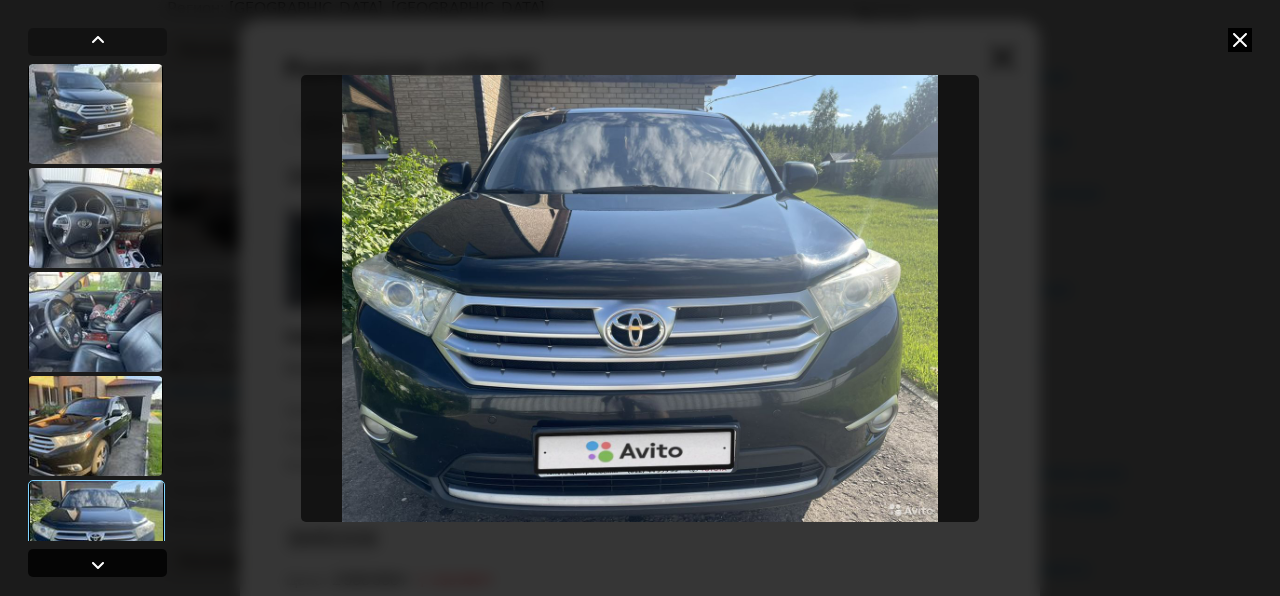 click at bounding box center (98, 565) 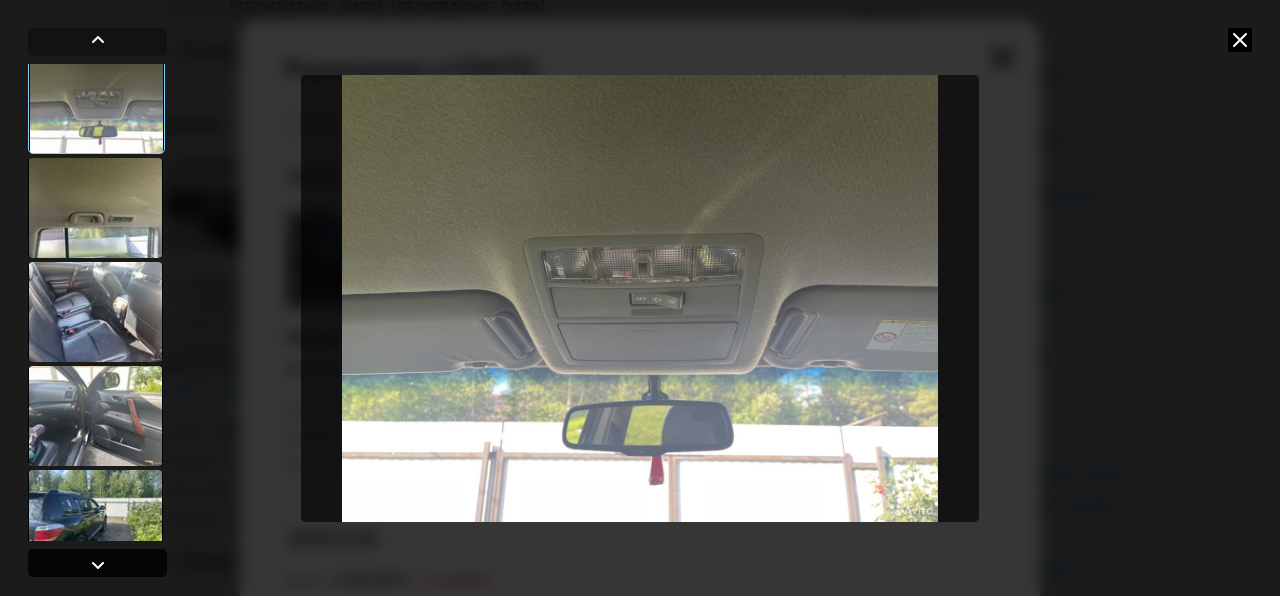 scroll, scrollTop: 531, scrollLeft: 0, axis: vertical 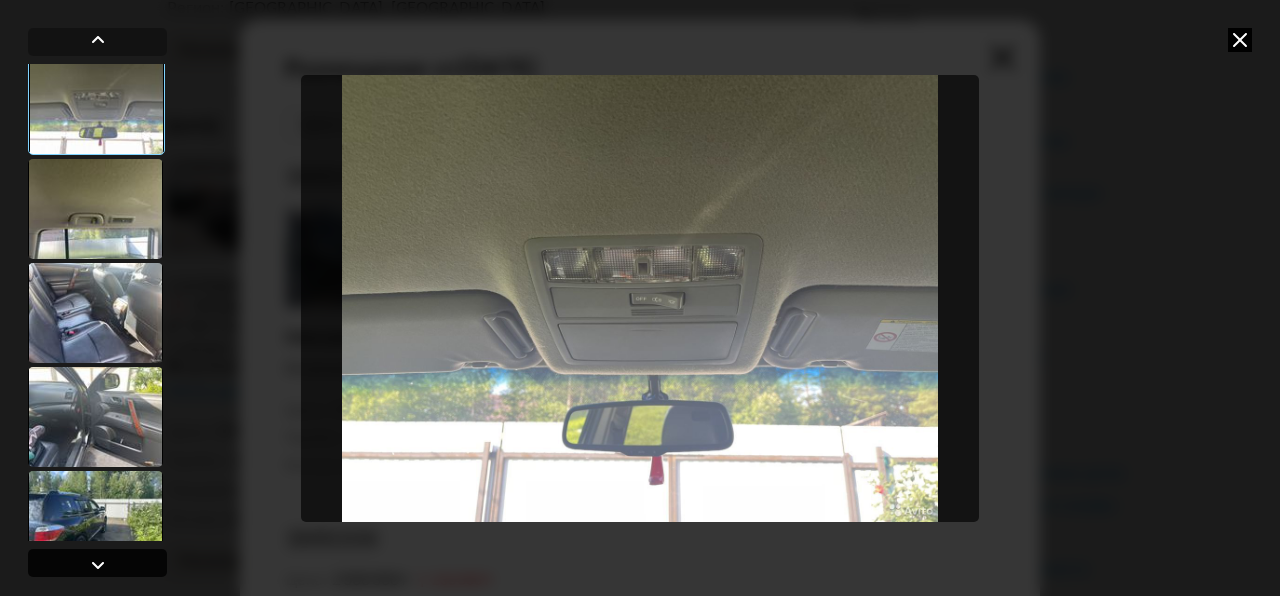 click at bounding box center (98, 565) 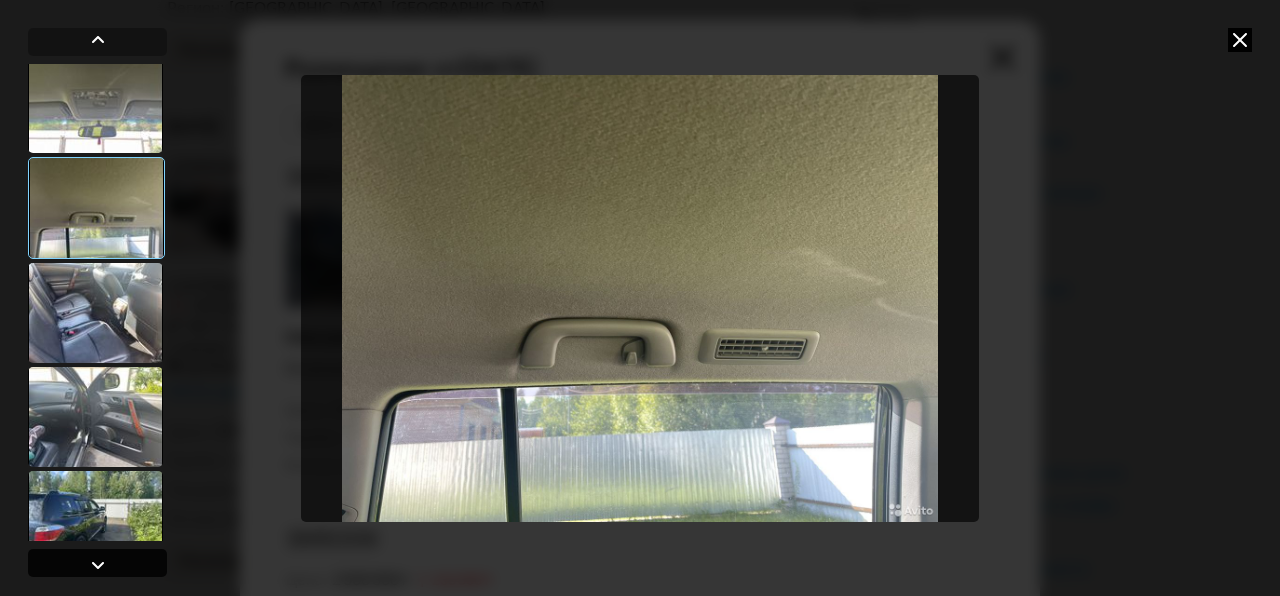 click at bounding box center [98, 565] 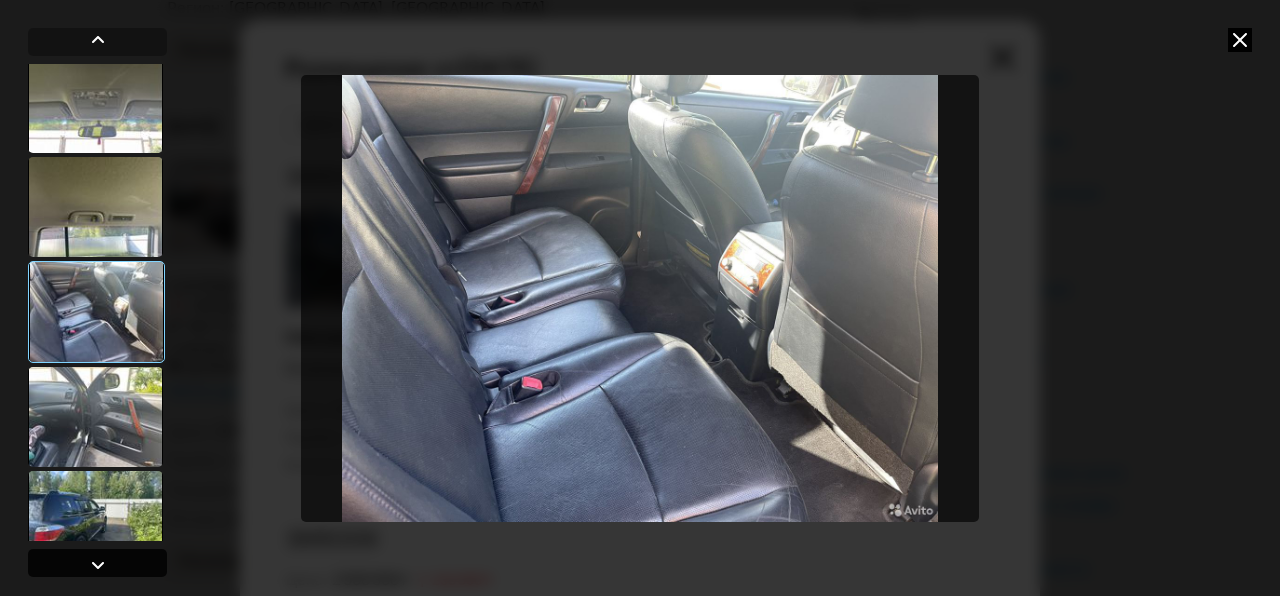 click at bounding box center [98, 565] 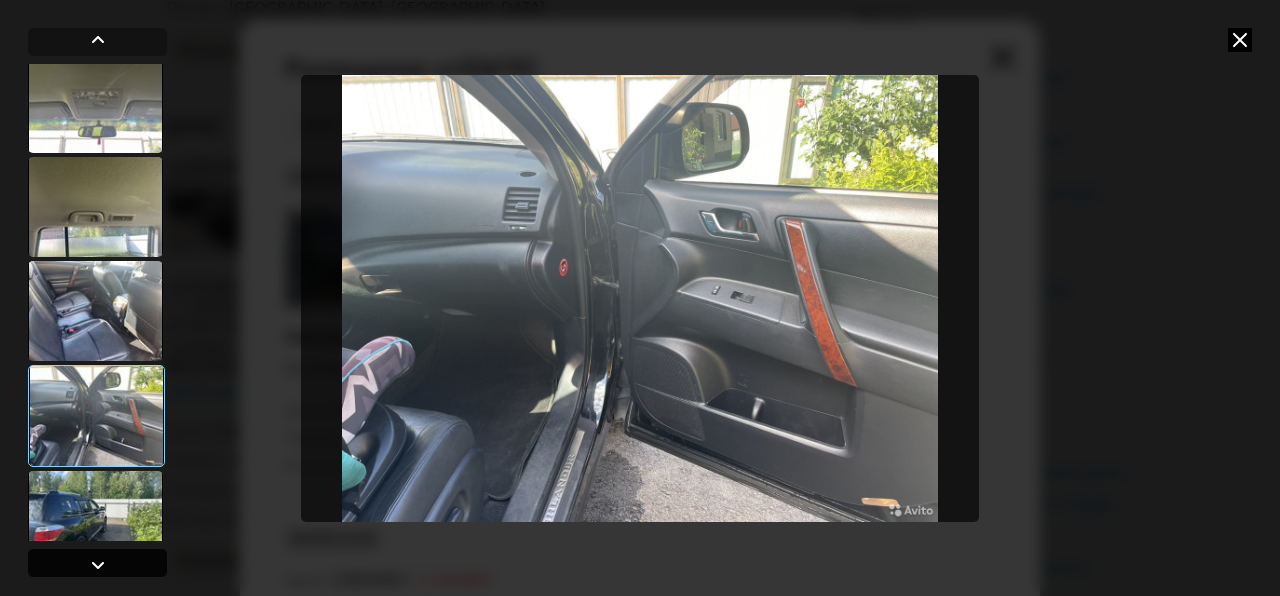 click at bounding box center (98, 565) 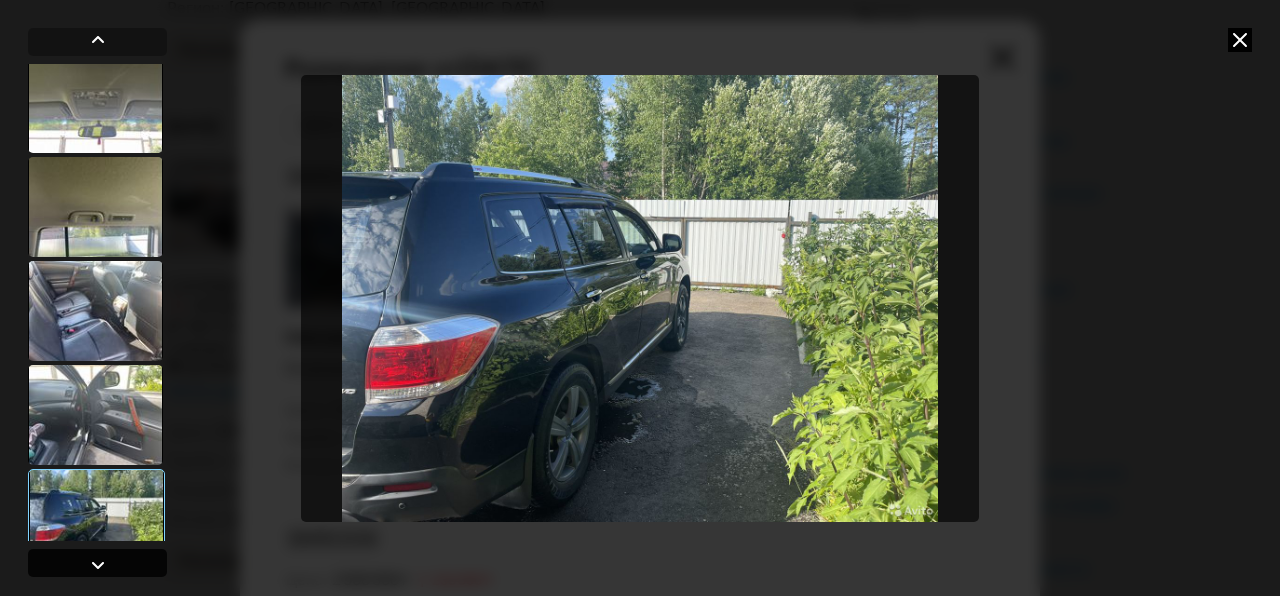 click at bounding box center [98, 565] 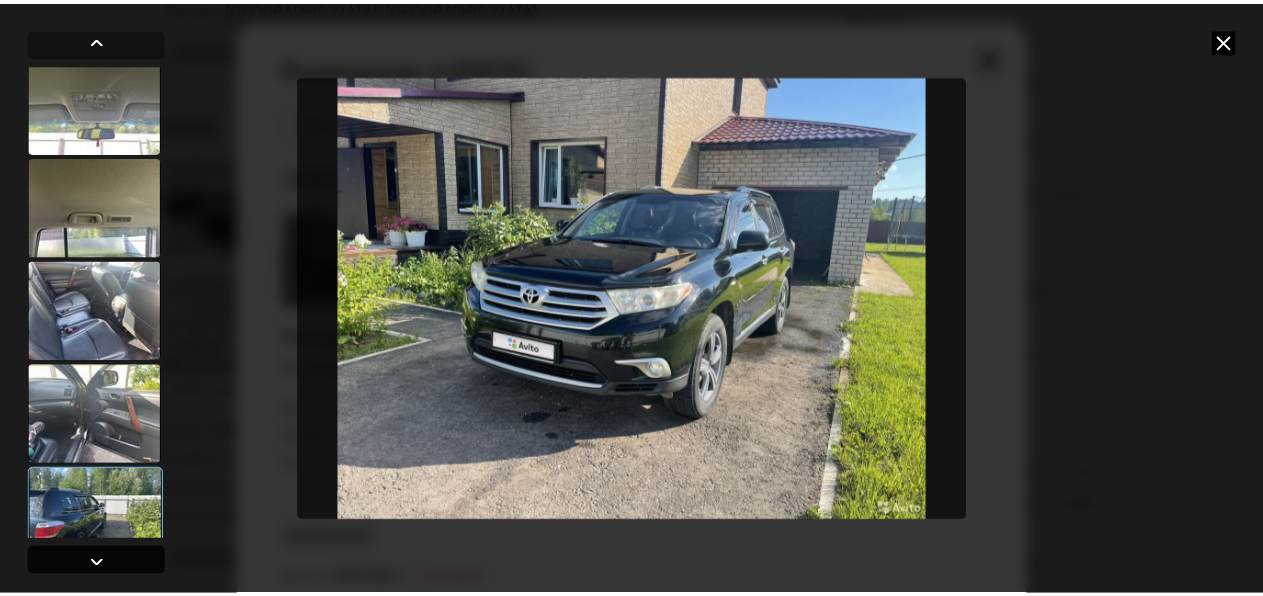 scroll, scrollTop: 876, scrollLeft: 0, axis: vertical 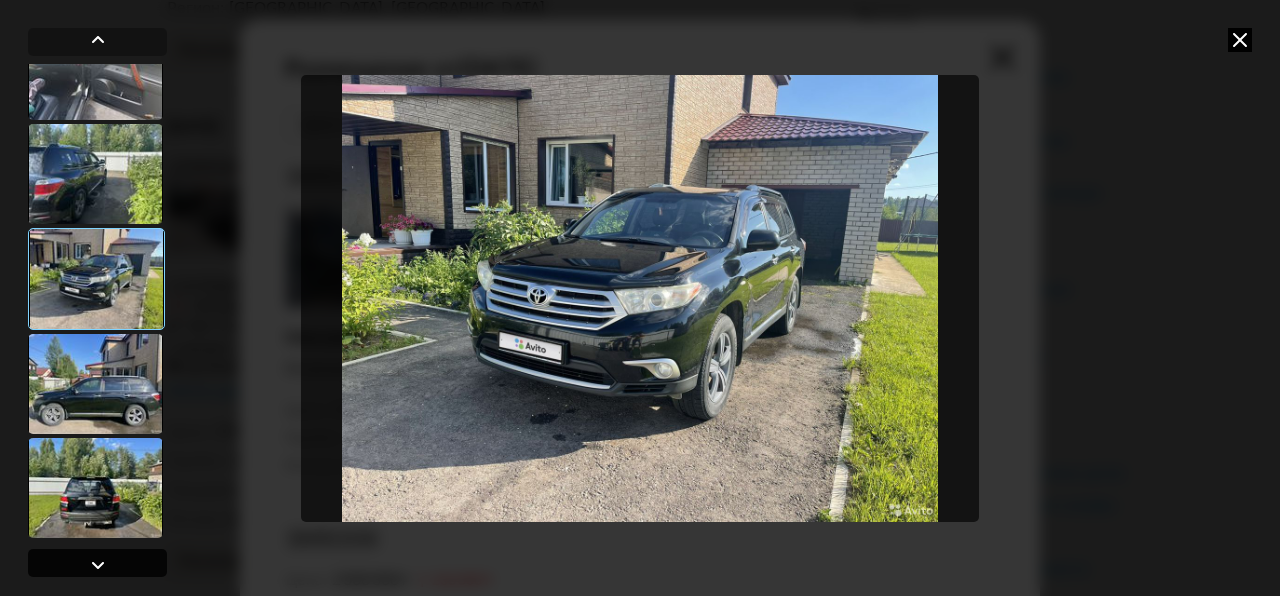 click at bounding box center [98, 565] 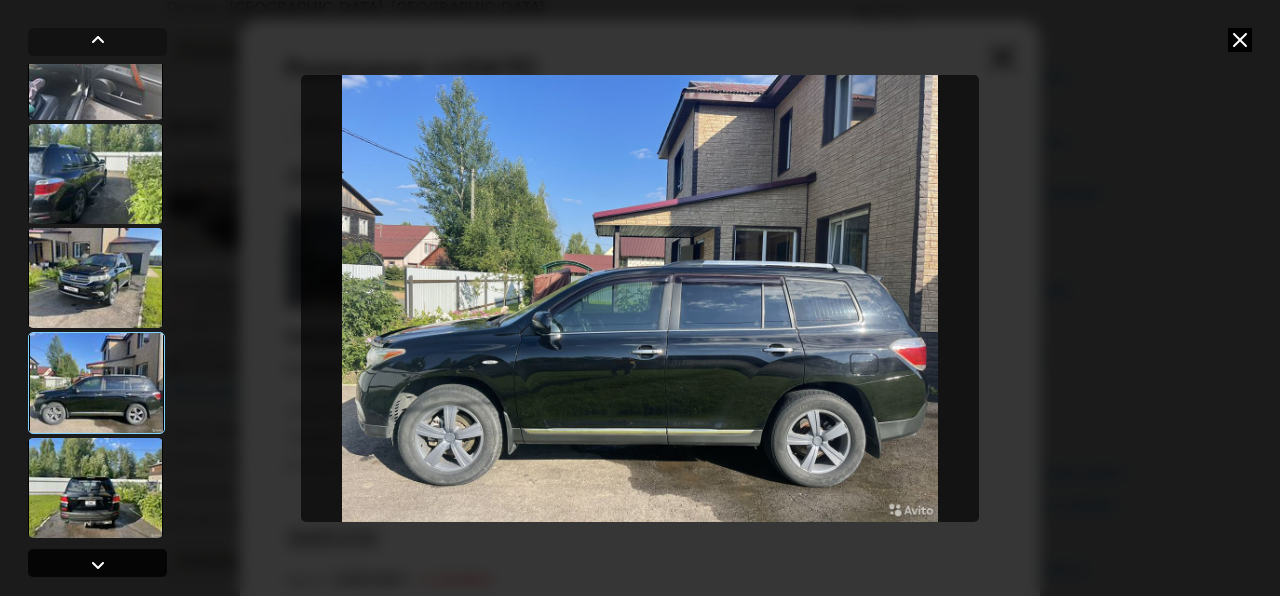 click at bounding box center [98, 565] 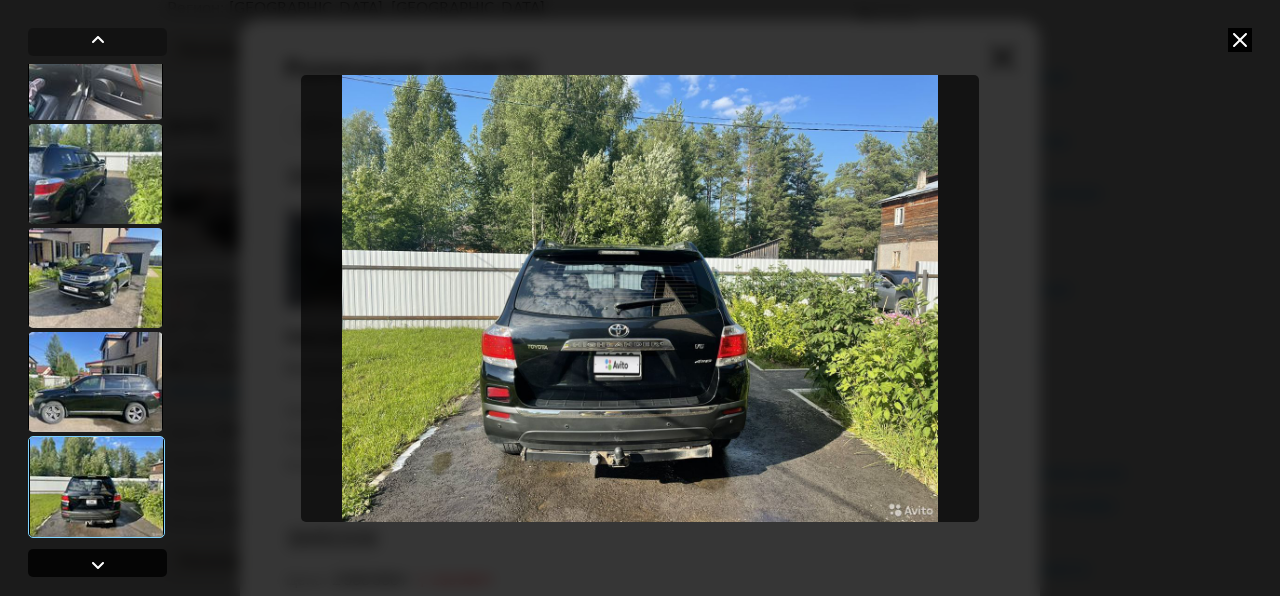 click at bounding box center [98, 565] 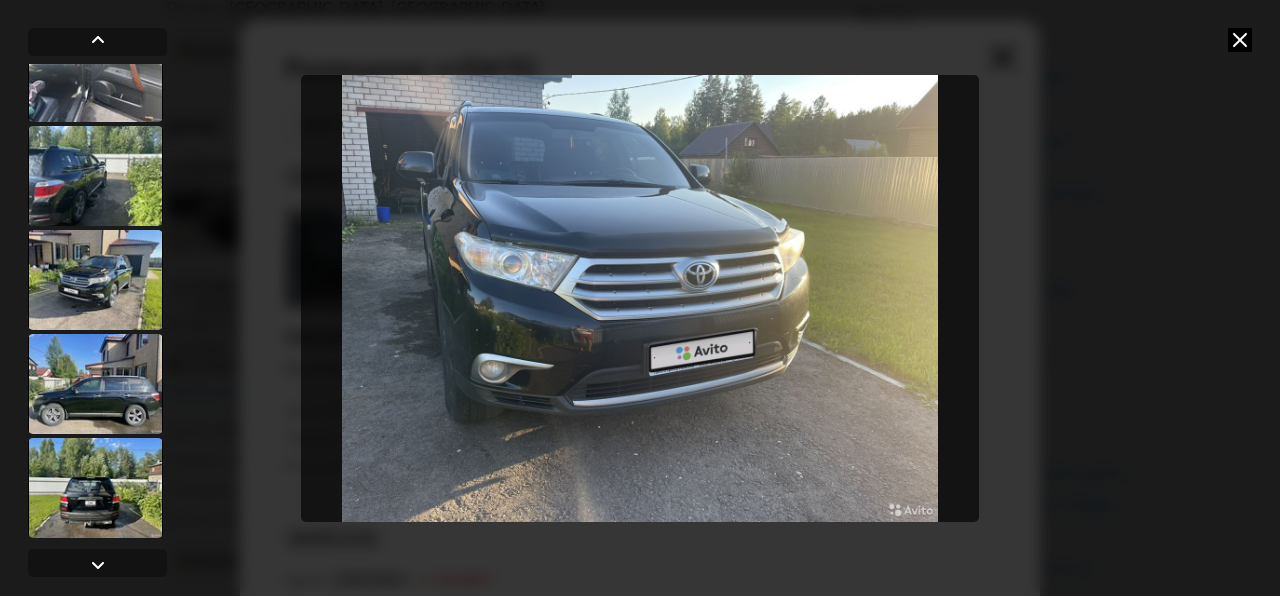 click at bounding box center [1240, 40] 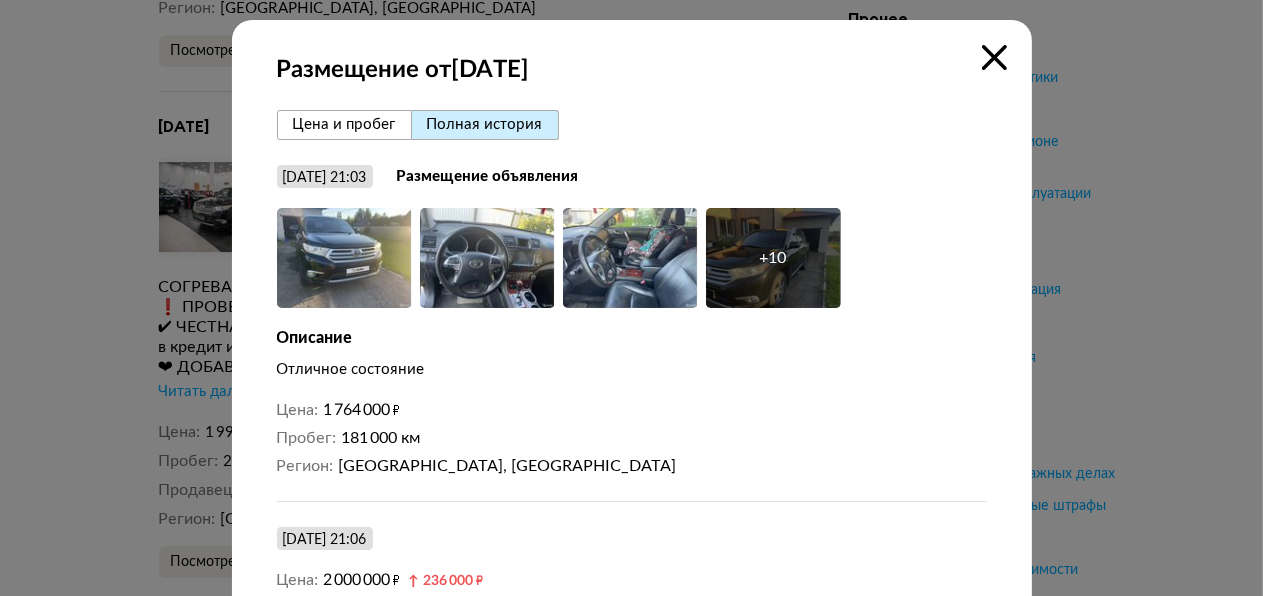 click at bounding box center (994, 57) 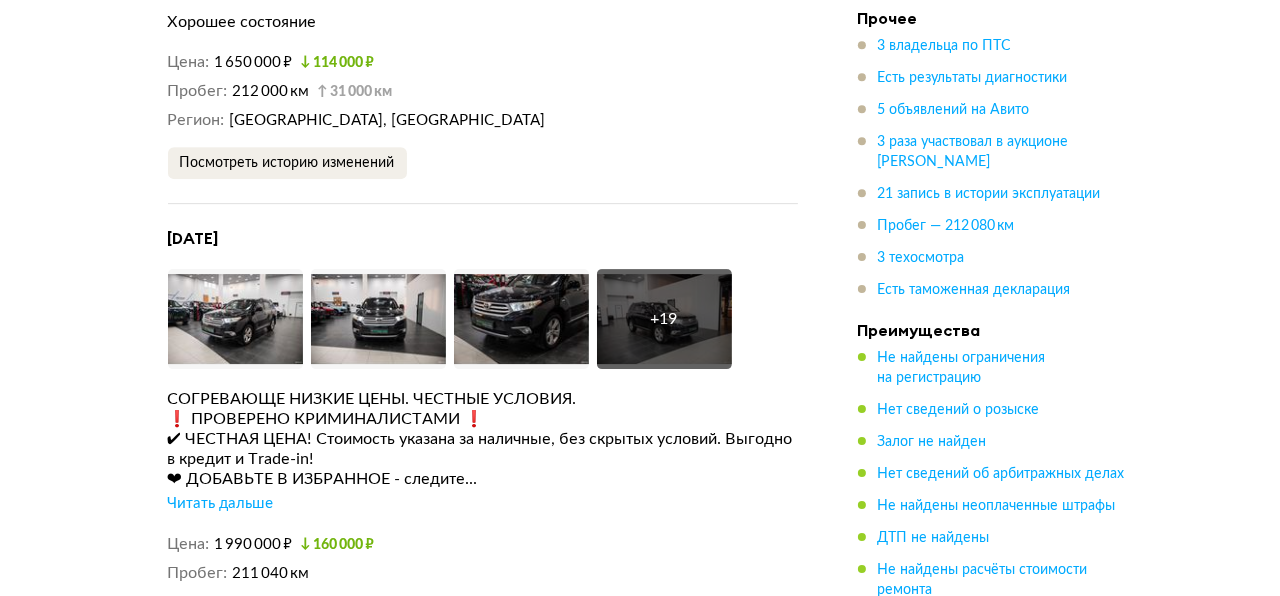 scroll, scrollTop: 5324, scrollLeft: 0, axis: vertical 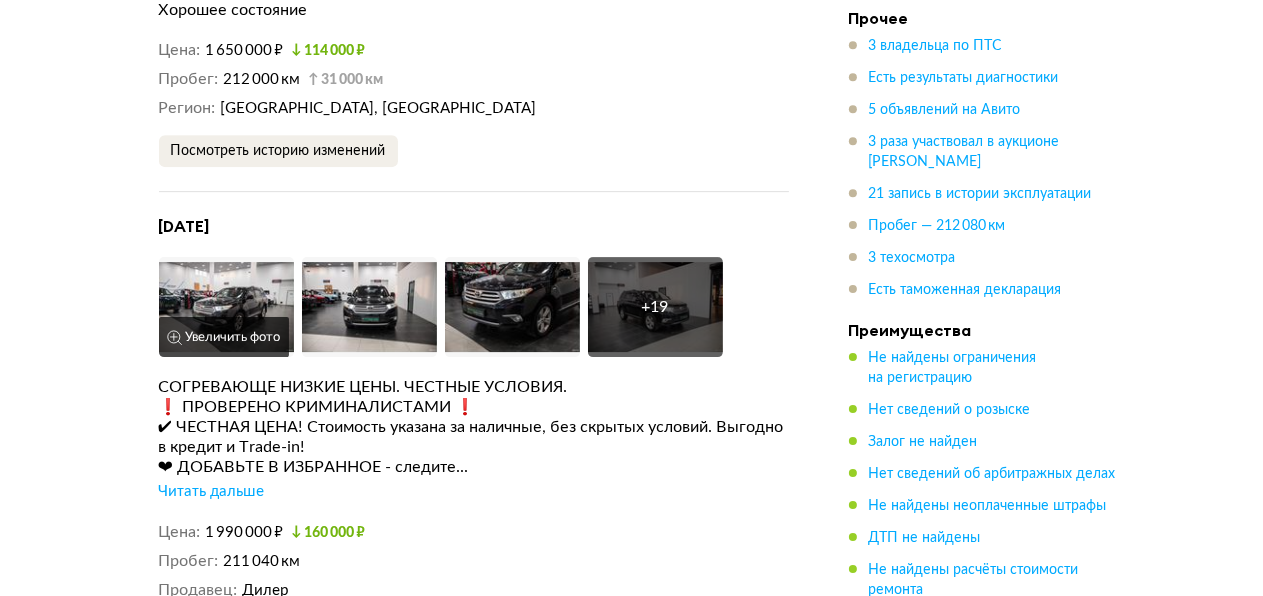 click on "Увеличить фото" at bounding box center (224, 337) 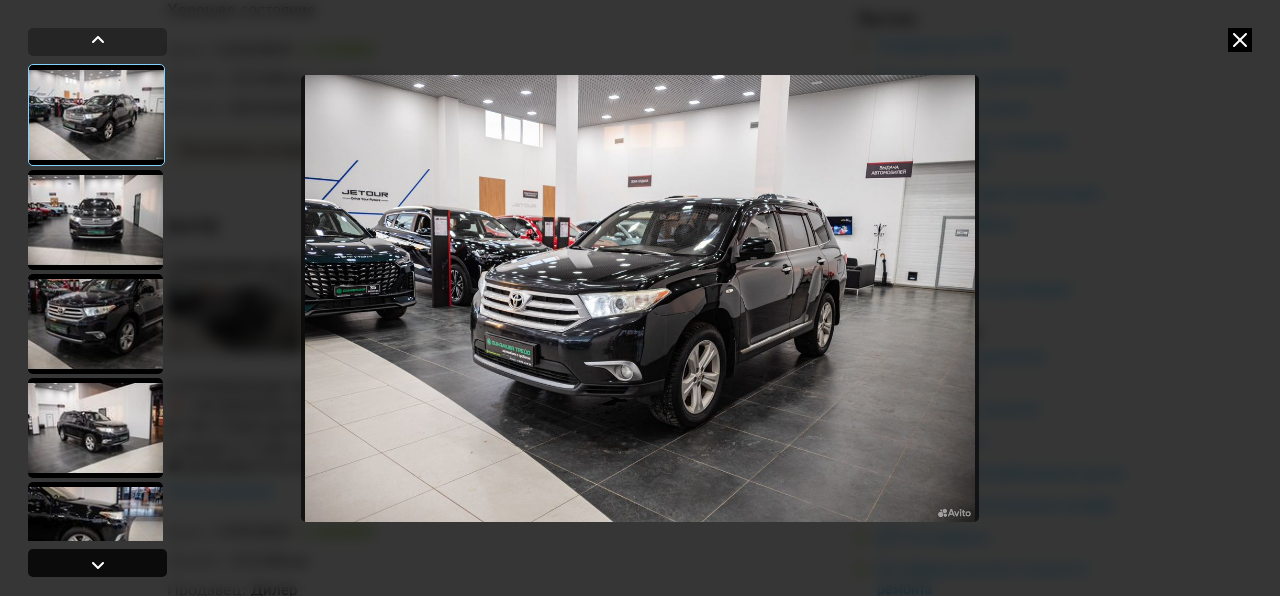 click at bounding box center (98, 565) 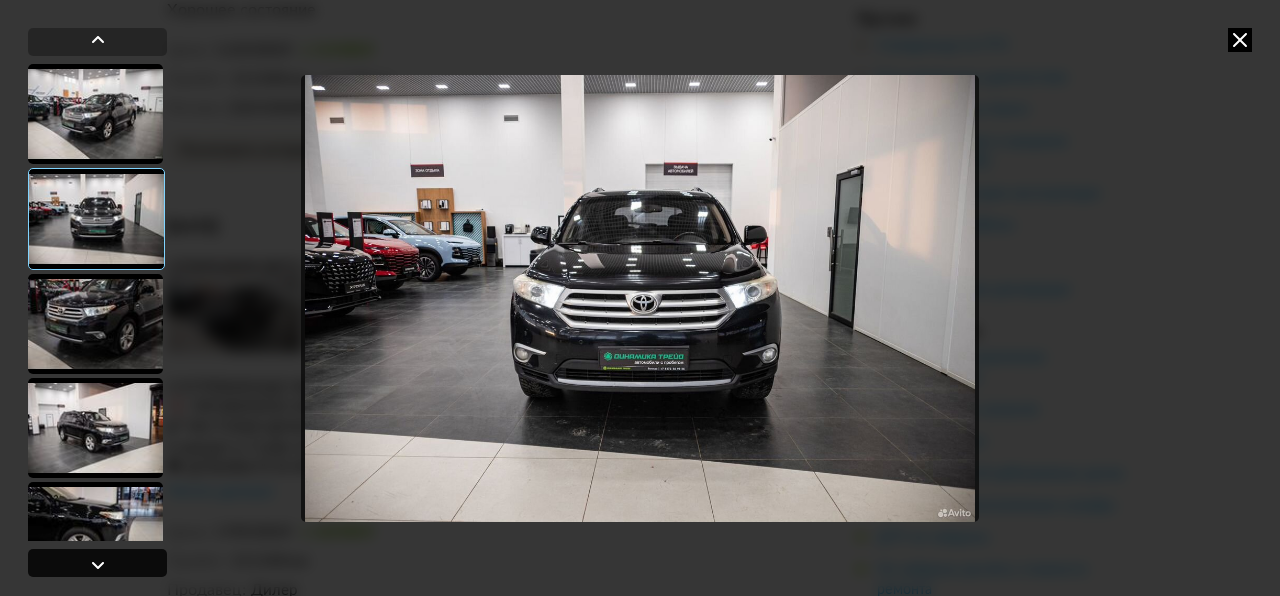 click at bounding box center (98, 565) 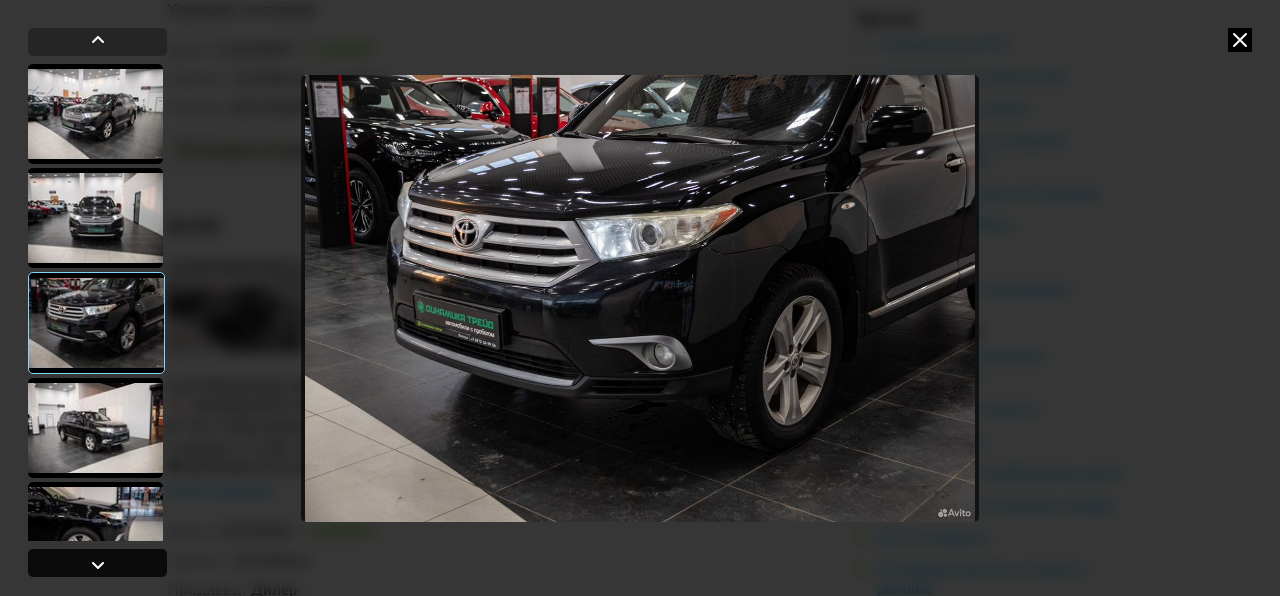 click at bounding box center (98, 565) 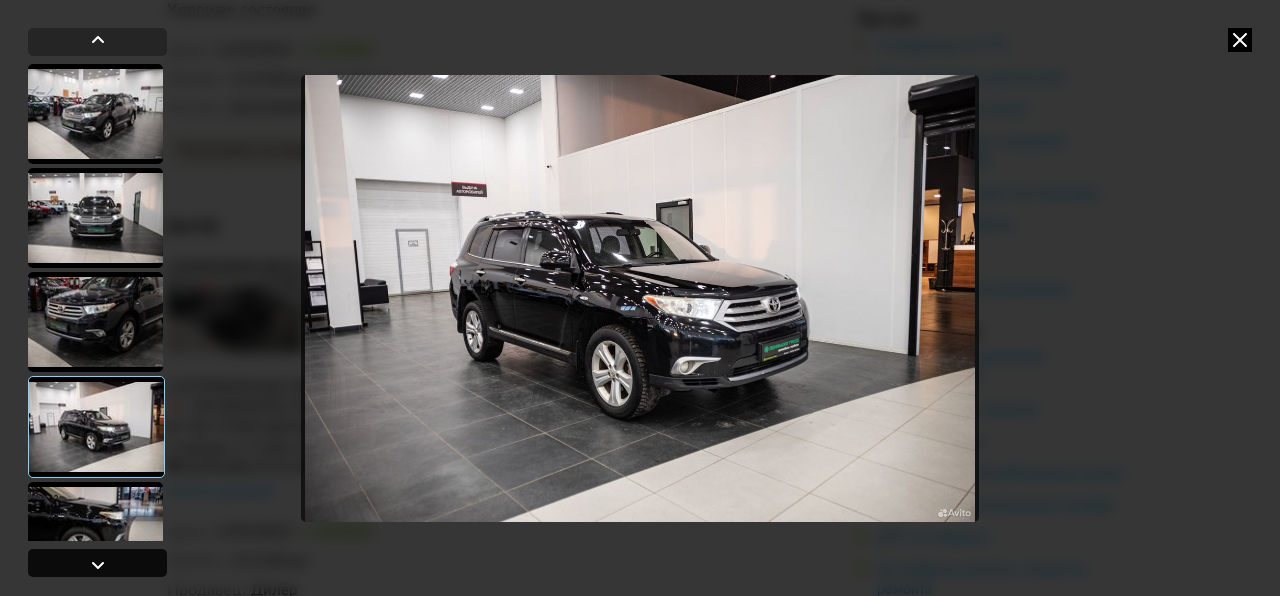 click at bounding box center [98, 565] 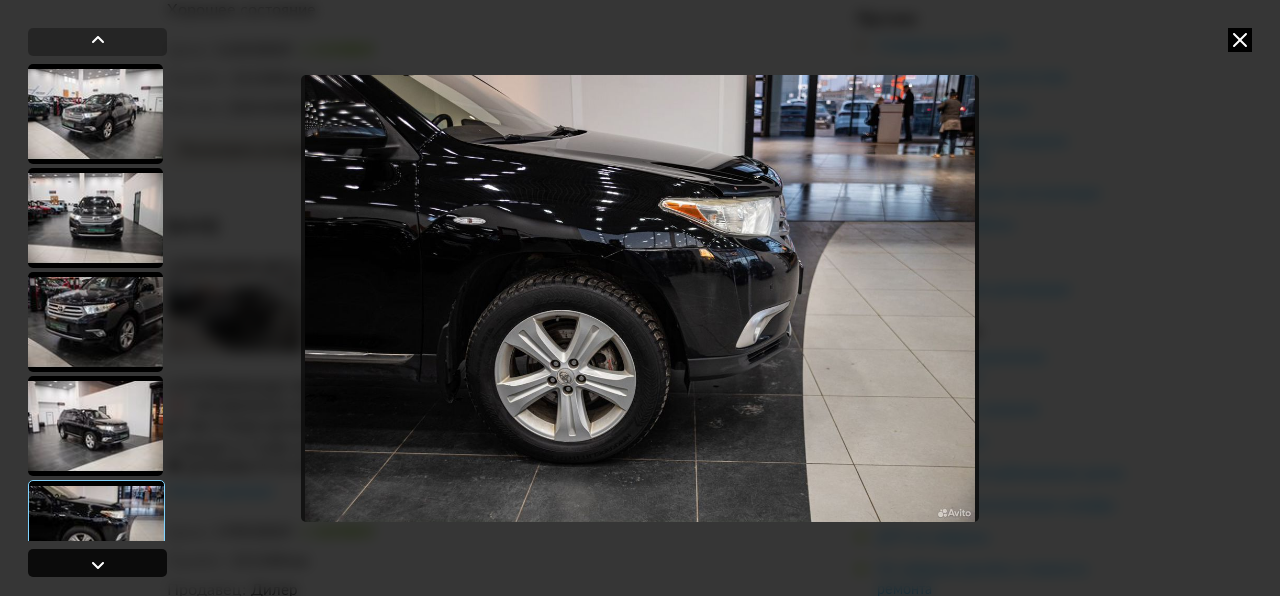 click at bounding box center (98, 565) 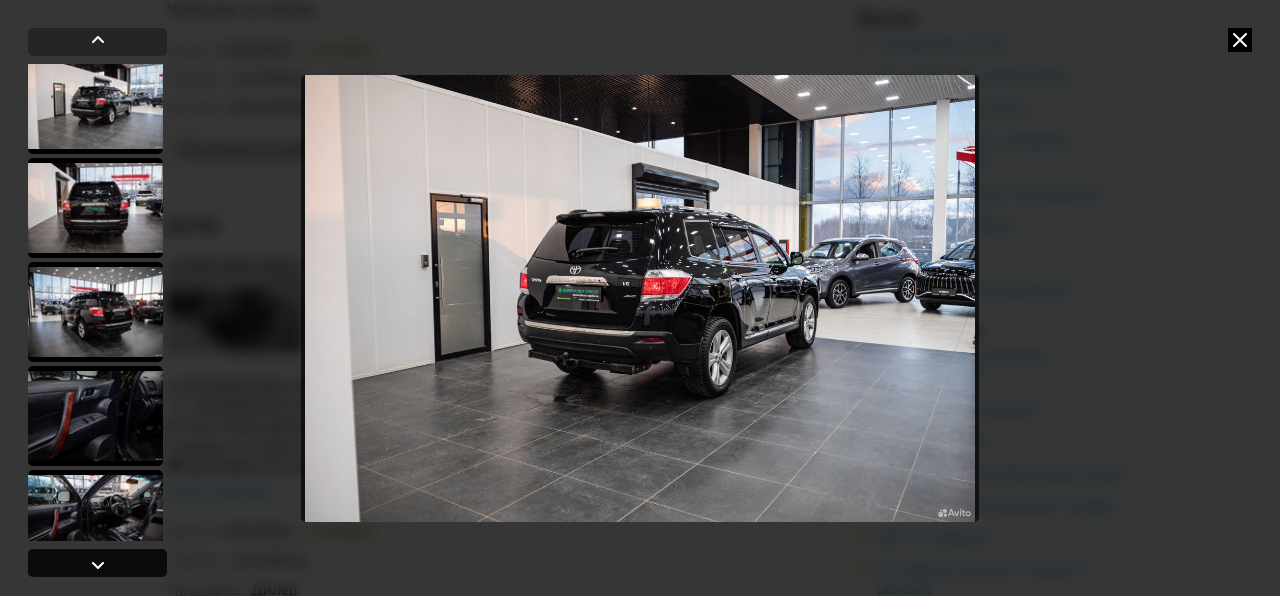 scroll, scrollTop: 531, scrollLeft: 0, axis: vertical 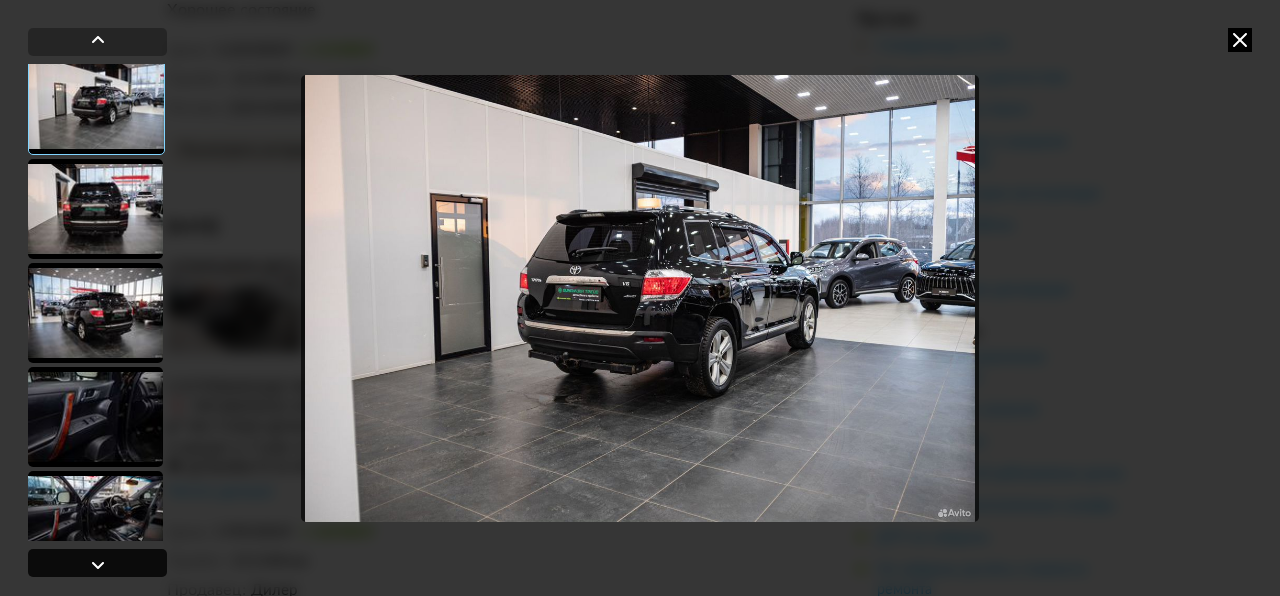 click at bounding box center (98, 565) 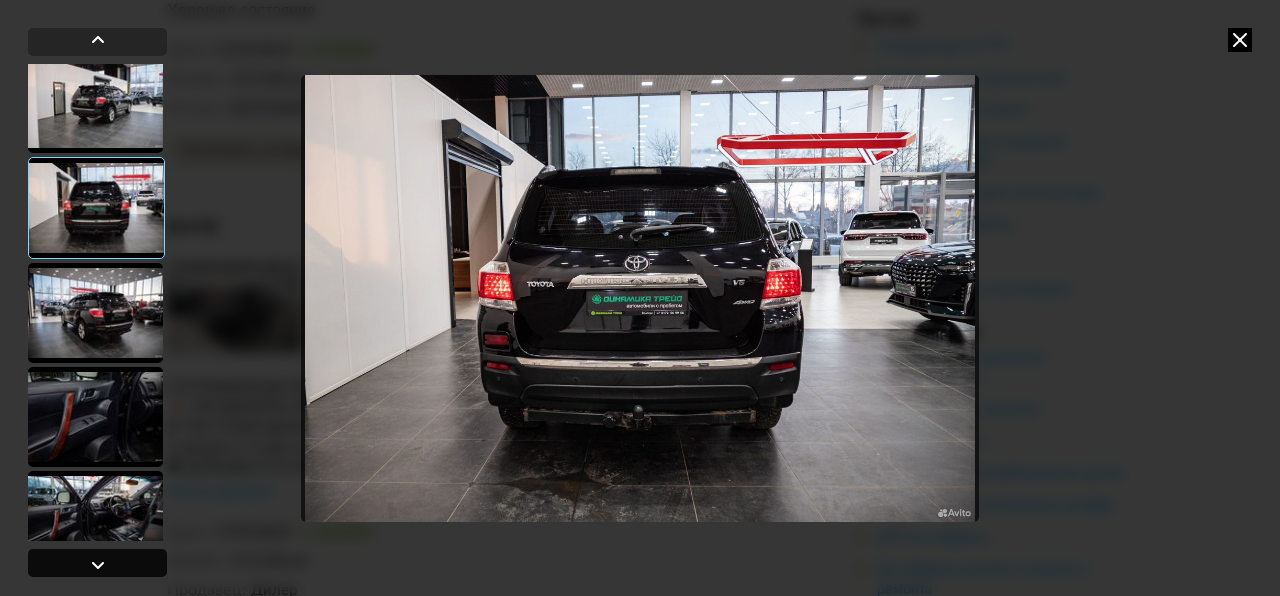 click at bounding box center (98, 565) 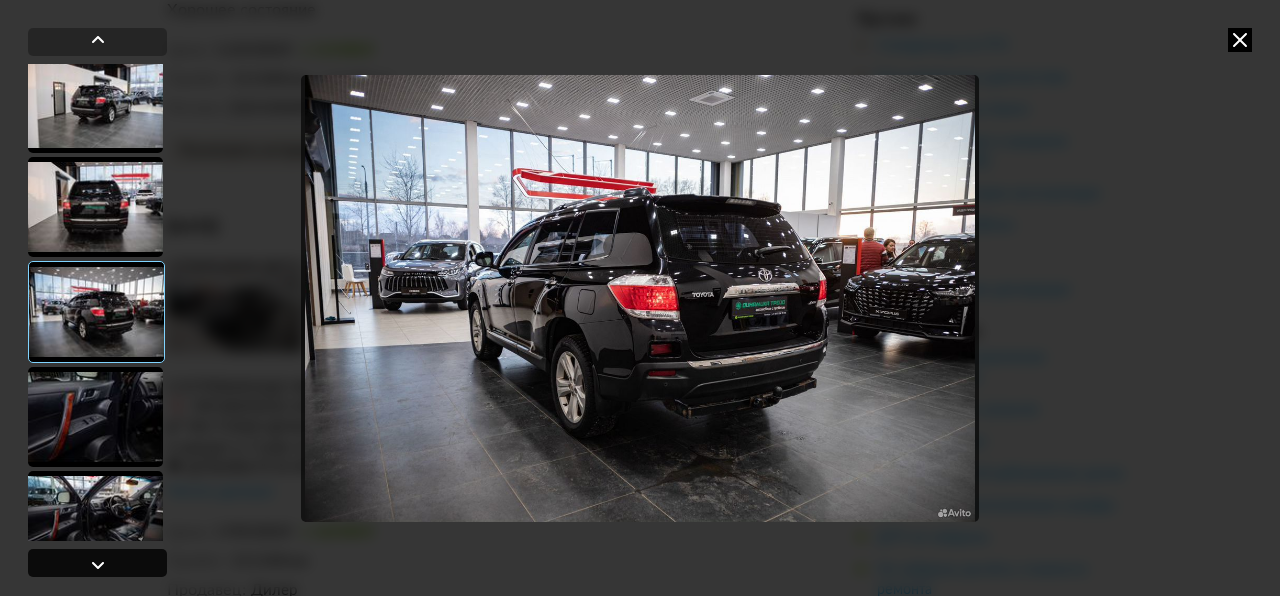 click at bounding box center [98, 565] 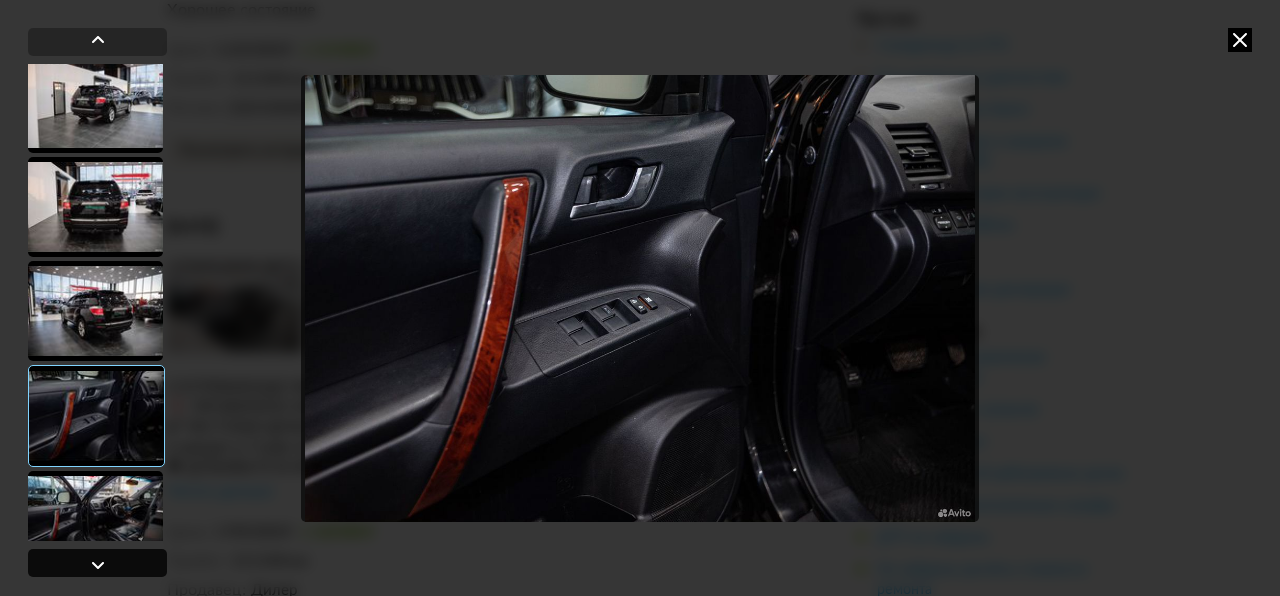 click at bounding box center [98, 565] 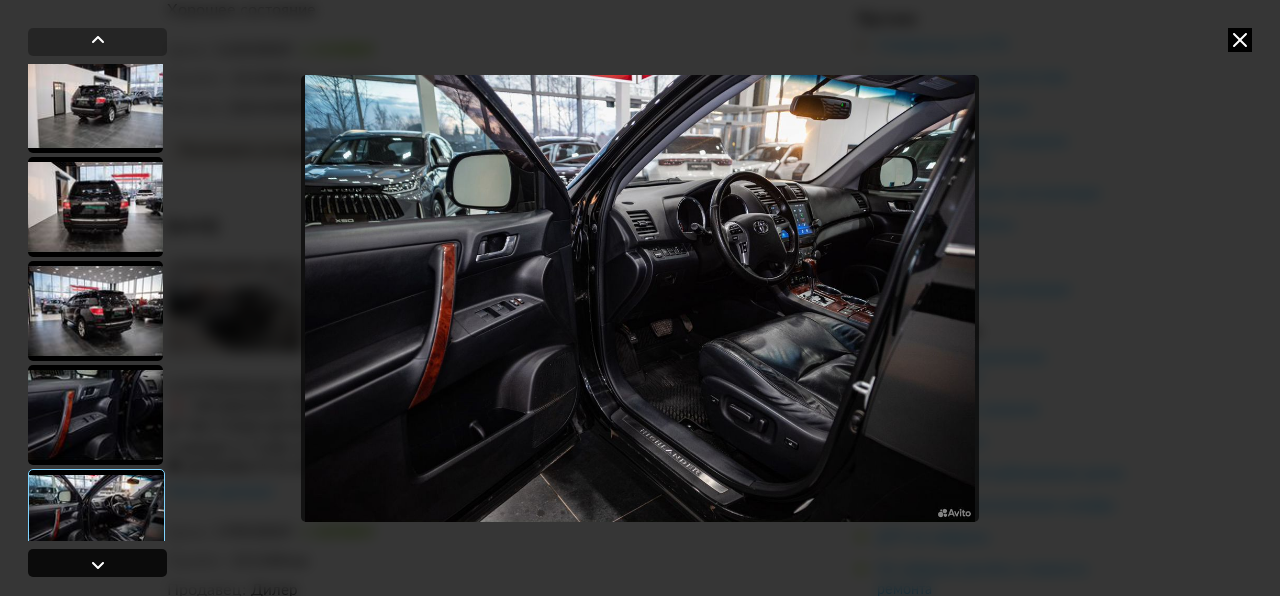 click at bounding box center (98, 565) 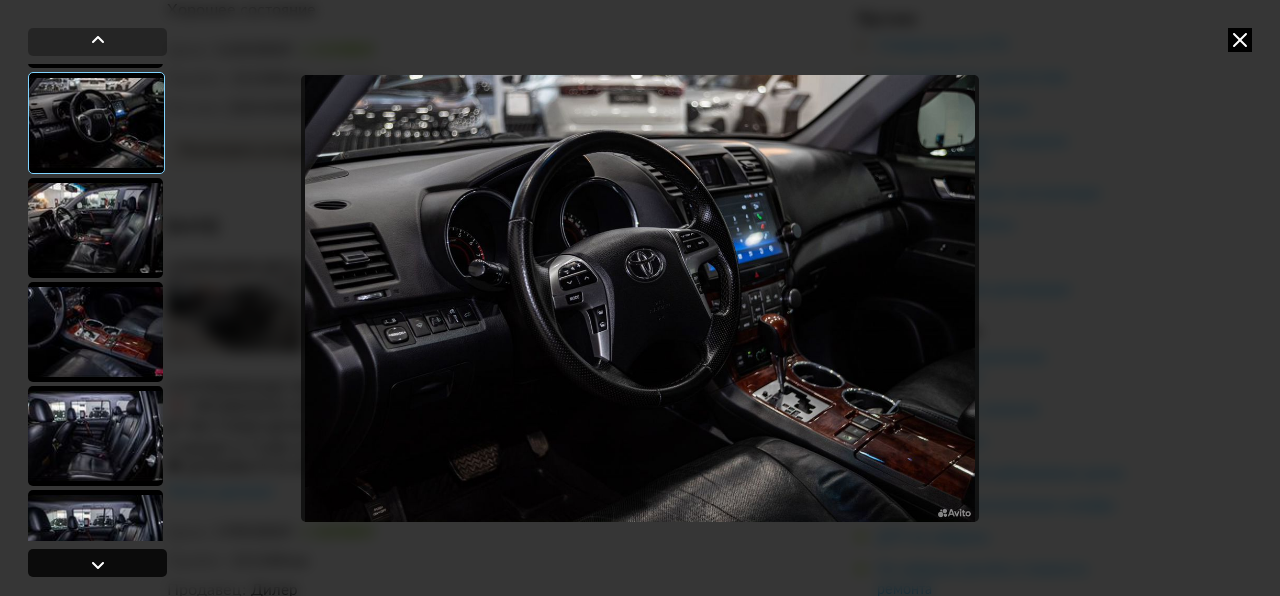 click at bounding box center [98, 565] 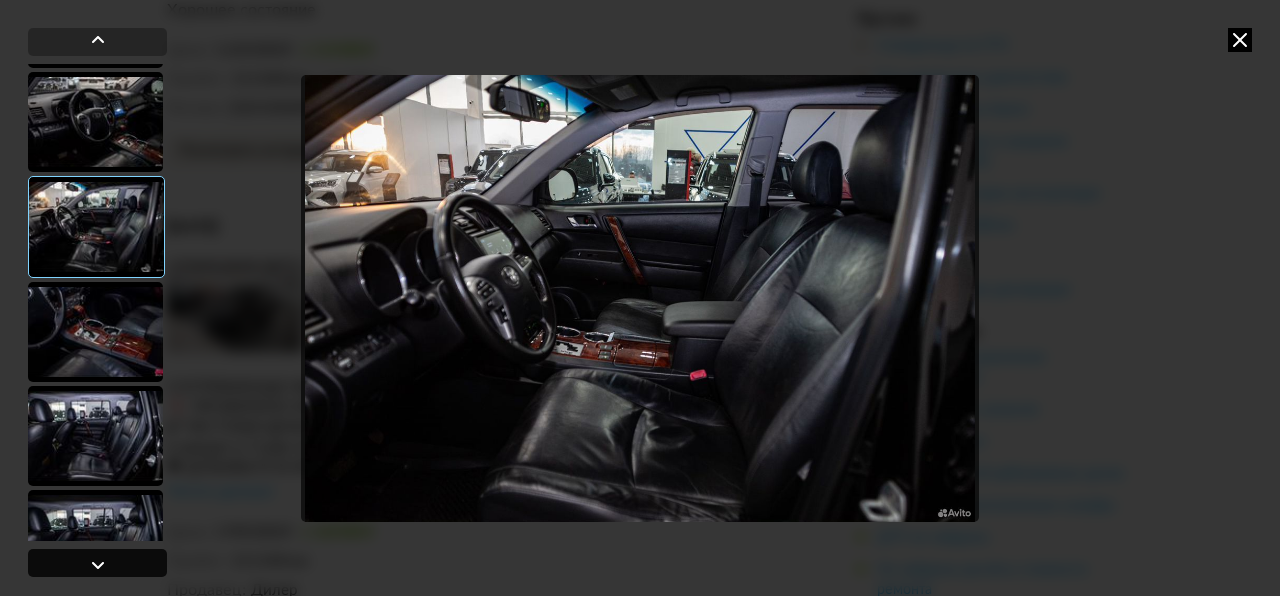 click at bounding box center [98, 565] 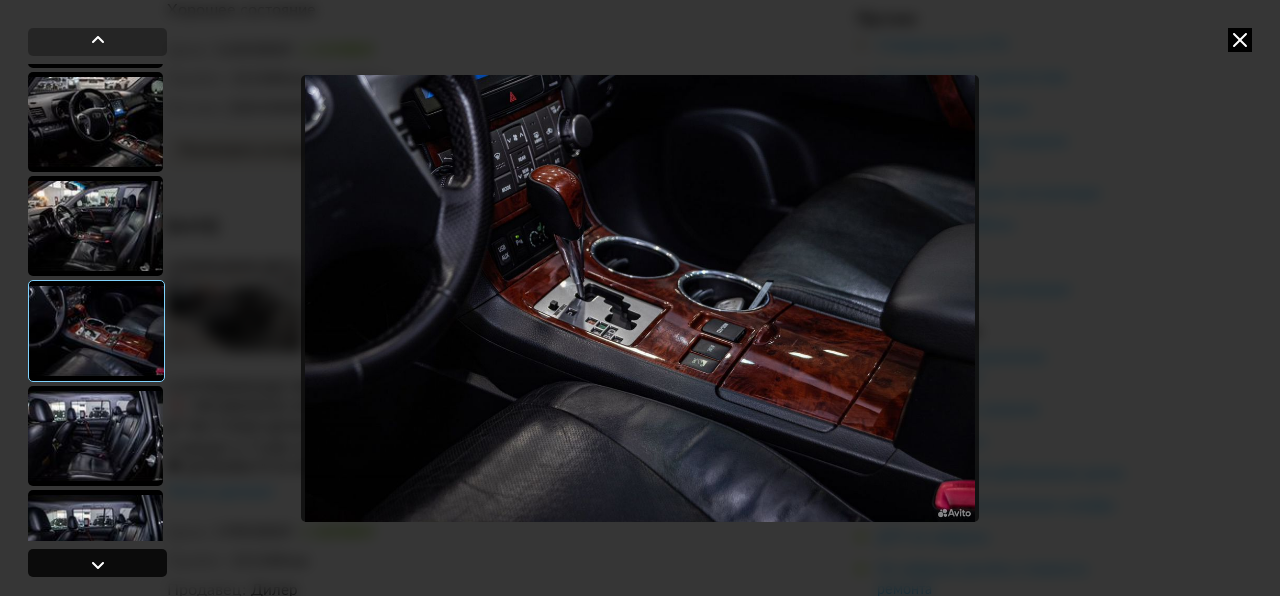 click at bounding box center [98, 565] 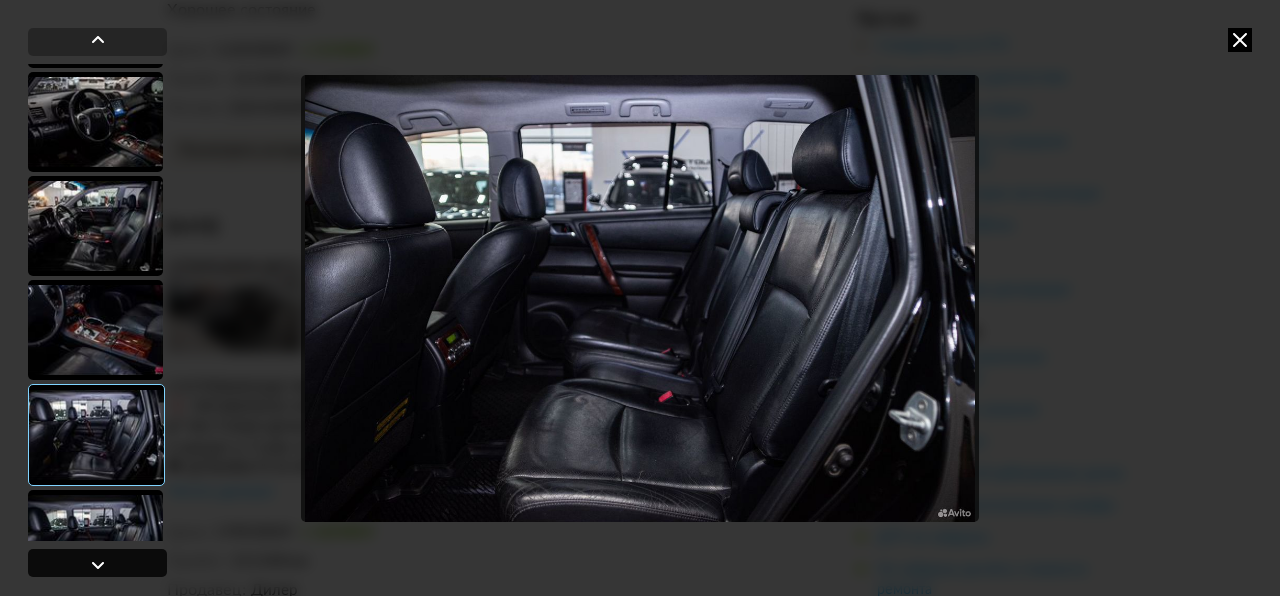 click at bounding box center (98, 565) 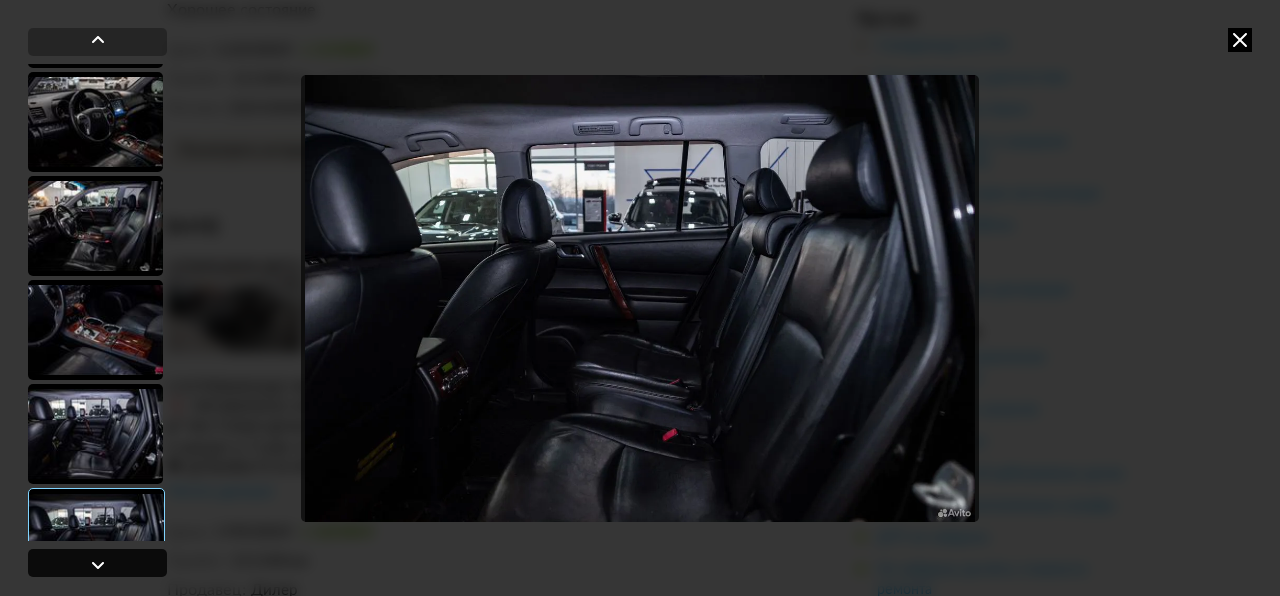 click at bounding box center [98, 565] 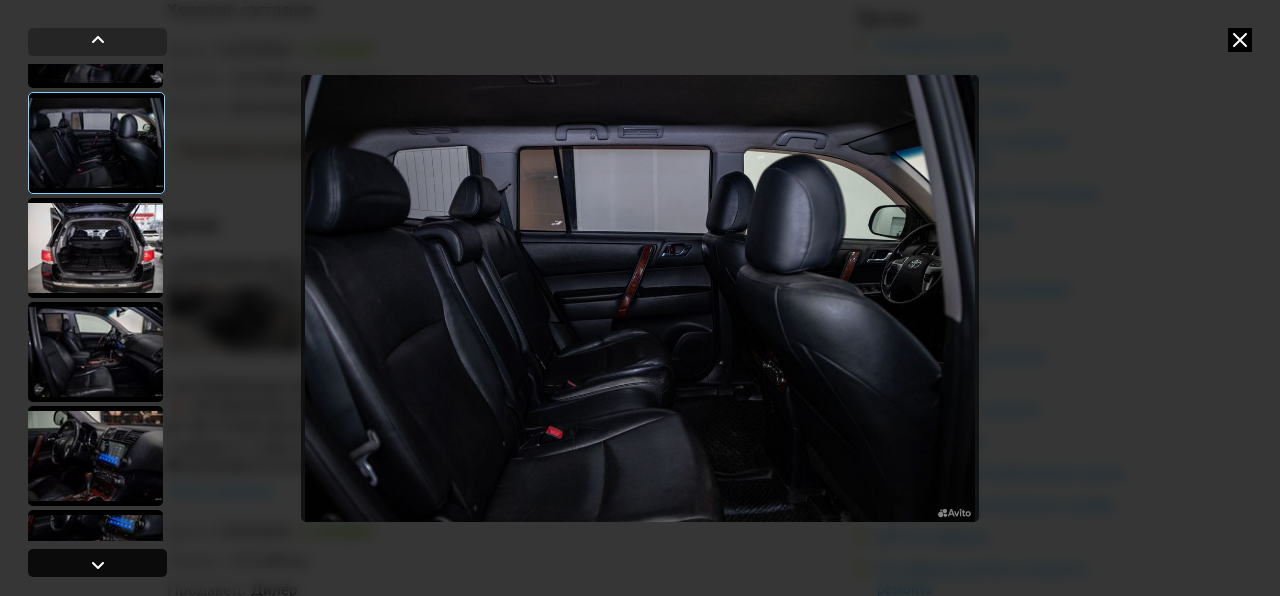 click at bounding box center [98, 565] 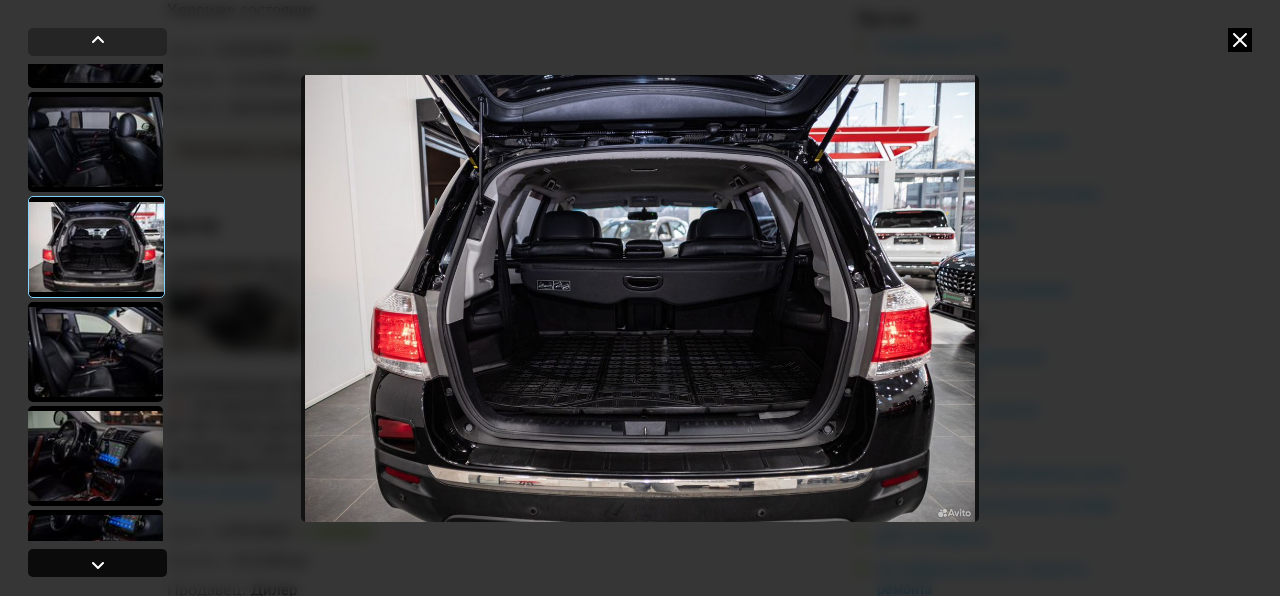 click at bounding box center [98, 565] 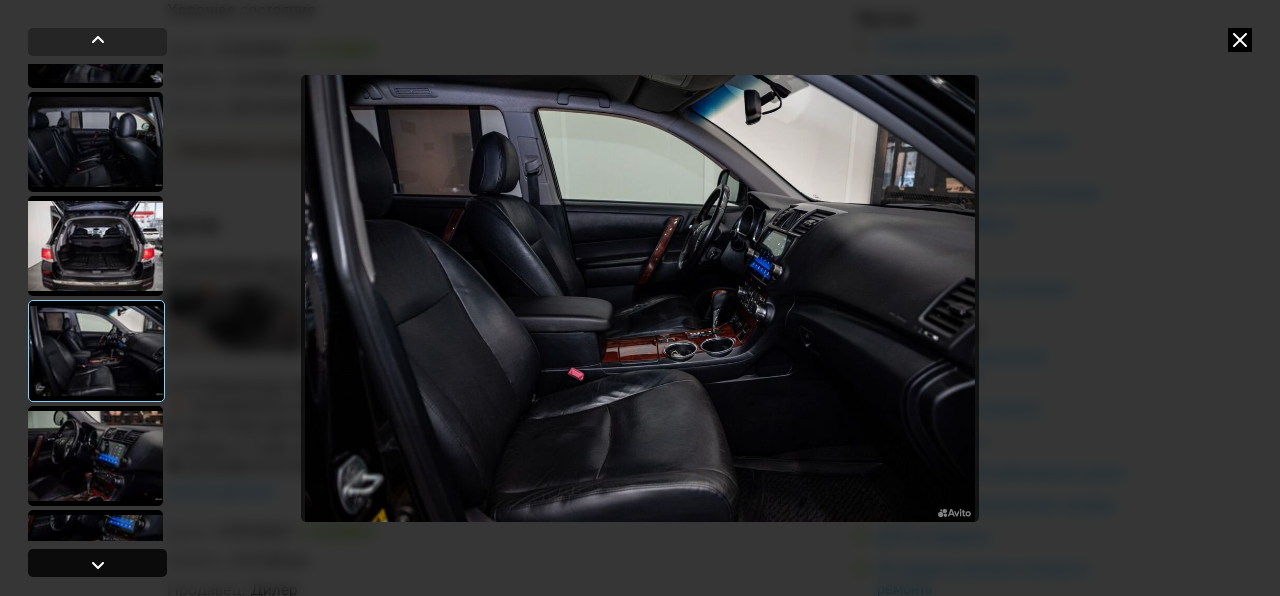 click at bounding box center [98, 565] 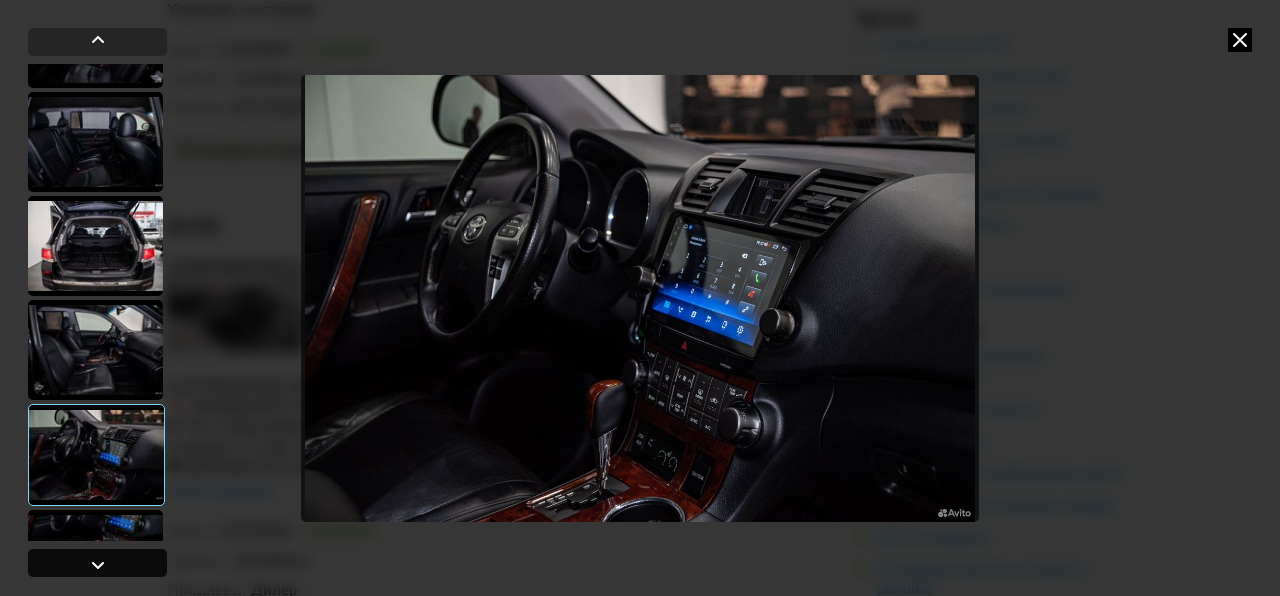 click at bounding box center (98, 565) 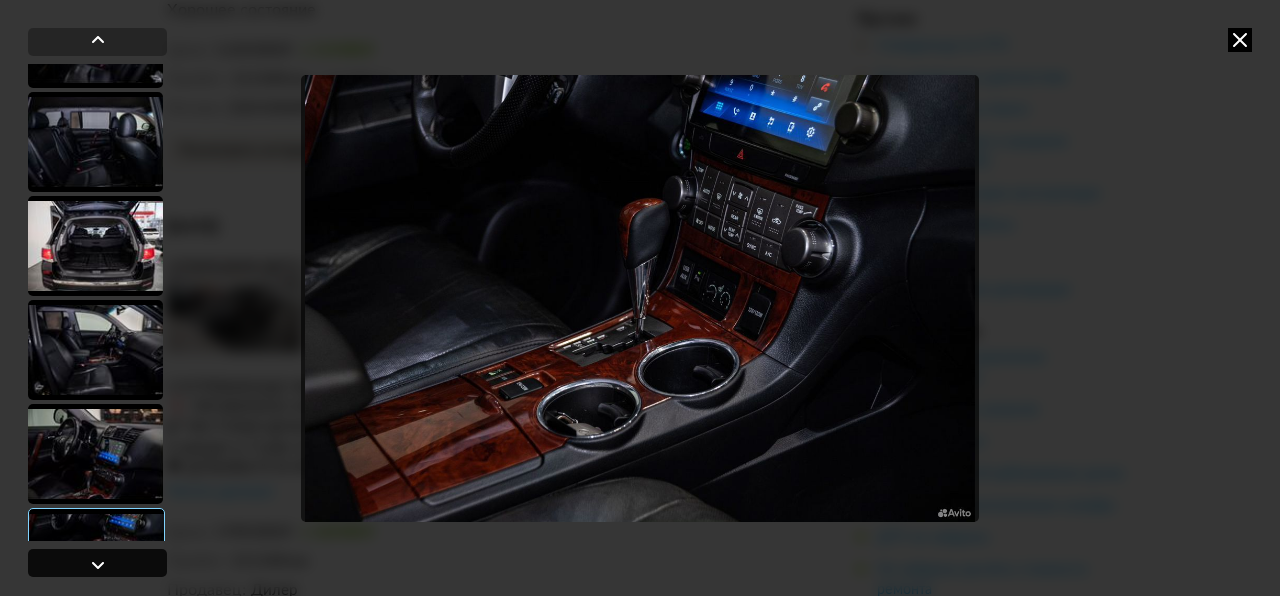 click at bounding box center (98, 565) 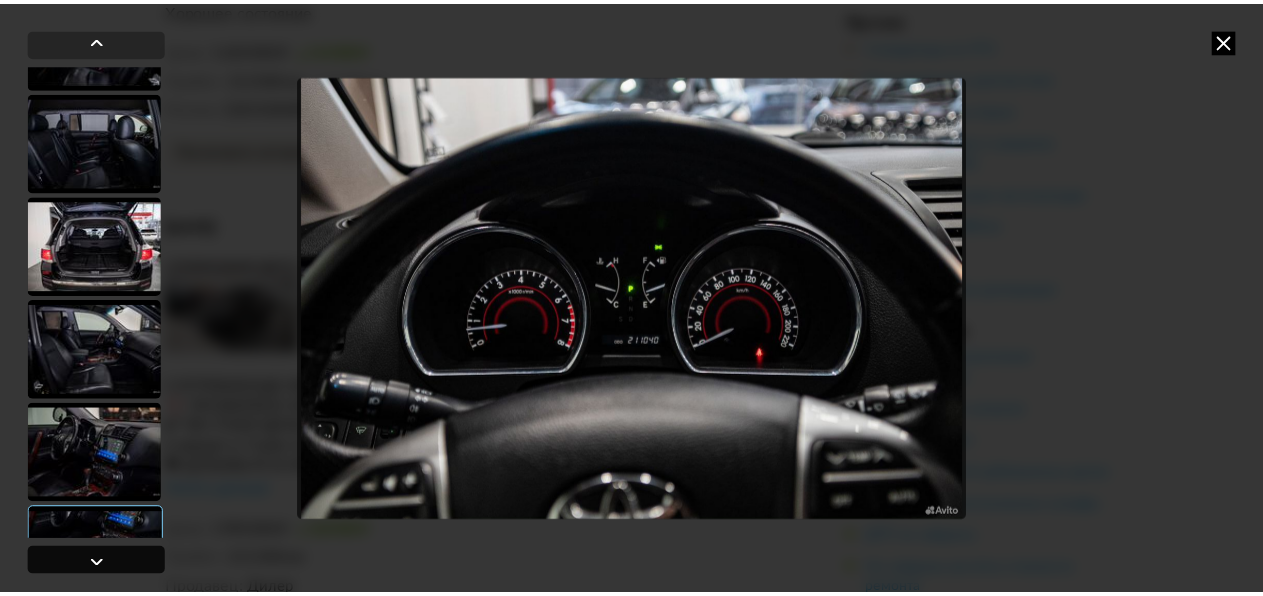 scroll, scrollTop: 1812, scrollLeft: 0, axis: vertical 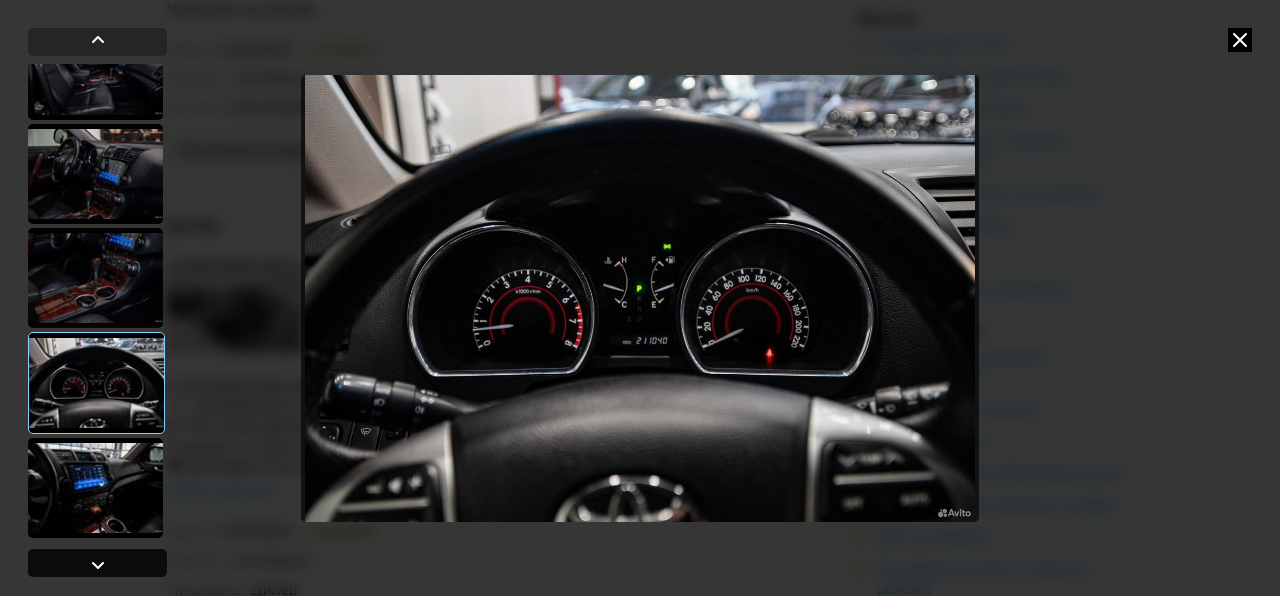 click at bounding box center [98, 565] 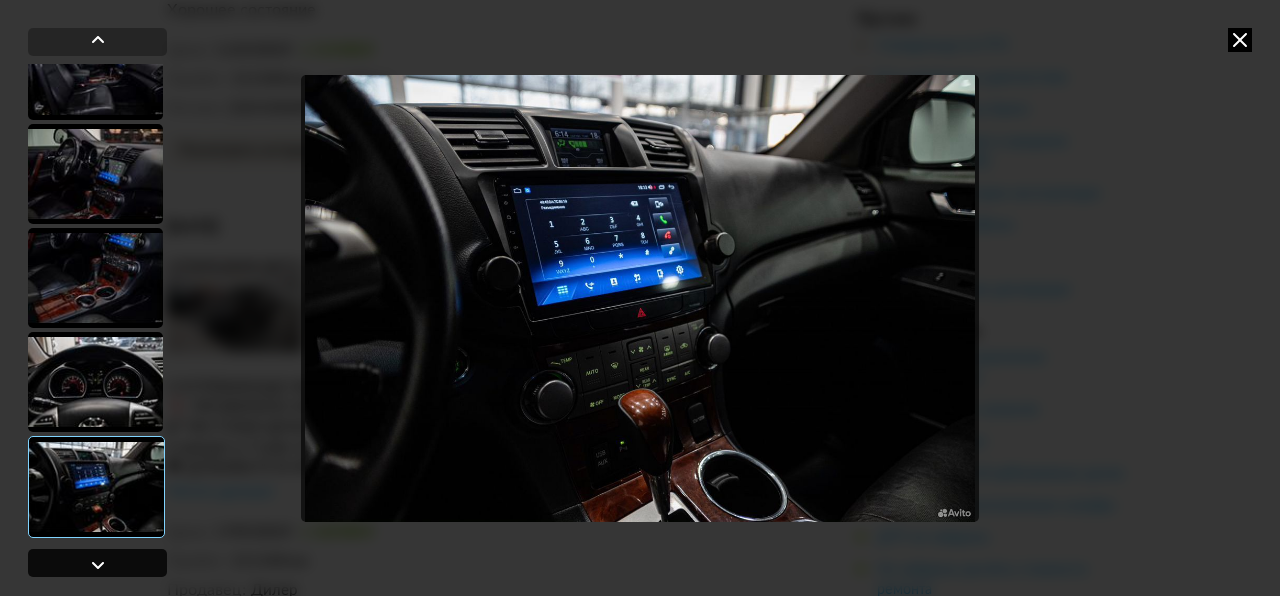 click at bounding box center [98, 565] 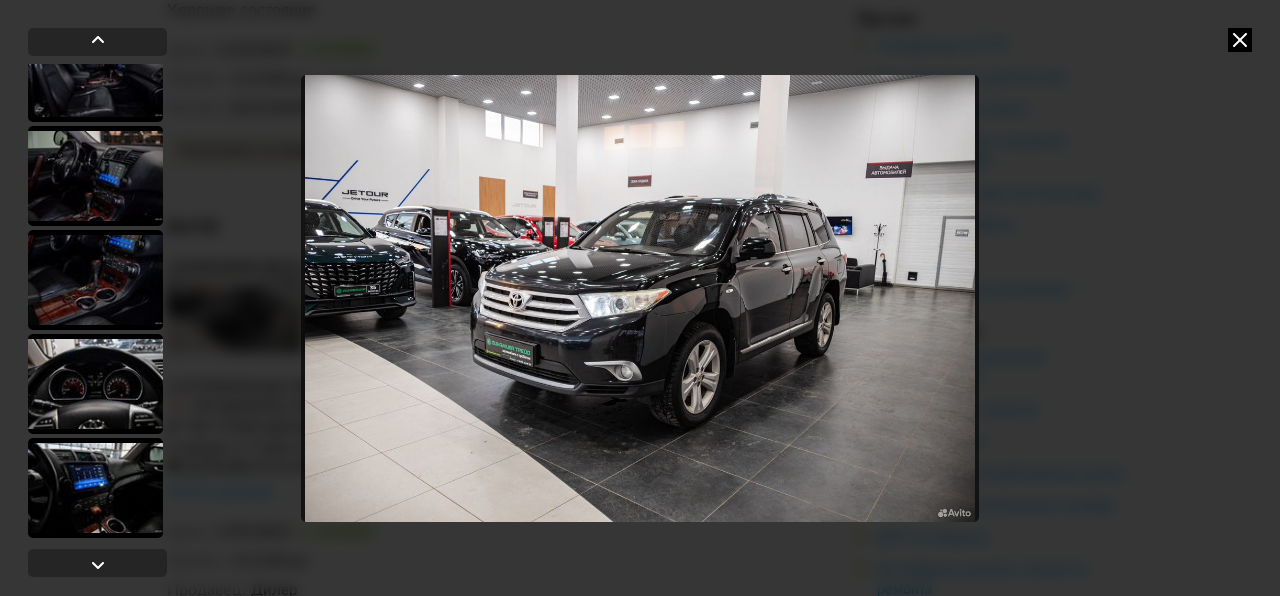 click at bounding box center [1240, 40] 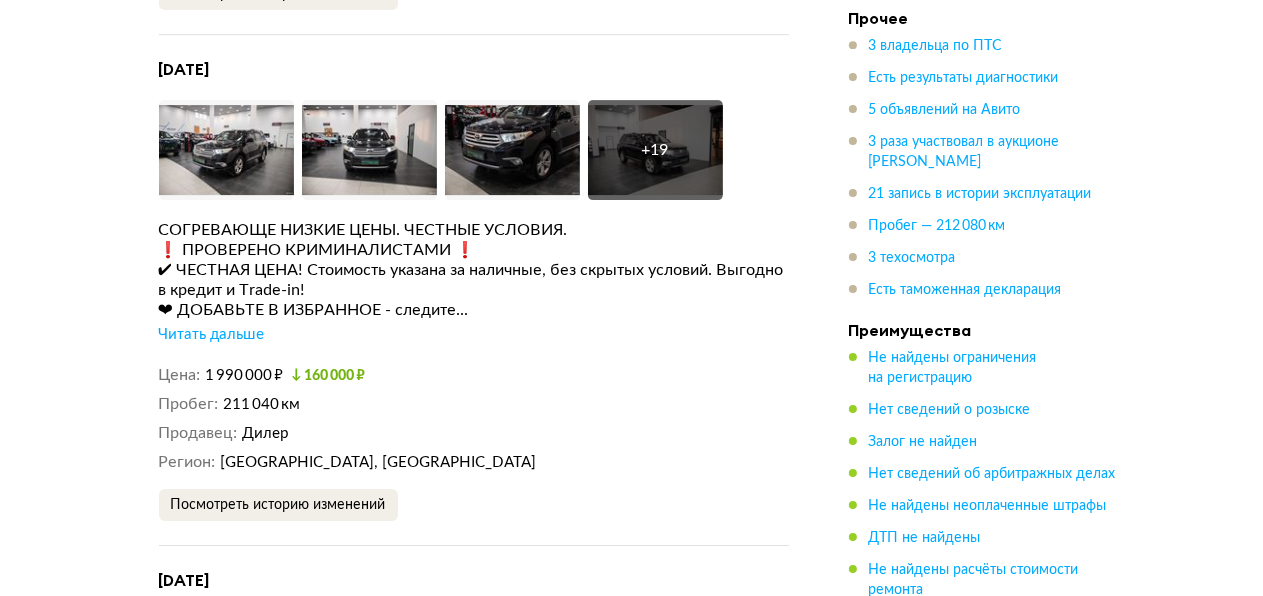 scroll, scrollTop: 5624, scrollLeft: 0, axis: vertical 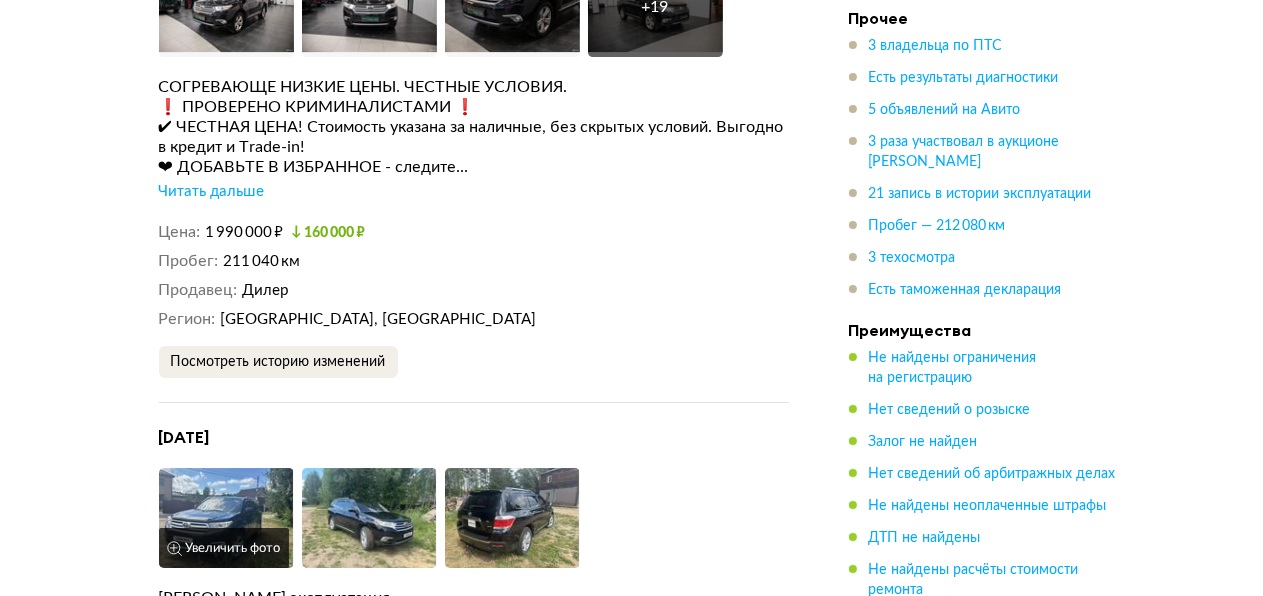 click on "Увеличить фото" at bounding box center [224, 548] 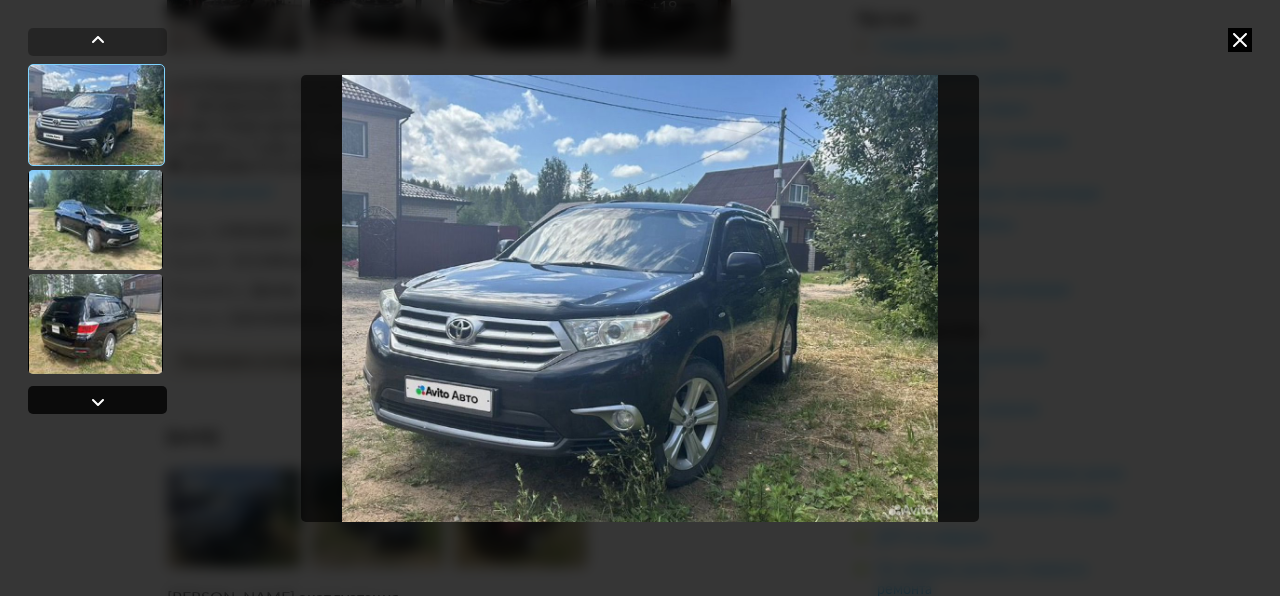 click at bounding box center [98, 402] 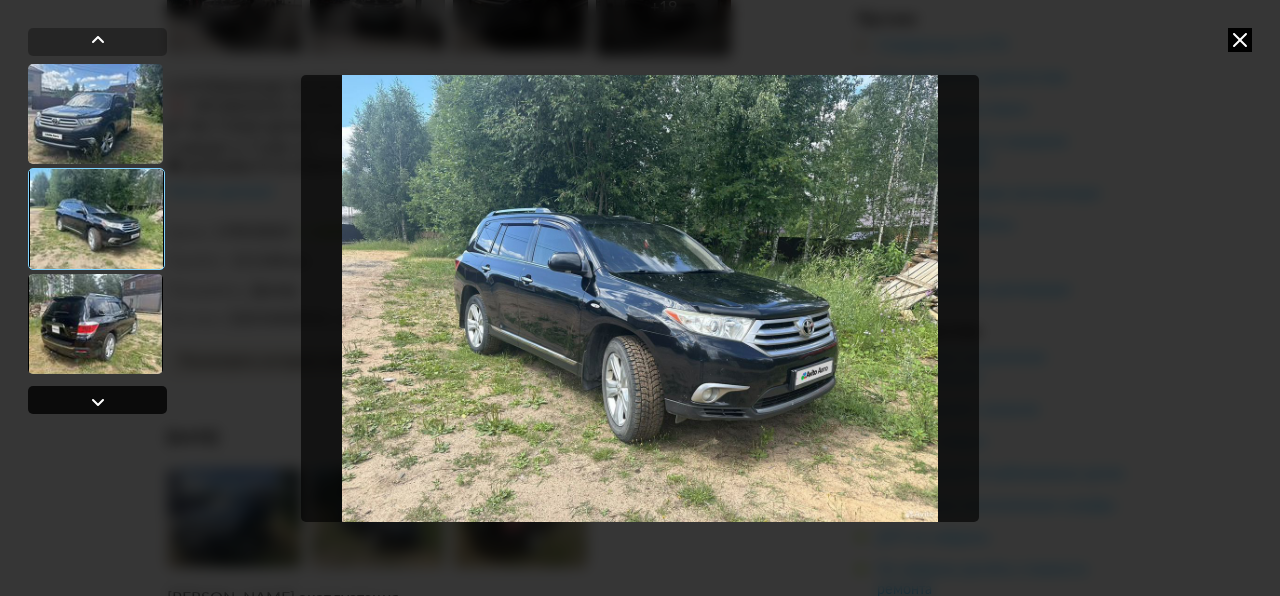 click at bounding box center [98, 402] 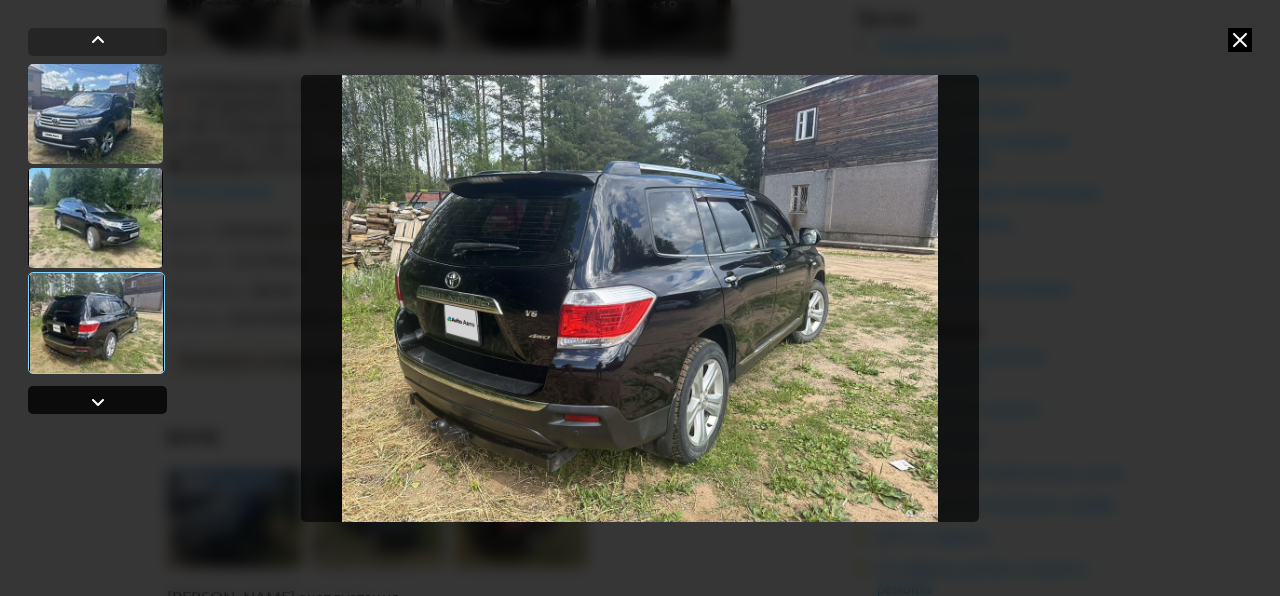 click at bounding box center [98, 402] 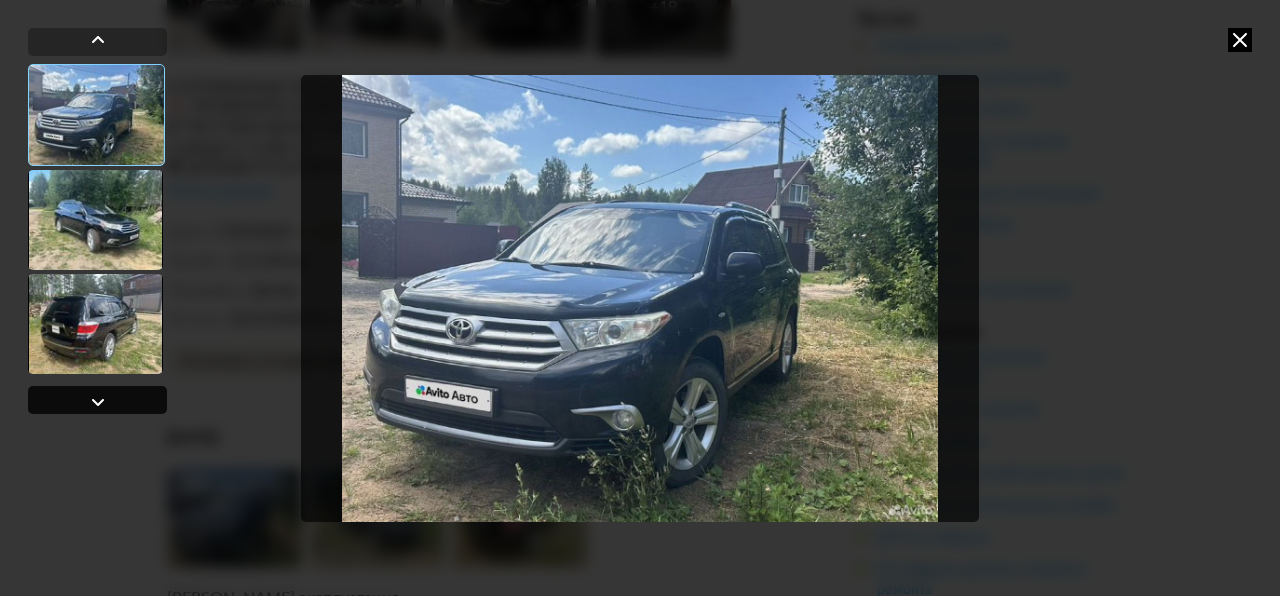 click at bounding box center [98, 402] 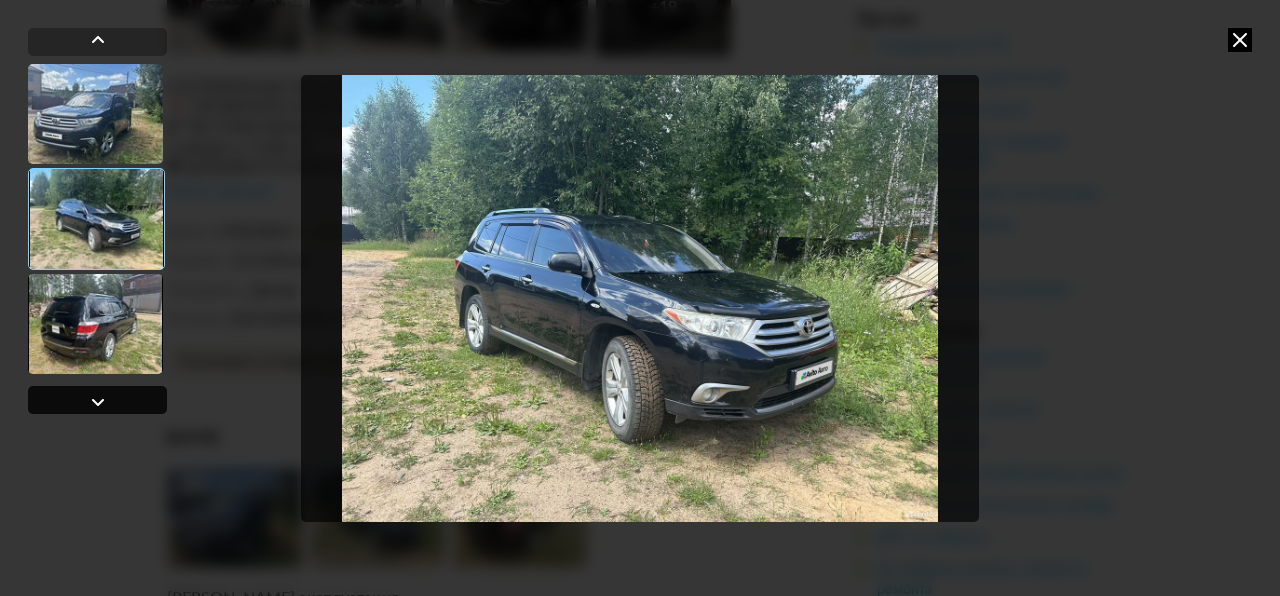 click at bounding box center [98, 402] 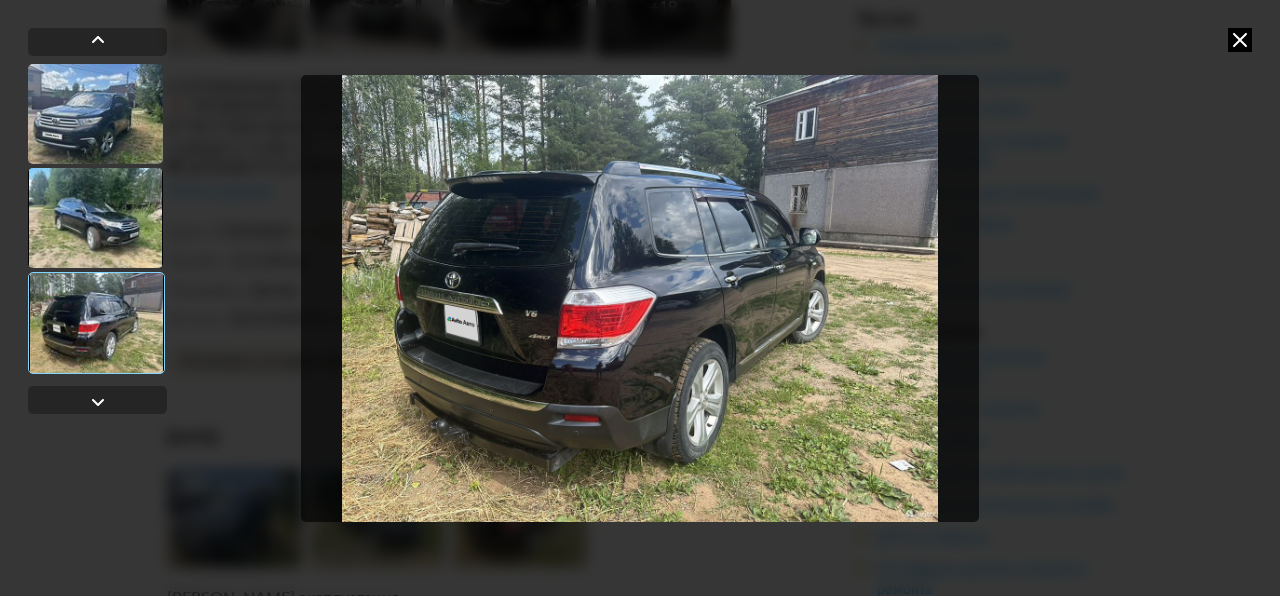 click at bounding box center [1240, 40] 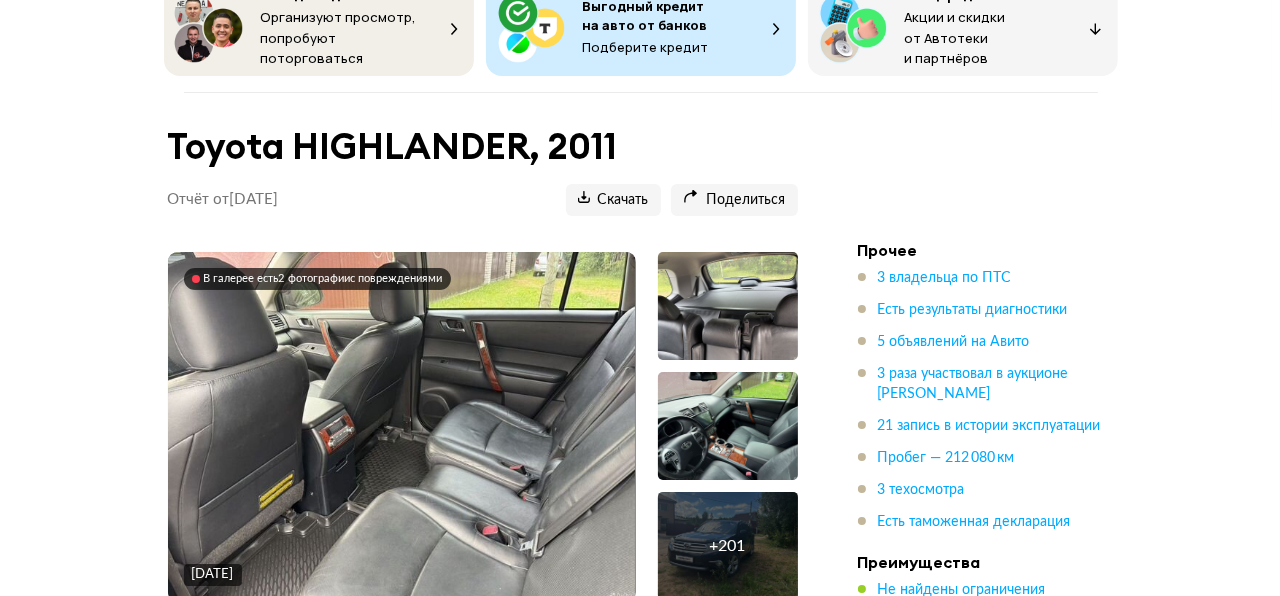 scroll, scrollTop: 124, scrollLeft: 0, axis: vertical 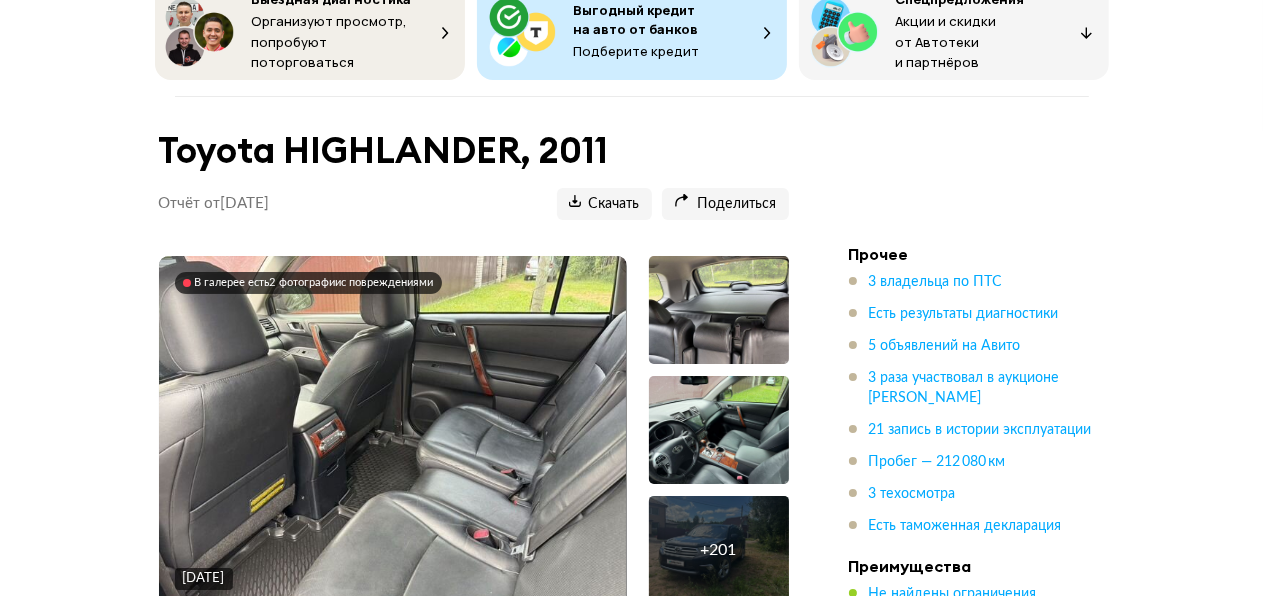 click at bounding box center [392, 431] 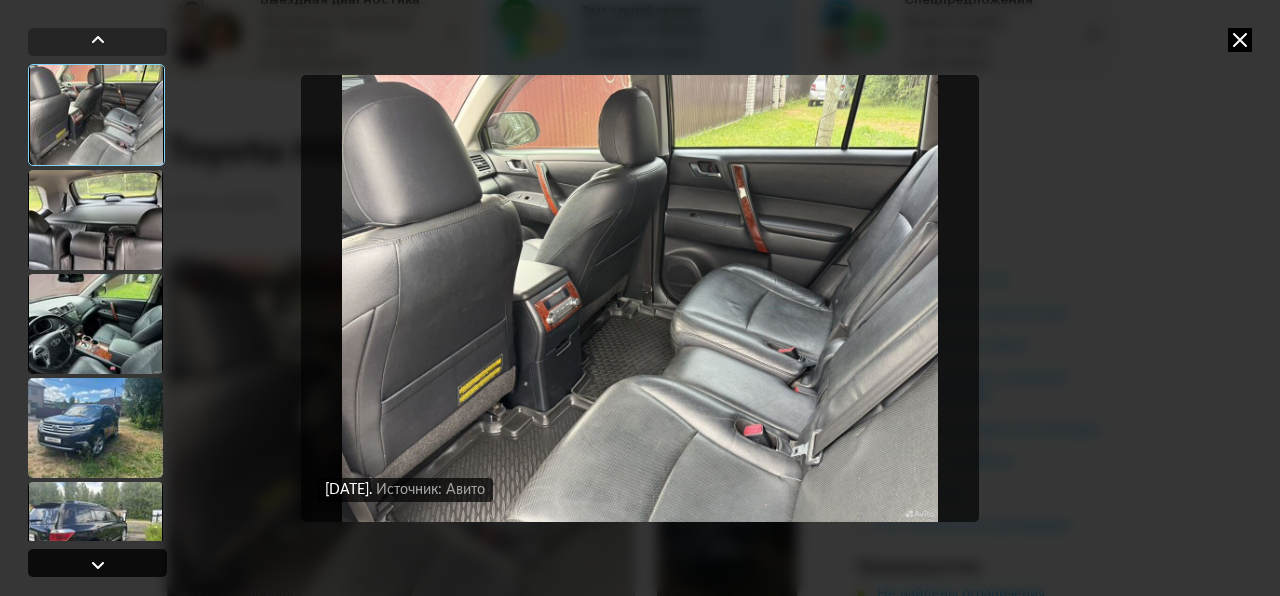 click at bounding box center (97, 563) 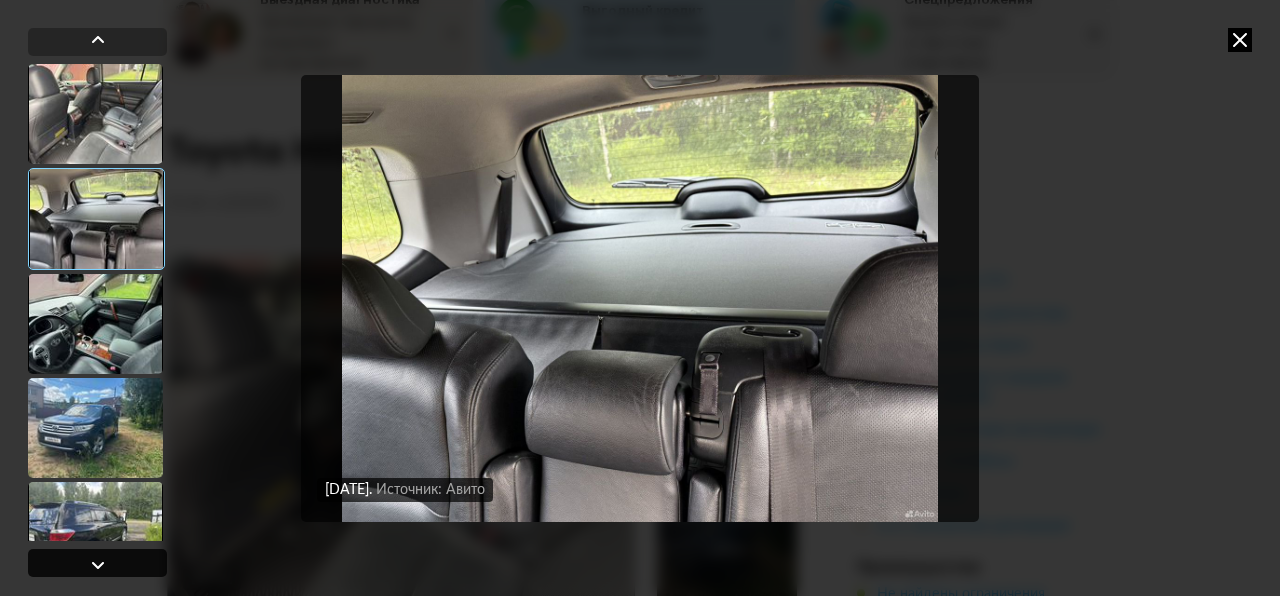 click at bounding box center [97, 563] 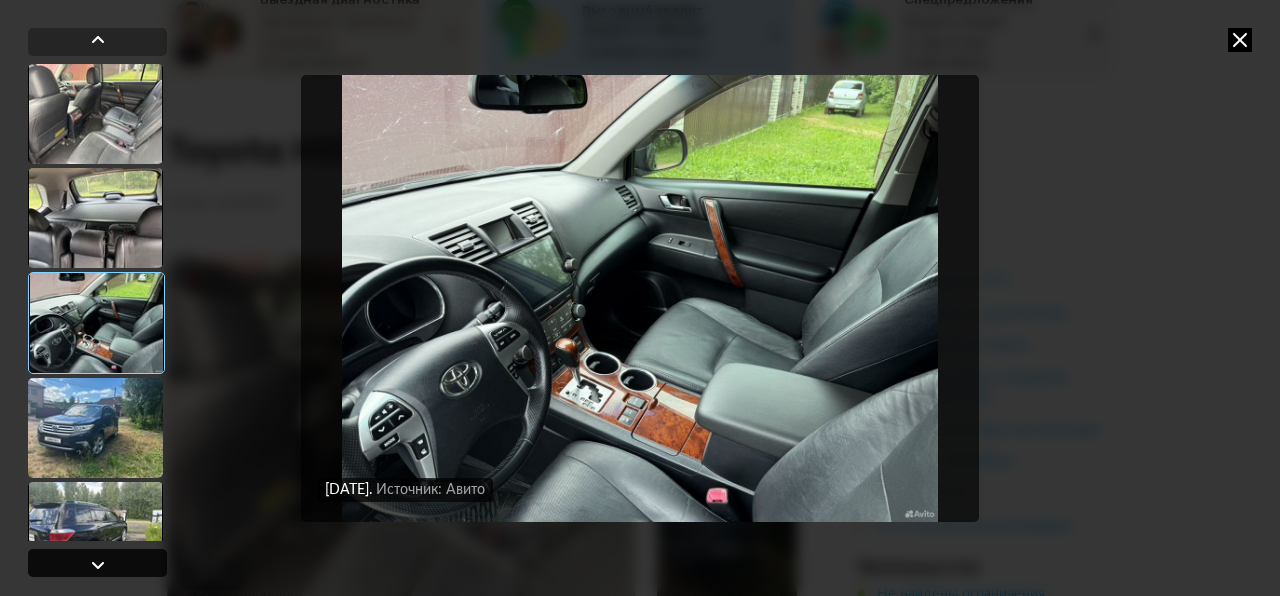 click at bounding box center [97, 563] 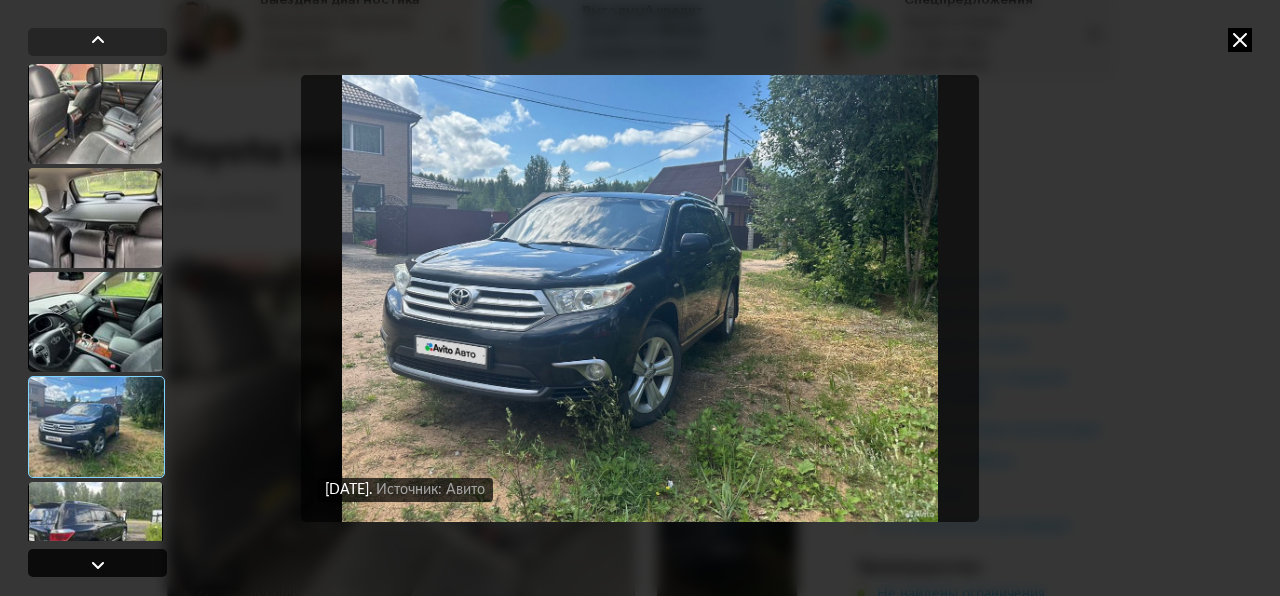 click at bounding box center (97, 563) 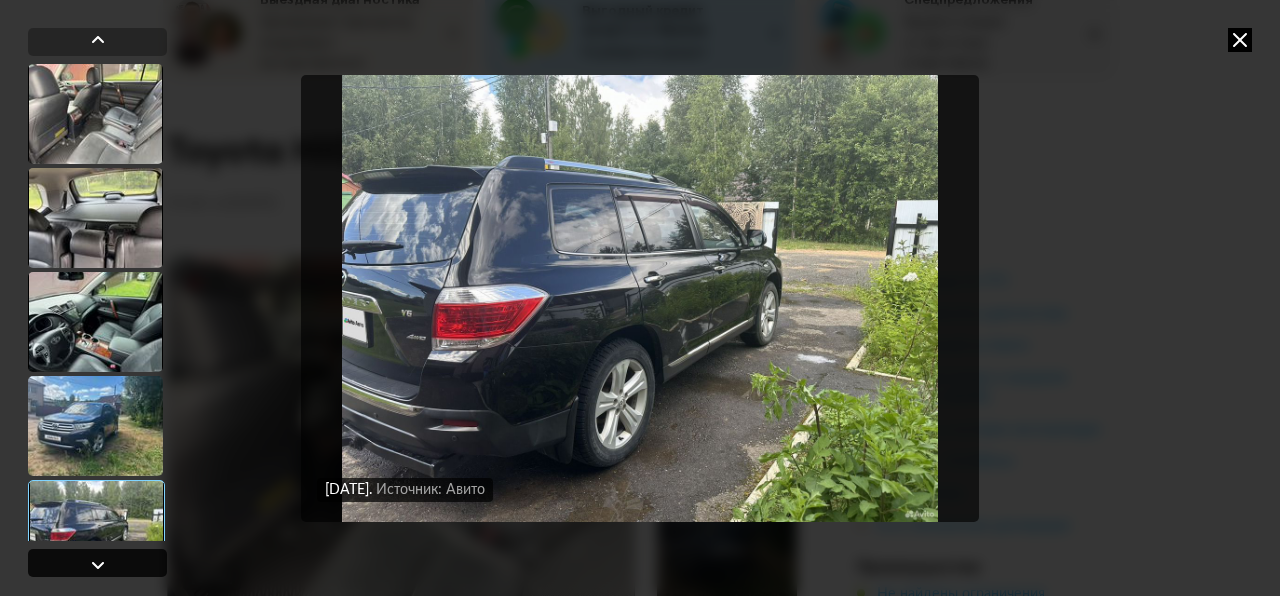 click at bounding box center (97, 563) 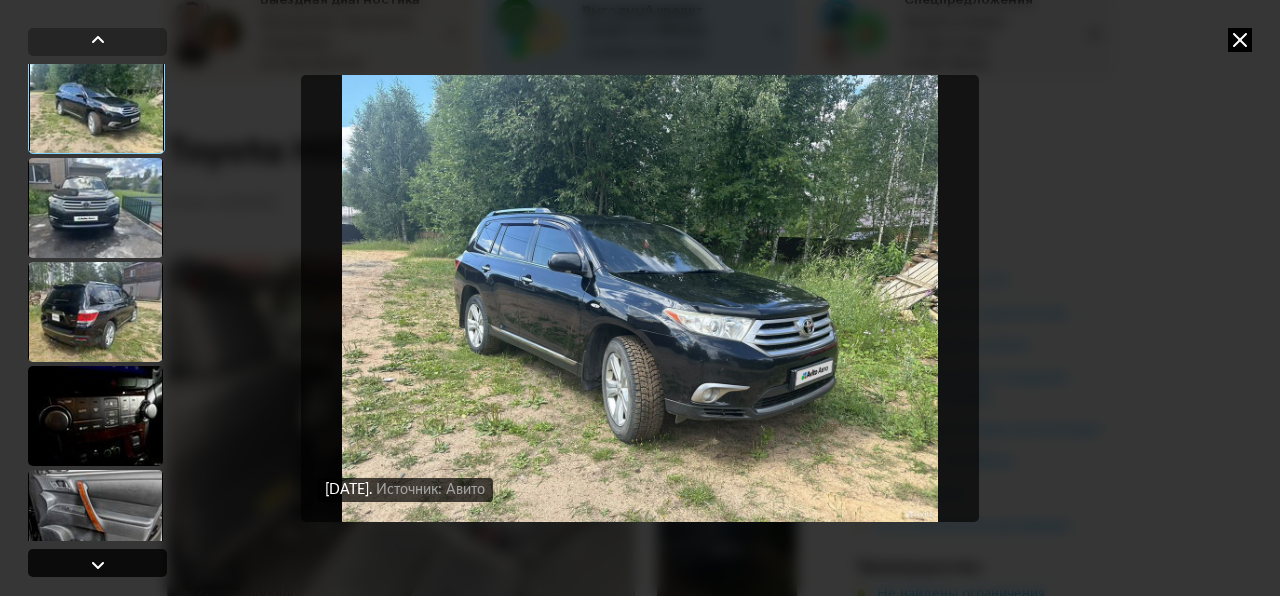 scroll, scrollTop: 531, scrollLeft: 0, axis: vertical 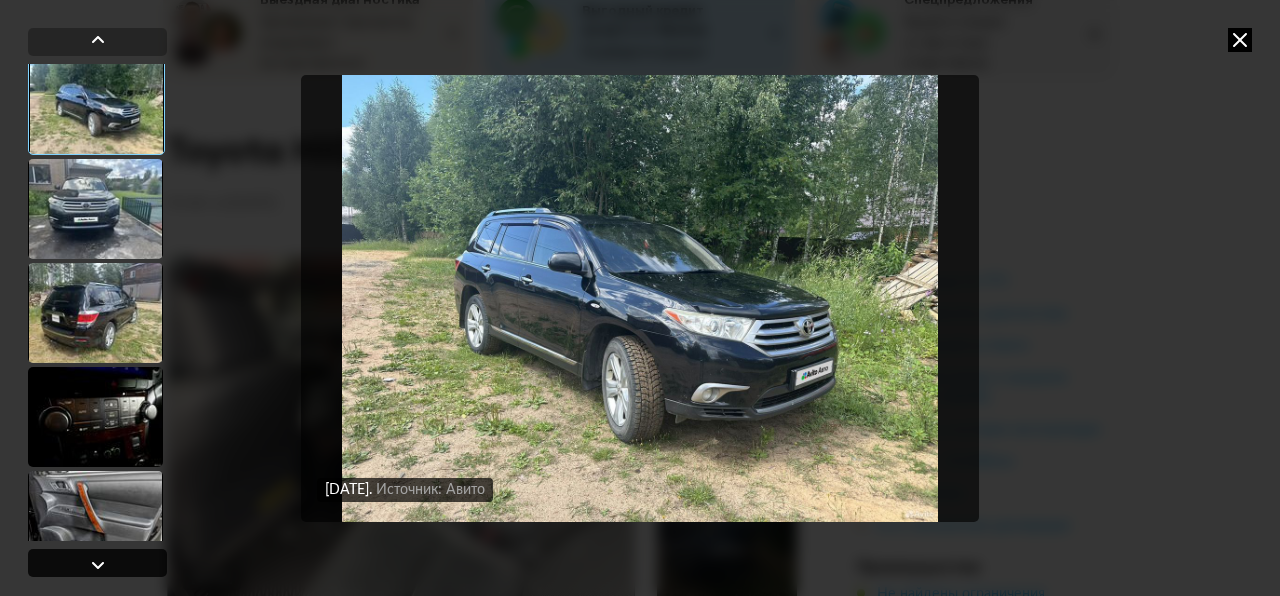 click at bounding box center (97, 563) 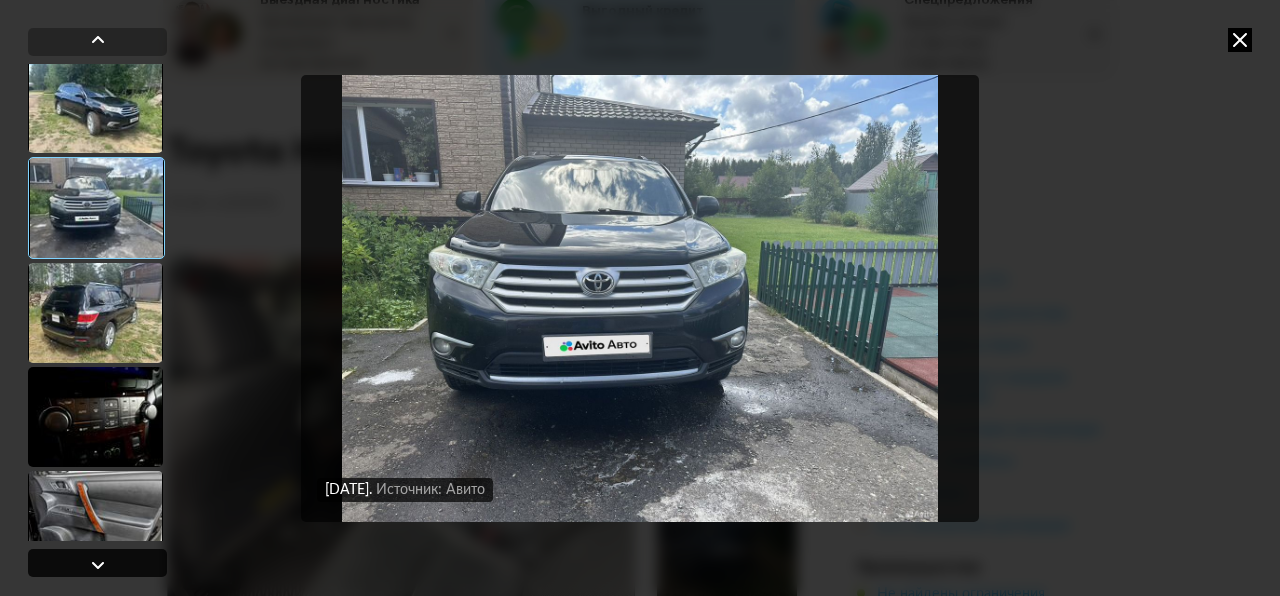 click at bounding box center (97, 563) 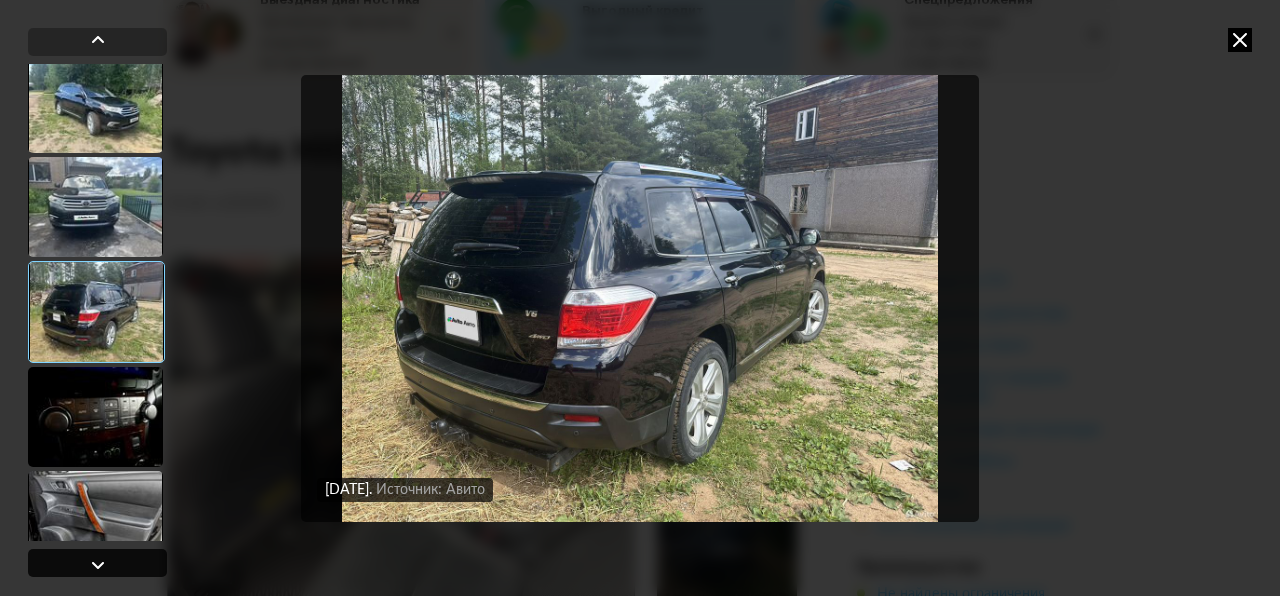 click at bounding box center [97, 563] 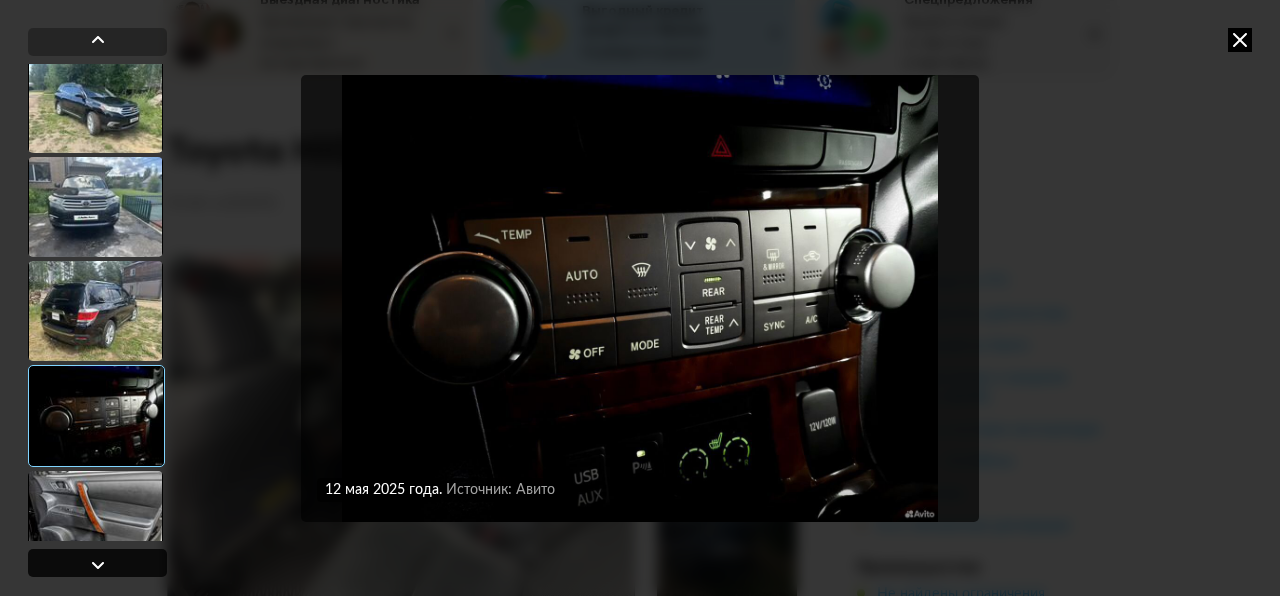 click at bounding box center [97, 563] 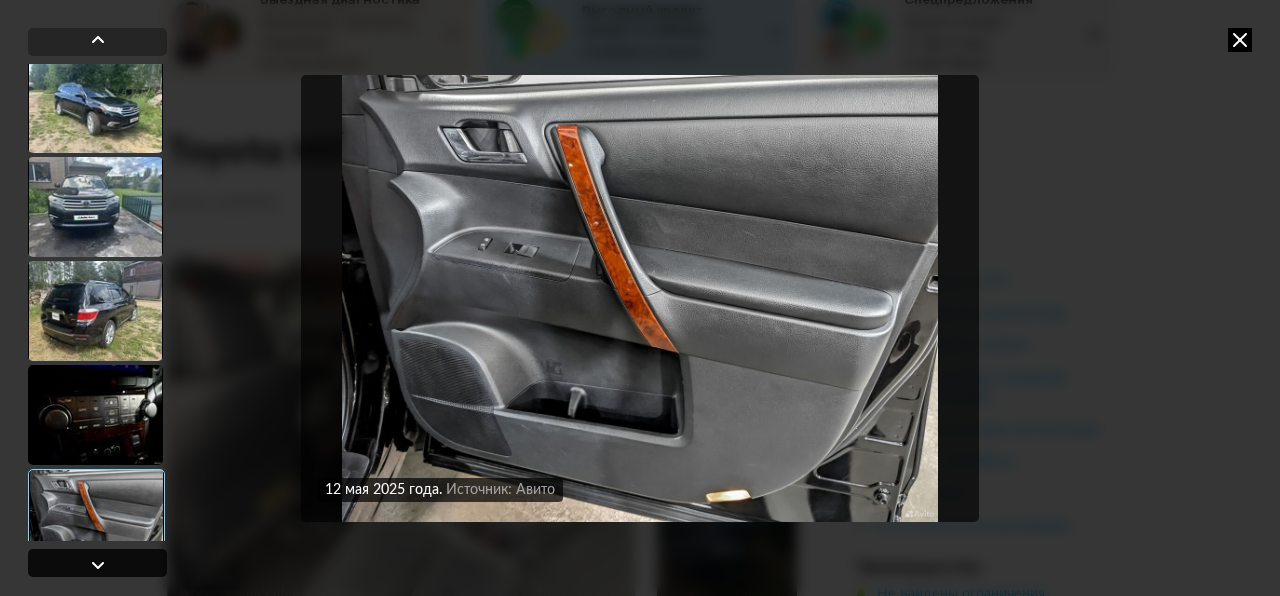 click at bounding box center [97, 563] 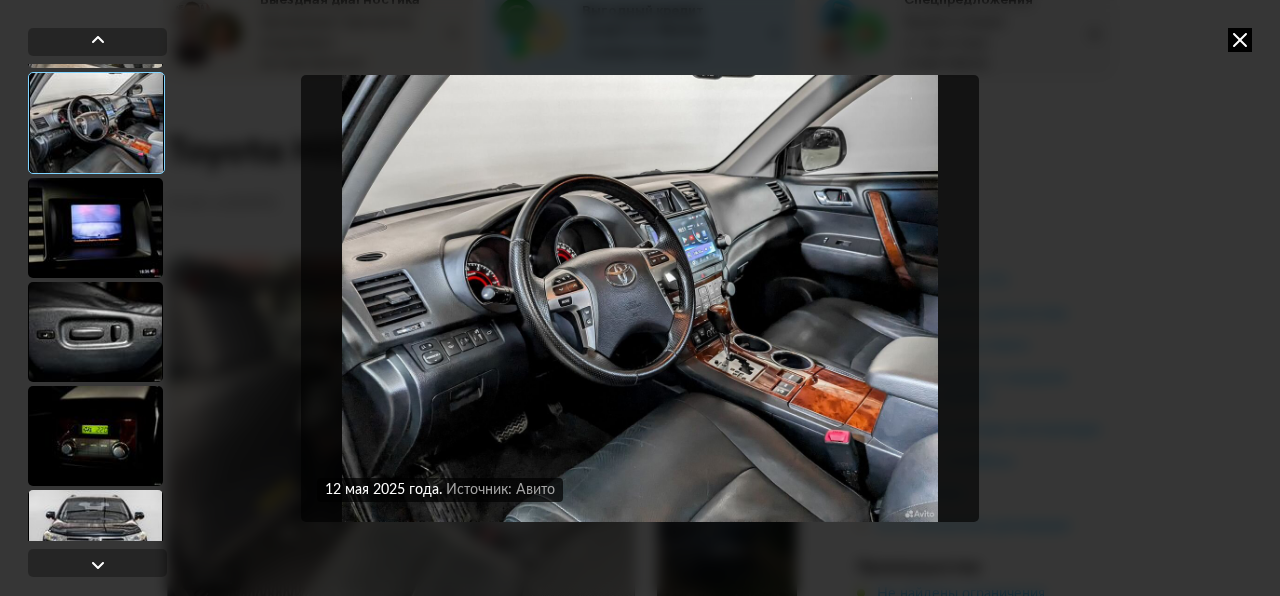 click at bounding box center [640, 298] 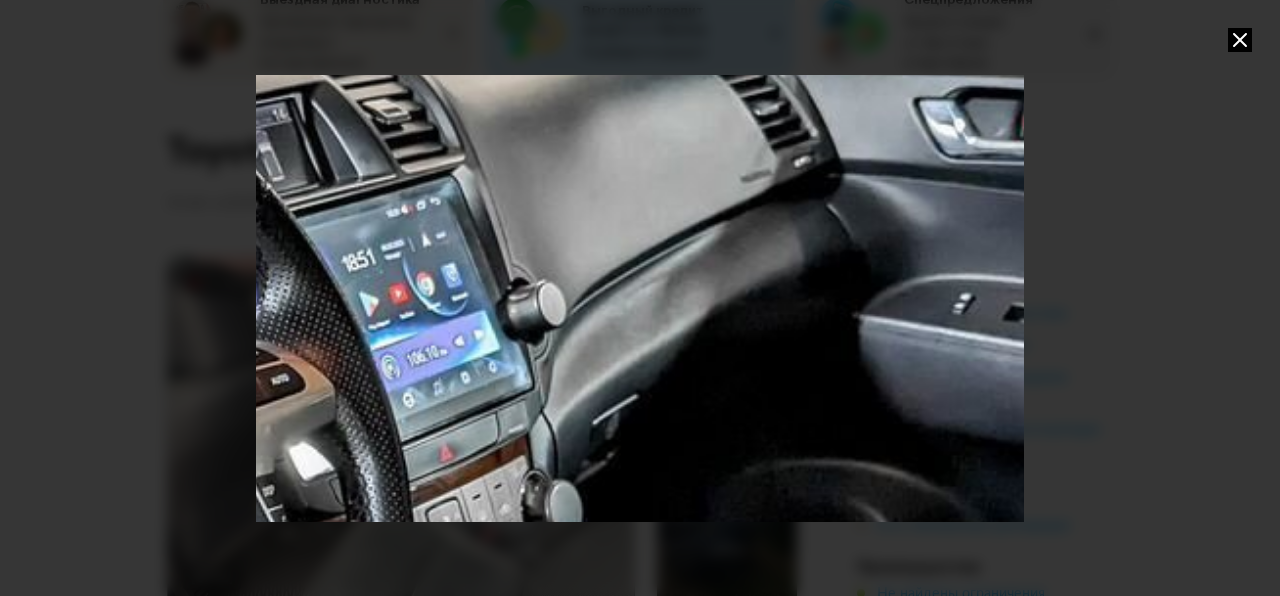 drag, startPoint x: 764, startPoint y: 188, endPoint x: 460, endPoint y: 386, distance: 362.7947 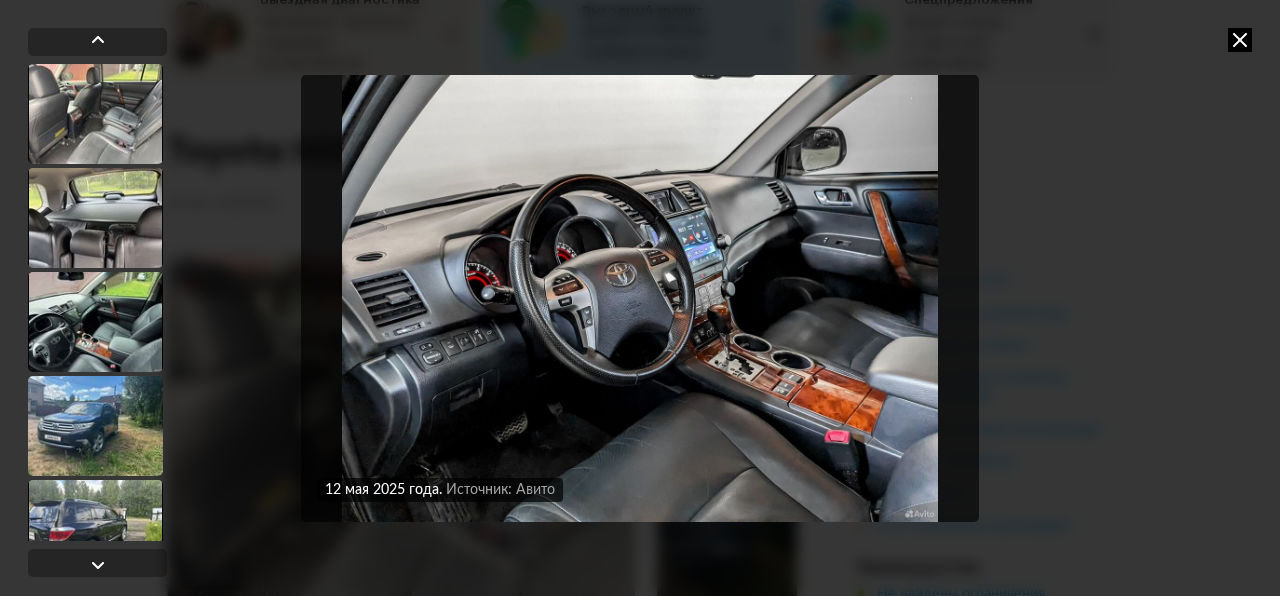 click at bounding box center (640, 298) 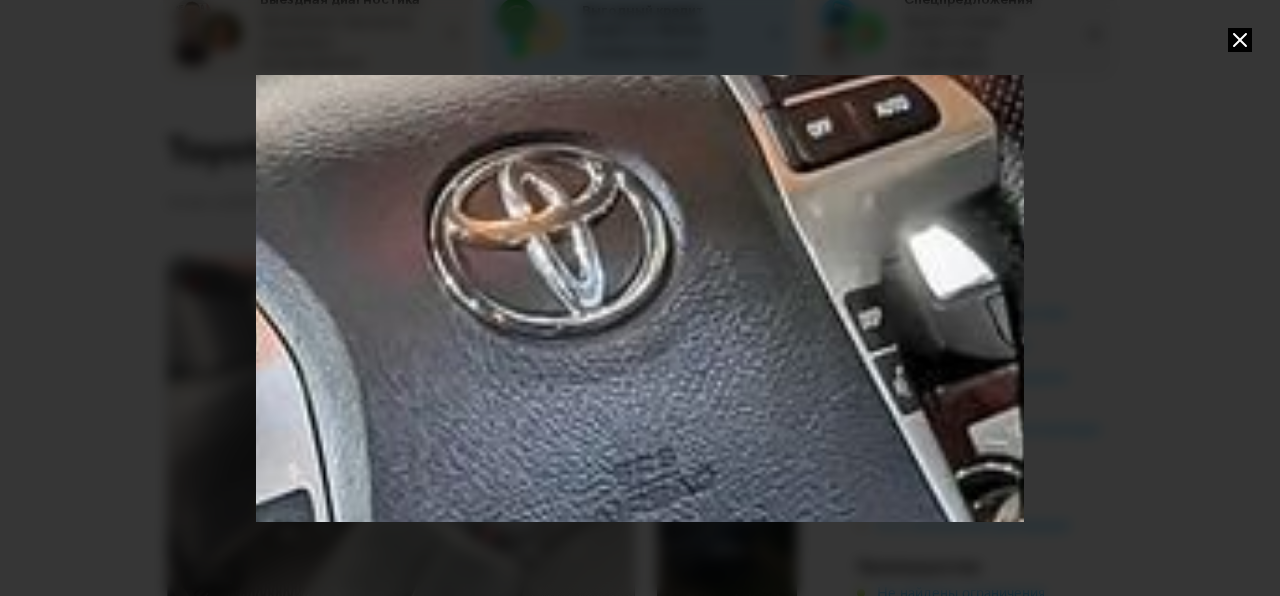 drag, startPoint x: 892, startPoint y: 131, endPoint x: 1202, endPoint y: 248, distance: 331.34424 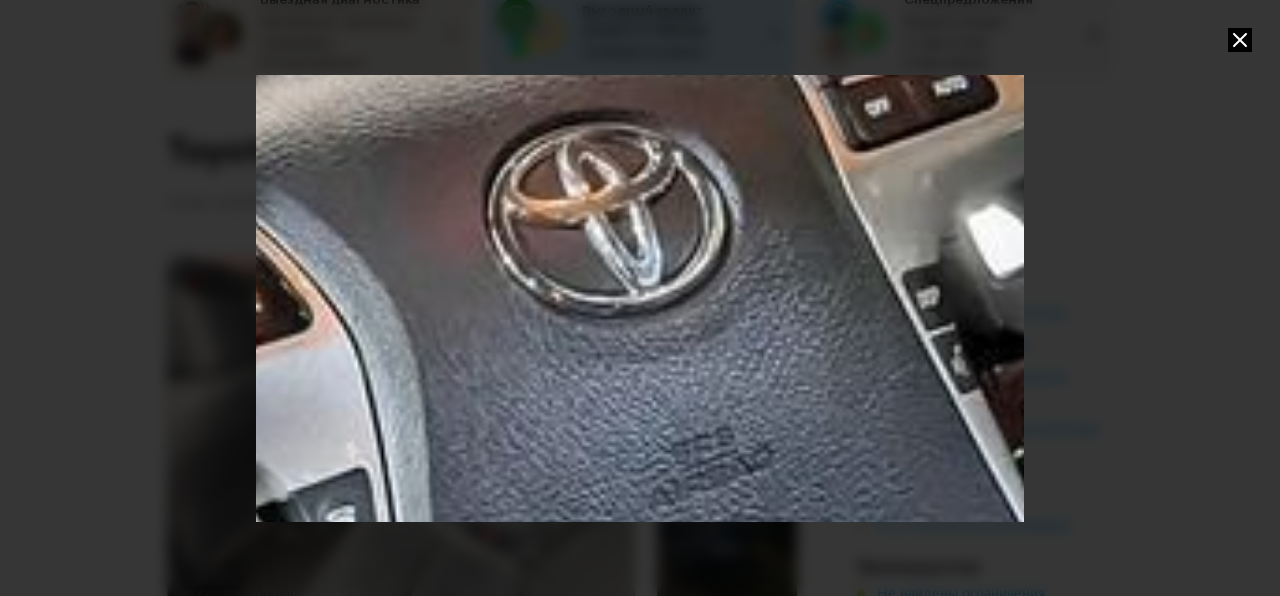 click at bounding box center (764, 408) 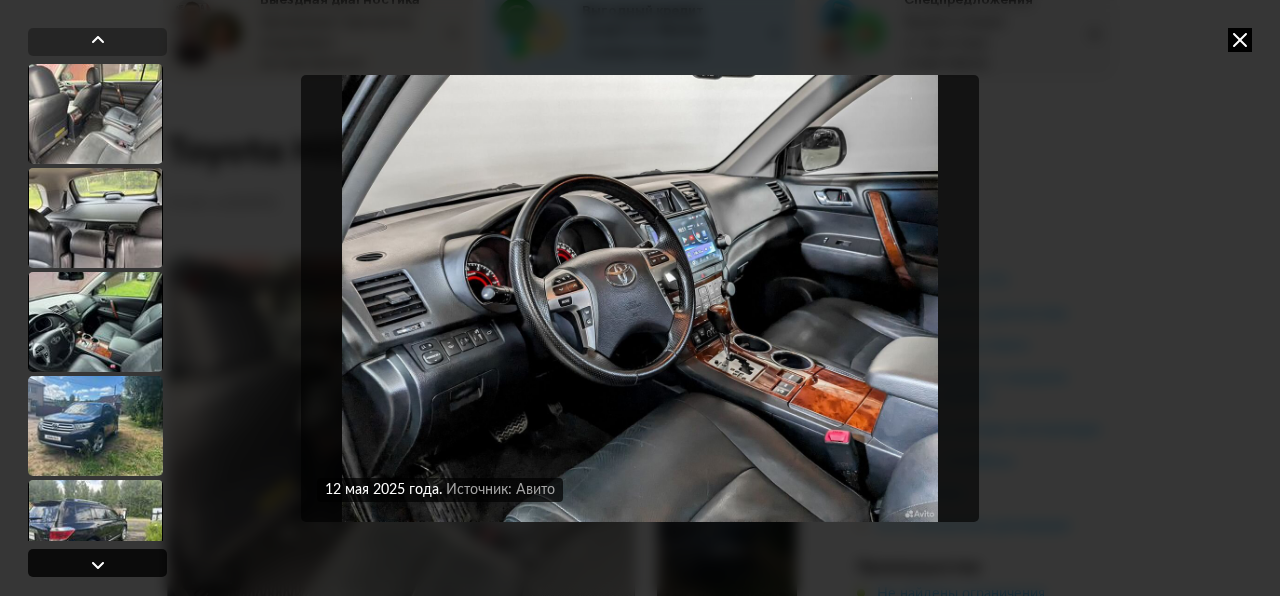 click at bounding box center (98, 565) 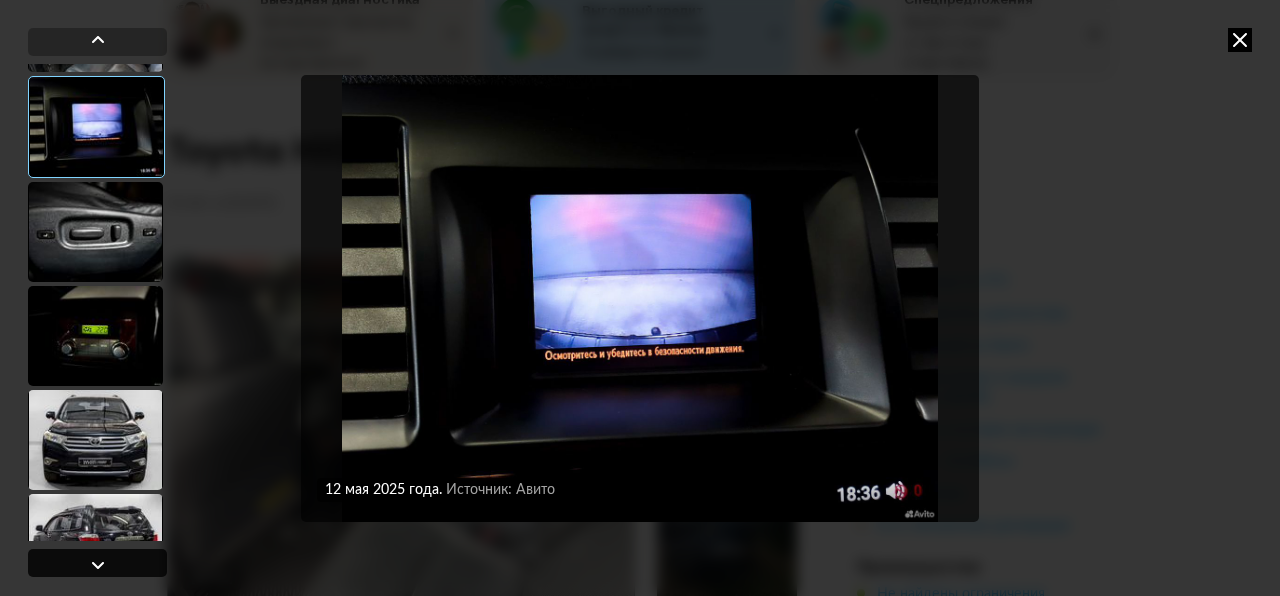 click at bounding box center [98, 565] 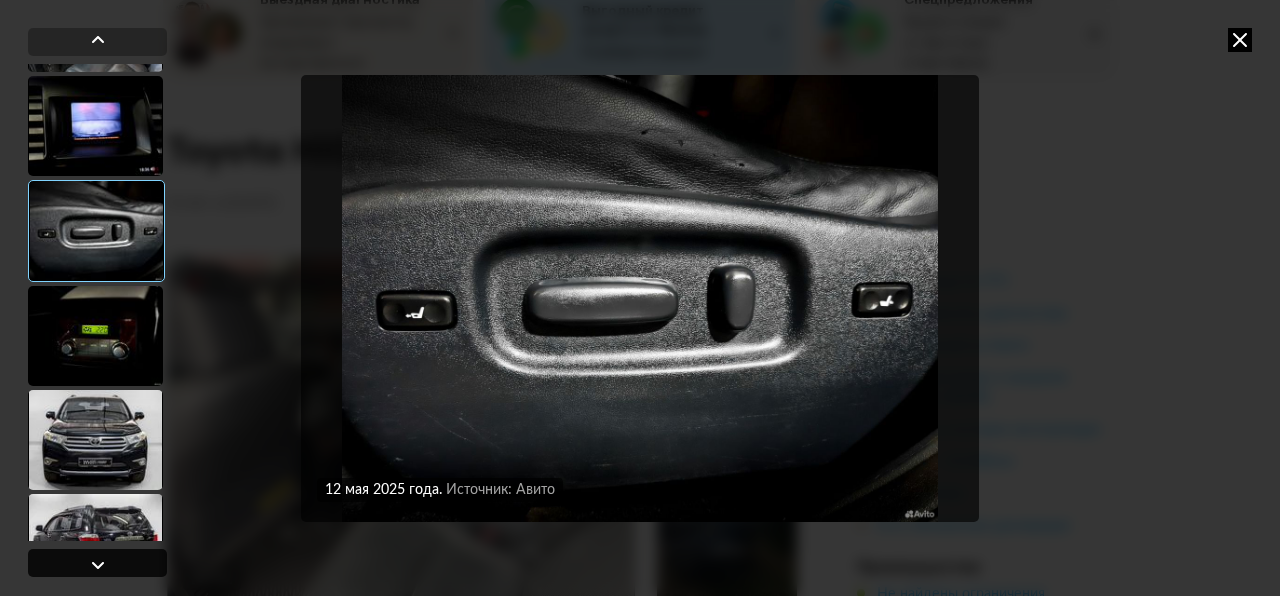 click at bounding box center (98, 565) 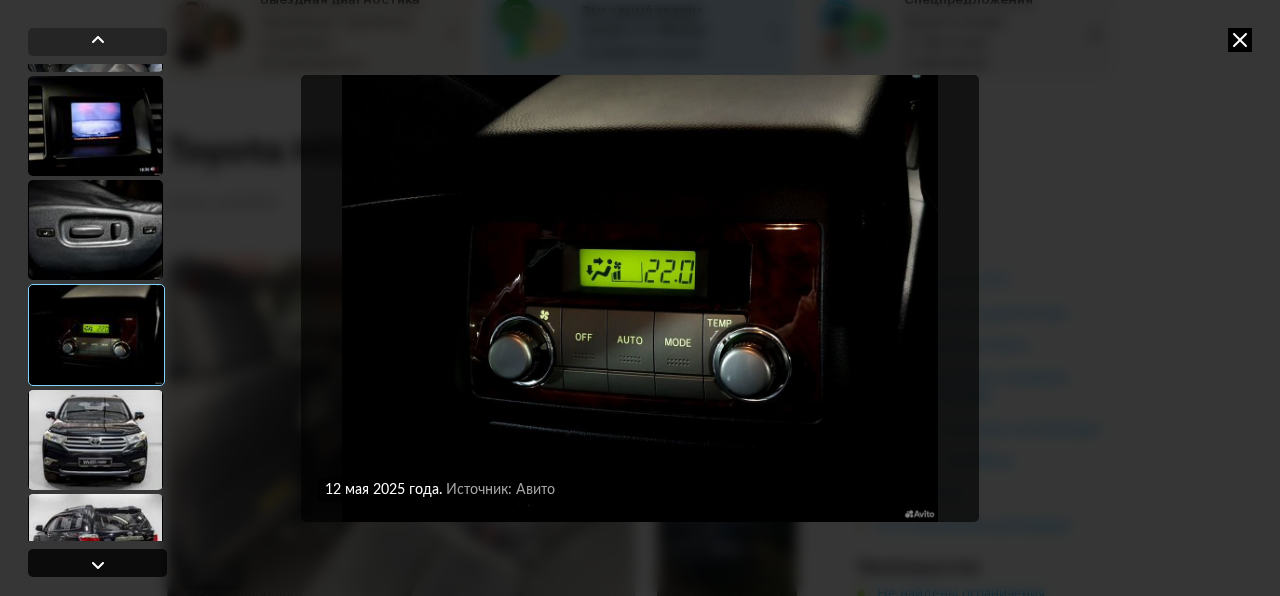 click at bounding box center (98, 565) 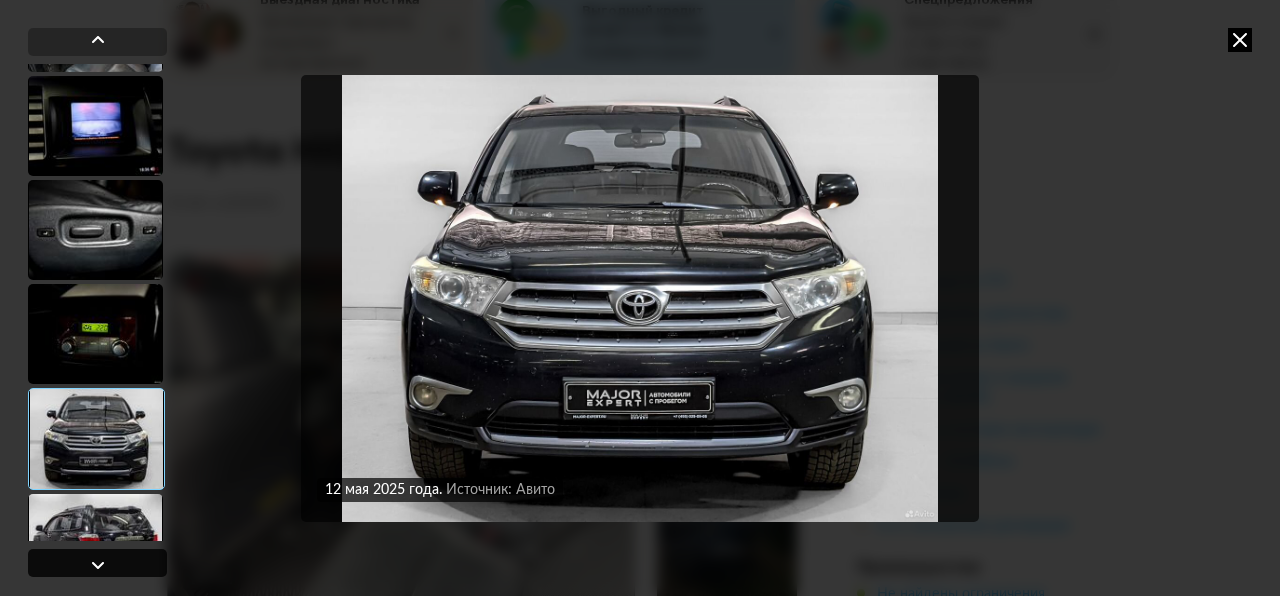 click at bounding box center (98, 565) 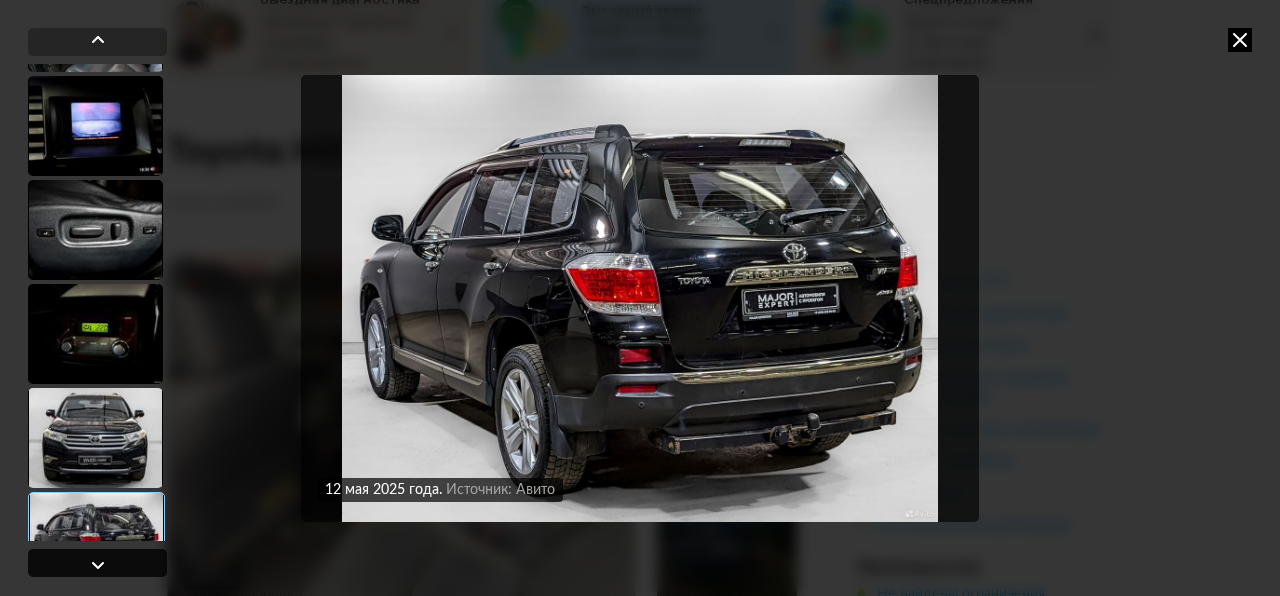 click at bounding box center (98, 565) 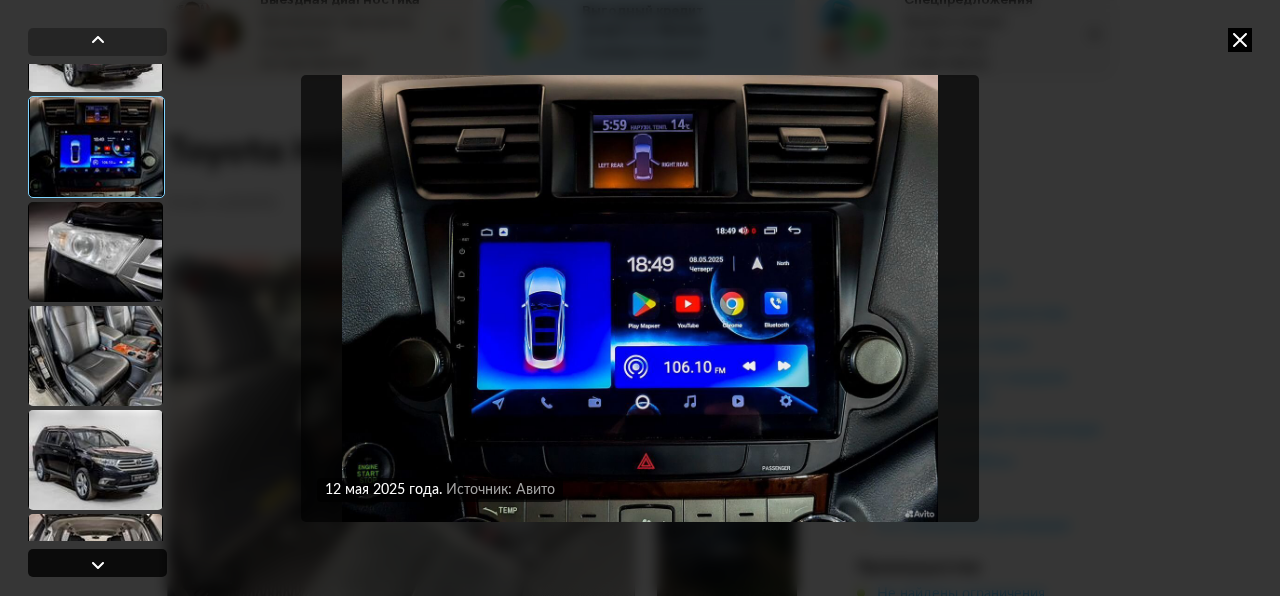 click at bounding box center (98, 565) 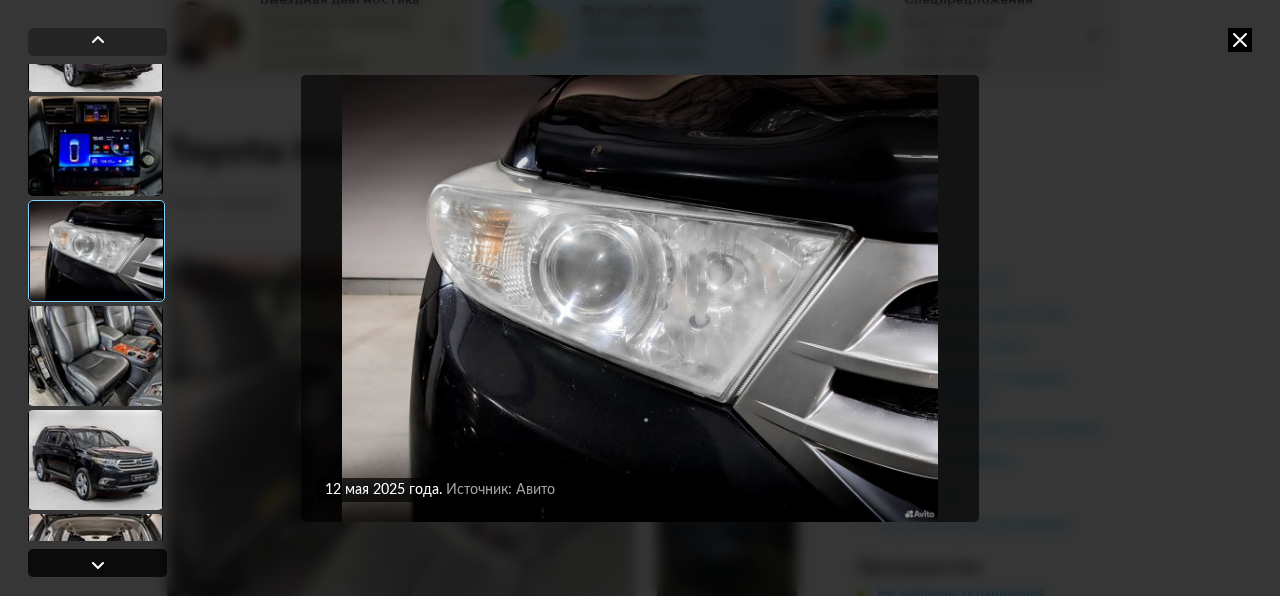 click at bounding box center (98, 565) 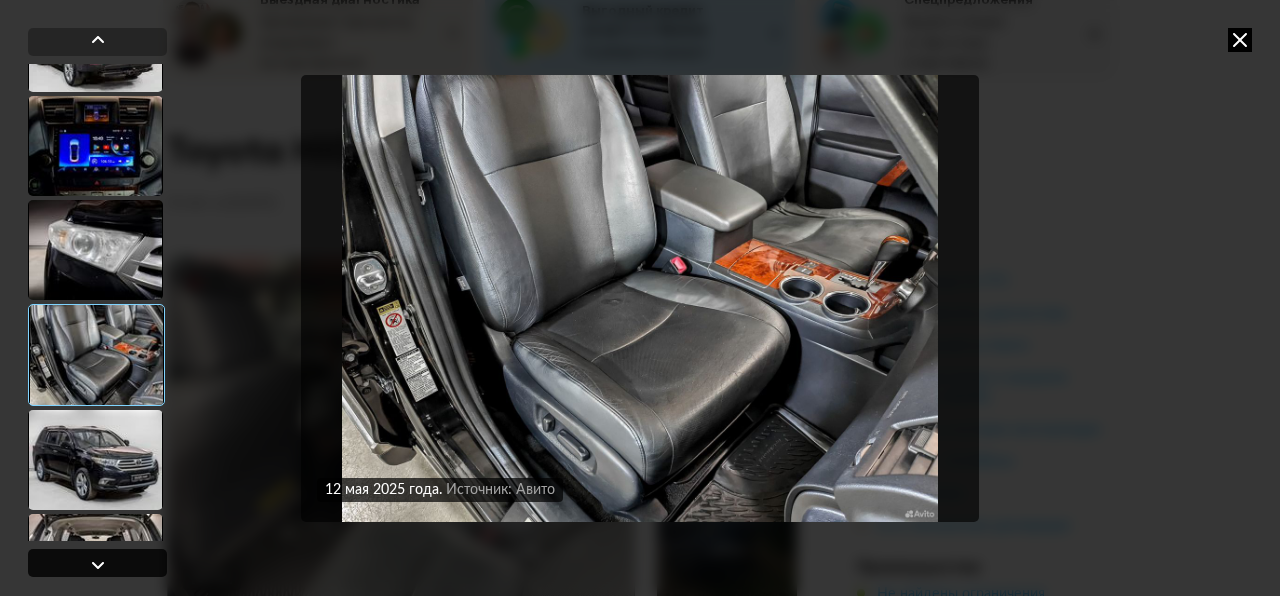 click at bounding box center [98, 565] 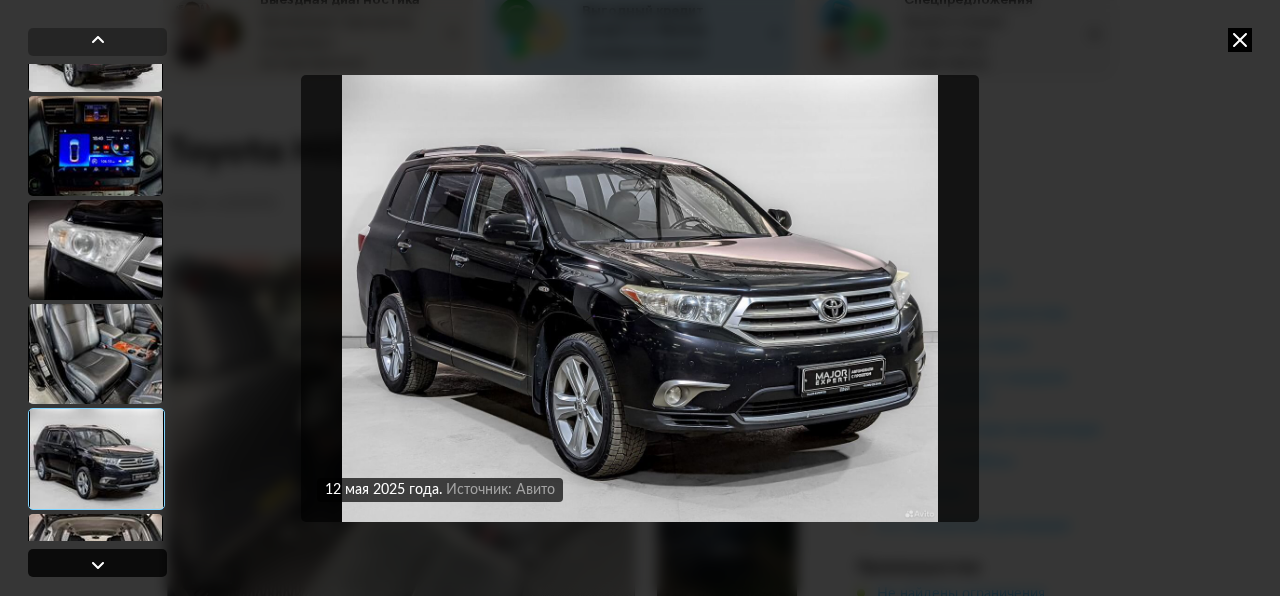 click at bounding box center [98, 565] 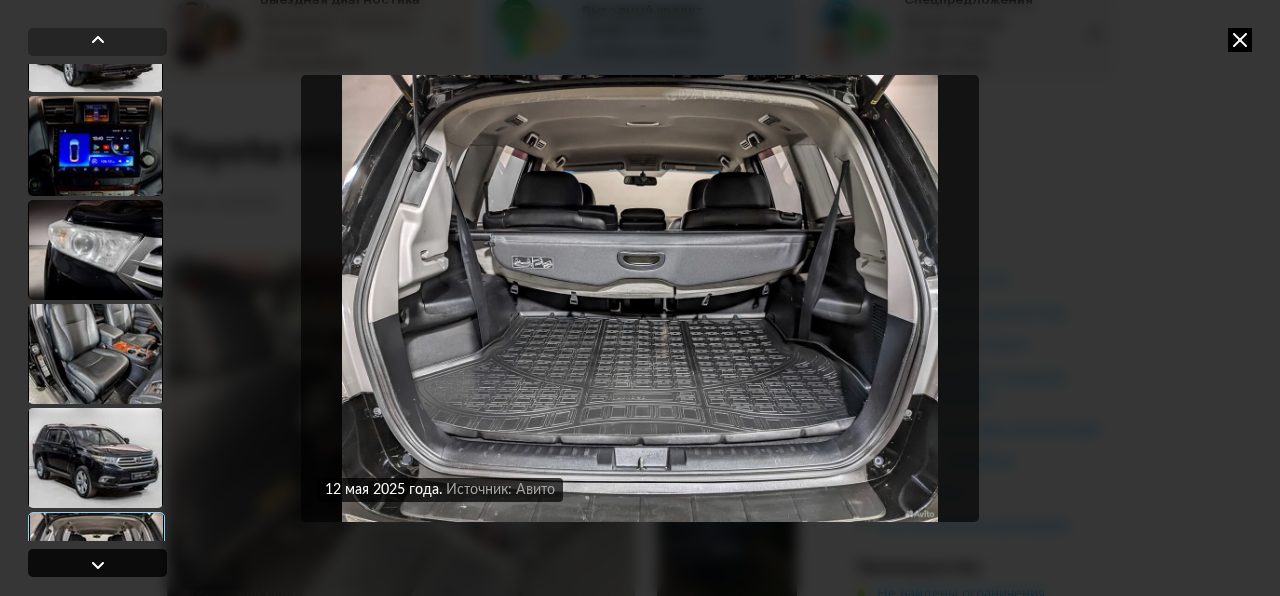 click at bounding box center [98, 565] 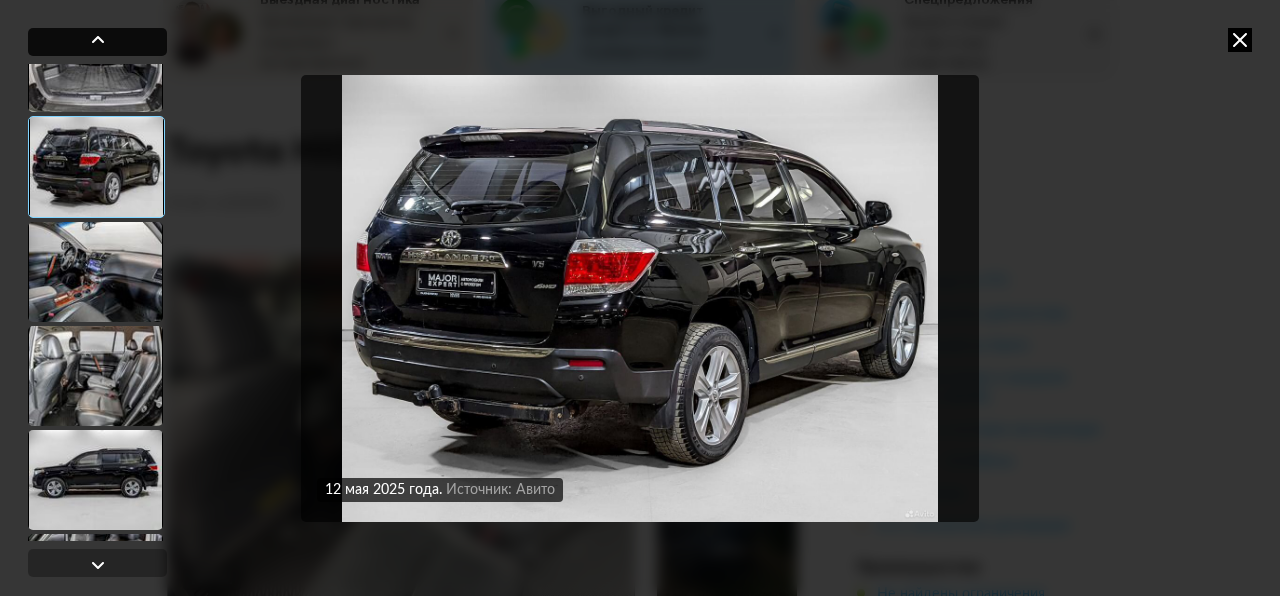 click at bounding box center (98, 40) 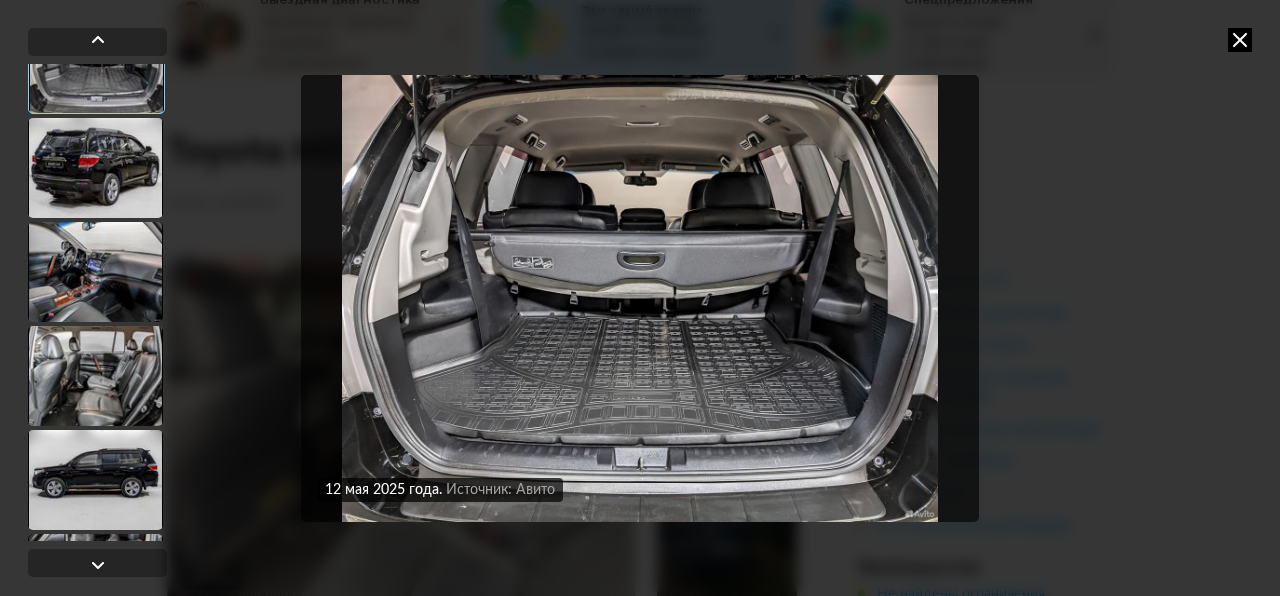 click at bounding box center [640, 298] 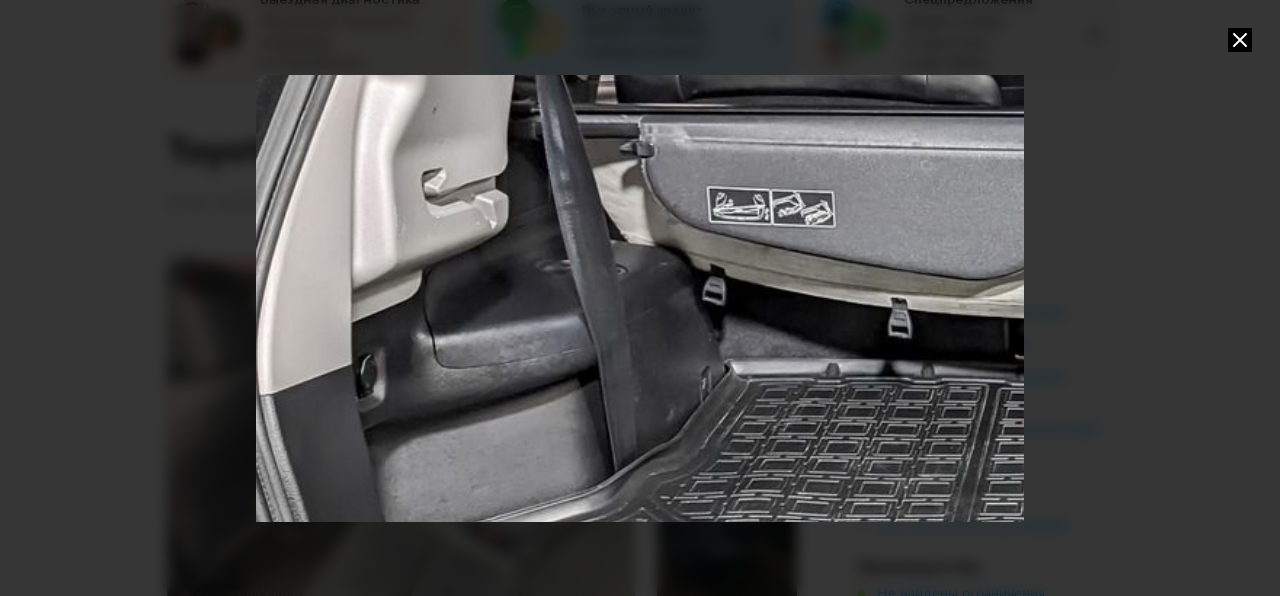drag, startPoint x: 414, startPoint y: 168, endPoint x: 853, endPoint y: 239, distance: 444.7044 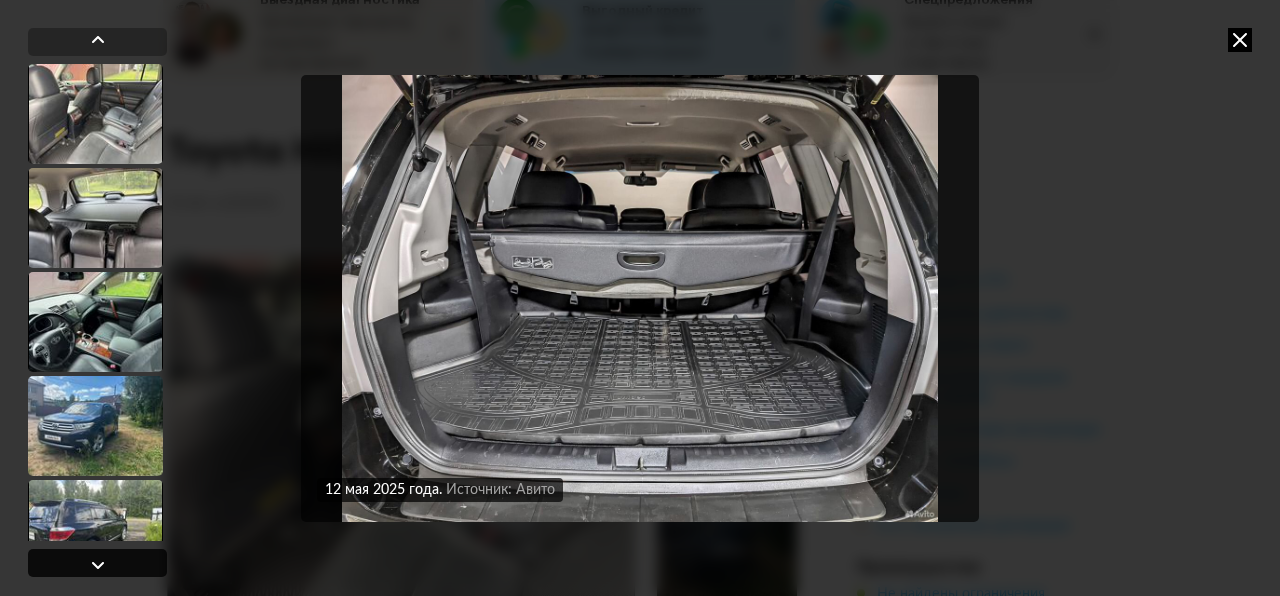 click at bounding box center (98, 565) 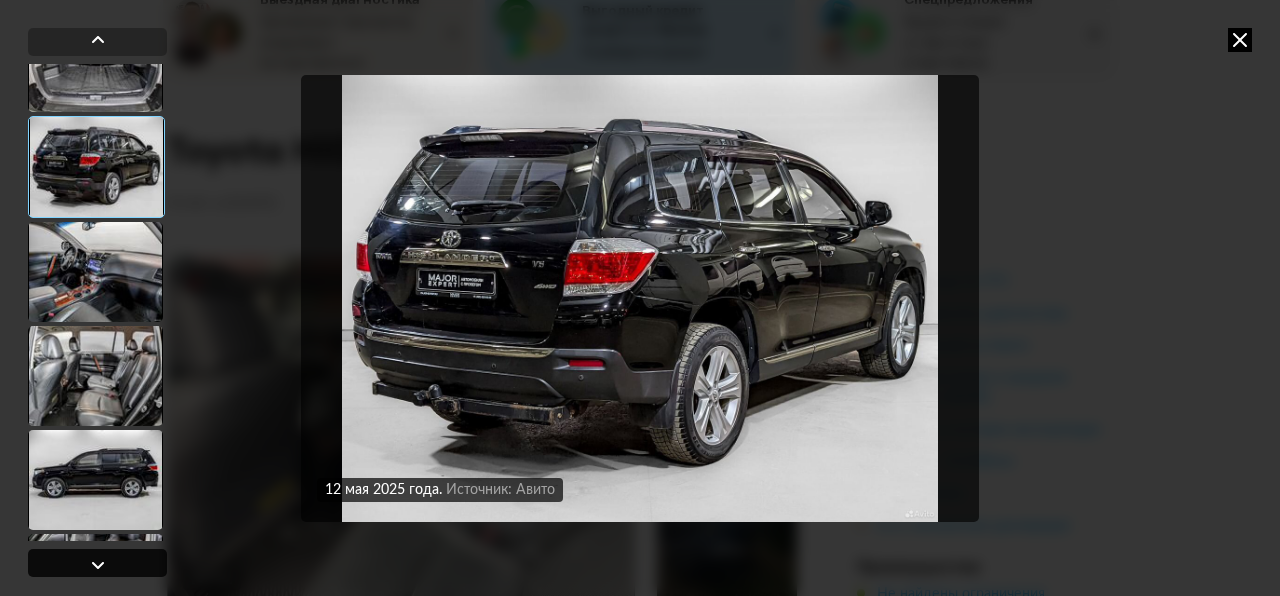 click at bounding box center (98, 565) 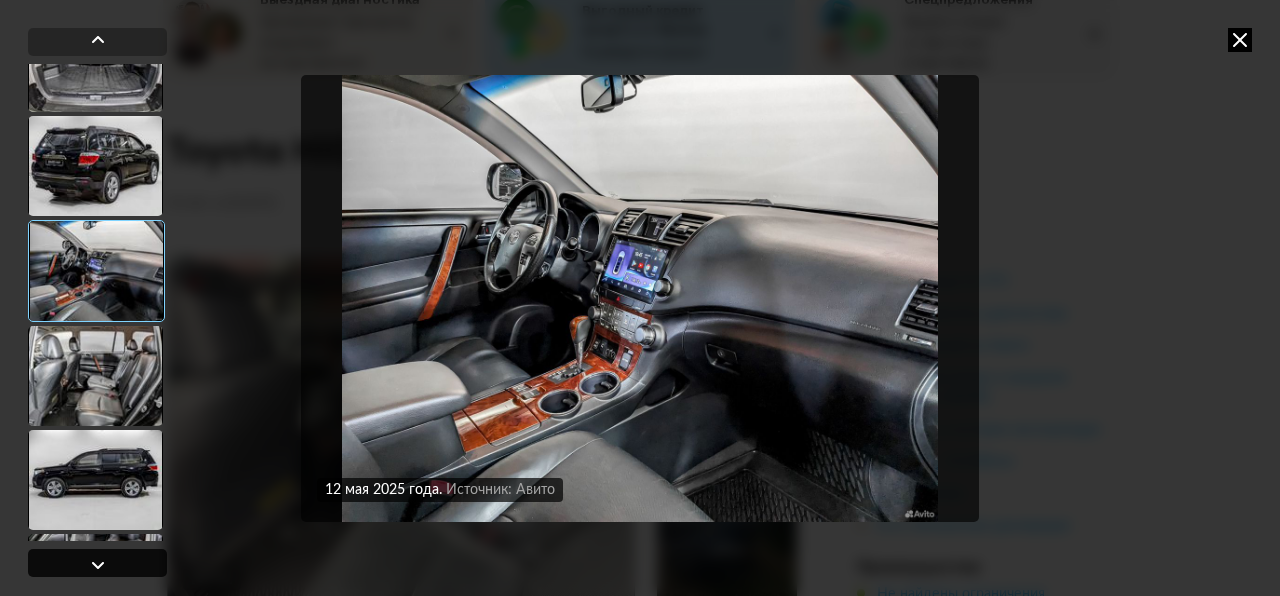 click at bounding box center [98, 565] 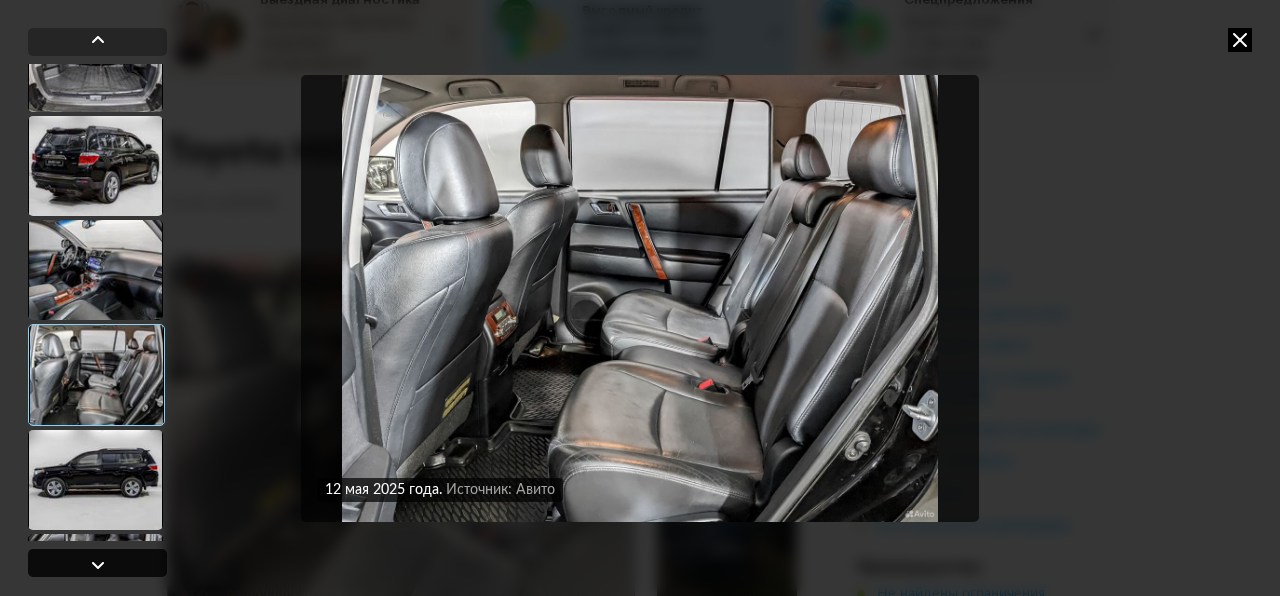click at bounding box center [98, 565] 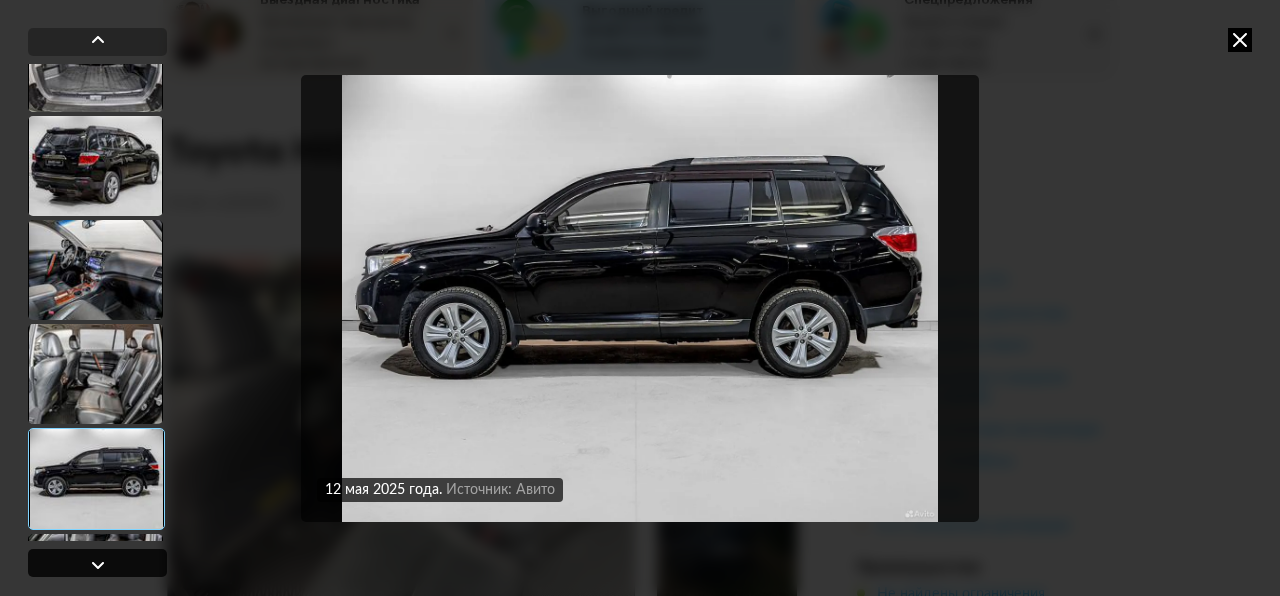click at bounding box center [98, 565] 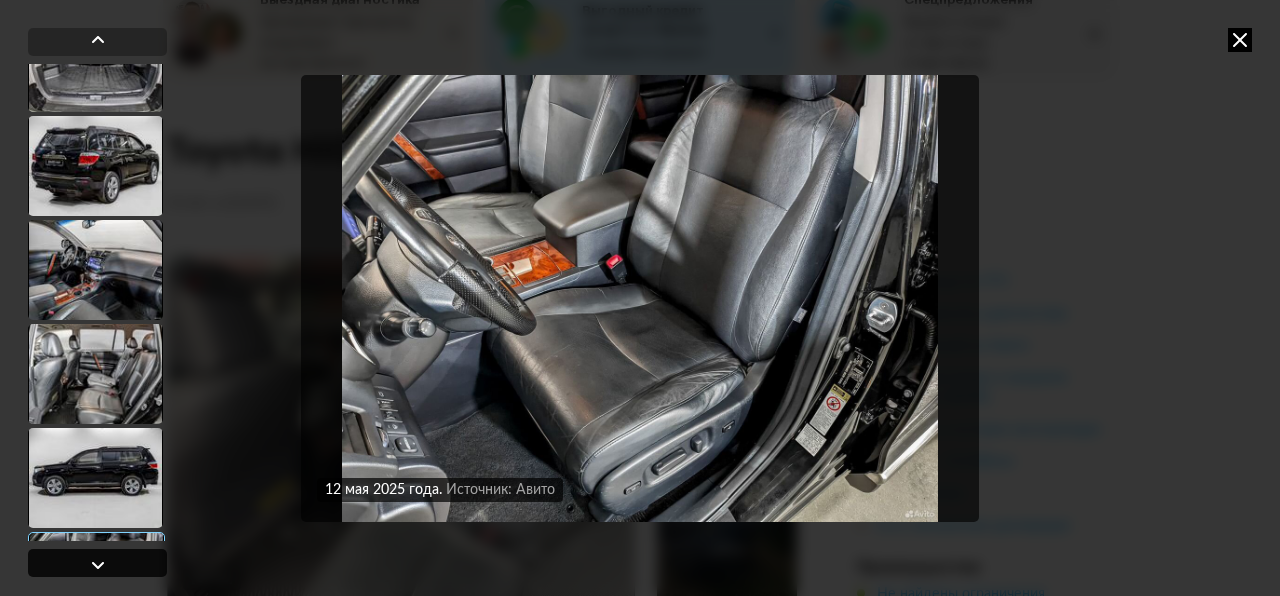 click at bounding box center (98, 565) 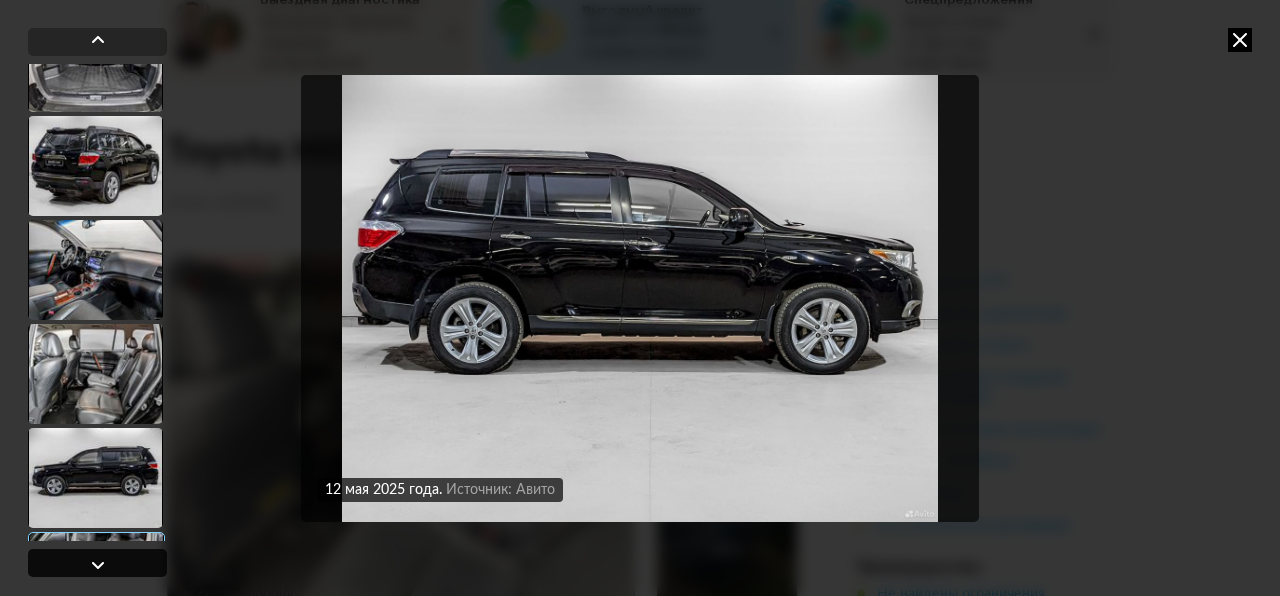 scroll, scrollTop: 2632, scrollLeft: 0, axis: vertical 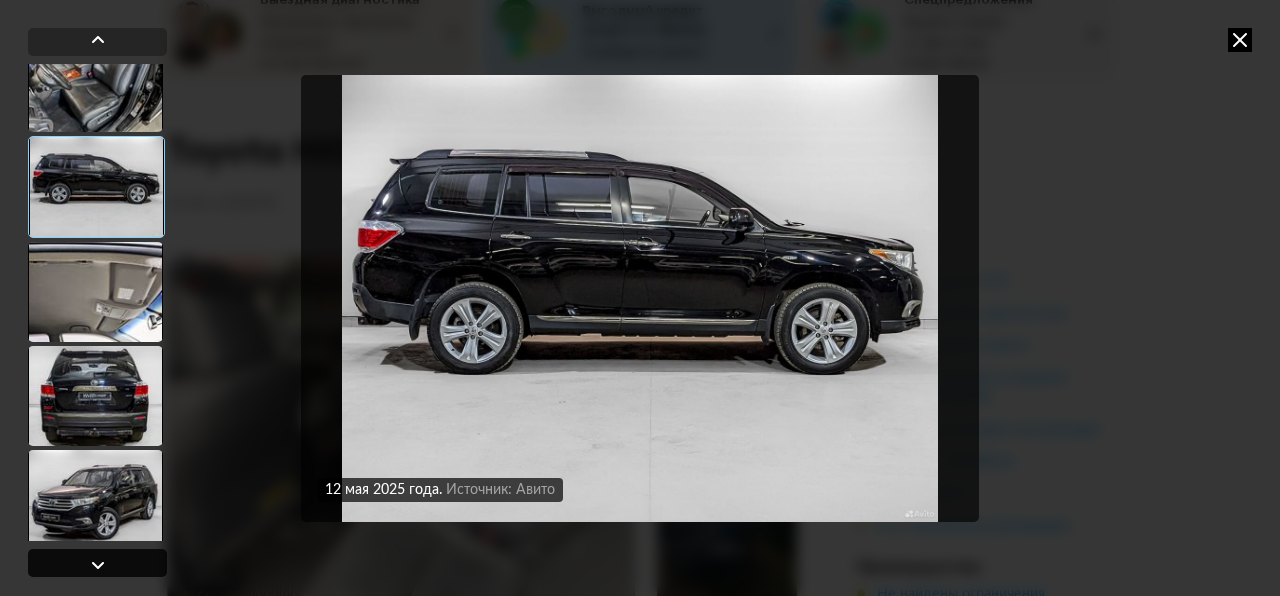click at bounding box center (98, 565) 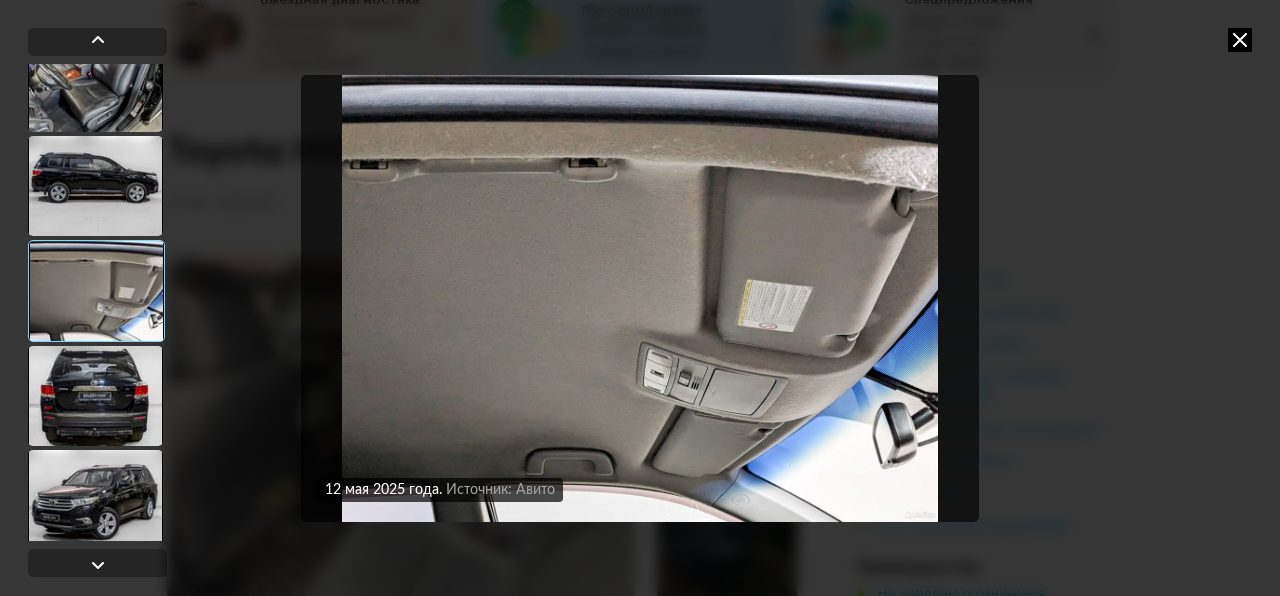 click at bounding box center (640, 298) 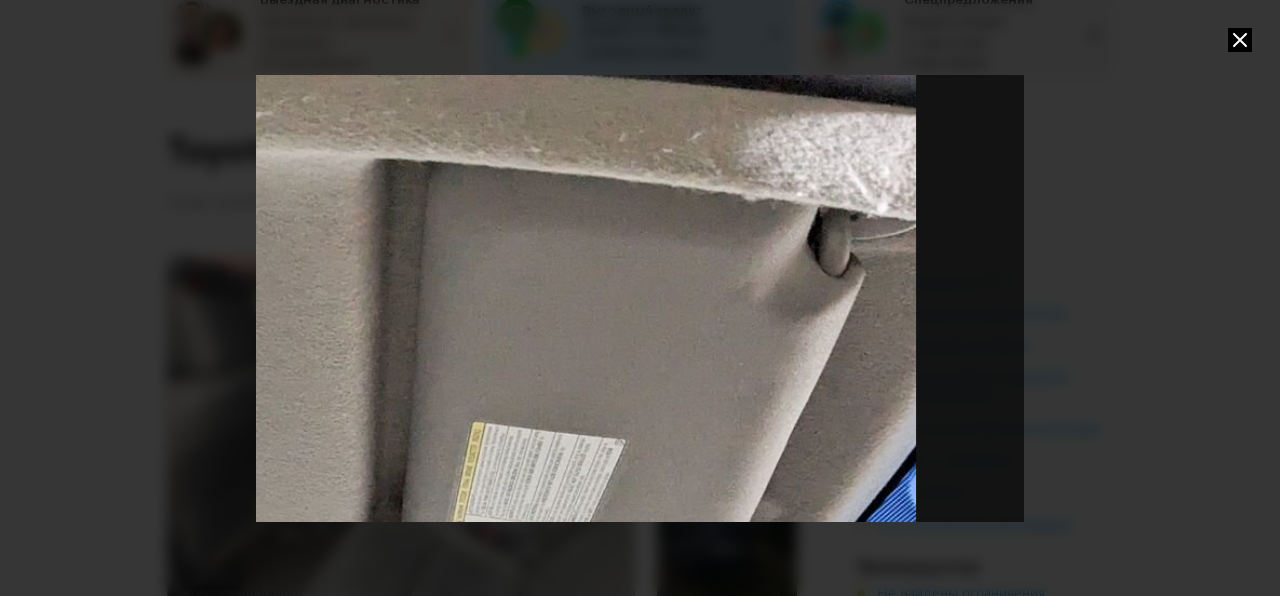 drag, startPoint x: 578, startPoint y: 204, endPoint x: 148, endPoint y: 336, distance: 449.8044 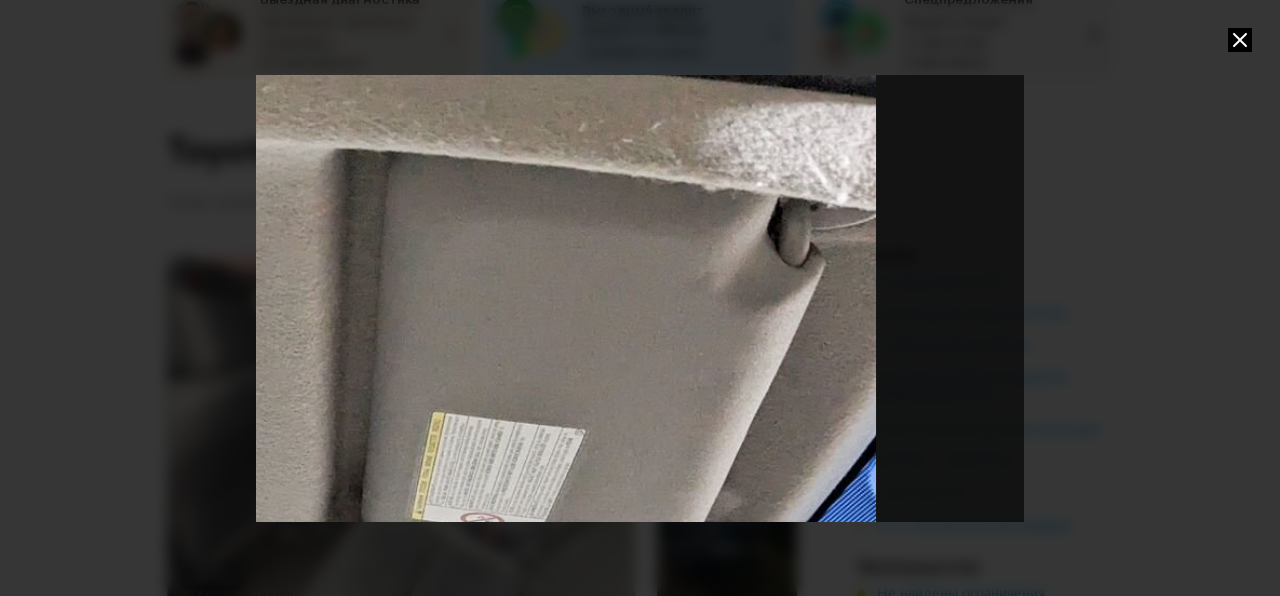 click at bounding box center (185, 455) 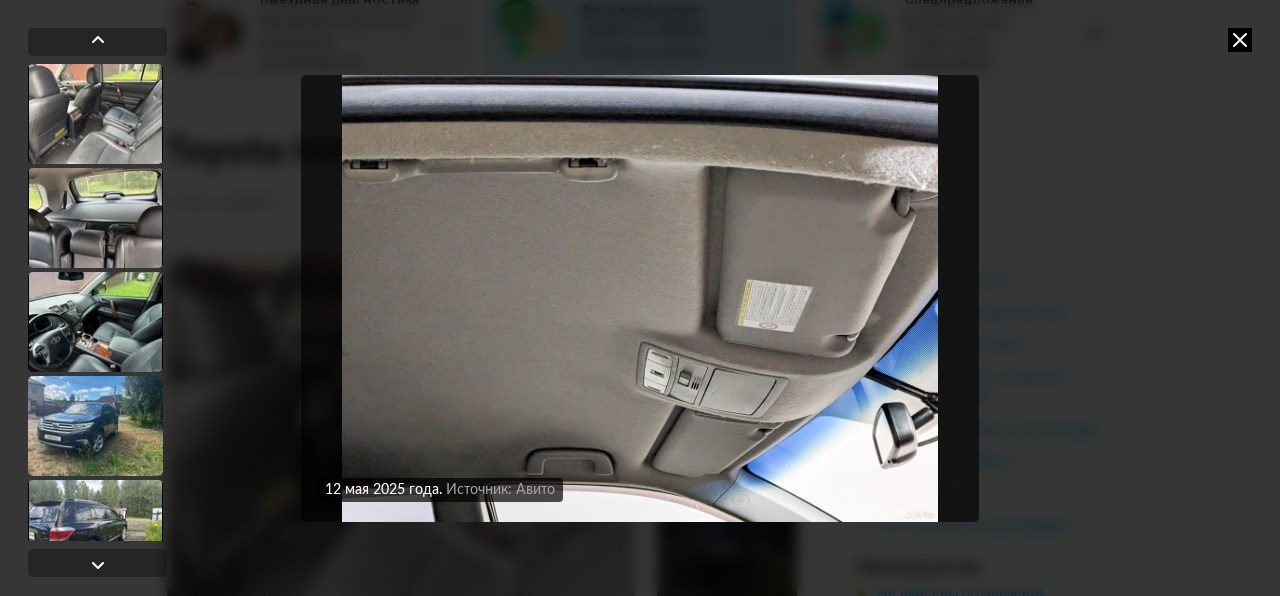 click at bounding box center (640, 298) 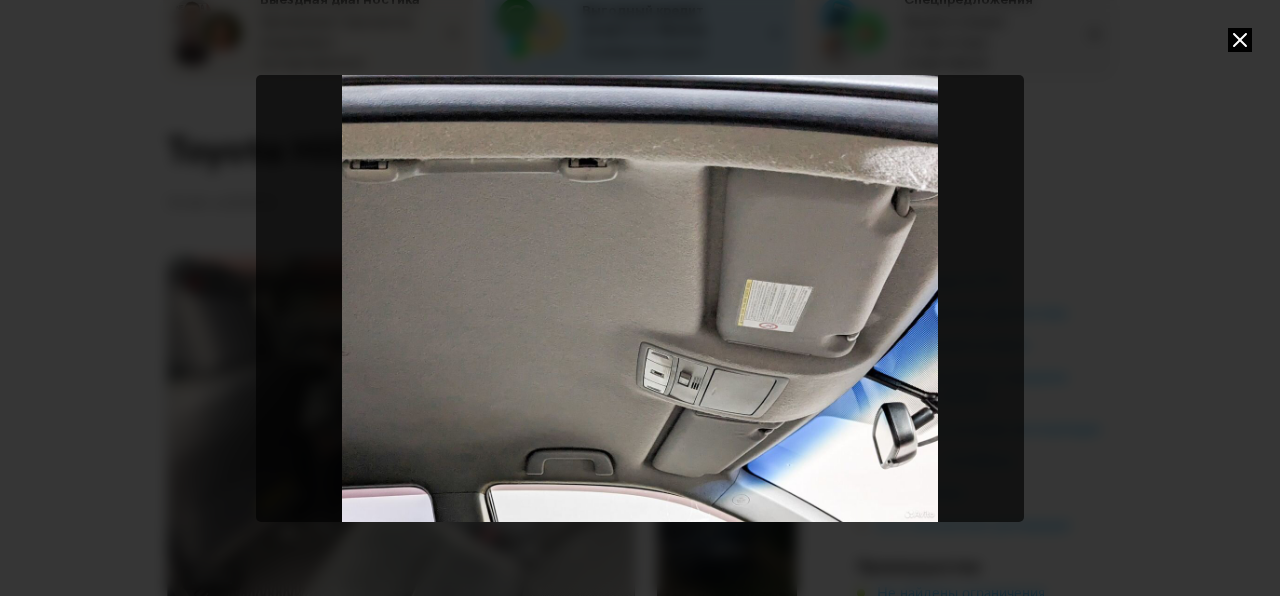 click at bounding box center [640, 298] 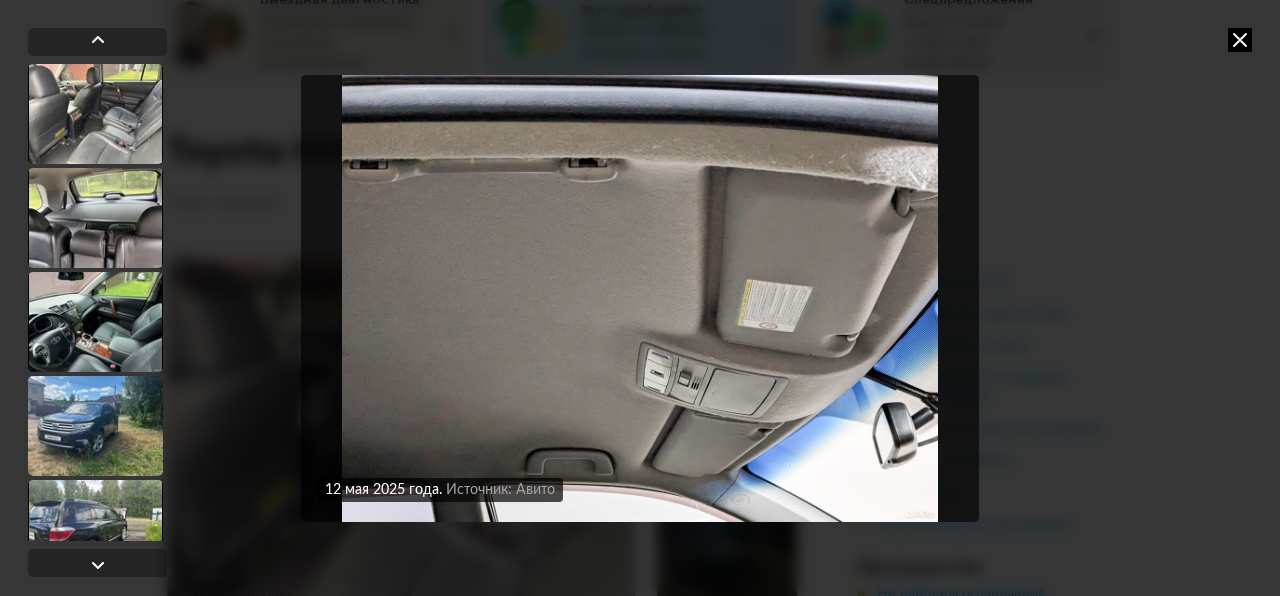 click at bounding box center [640, 298] 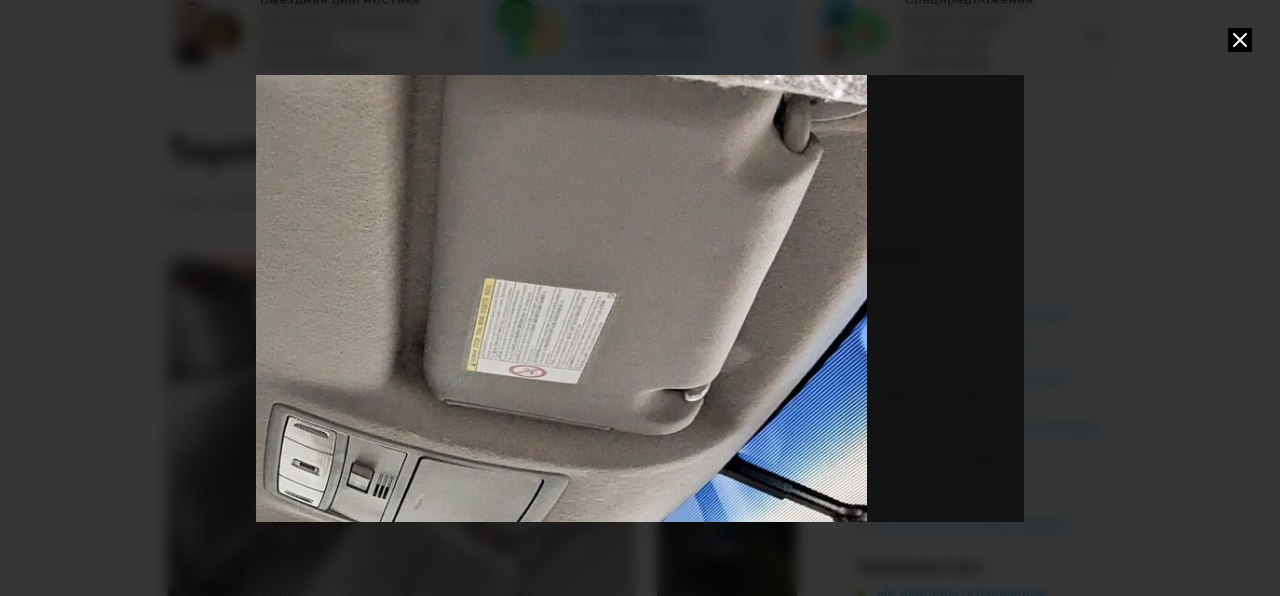 drag, startPoint x: 847, startPoint y: 263, endPoint x: 543, endPoint y: 201, distance: 310.25797 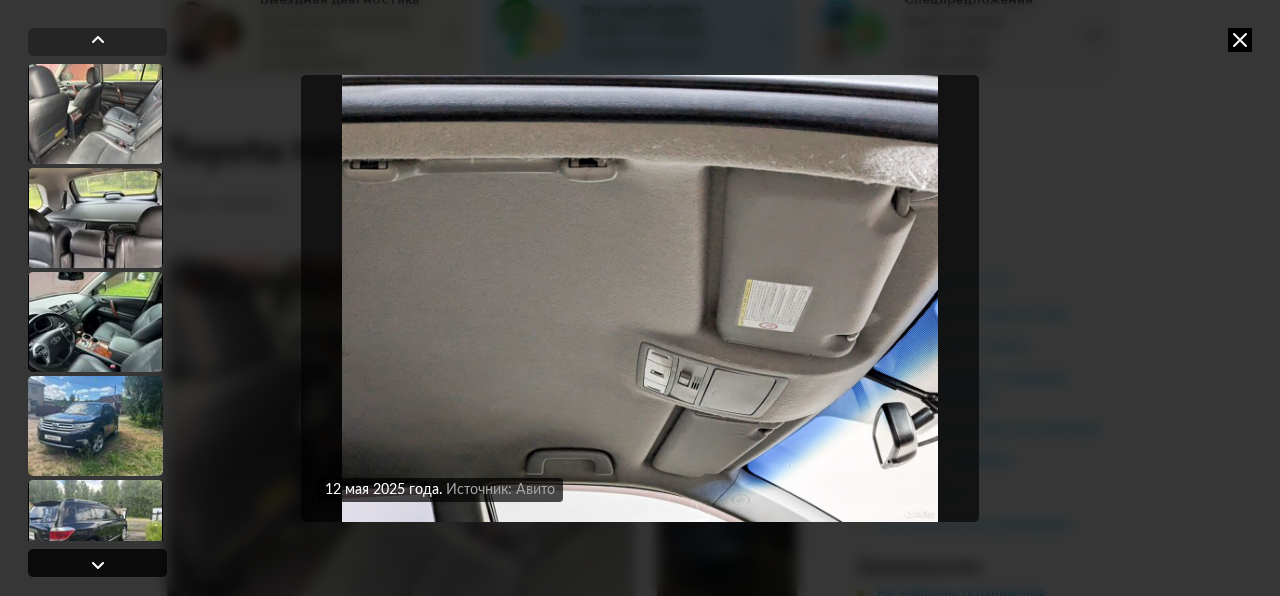 click at bounding box center [98, 565] 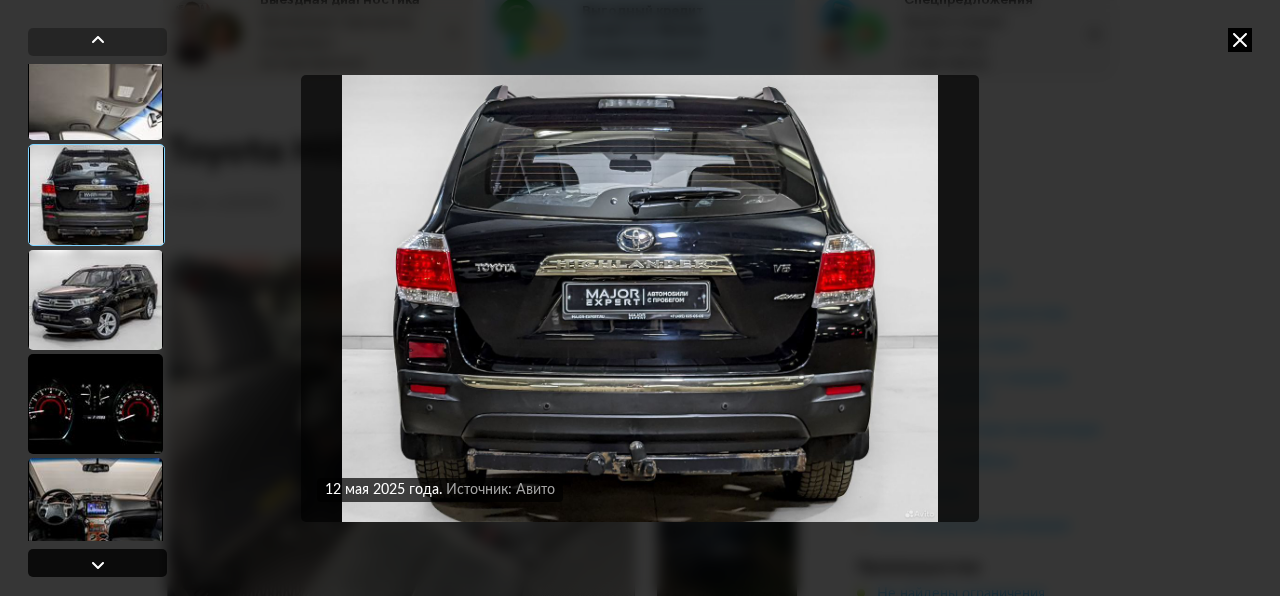 click at bounding box center [98, 565] 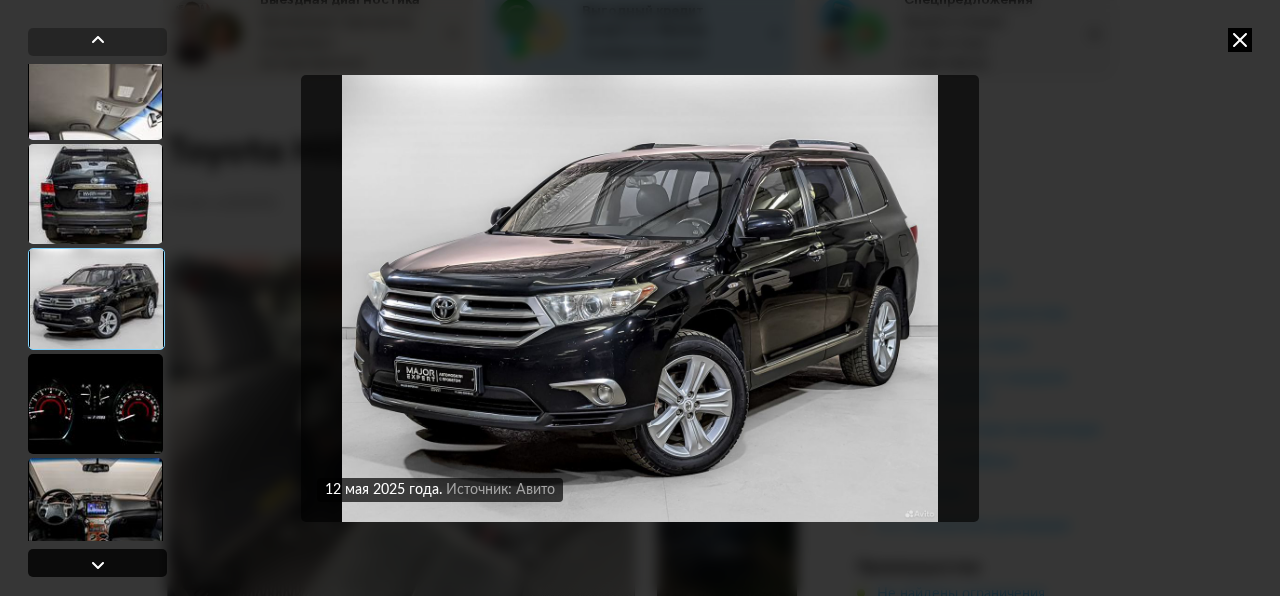click at bounding box center (98, 565) 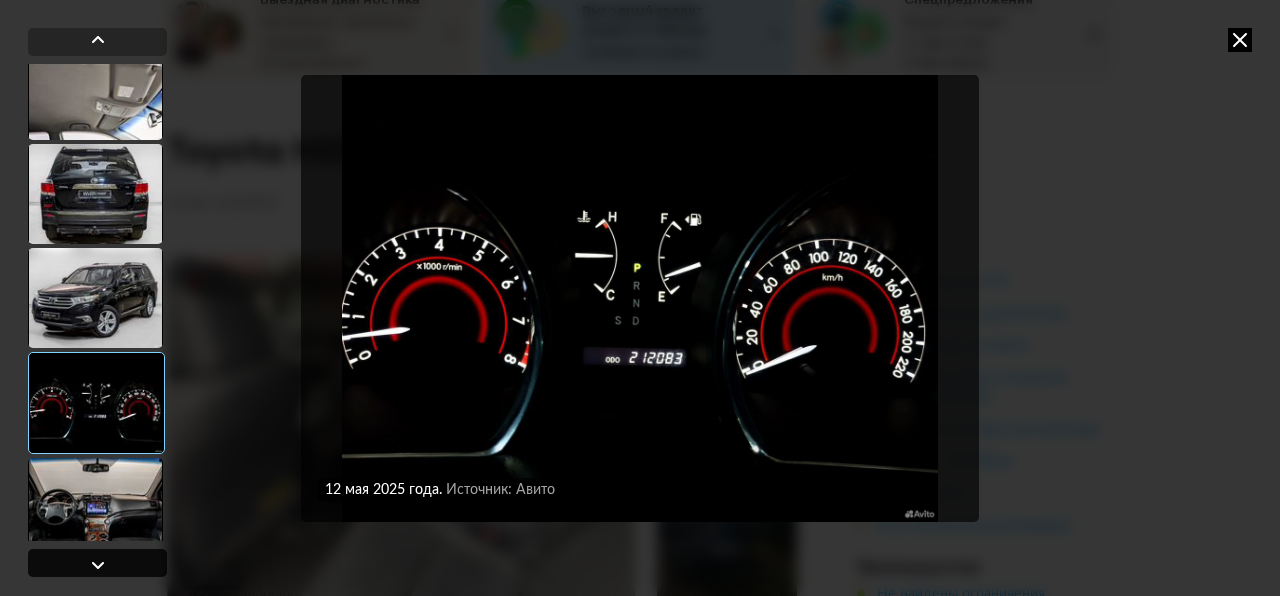 click at bounding box center (98, 565) 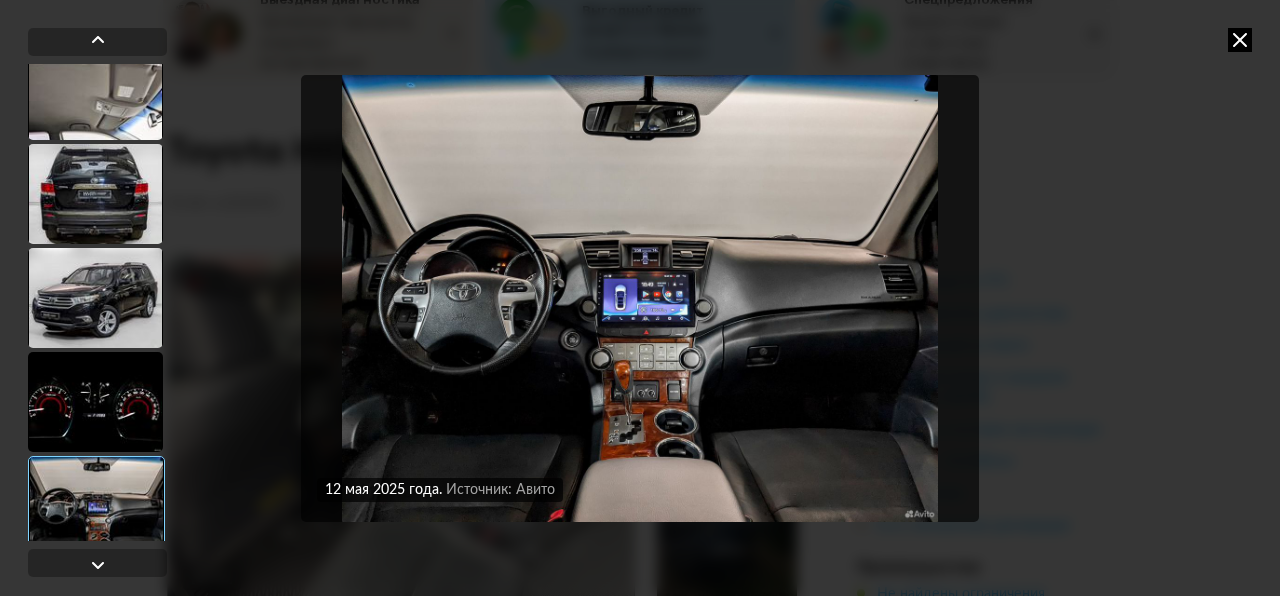 click at bounding box center (640, 298) 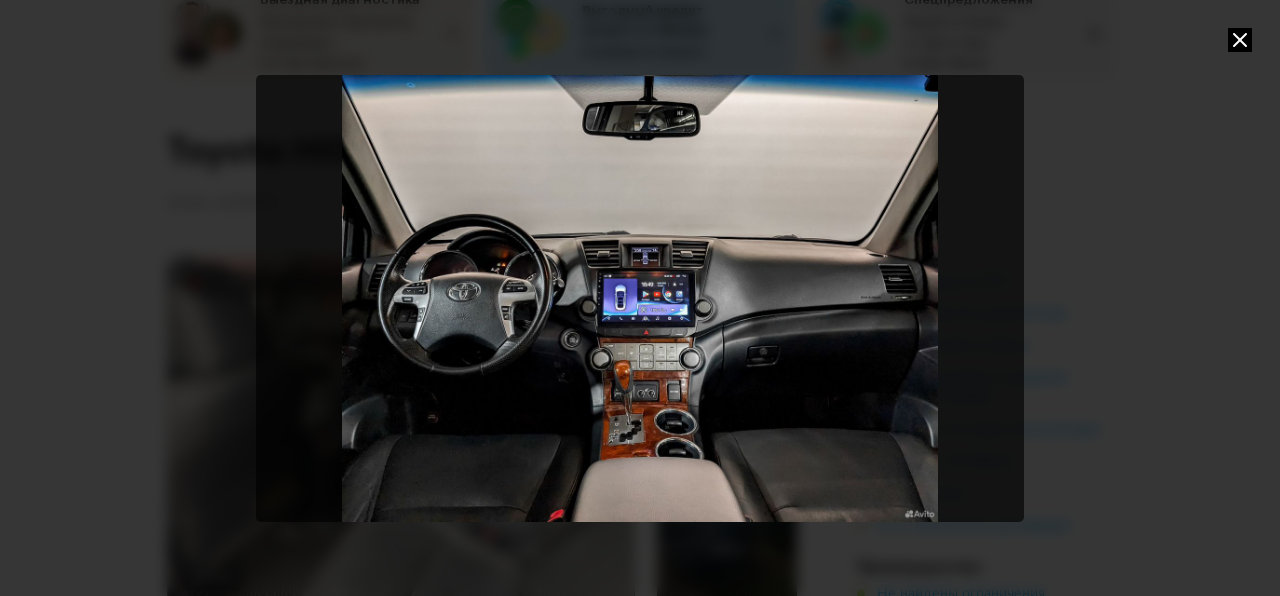 click at bounding box center (640, 298) 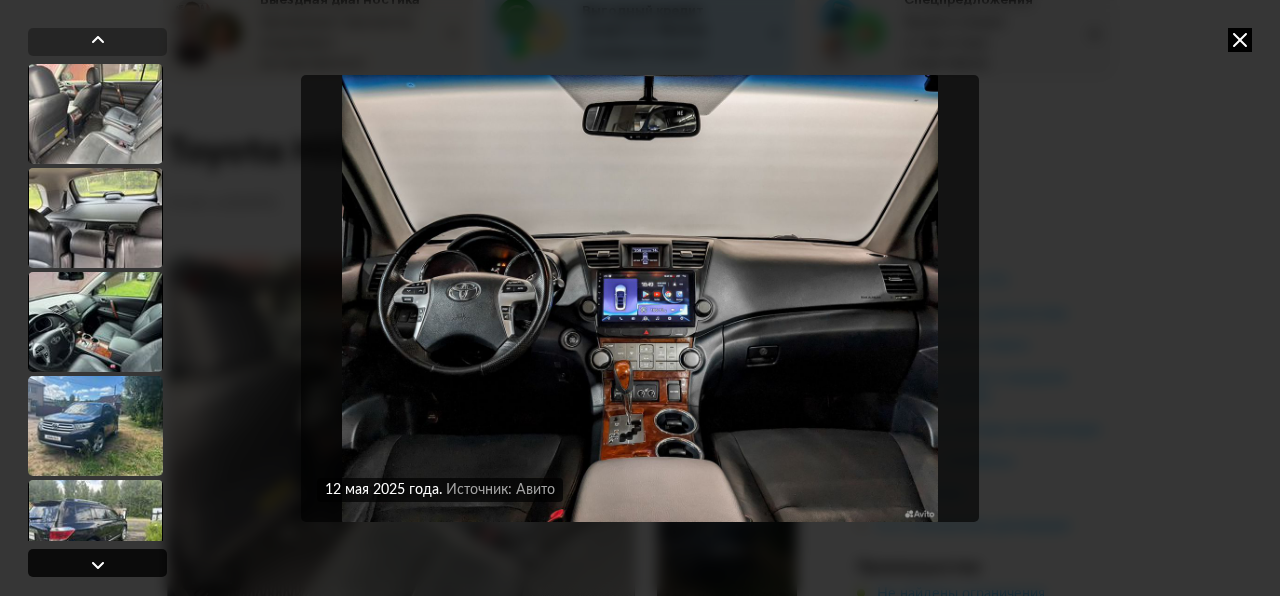 click at bounding box center (98, 565) 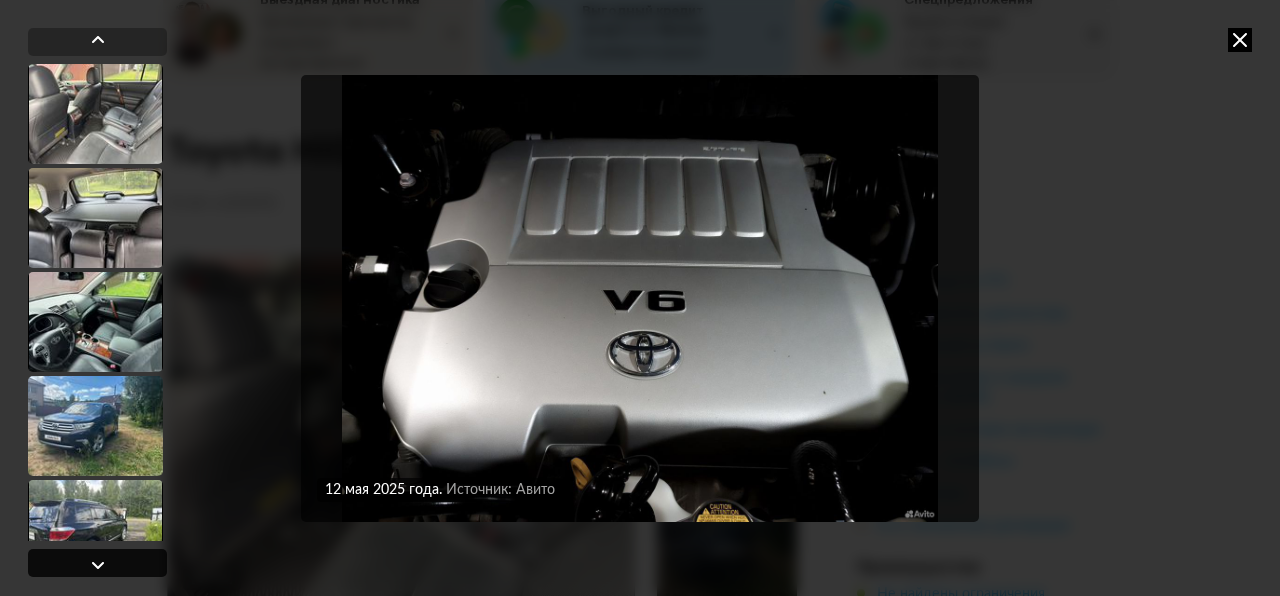 scroll, scrollTop: 3232, scrollLeft: 0, axis: vertical 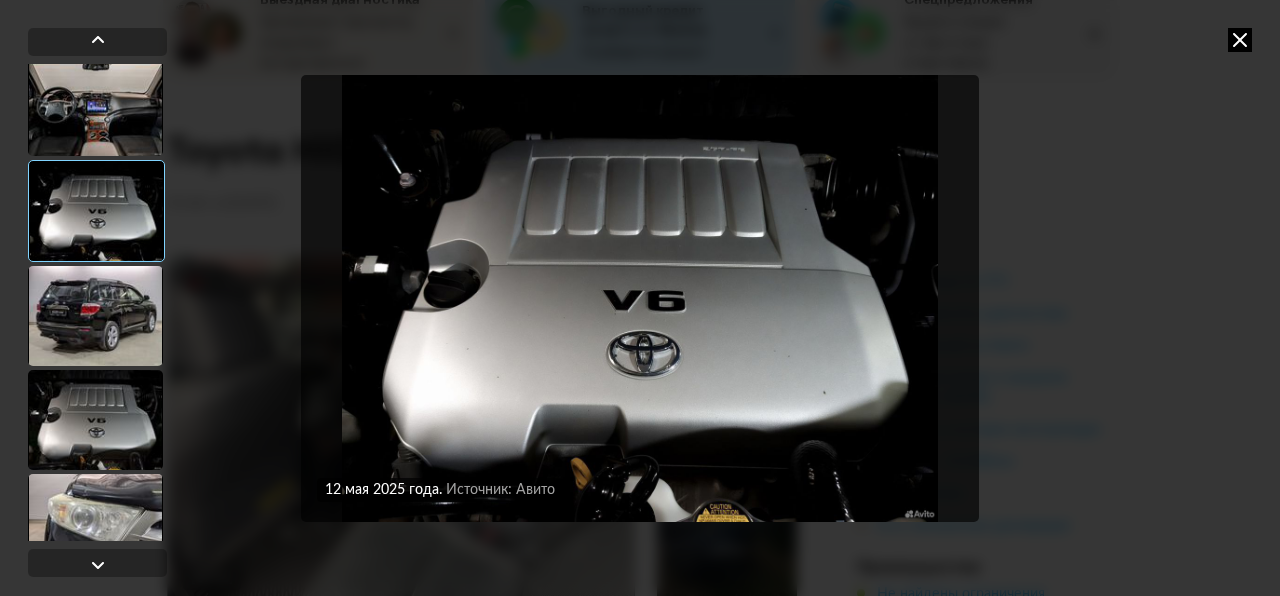 click at bounding box center [640, 298] 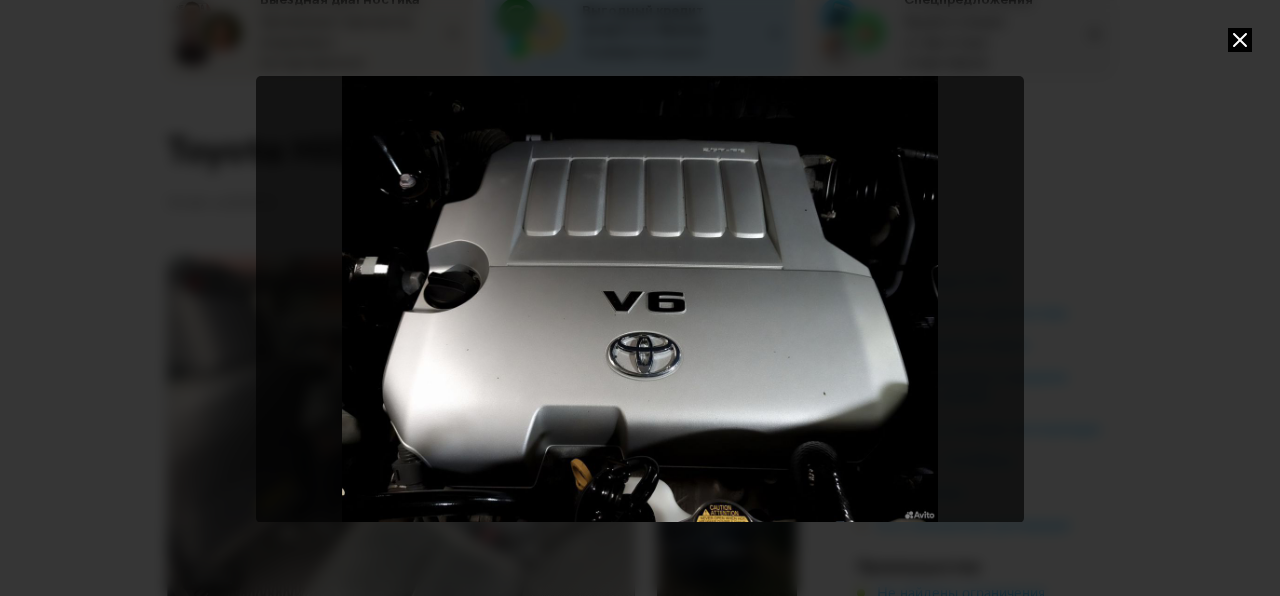 click at bounding box center (640, 299) 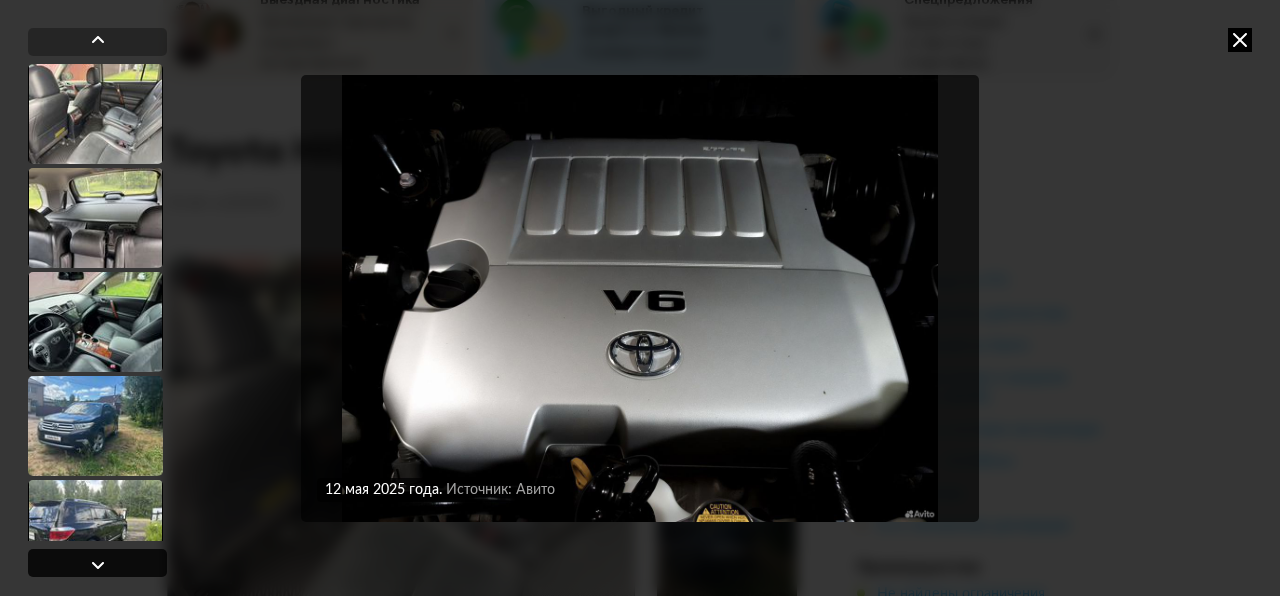 click at bounding box center [98, 565] 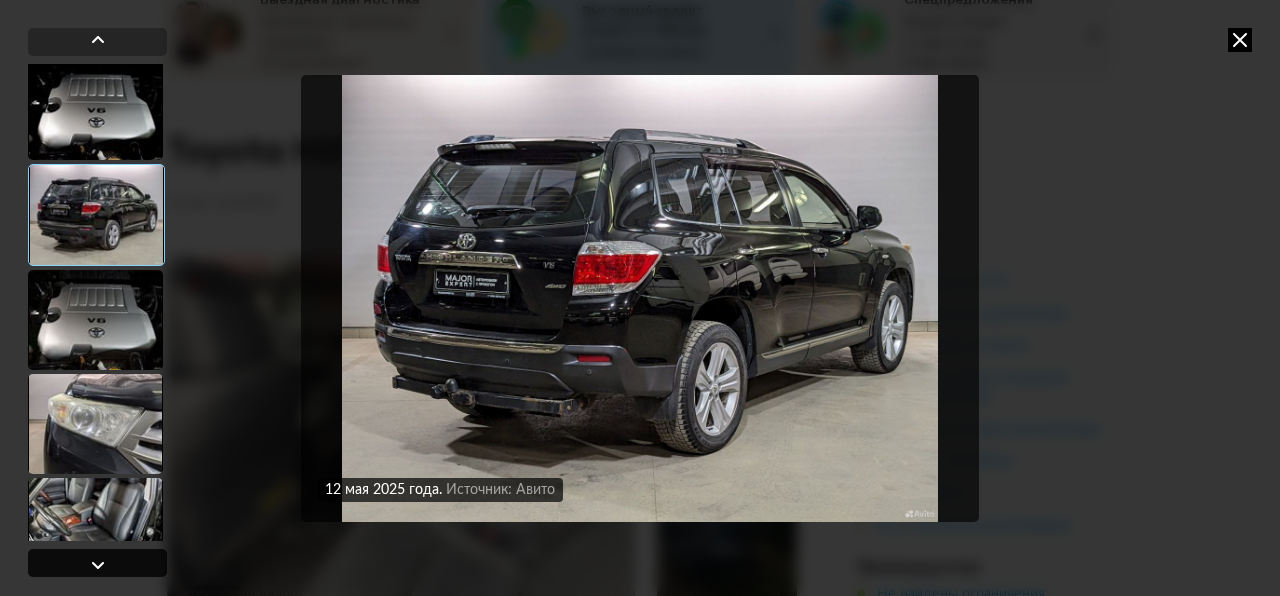 click at bounding box center (98, 565) 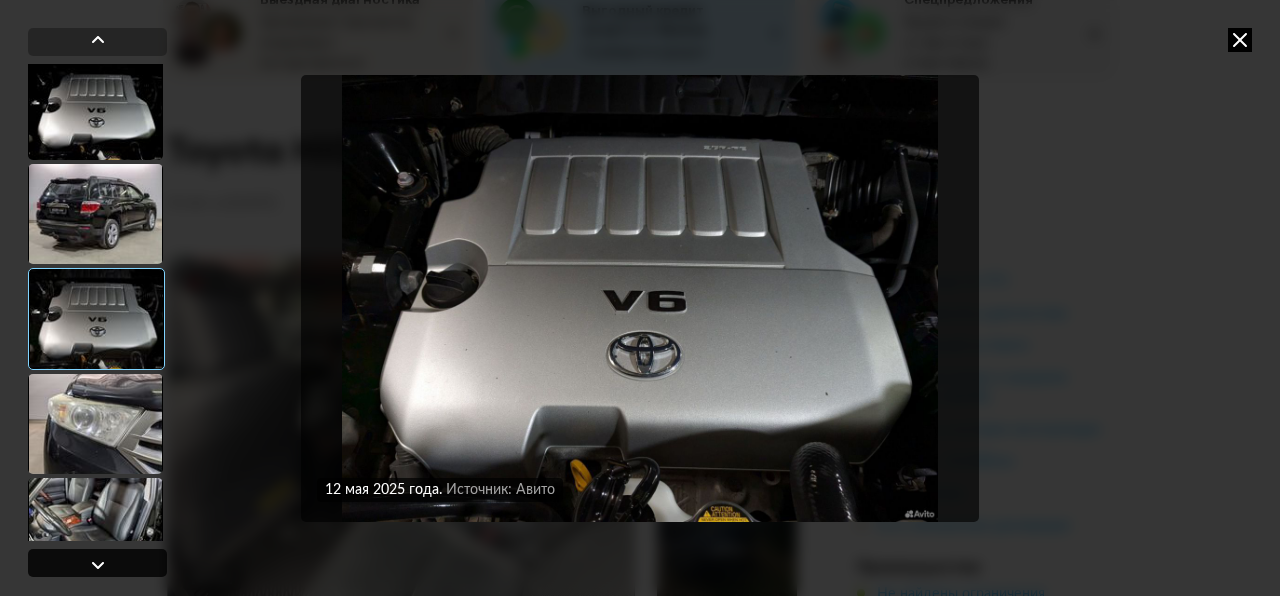click at bounding box center [98, 565] 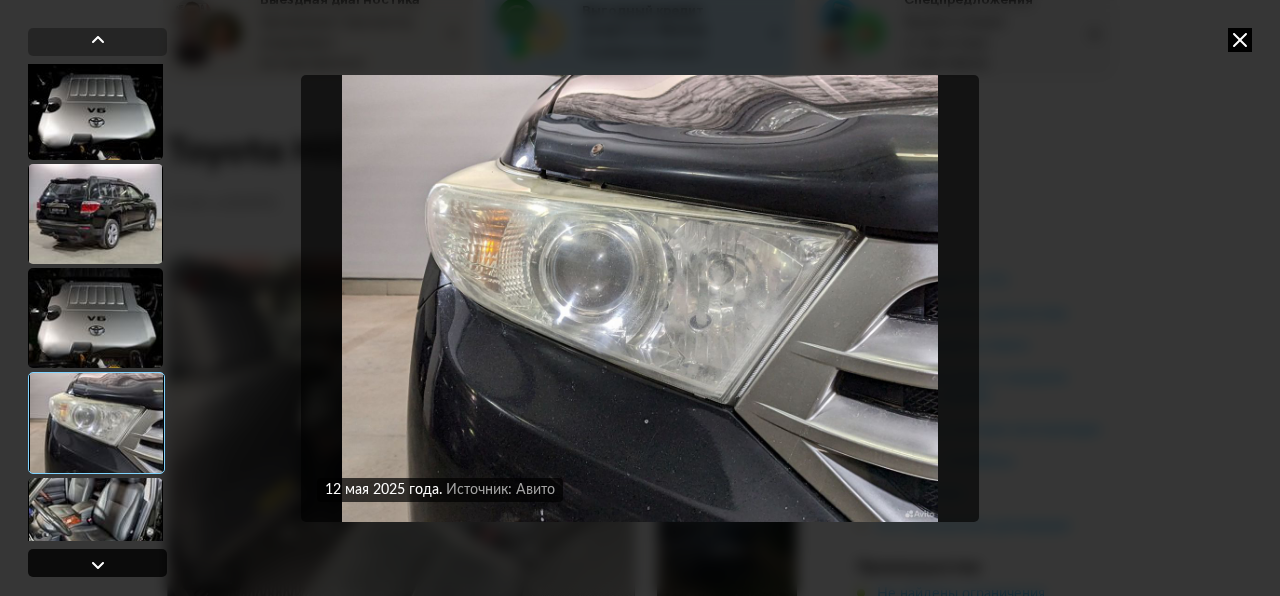click at bounding box center (98, 565) 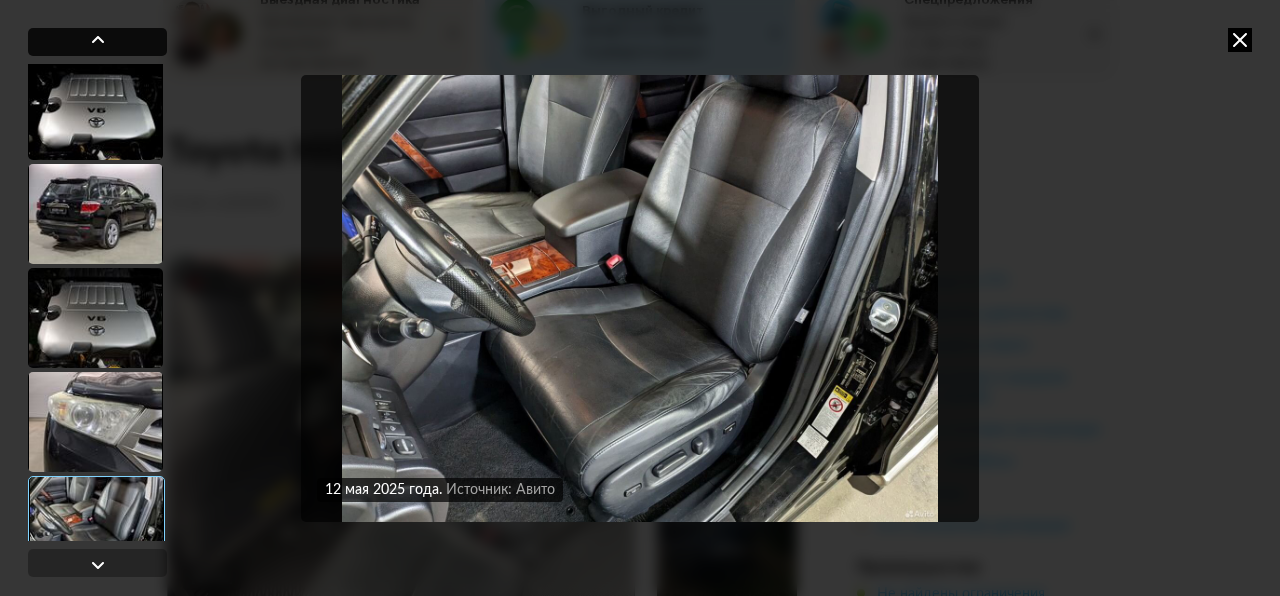 click at bounding box center (98, 40) 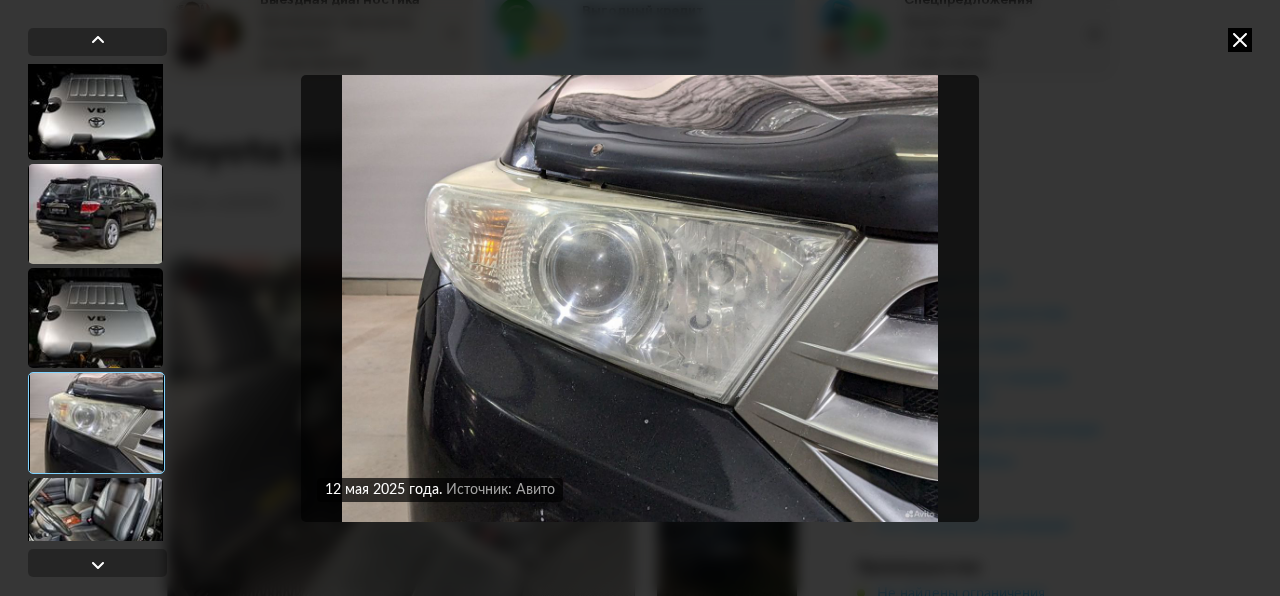 click at bounding box center [640, 298] 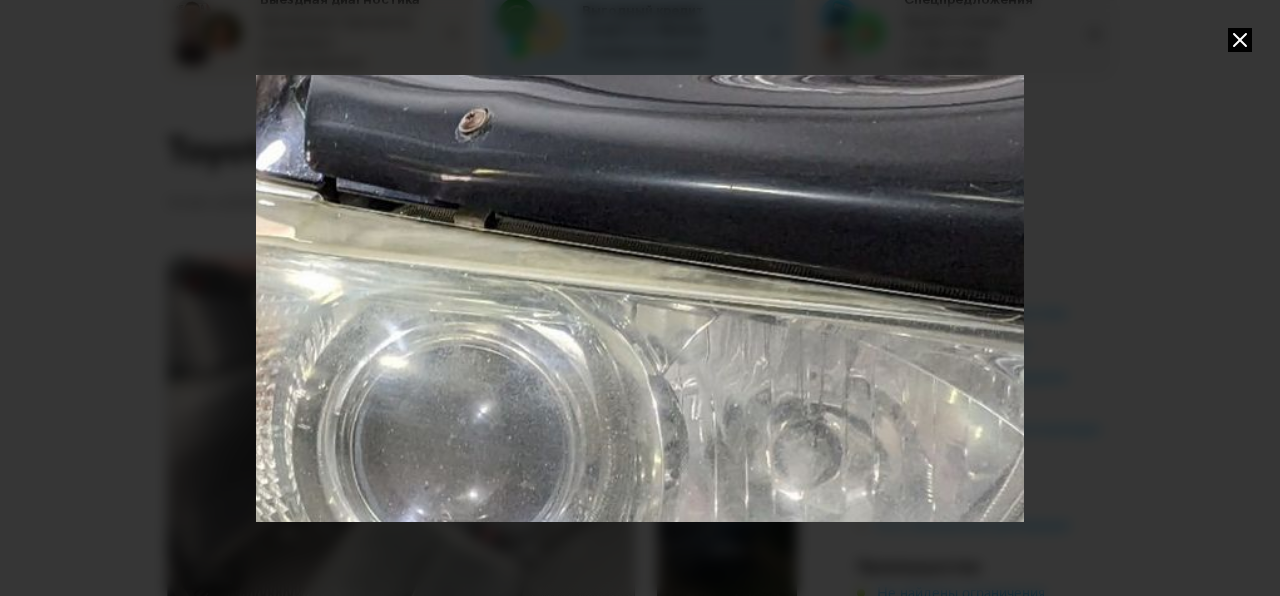 drag, startPoint x: 479, startPoint y: 184, endPoint x: 408, endPoint y: 377, distance: 205.64532 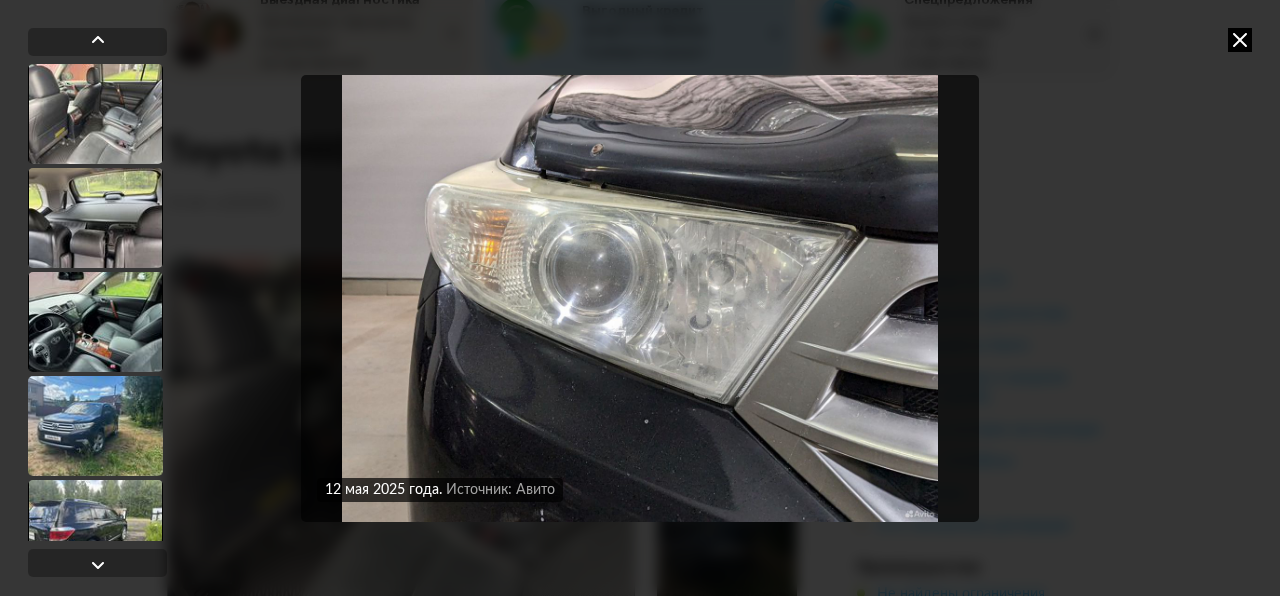 click at bounding box center (640, 298) 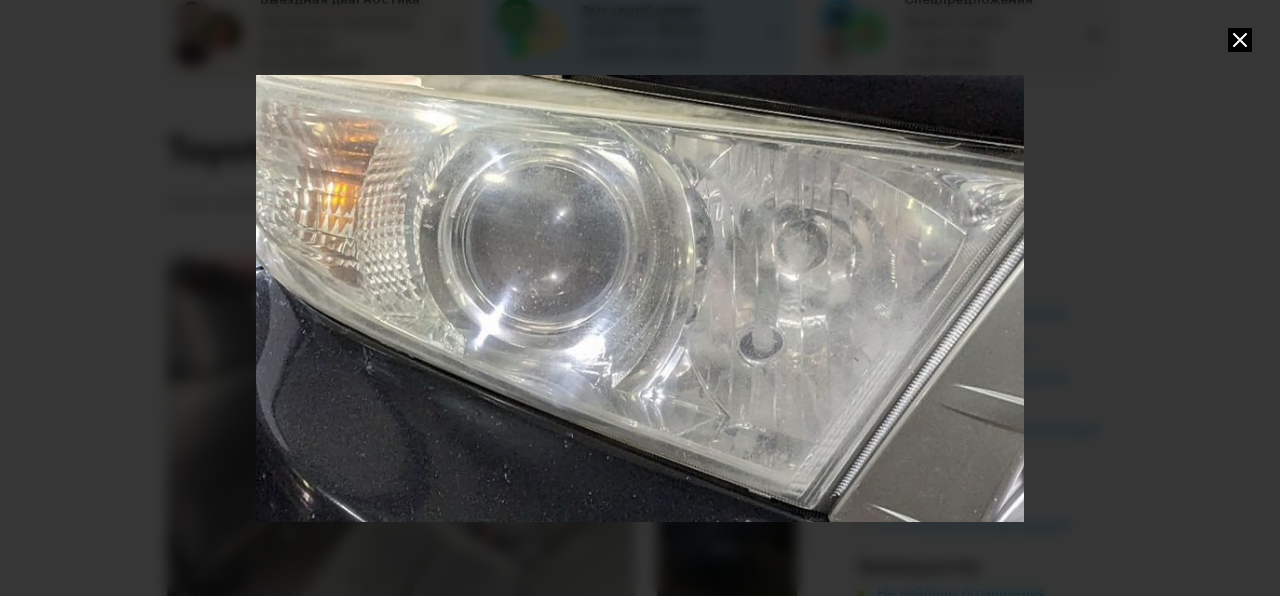 click at bounding box center (640, 298) 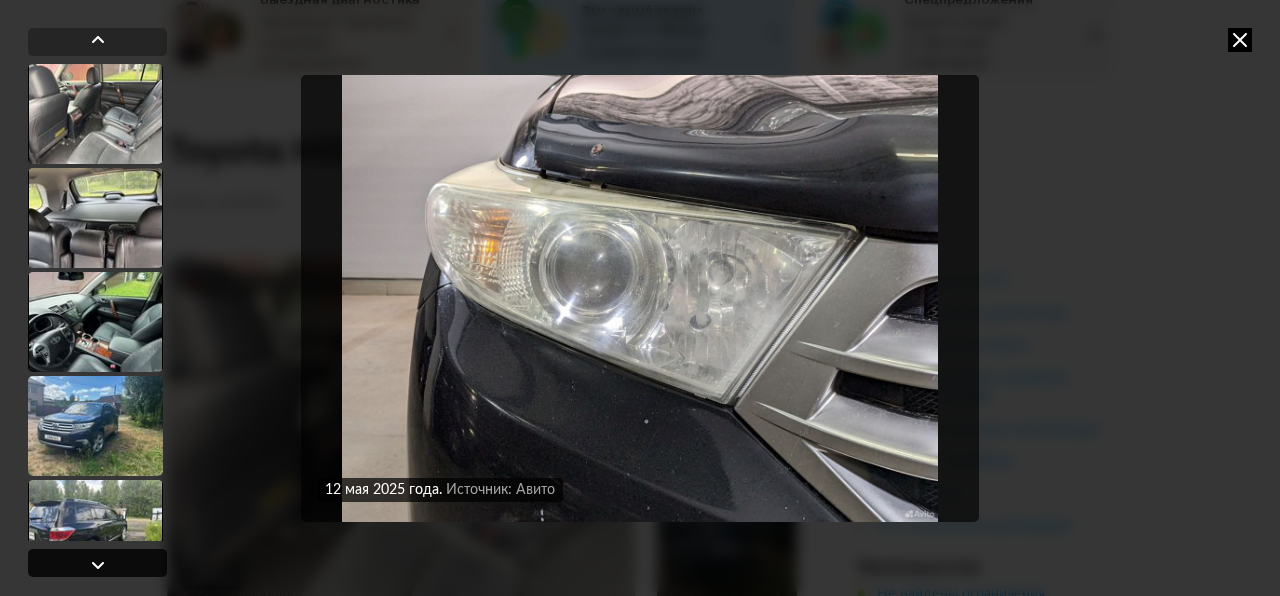 click at bounding box center (98, 565) 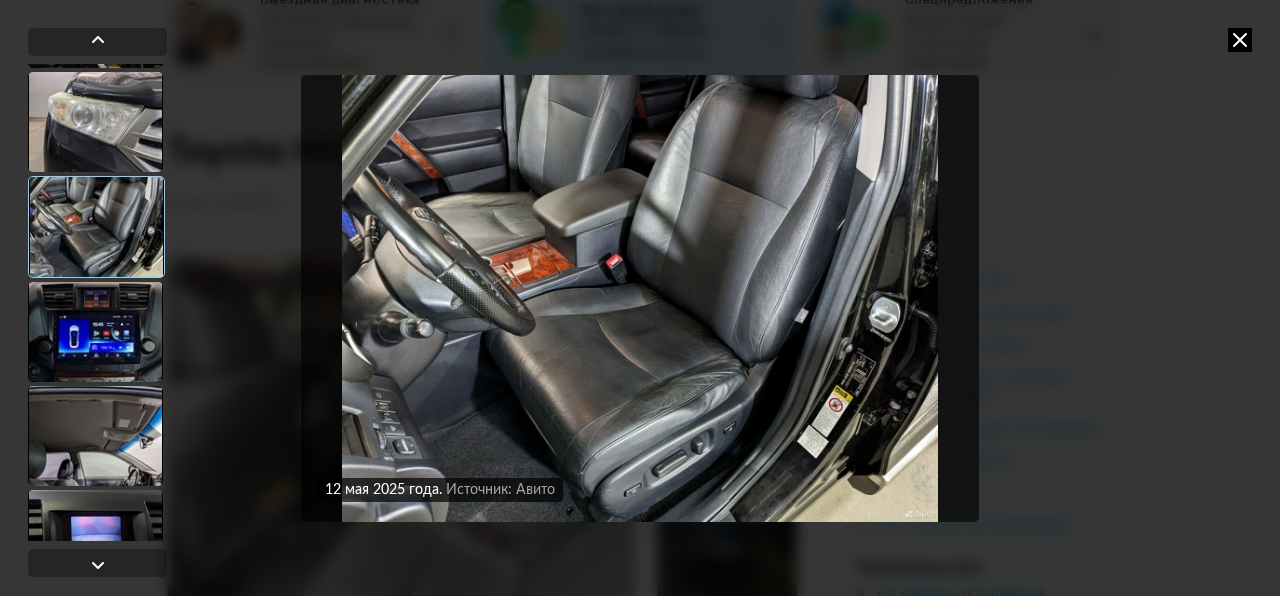 click at bounding box center (640, 298) 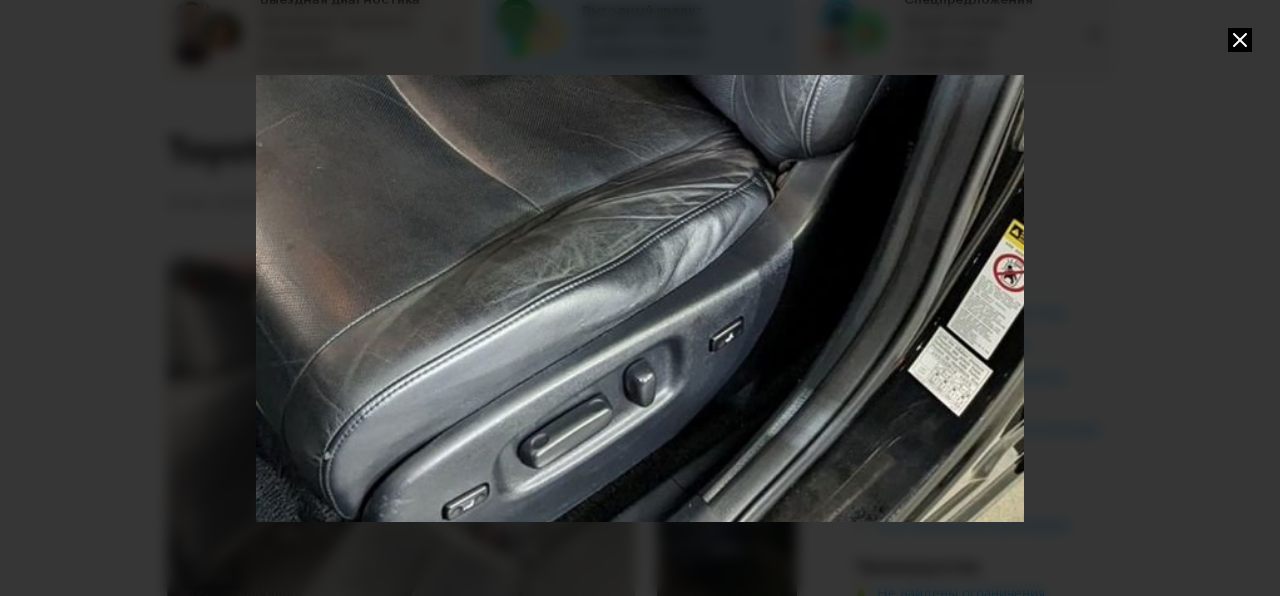 drag, startPoint x: 791, startPoint y: 474, endPoint x: 713, endPoint y: 211, distance: 274.3228 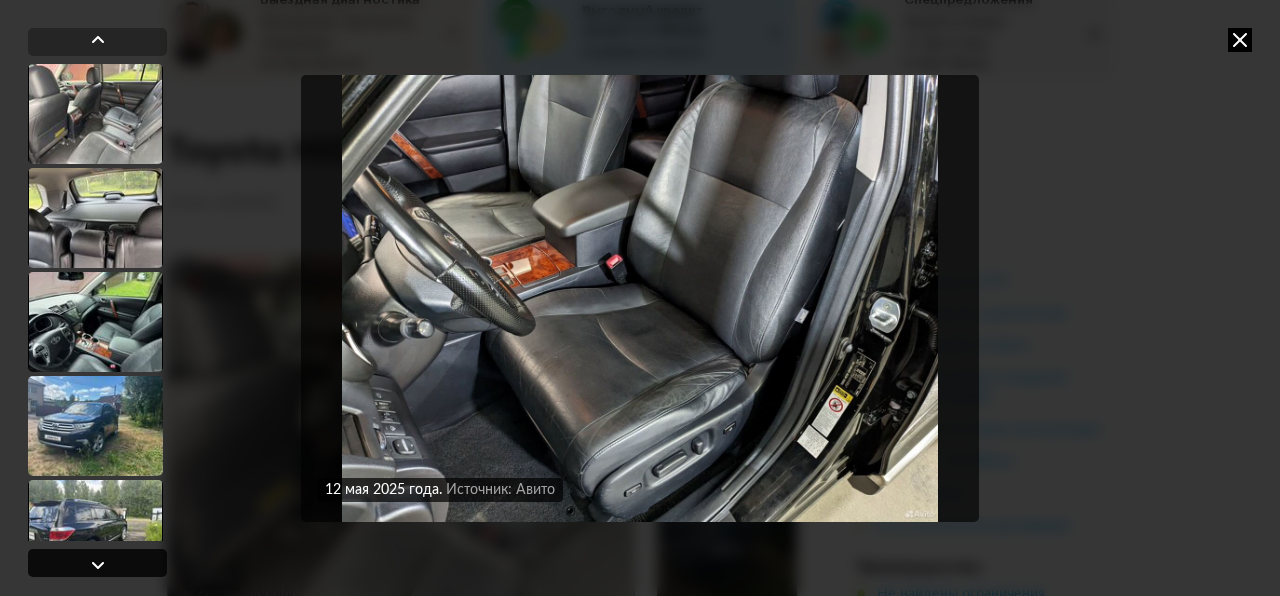 click at bounding box center [98, 565] 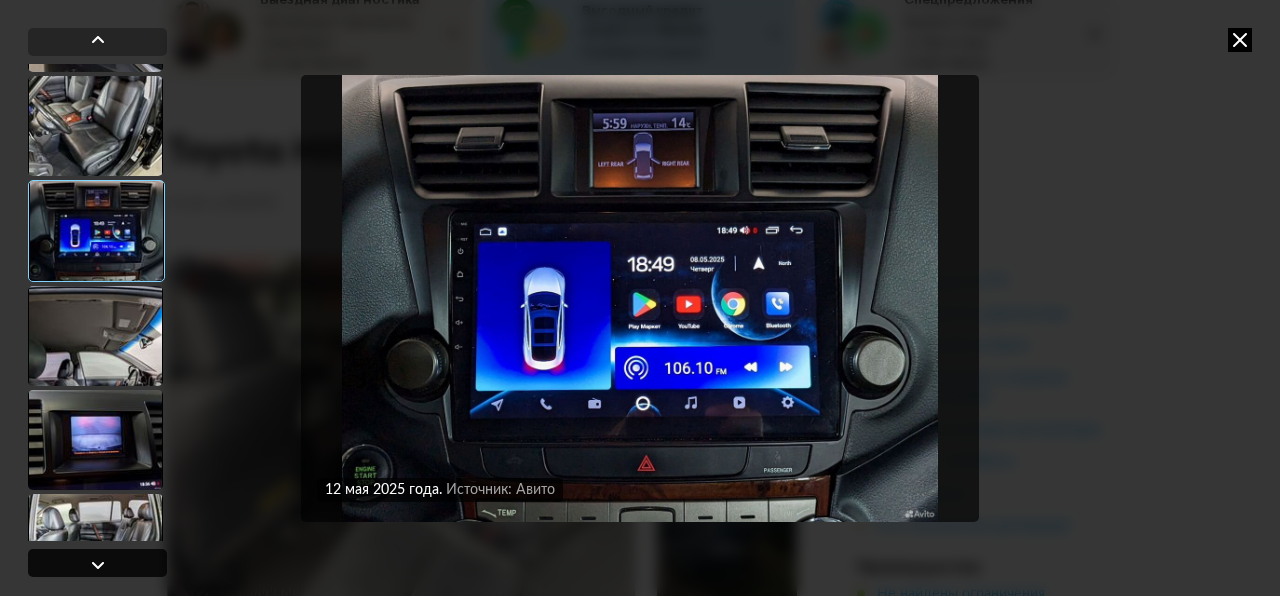 click at bounding box center [98, 565] 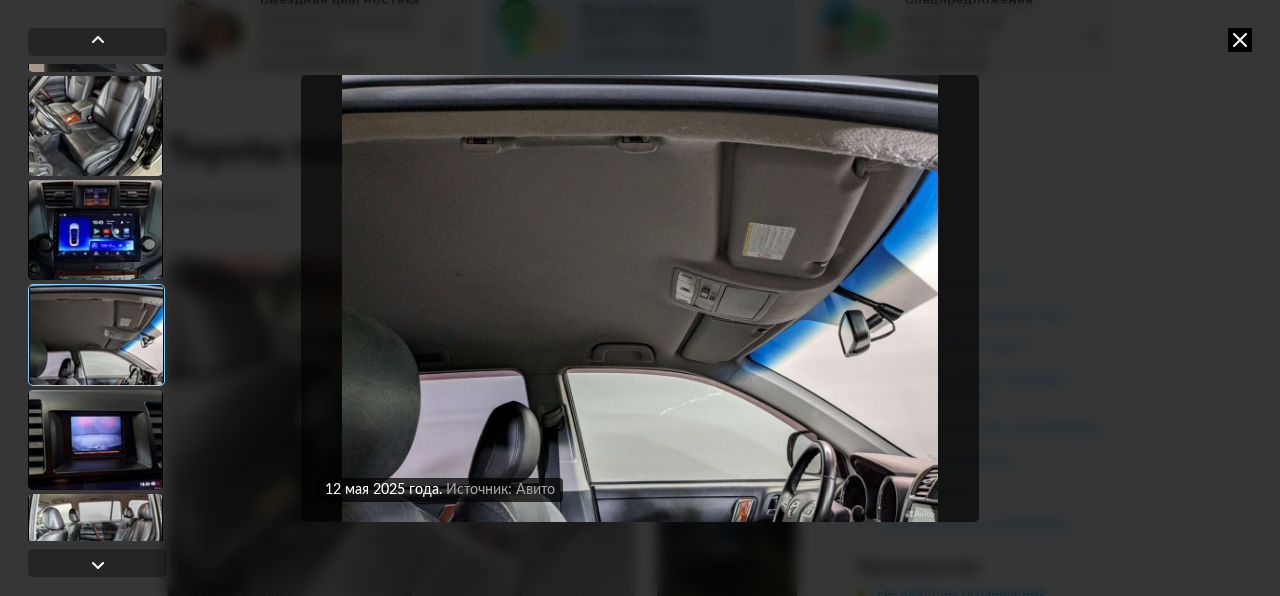 click at bounding box center (640, 298) 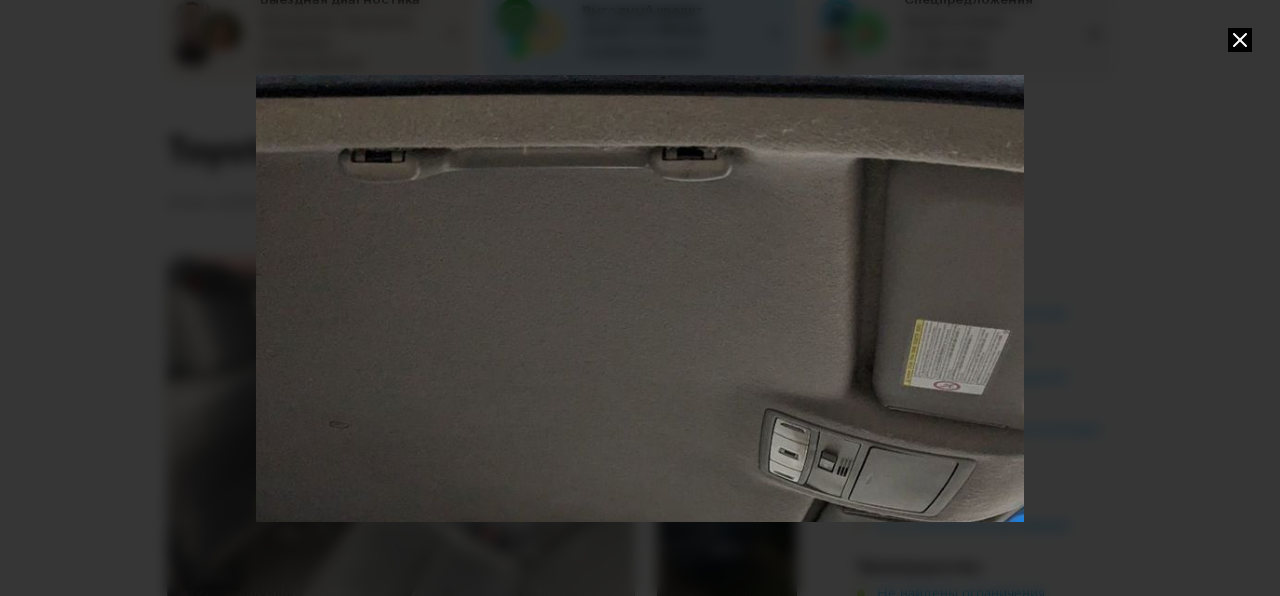 drag, startPoint x: 809, startPoint y: 180, endPoint x: 890, endPoint y: 319, distance: 160.87883 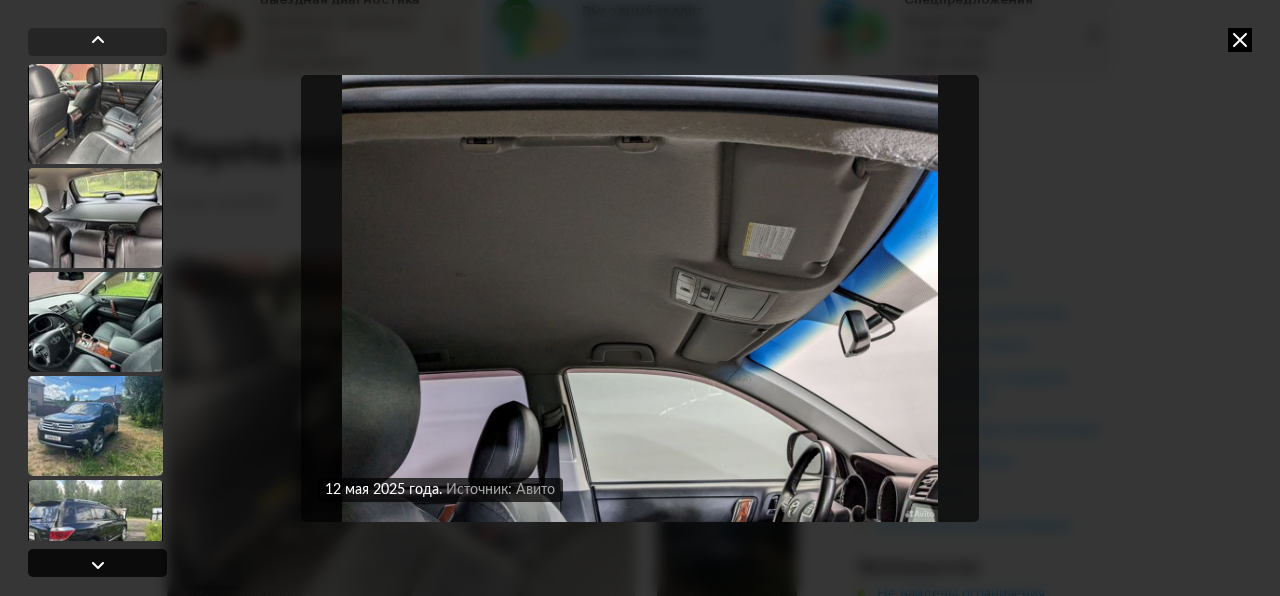 click at bounding box center (98, 565) 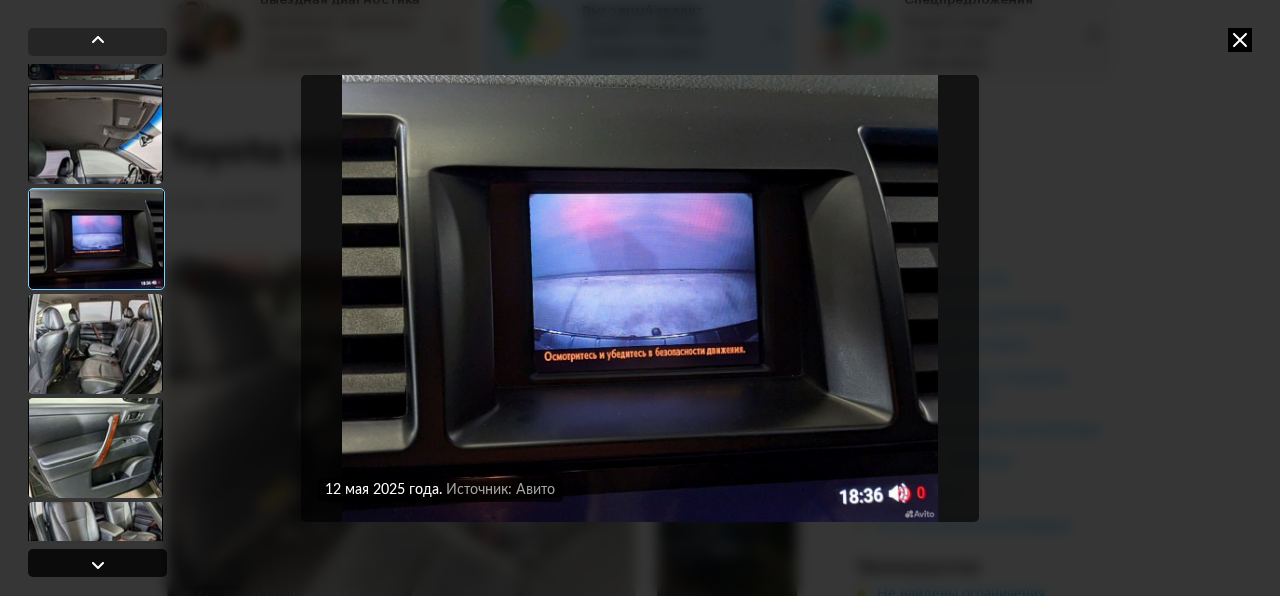 click at bounding box center [98, 565] 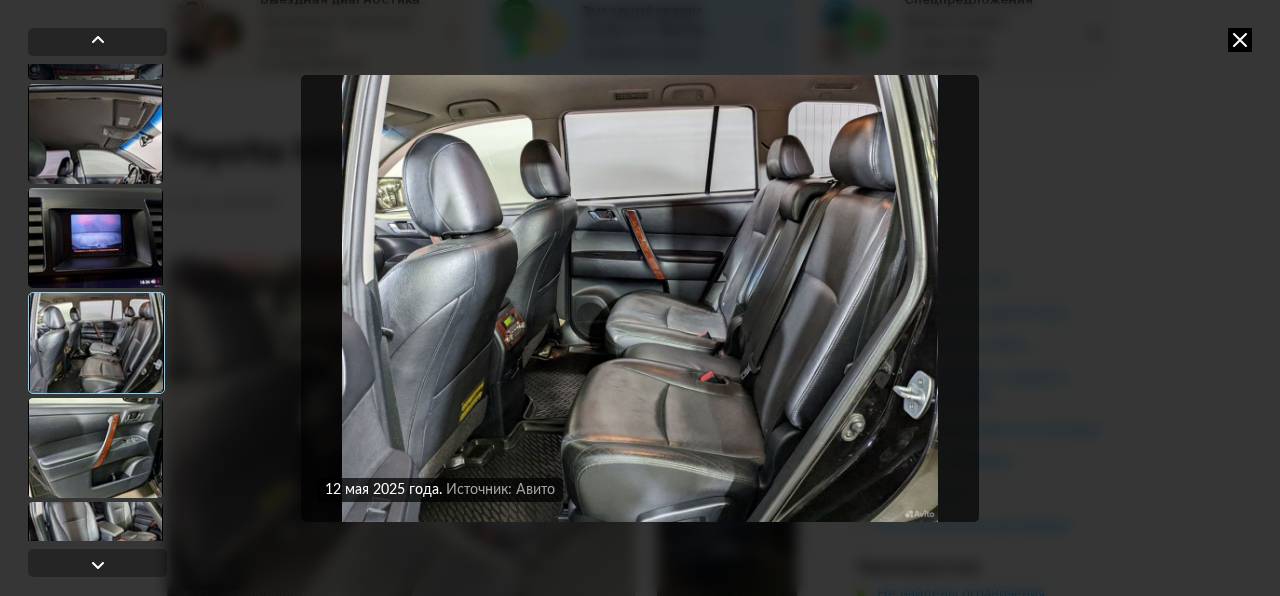 click at bounding box center [640, 298] 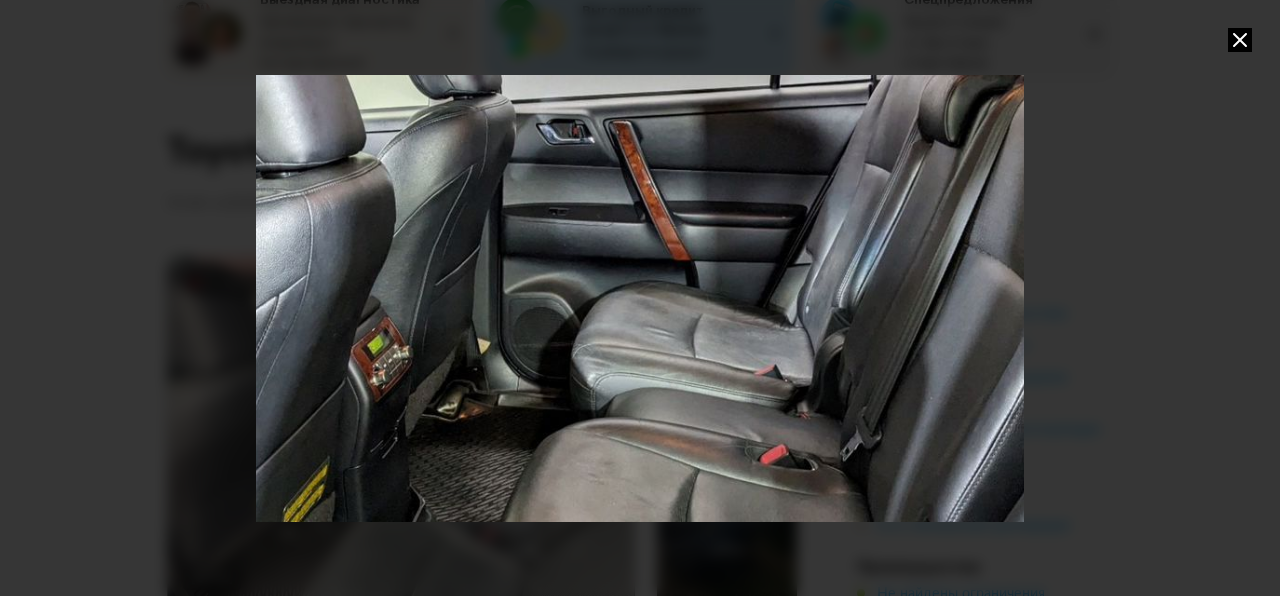 click at bounding box center (640, 298) 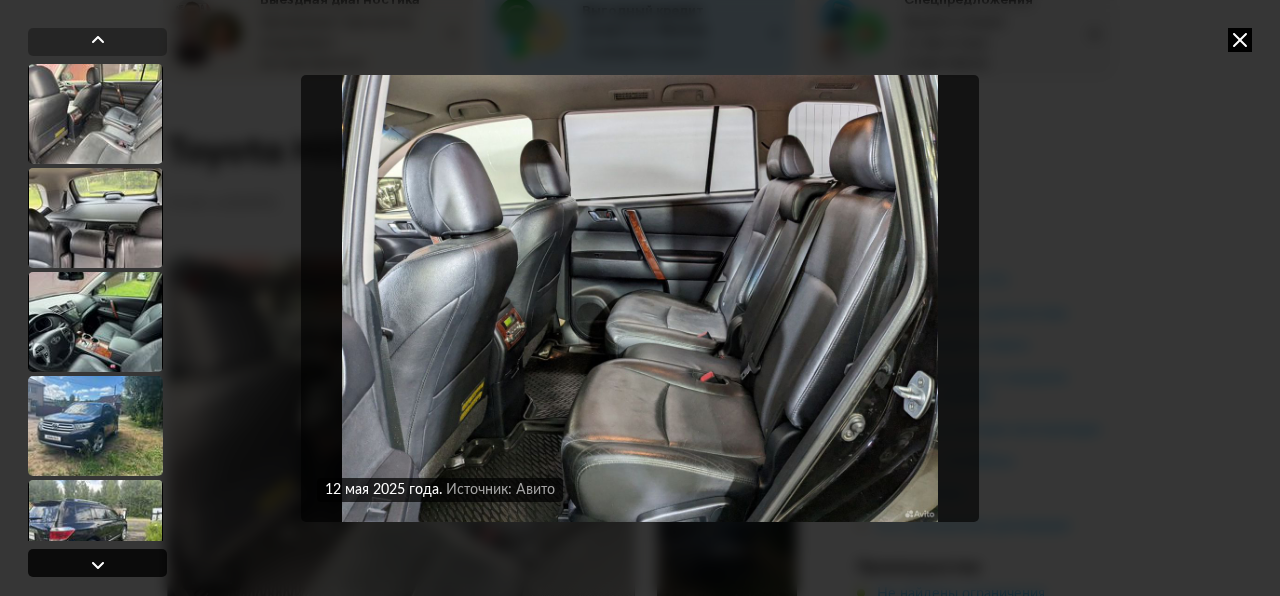 click at bounding box center (98, 565) 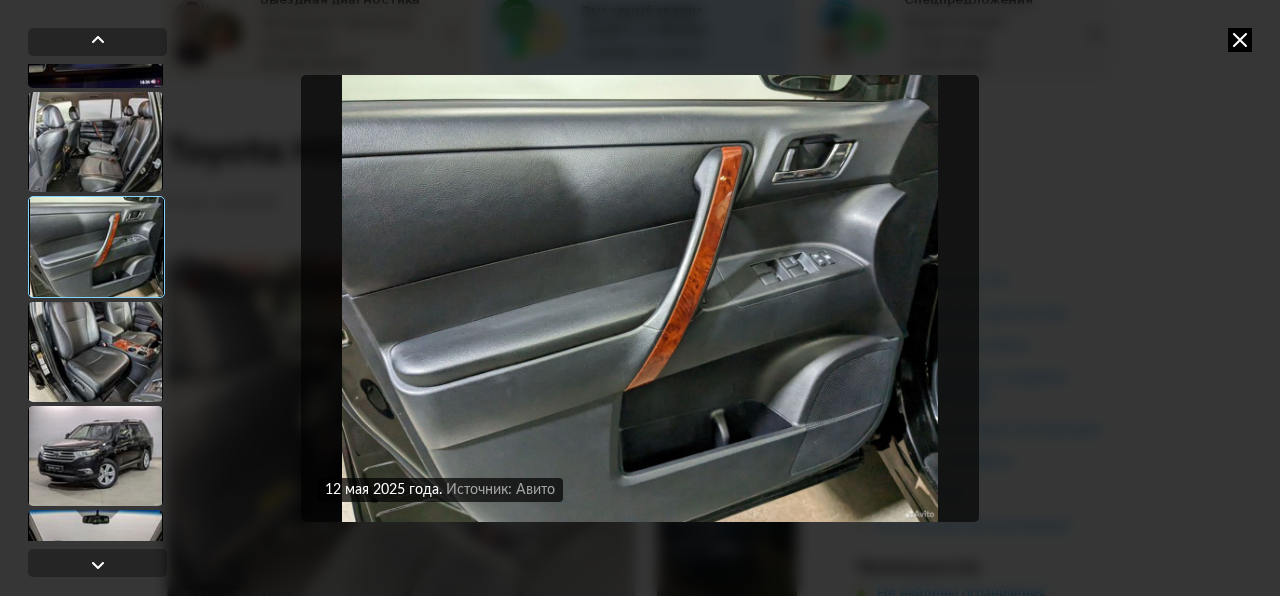 click at bounding box center [640, 298] 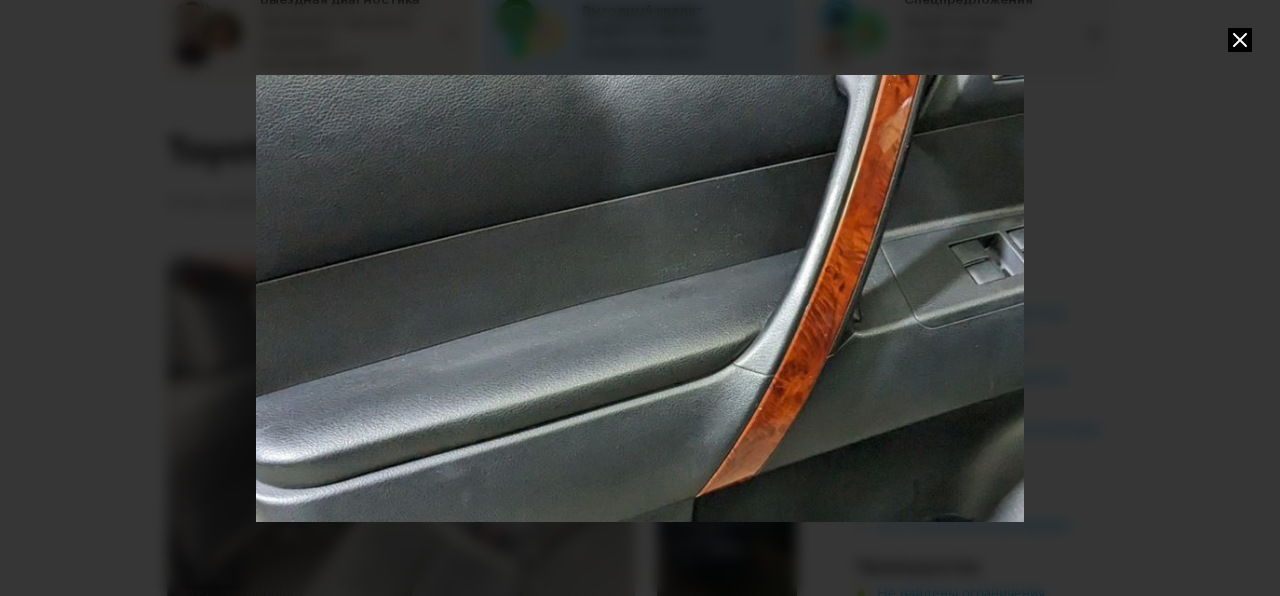 drag, startPoint x: 538, startPoint y: 168, endPoint x: 625, endPoint y: 174, distance: 87.20665 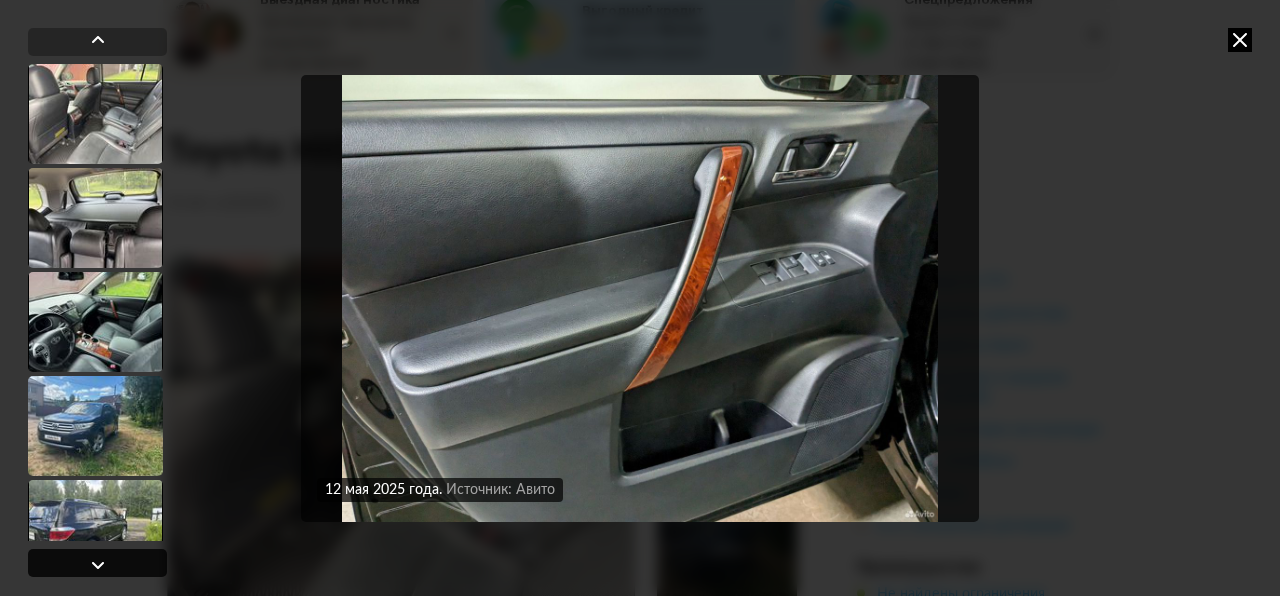 click at bounding box center (97, 563) 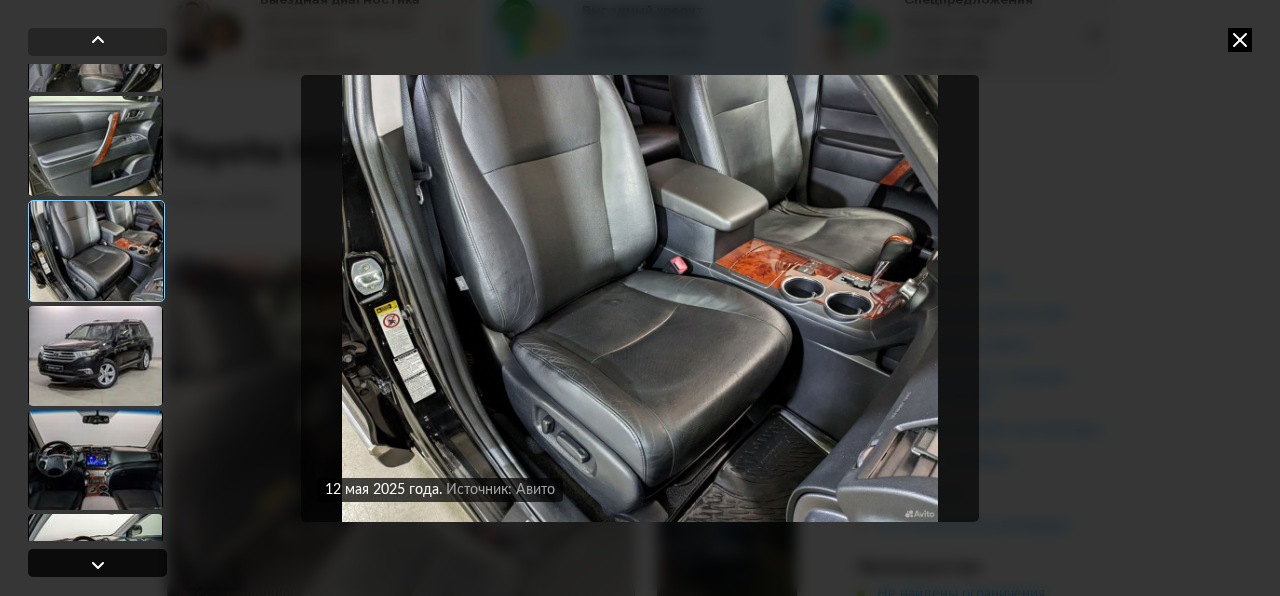 click at bounding box center (98, 565) 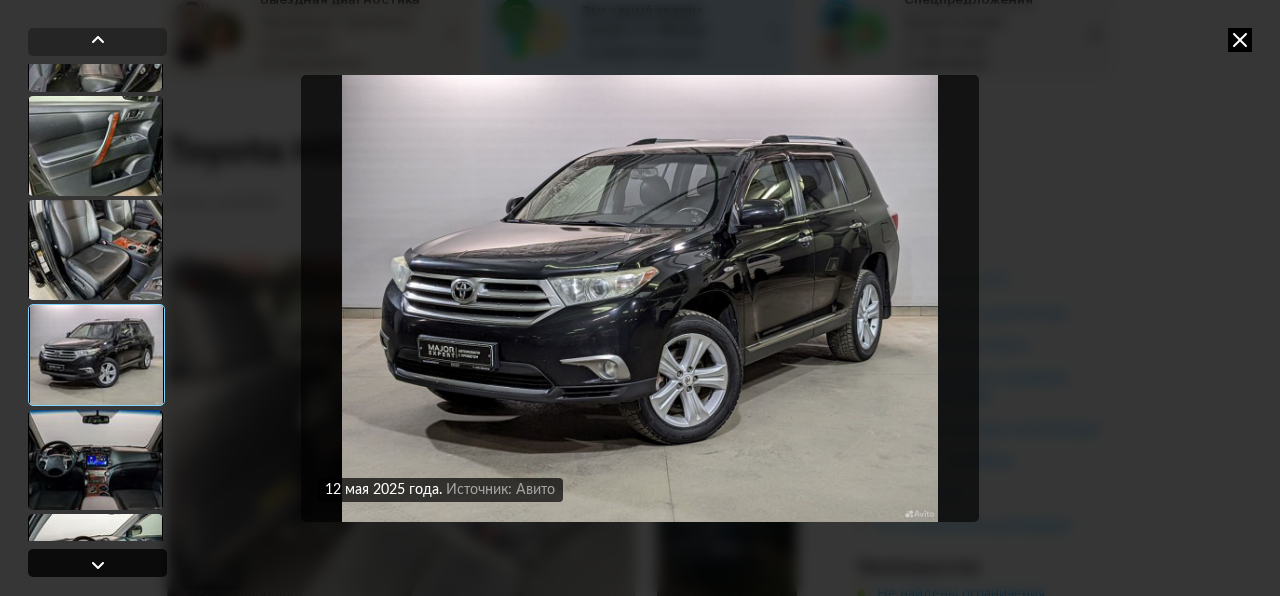 click at bounding box center (98, 565) 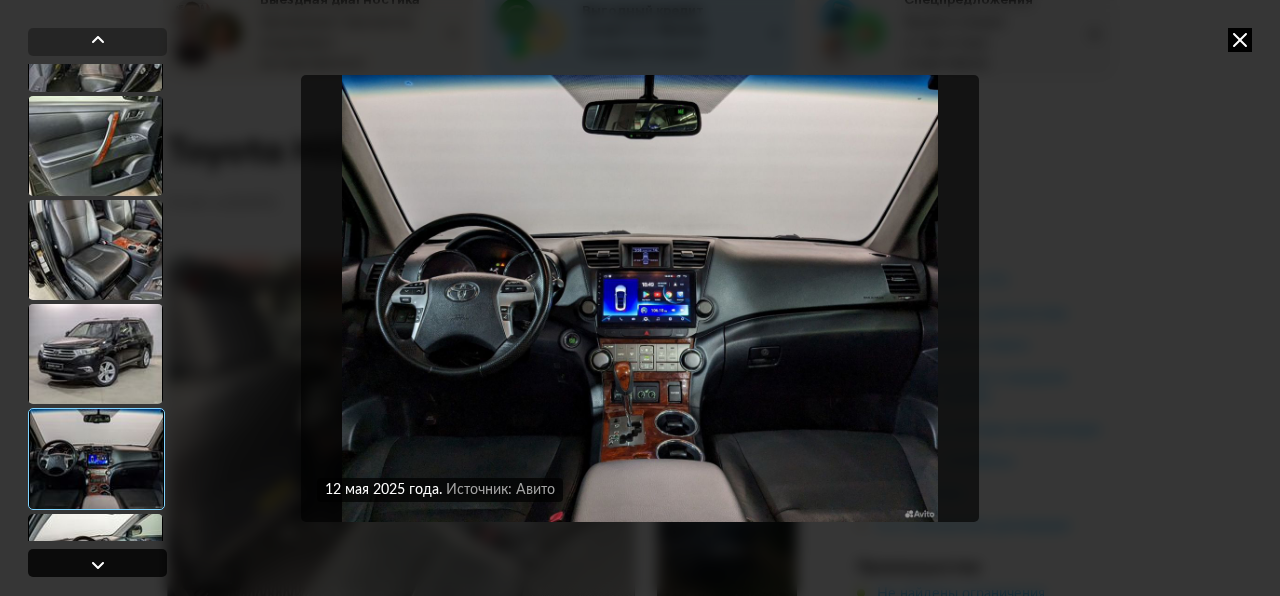 click at bounding box center [98, 565] 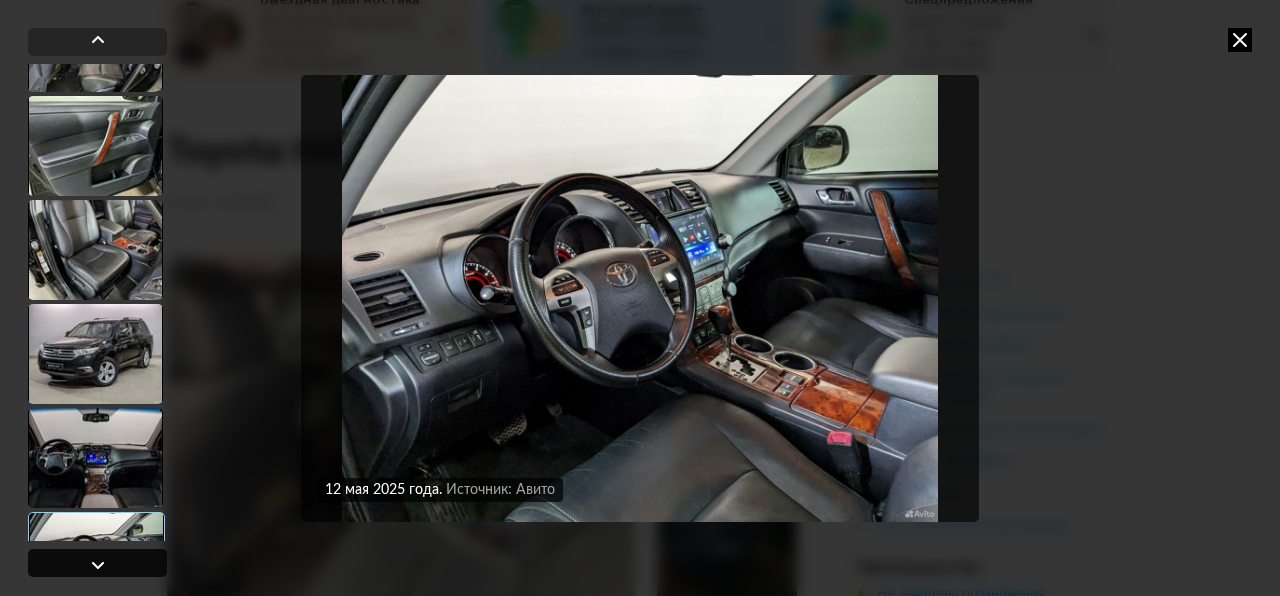 click at bounding box center (98, 565) 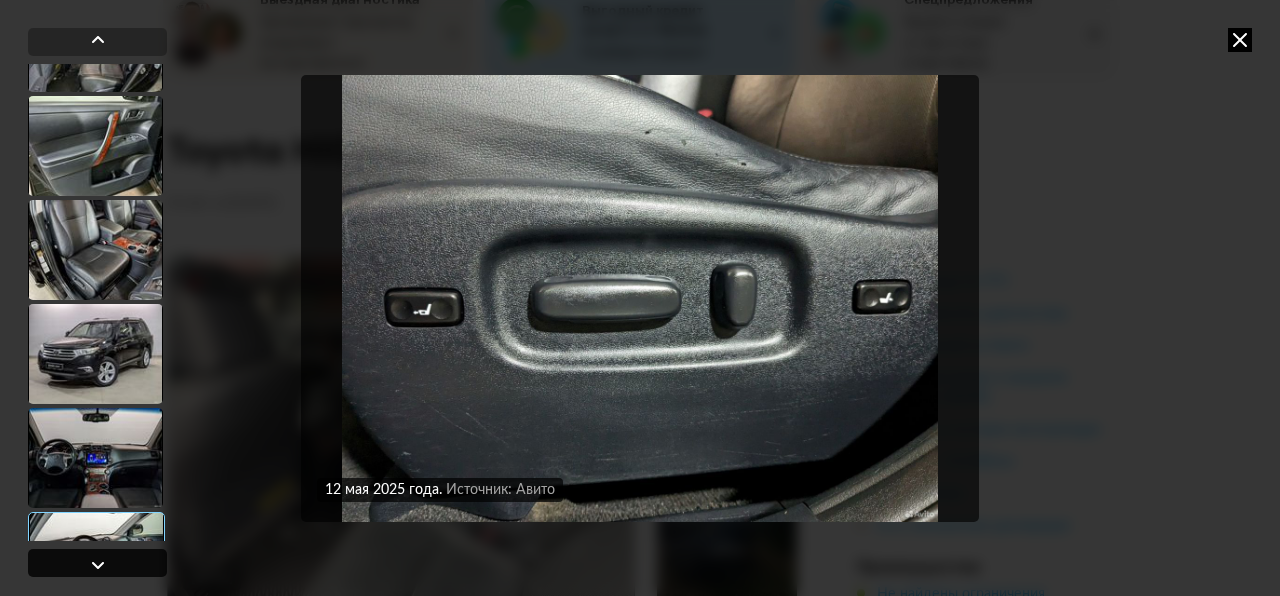 scroll, scrollTop: 4632, scrollLeft: 0, axis: vertical 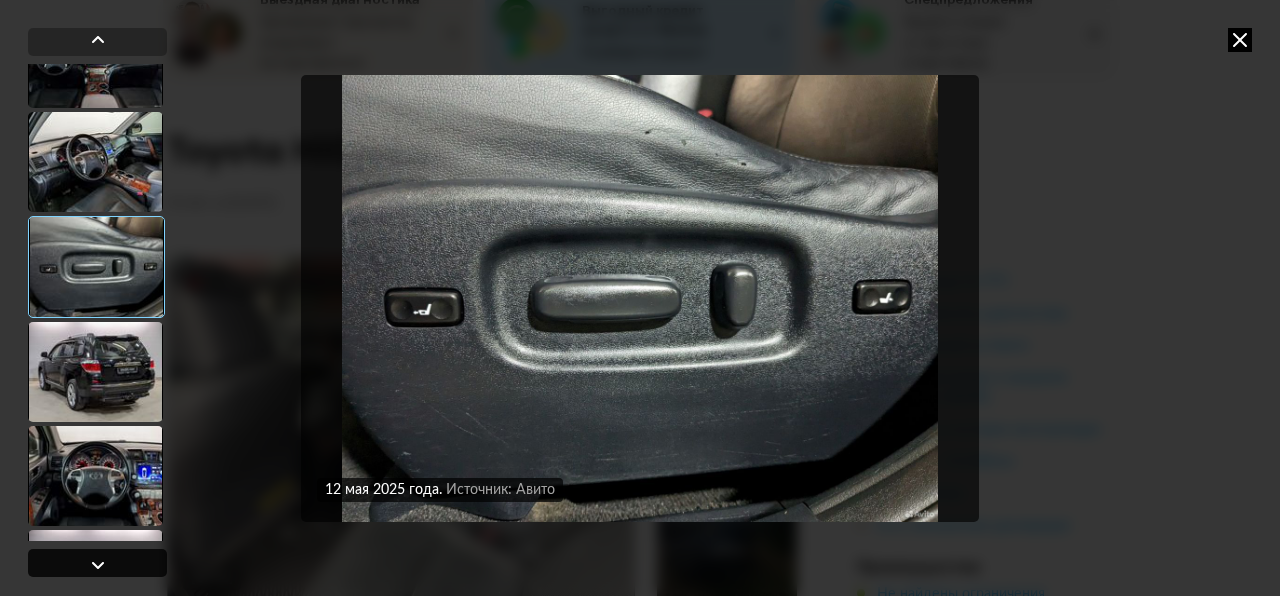 click at bounding box center [98, 565] 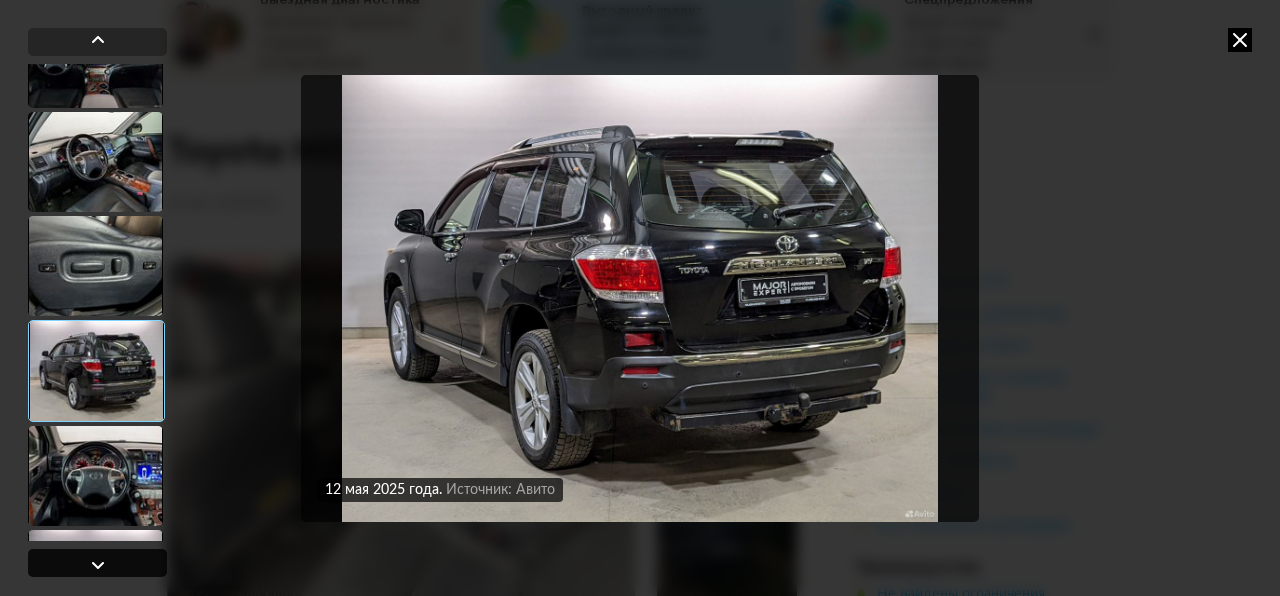 click at bounding box center (98, 565) 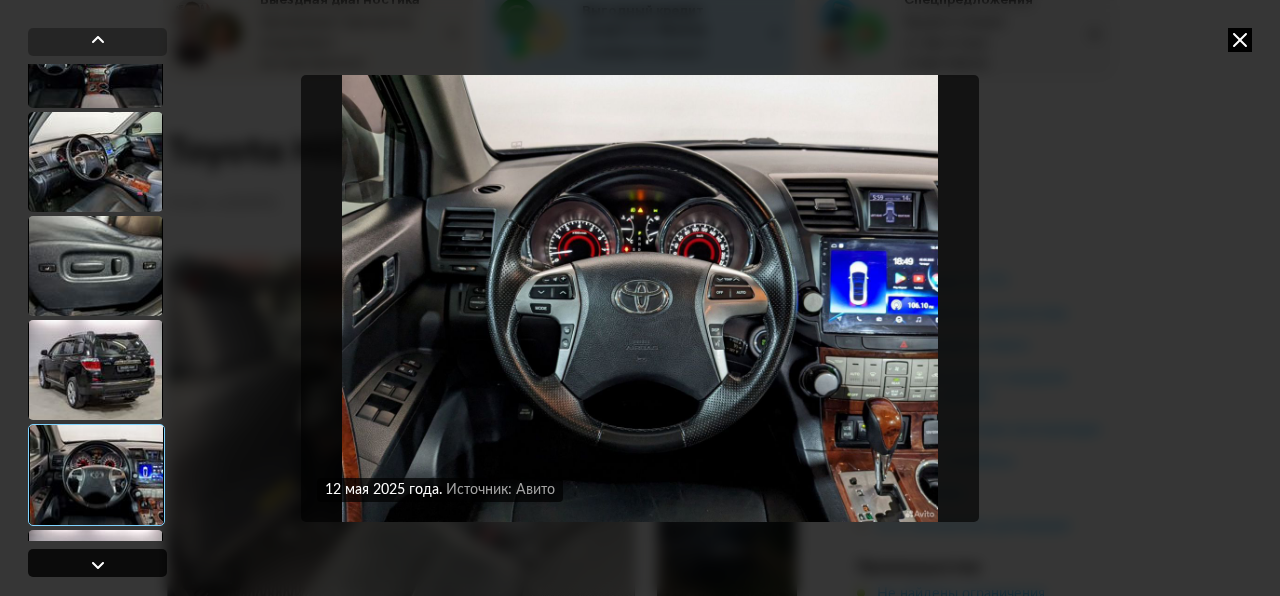 click at bounding box center (98, 565) 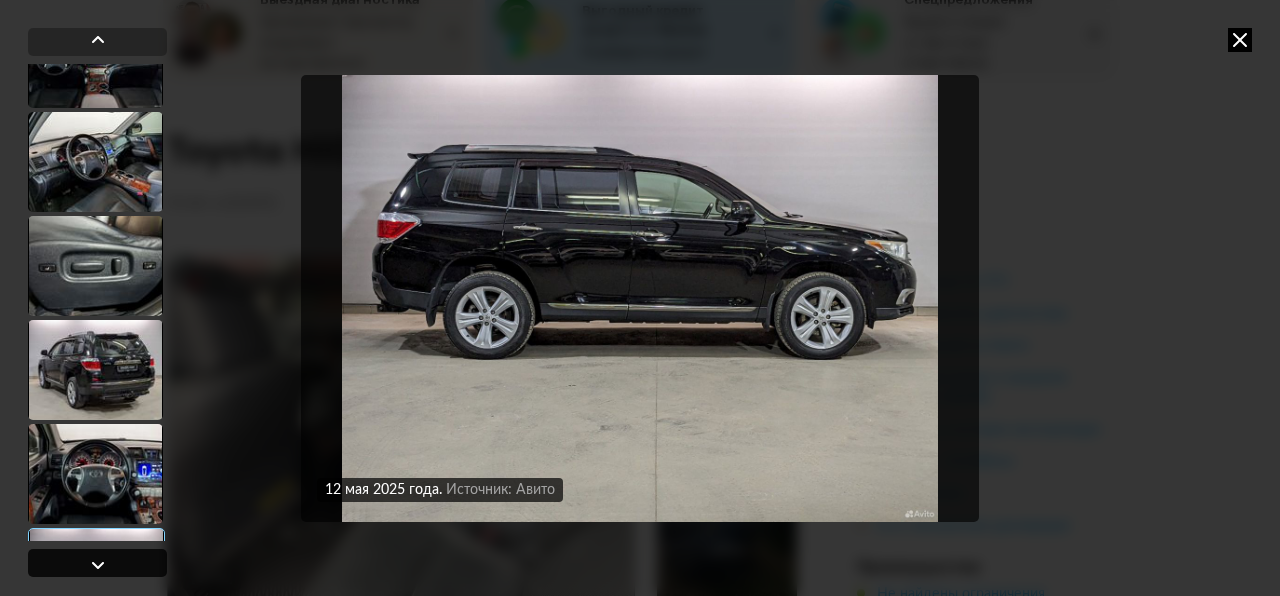 click at bounding box center [98, 565] 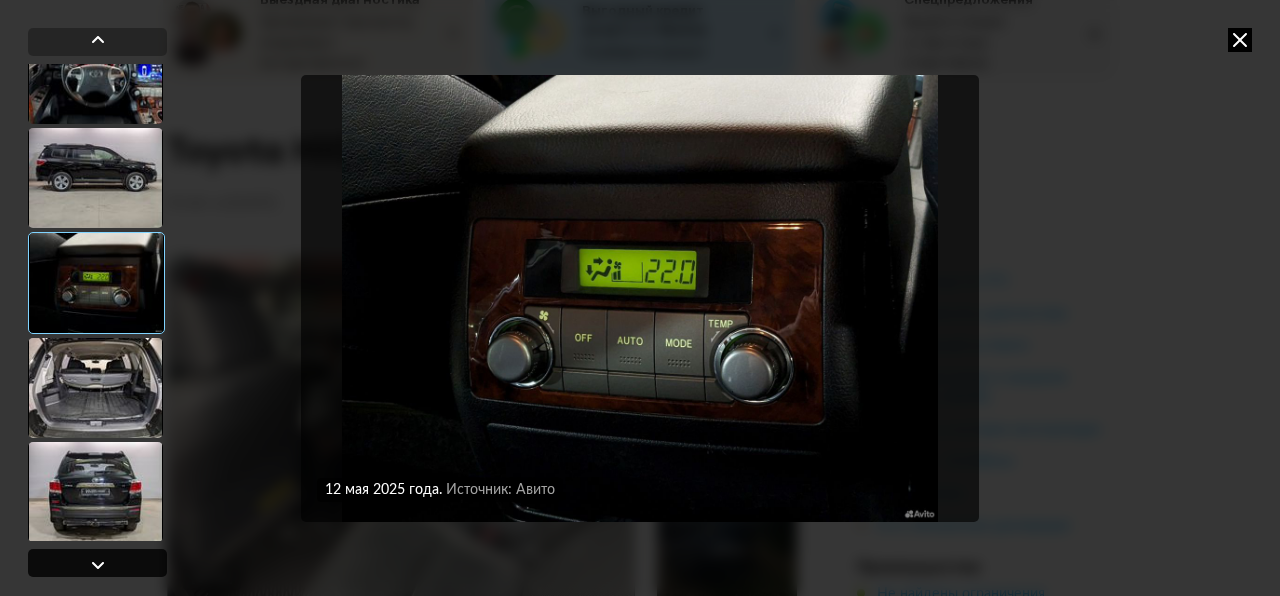 click at bounding box center [98, 565] 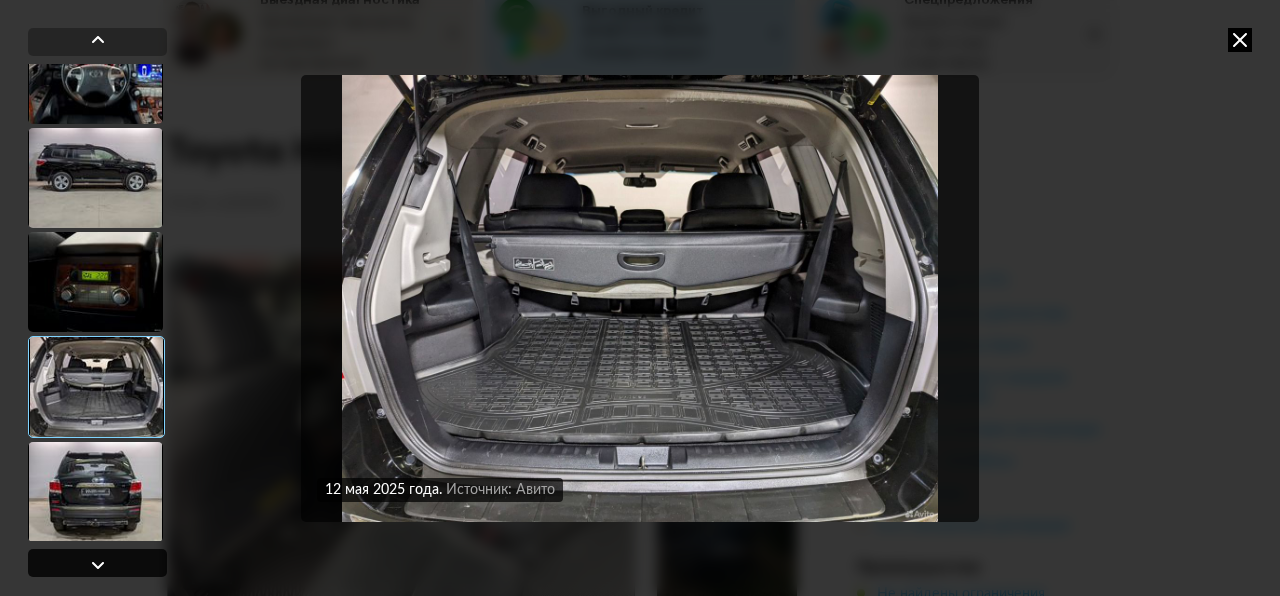 click at bounding box center [98, 565] 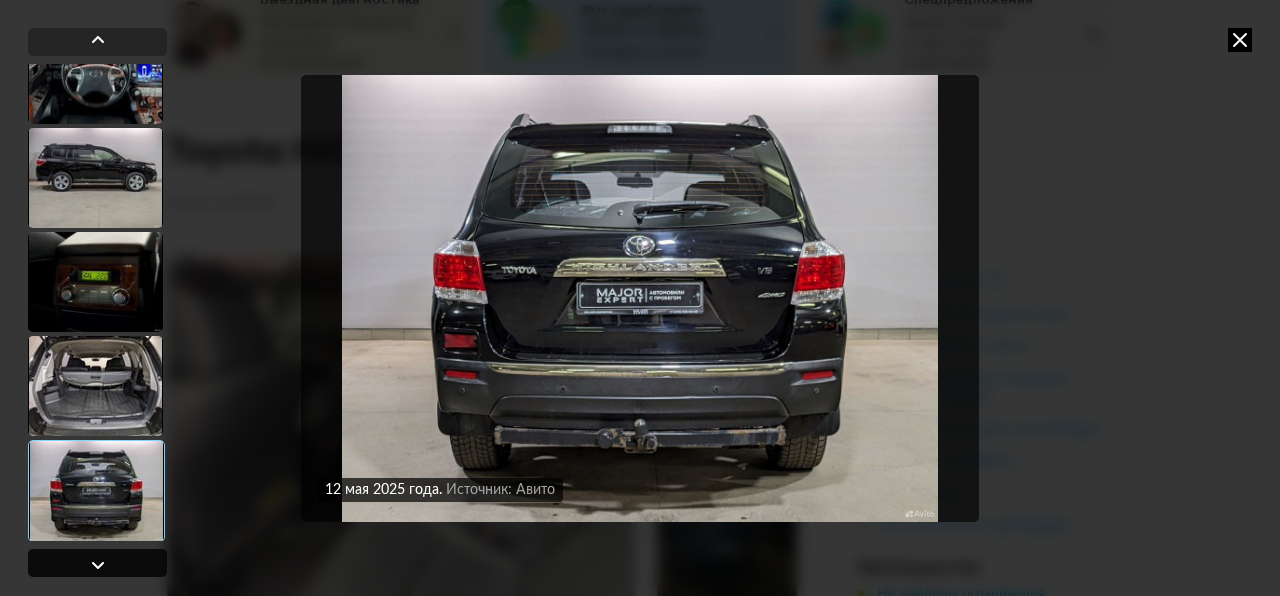 click at bounding box center (98, 565) 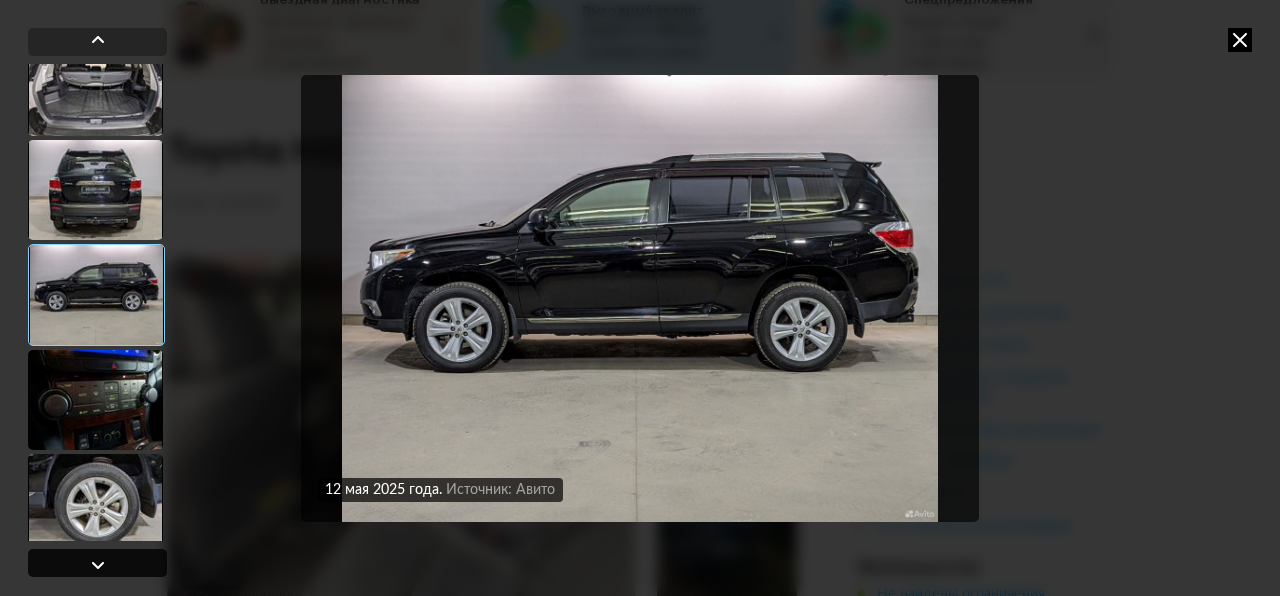 click at bounding box center (98, 565) 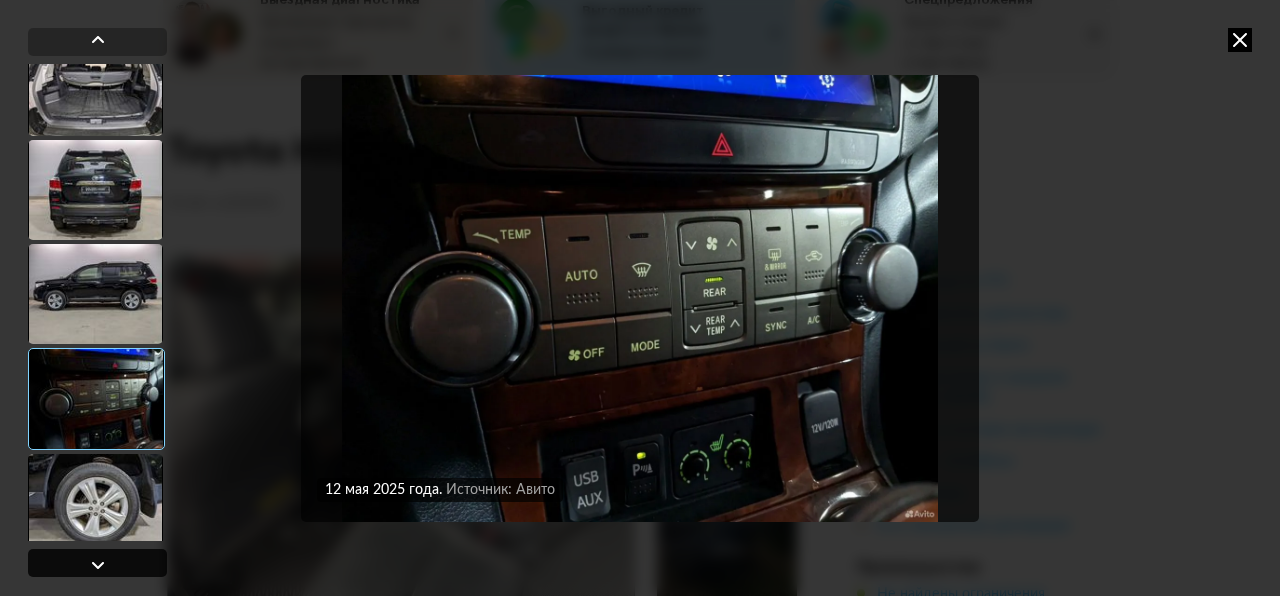 click at bounding box center (98, 565) 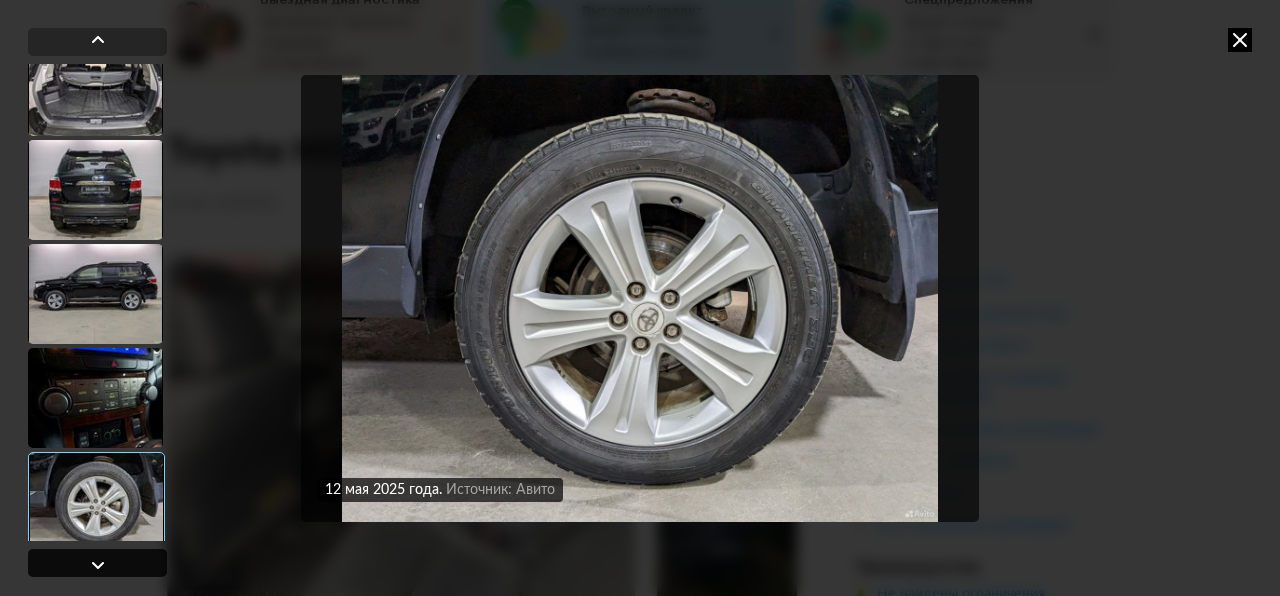 click at bounding box center [98, 565] 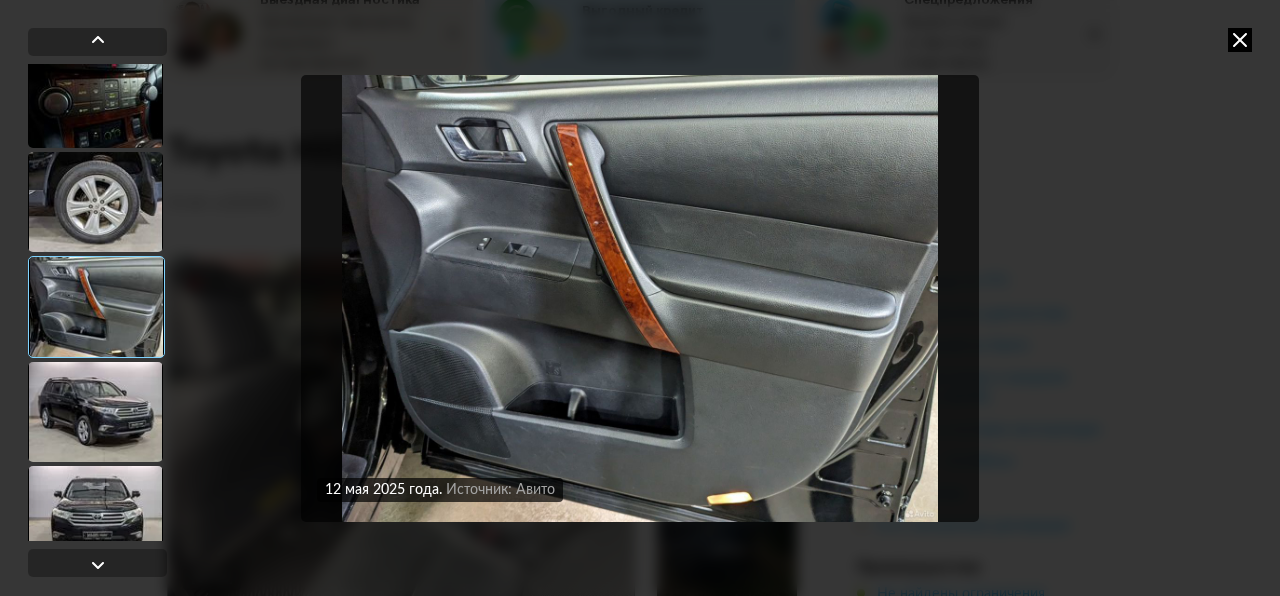 click at bounding box center (640, 298) 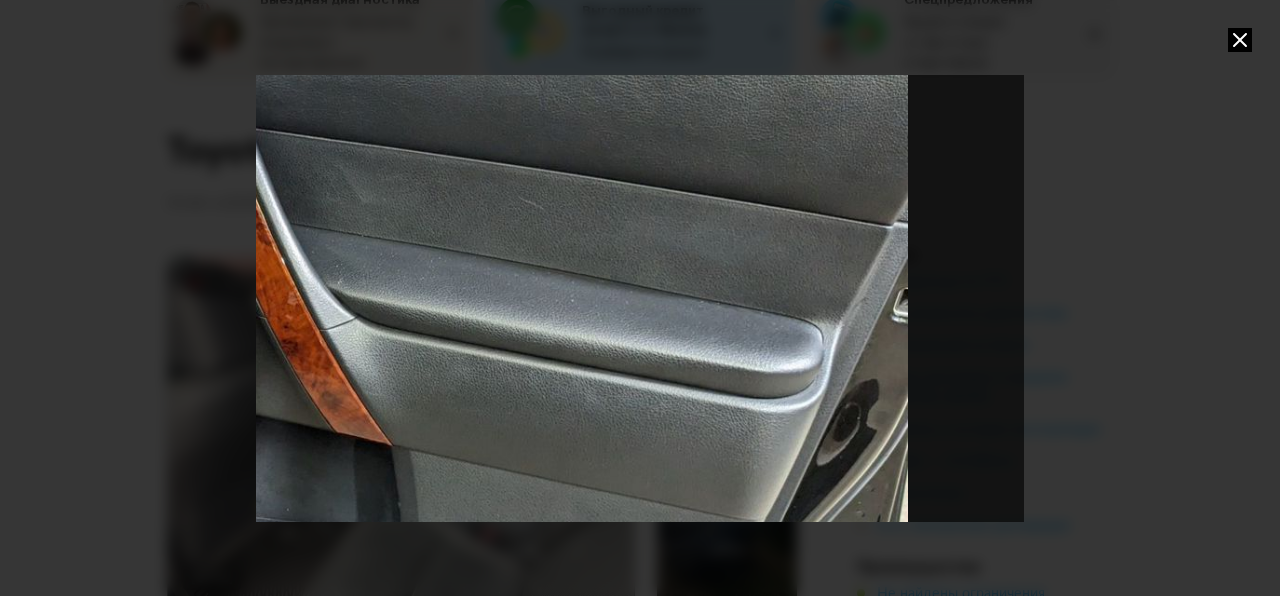 drag, startPoint x: 603, startPoint y: 171, endPoint x: 275, endPoint y: 207, distance: 329.9697 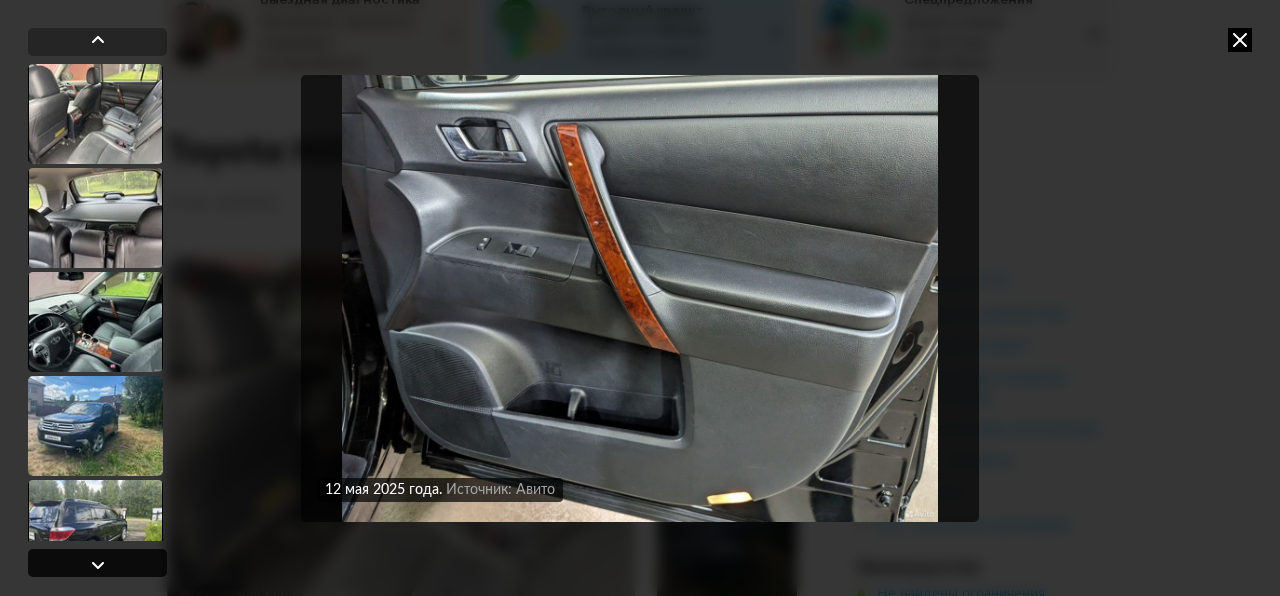 click at bounding box center (98, 565) 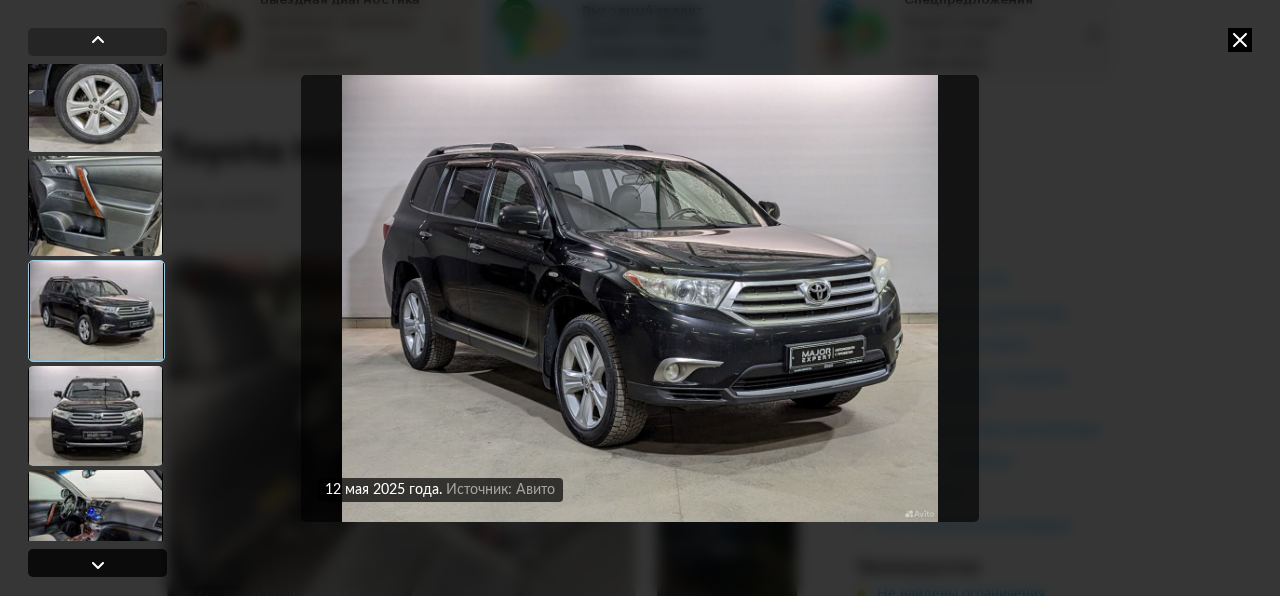 click at bounding box center [98, 565] 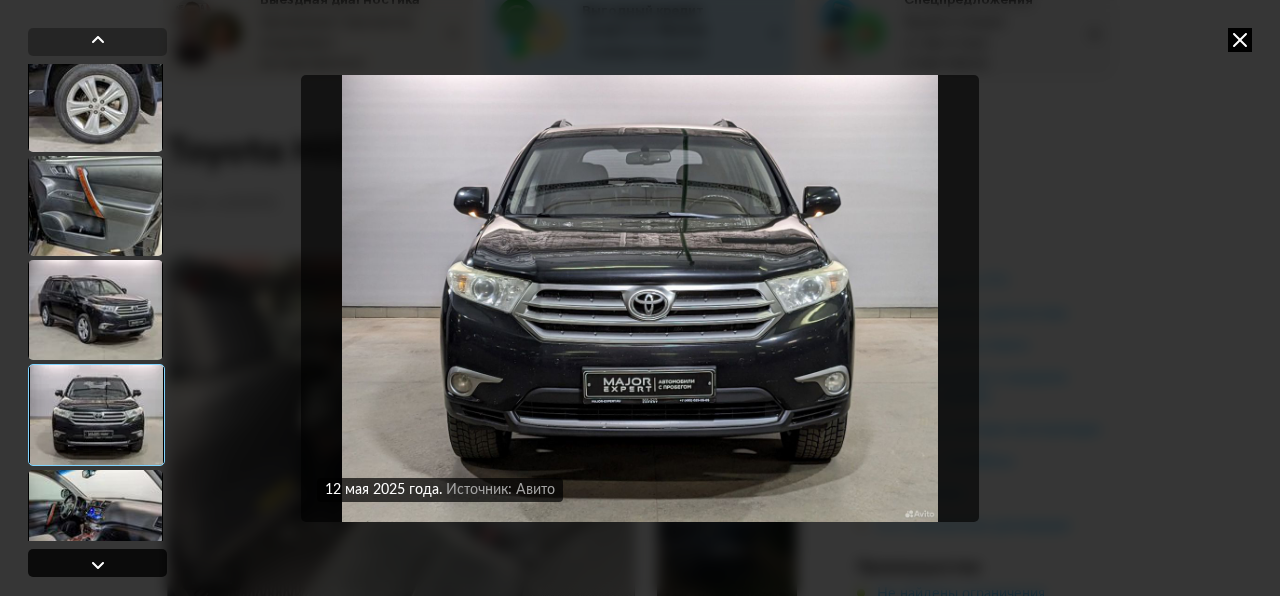 click at bounding box center (98, 565) 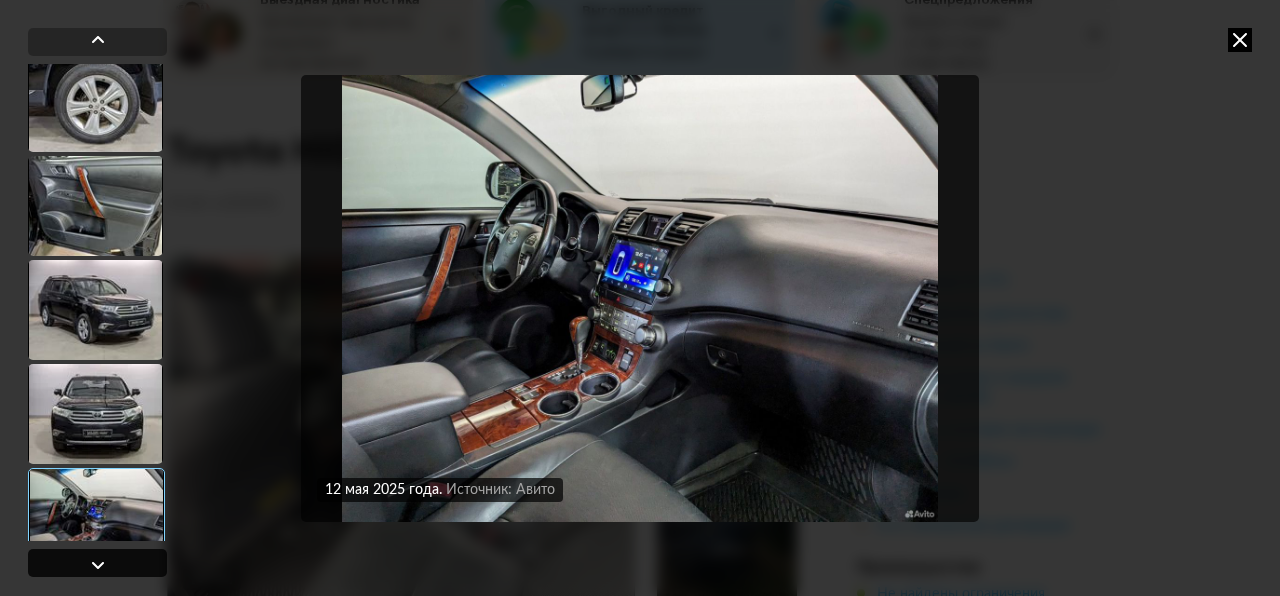 click at bounding box center [98, 565] 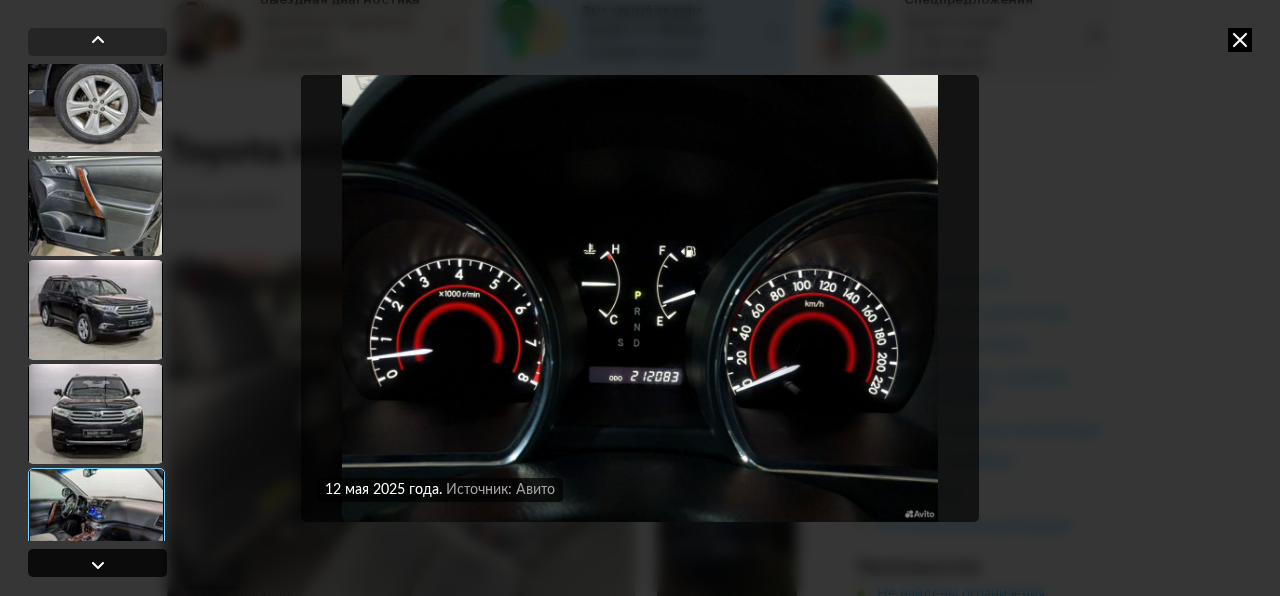 scroll, scrollTop: 6032, scrollLeft: 0, axis: vertical 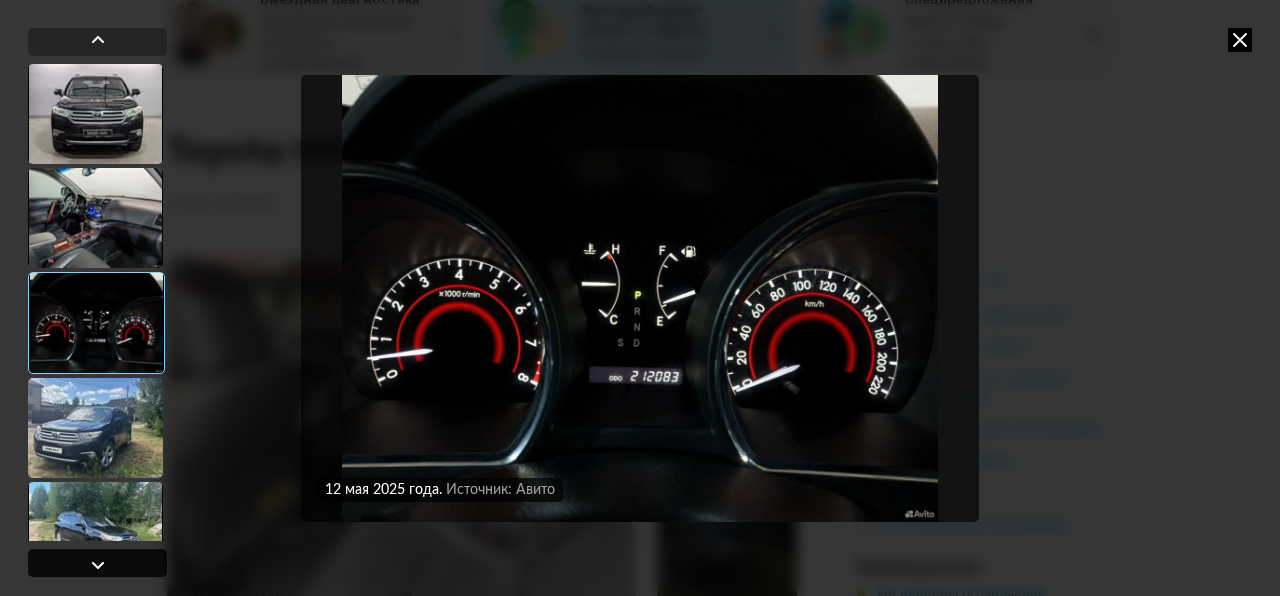 click at bounding box center (98, 565) 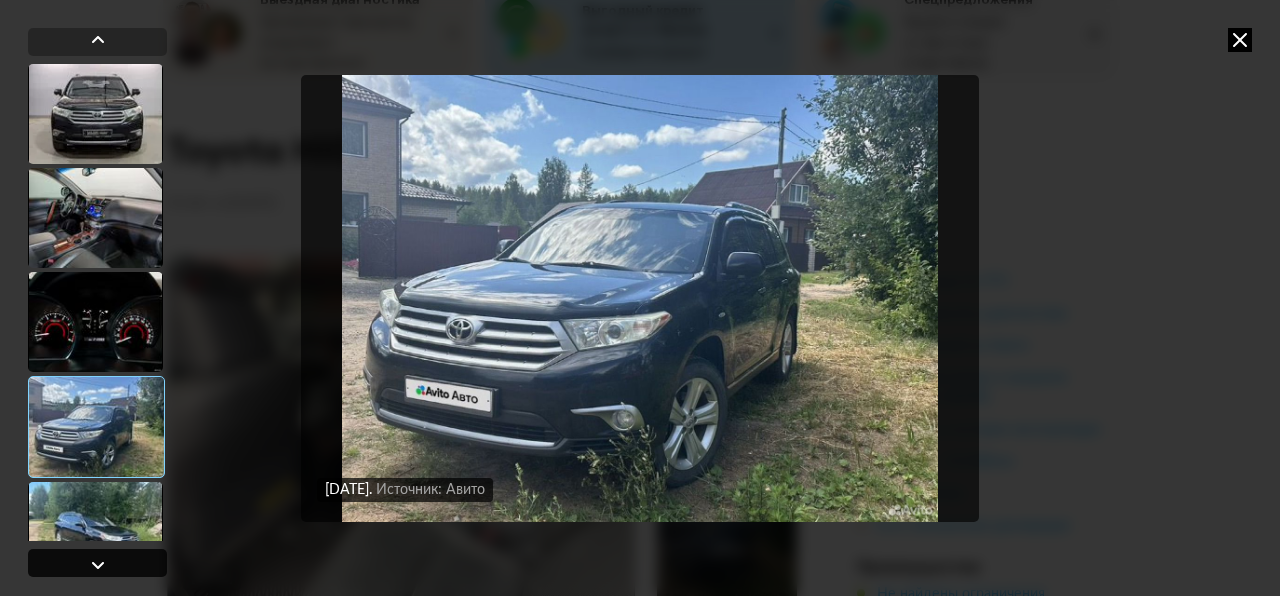 click at bounding box center (98, 565) 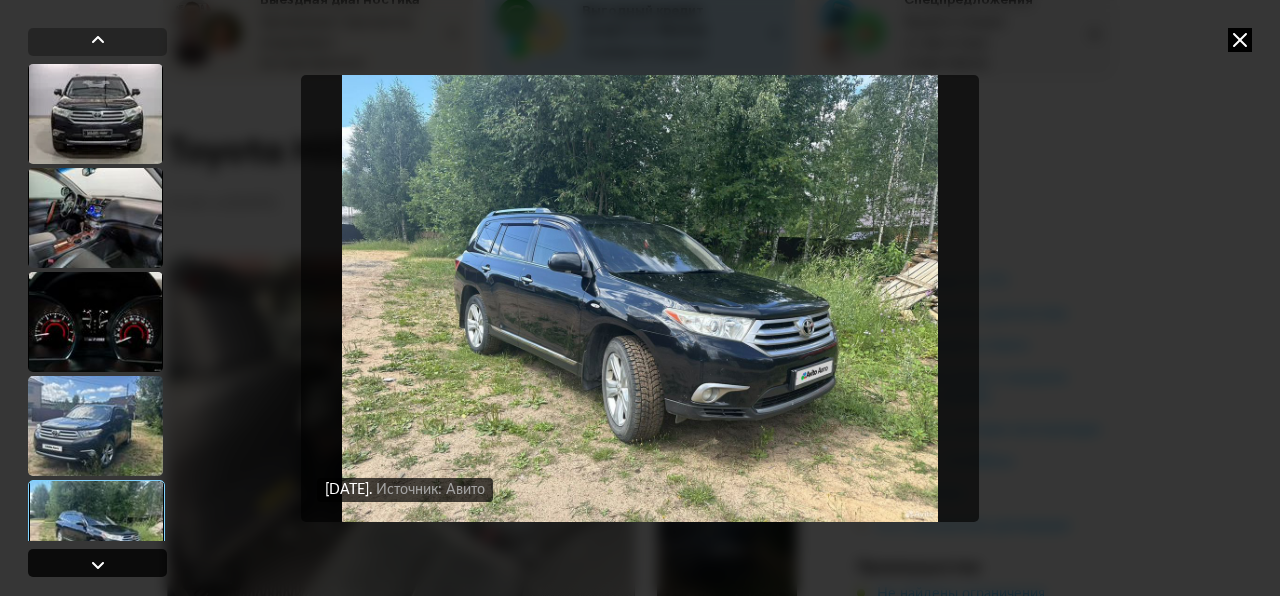click at bounding box center [98, 565] 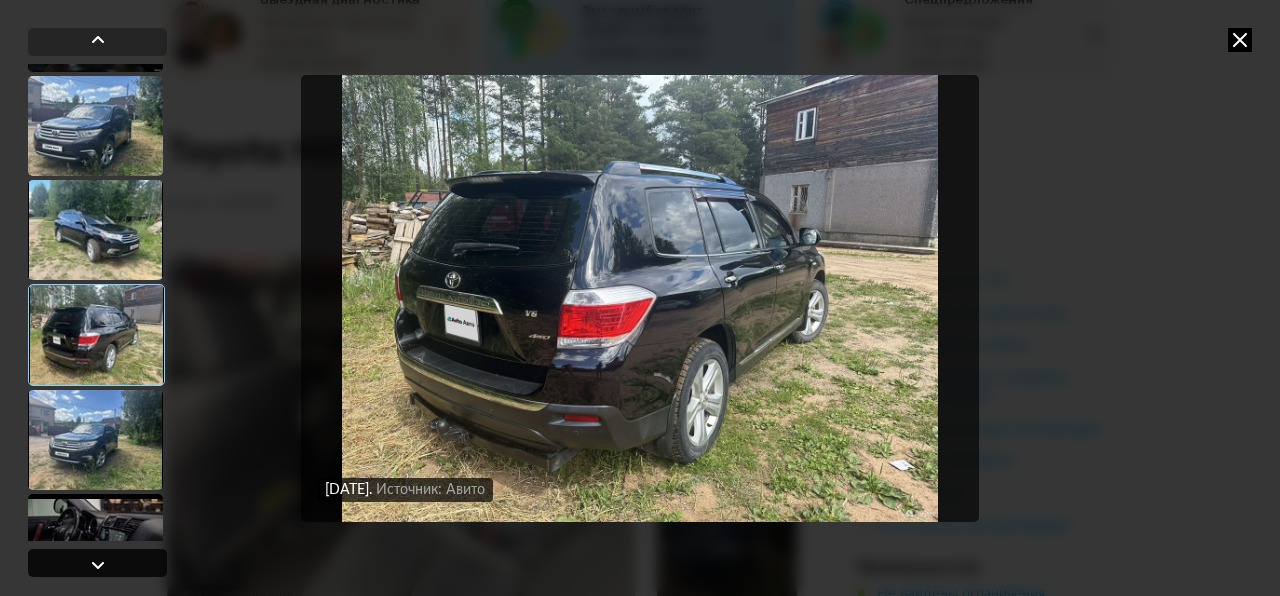 click at bounding box center [98, 565] 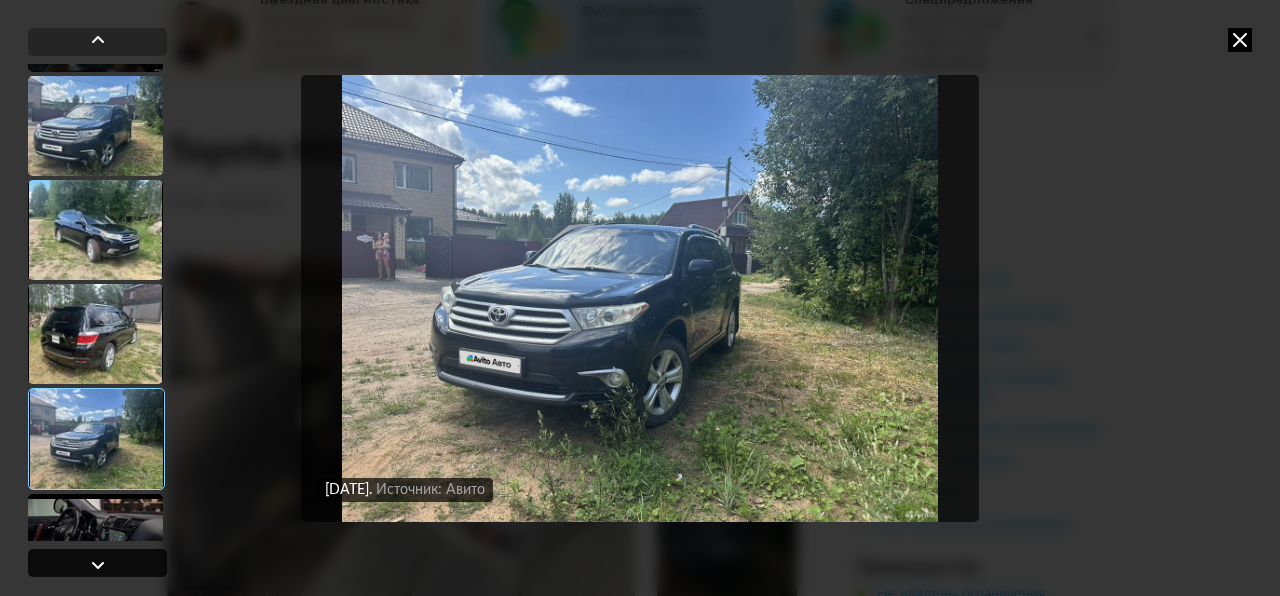 click at bounding box center [98, 565] 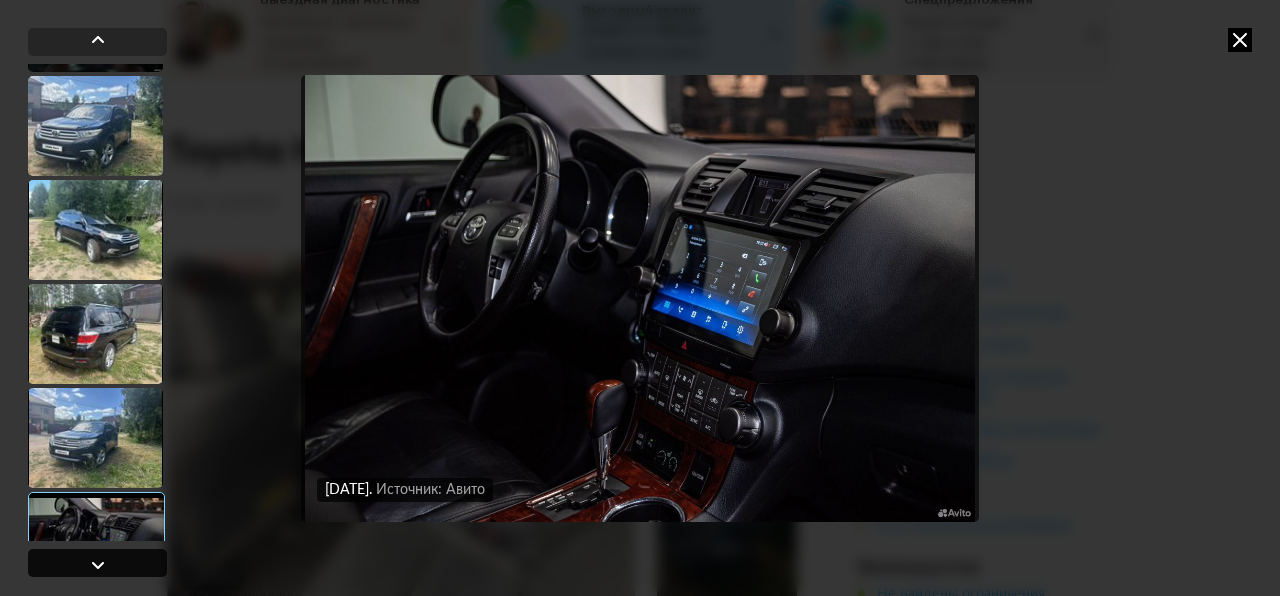 click at bounding box center (98, 565) 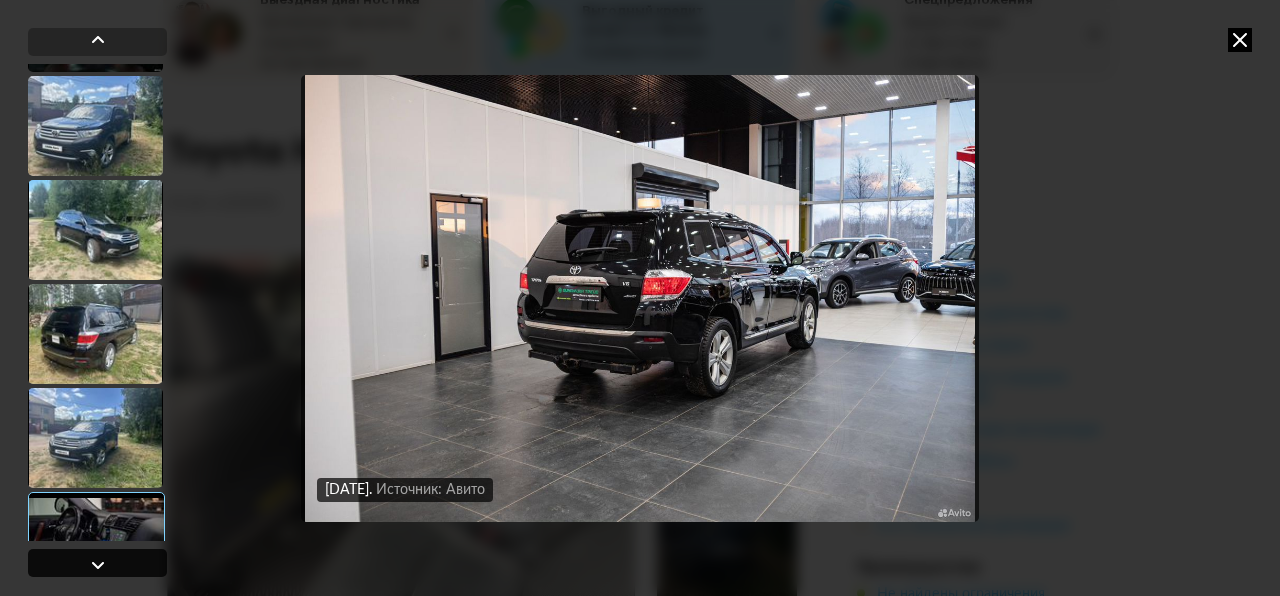 scroll, scrollTop: 6632, scrollLeft: 0, axis: vertical 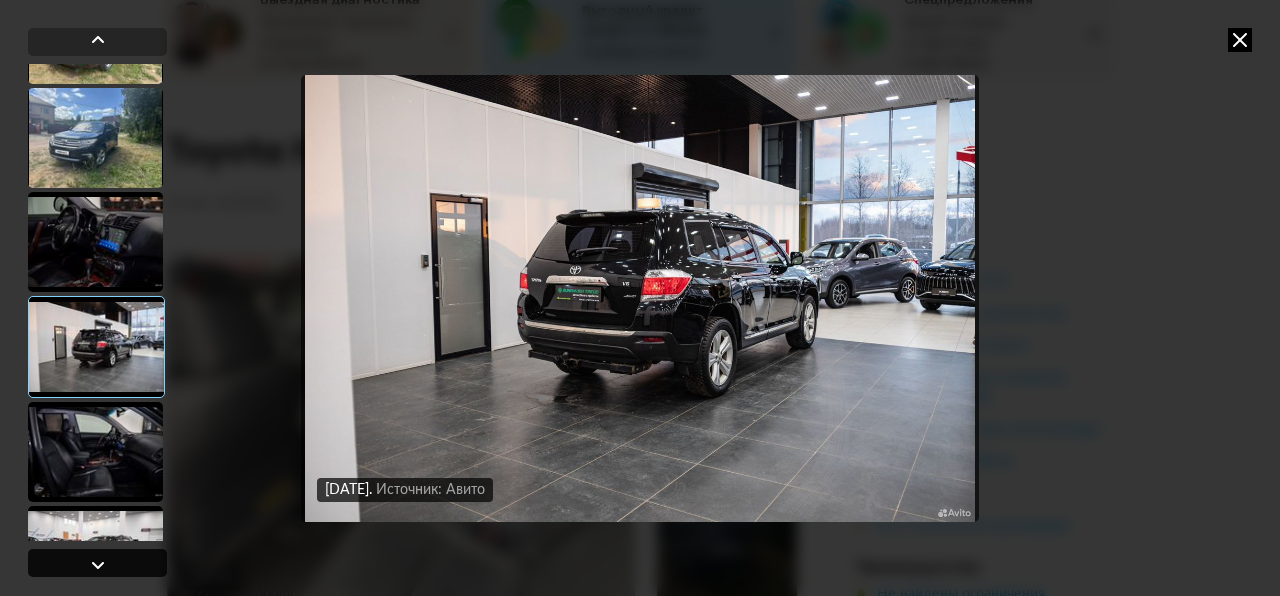 click at bounding box center (98, 565) 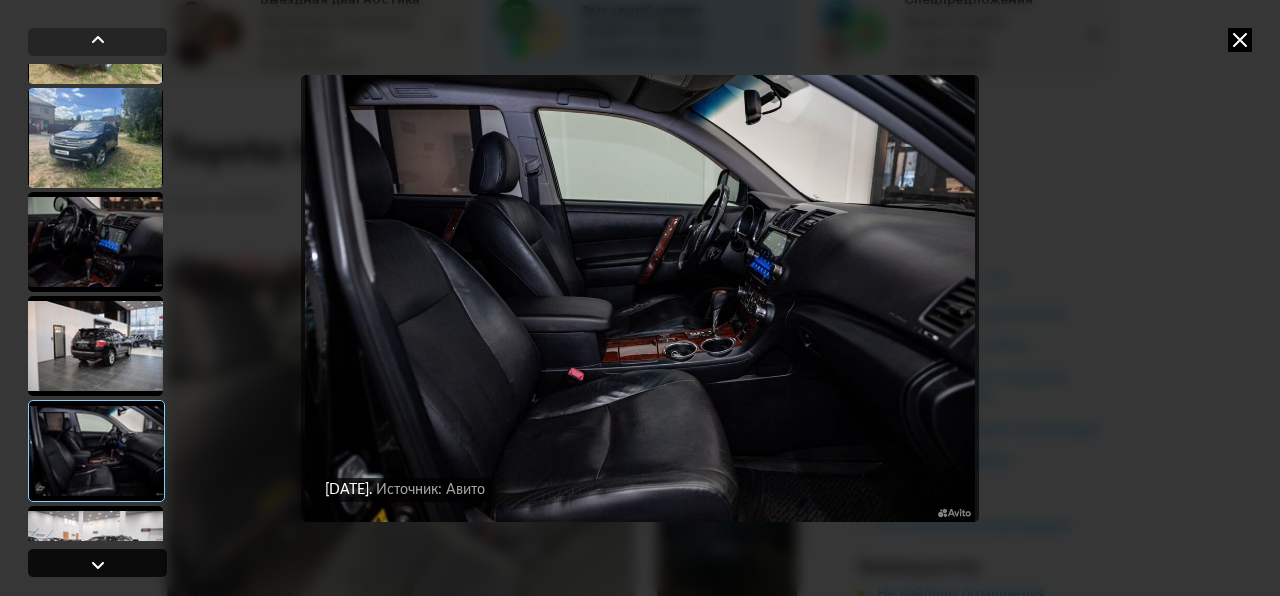 click at bounding box center (98, 565) 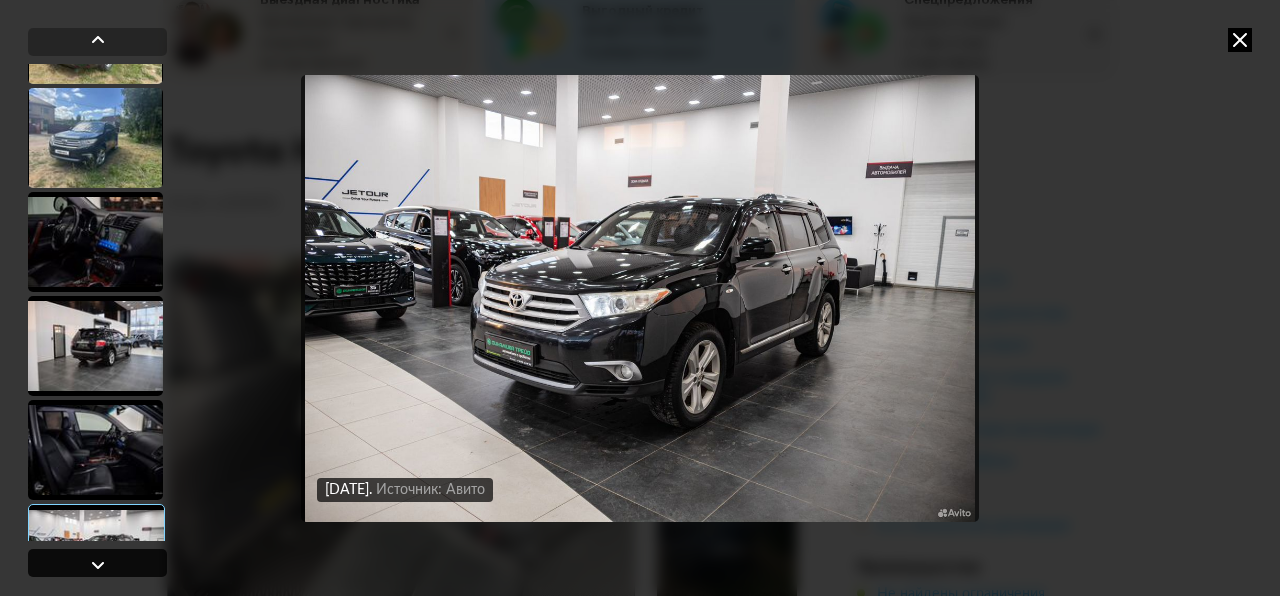 click at bounding box center (98, 565) 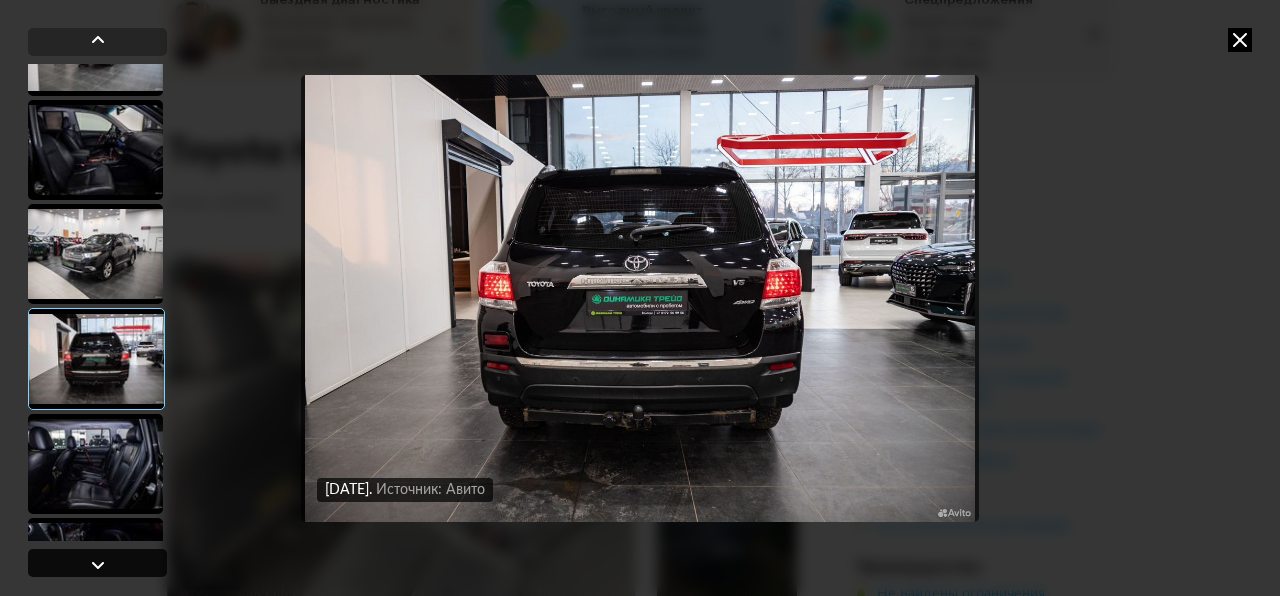 click at bounding box center (98, 565) 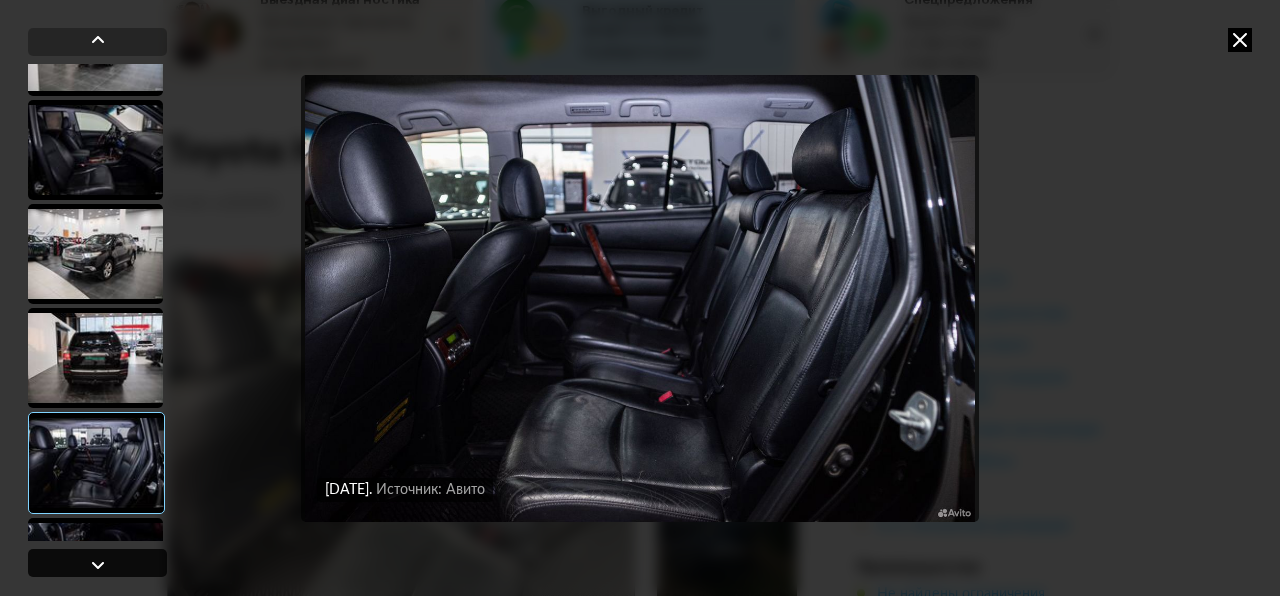 click at bounding box center (98, 565) 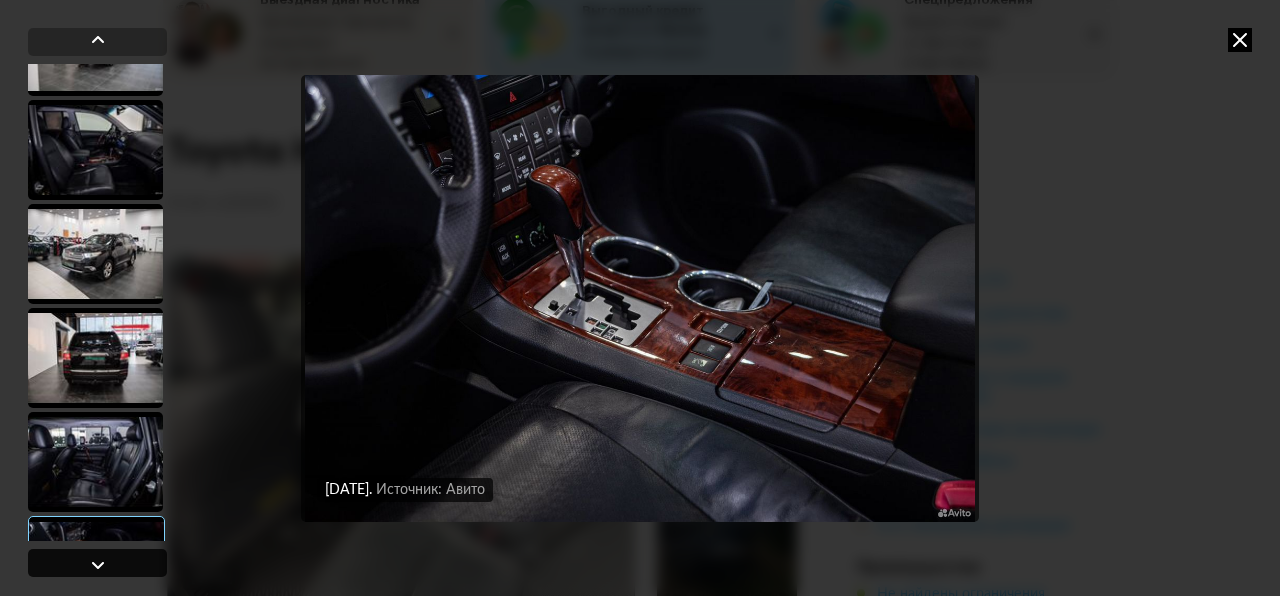 click at bounding box center (98, 565) 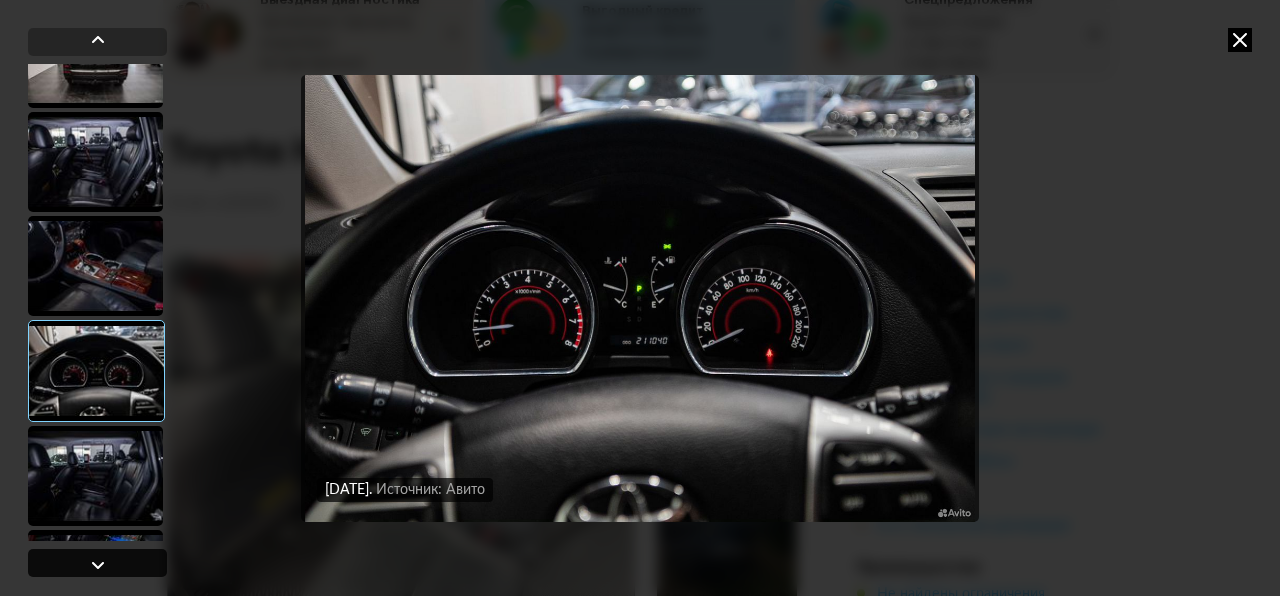 click at bounding box center [98, 565] 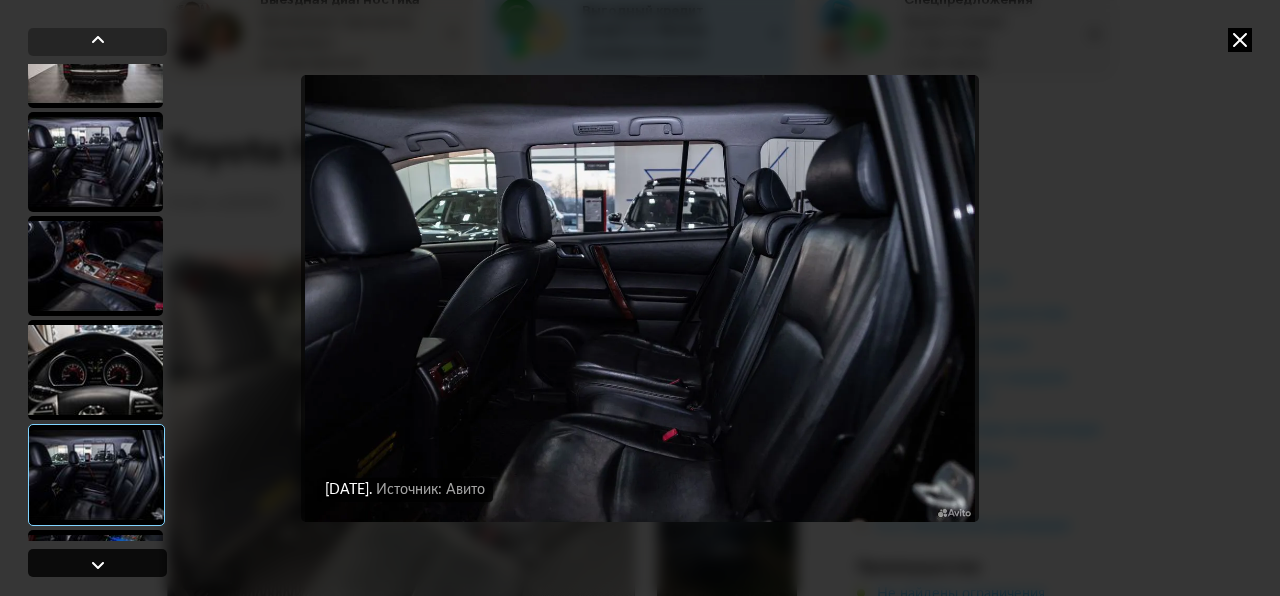 click at bounding box center (98, 565) 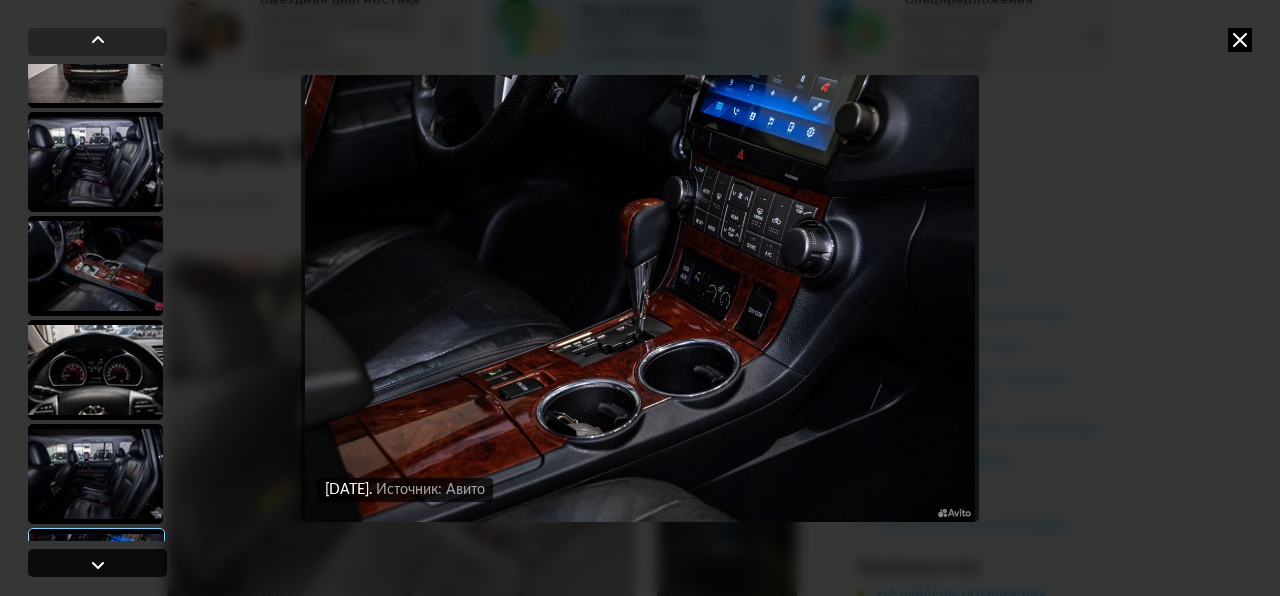 click at bounding box center (98, 565) 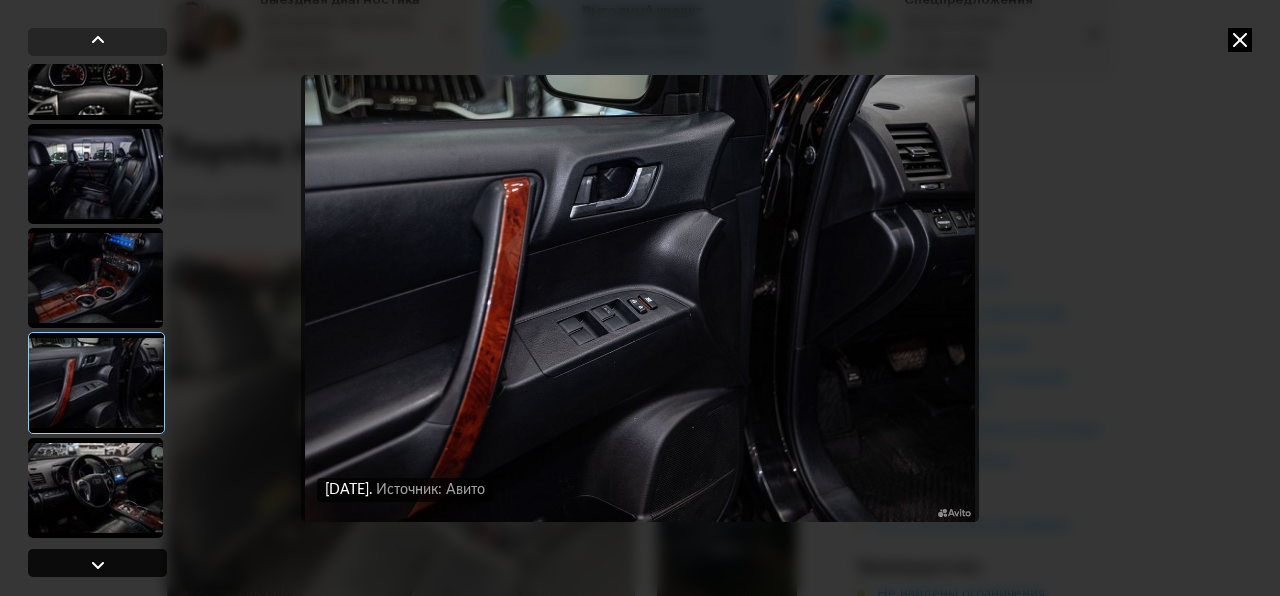 click at bounding box center (98, 565) 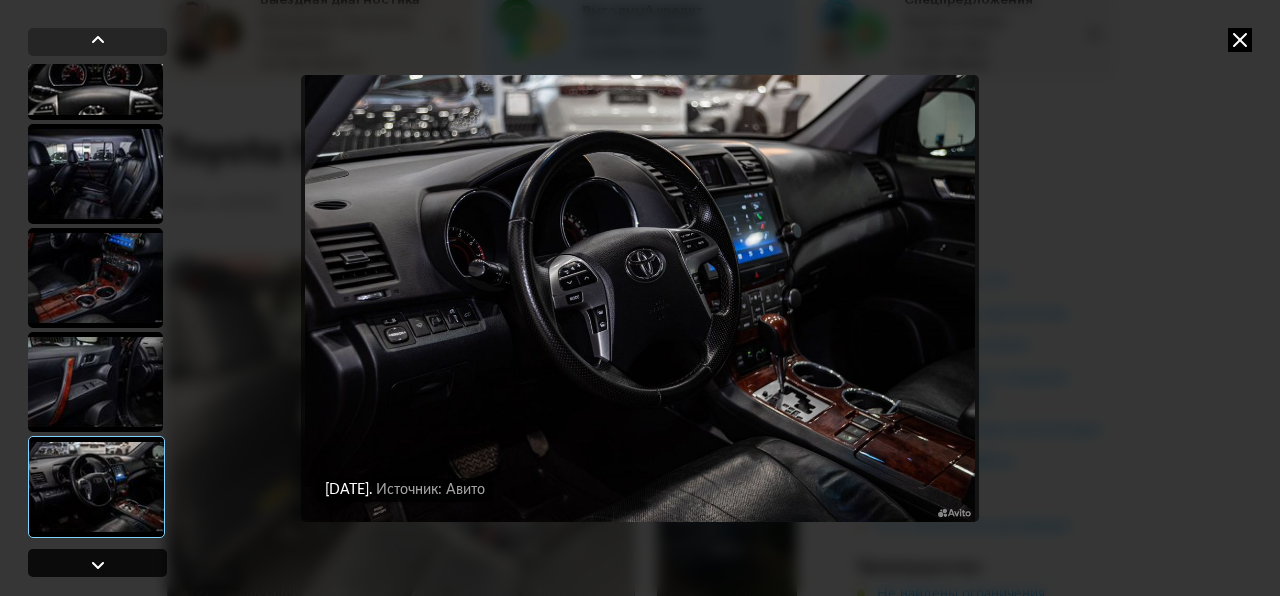 click at bounding box center [98, 565] 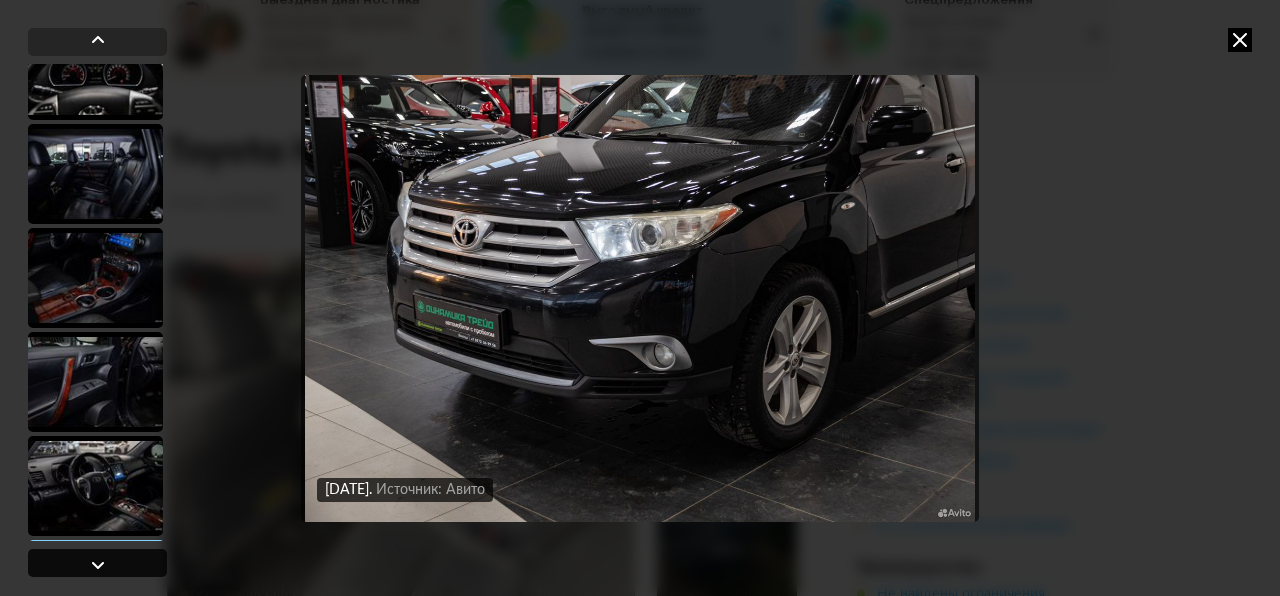 click at bounding box center [98, 565] 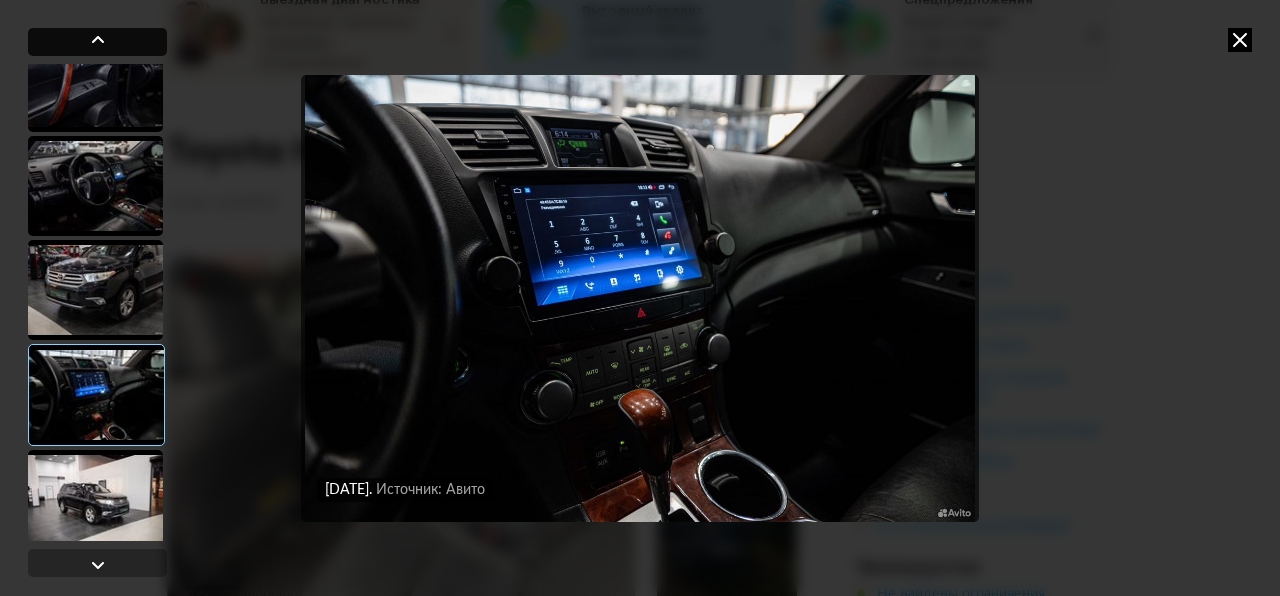 click at bounding box center (97, 42) 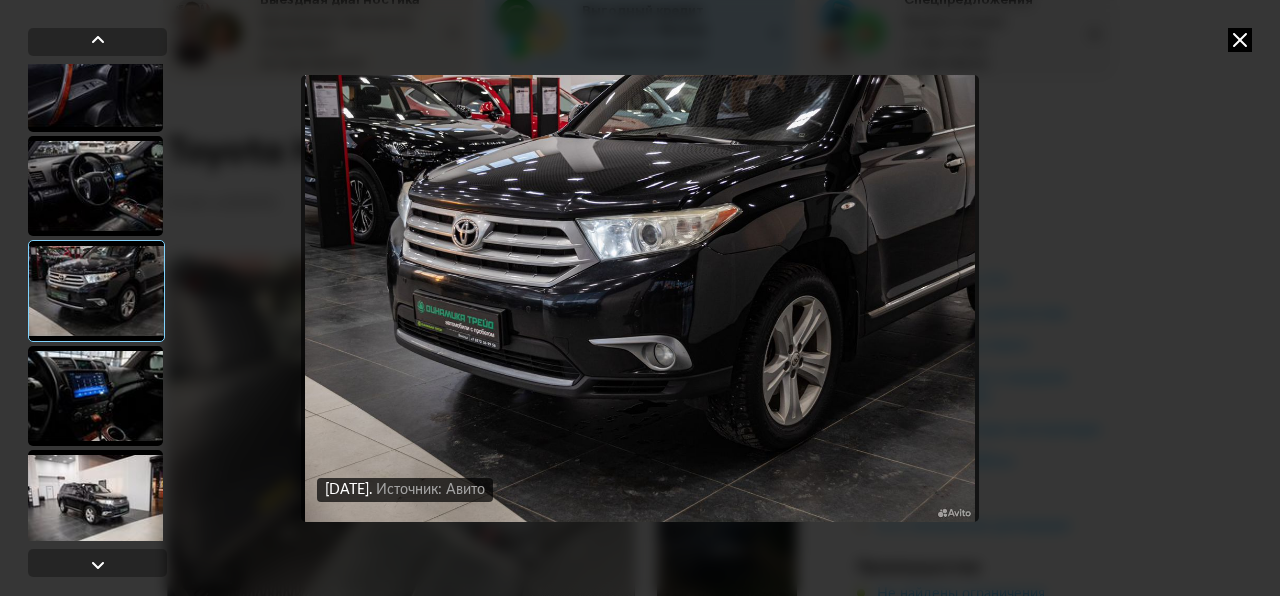 click at bounding box center [640, 298] 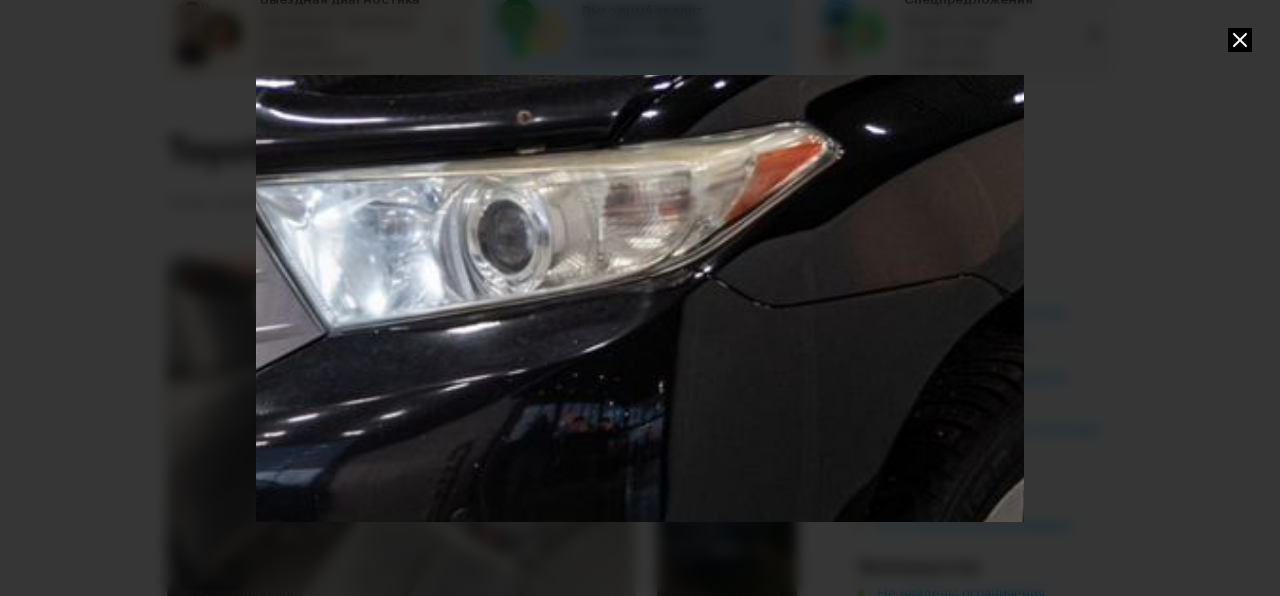 drag, startPoint x: 588, startPoint y: 202, endPoint x: 365, endPoint y: 380, distance: 285.32962 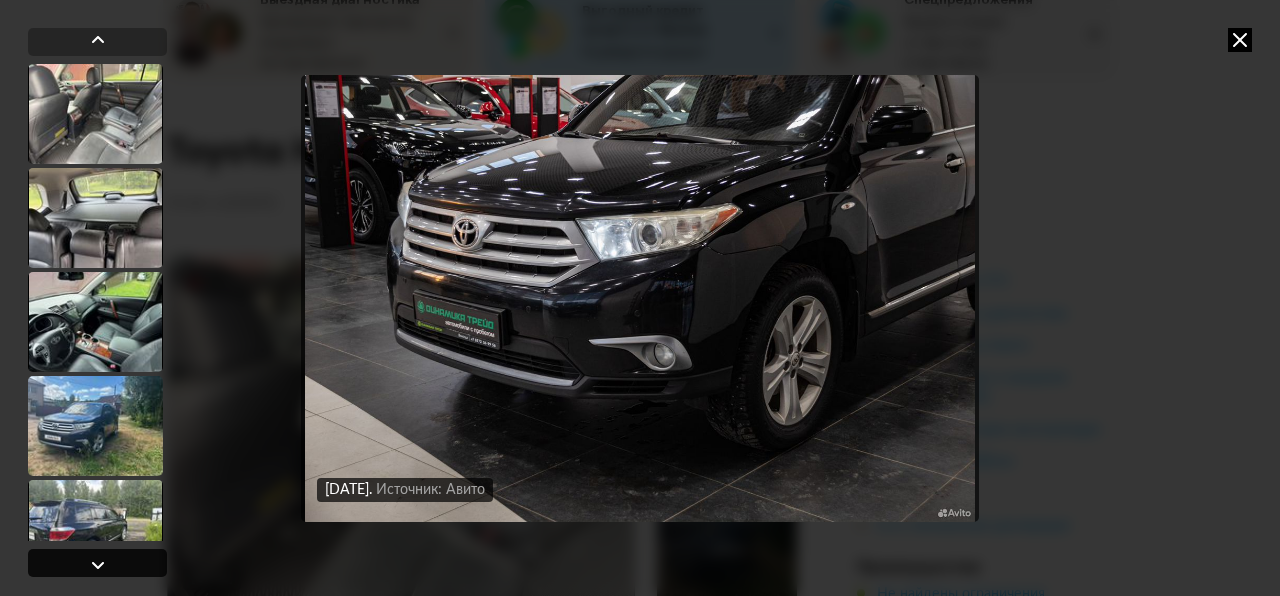 click at bounding box center [98, 565] 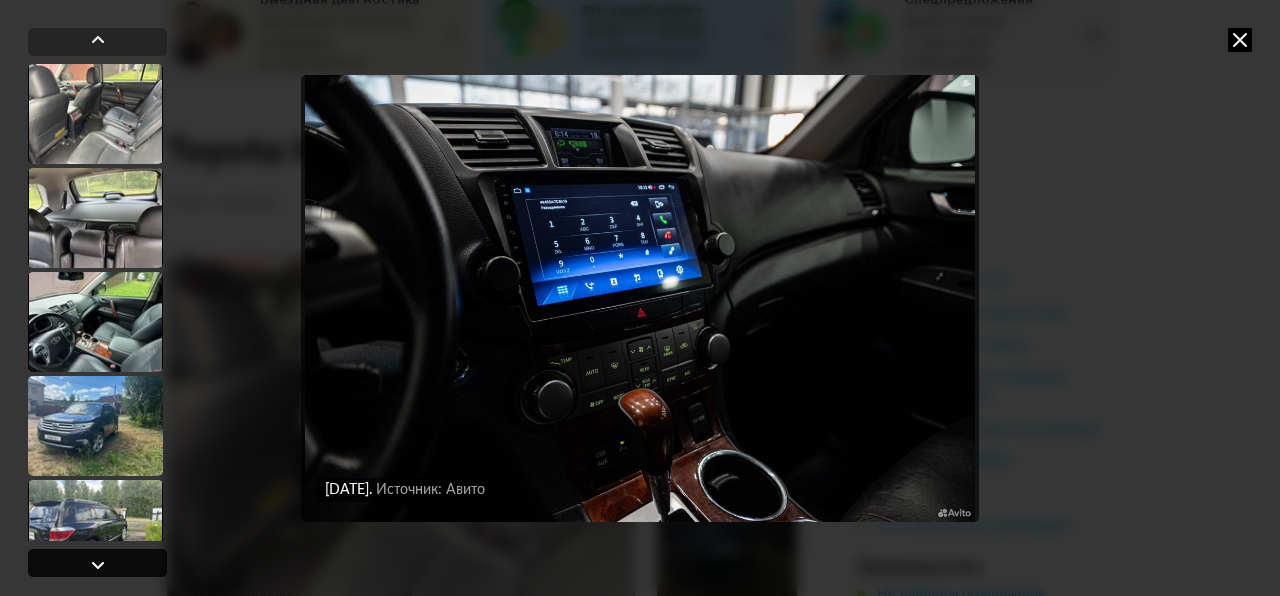 scroll, scrollTop: 7832, scrollLeft: 0, axis: vertical 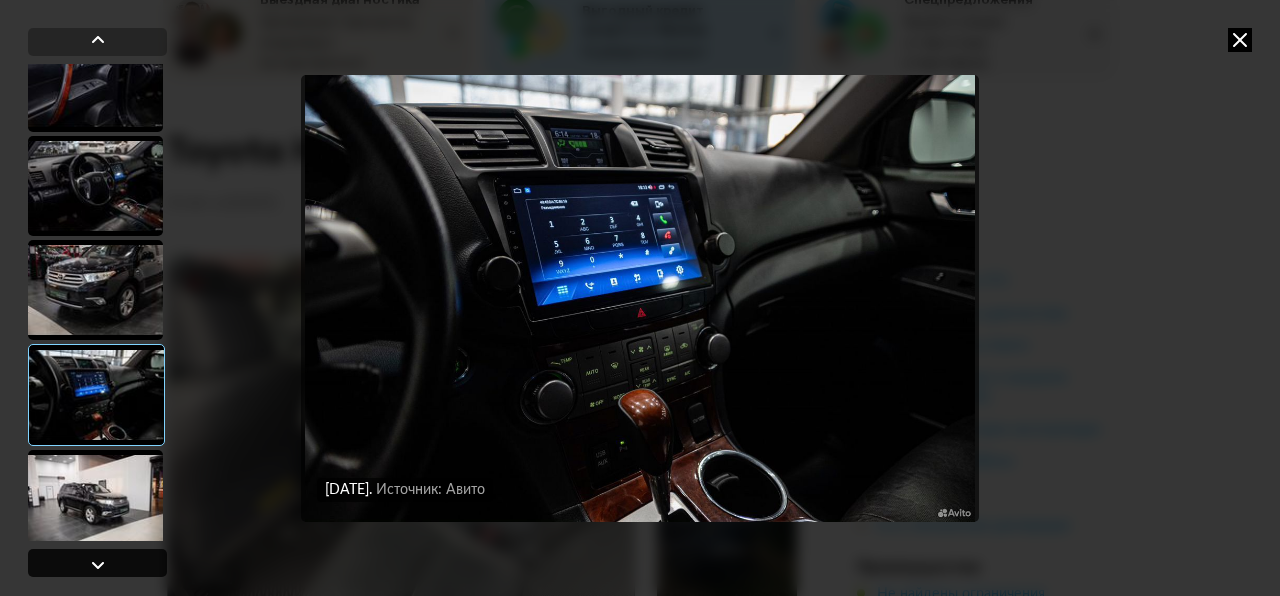 click at bounding box center (98, 565) 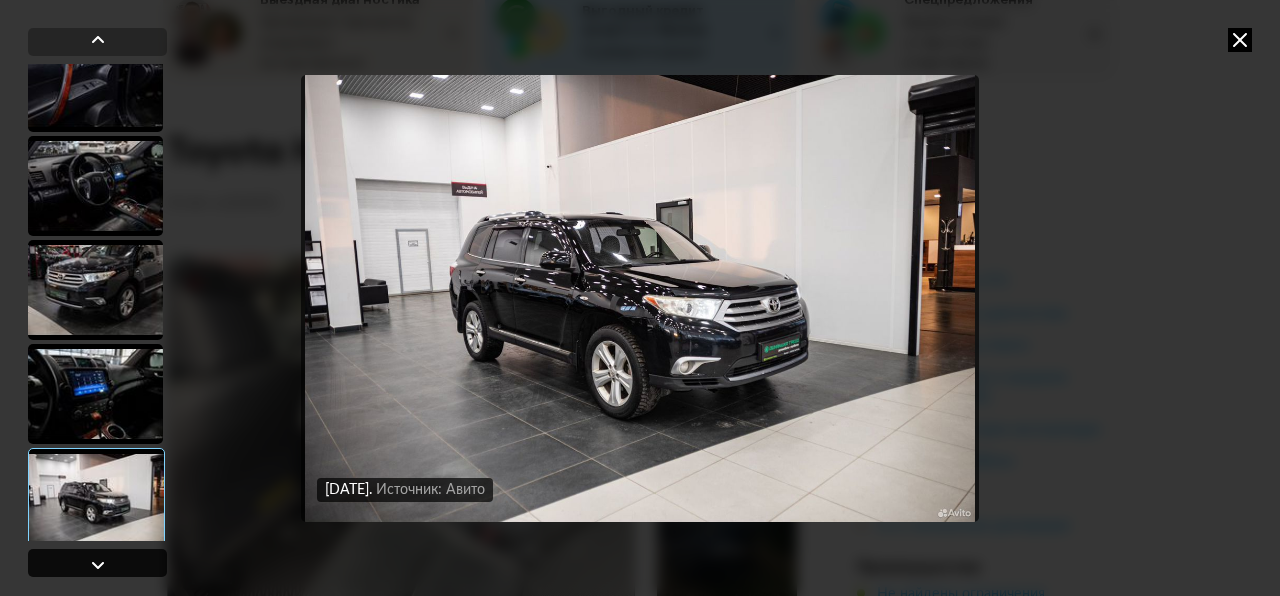 click at bounding box center [98, 565] 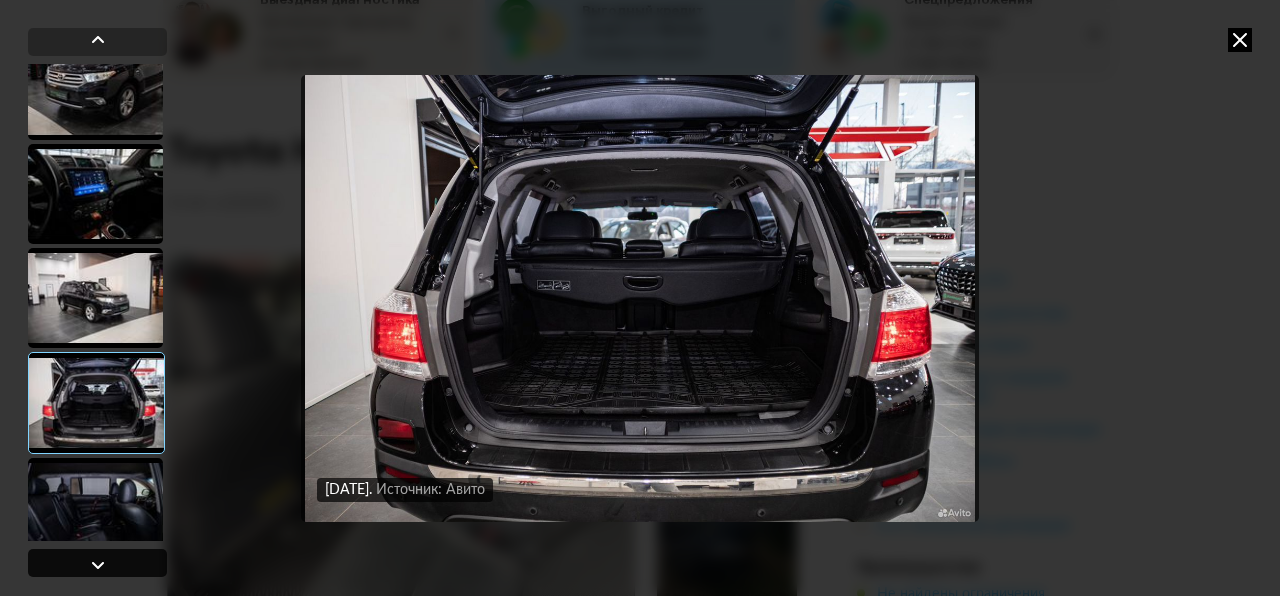 click at bounding box center [98, 565] 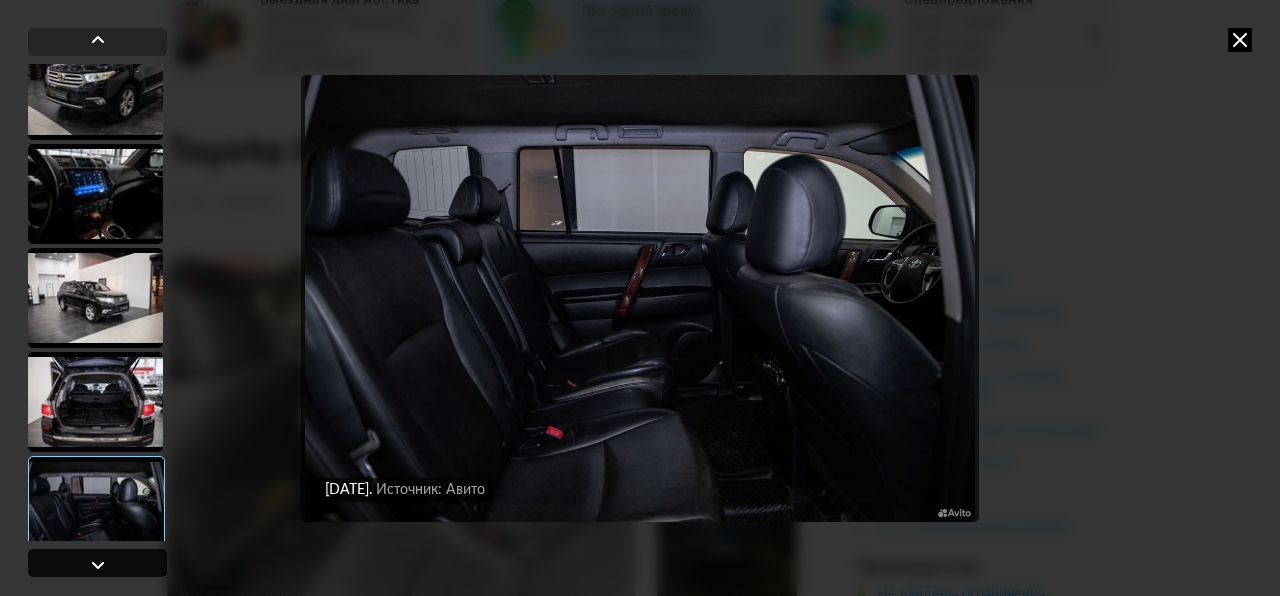 click at bounding box center [98, 565] 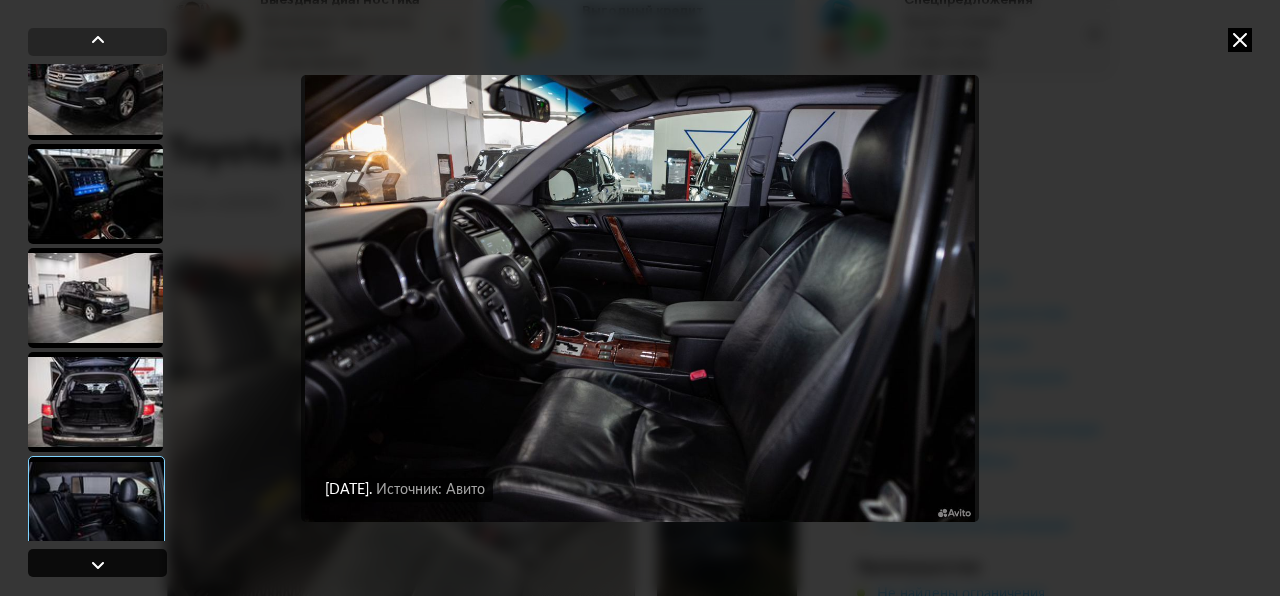 scroll, scrollTop: 8232, scrollLeft: 0, axis: vertical 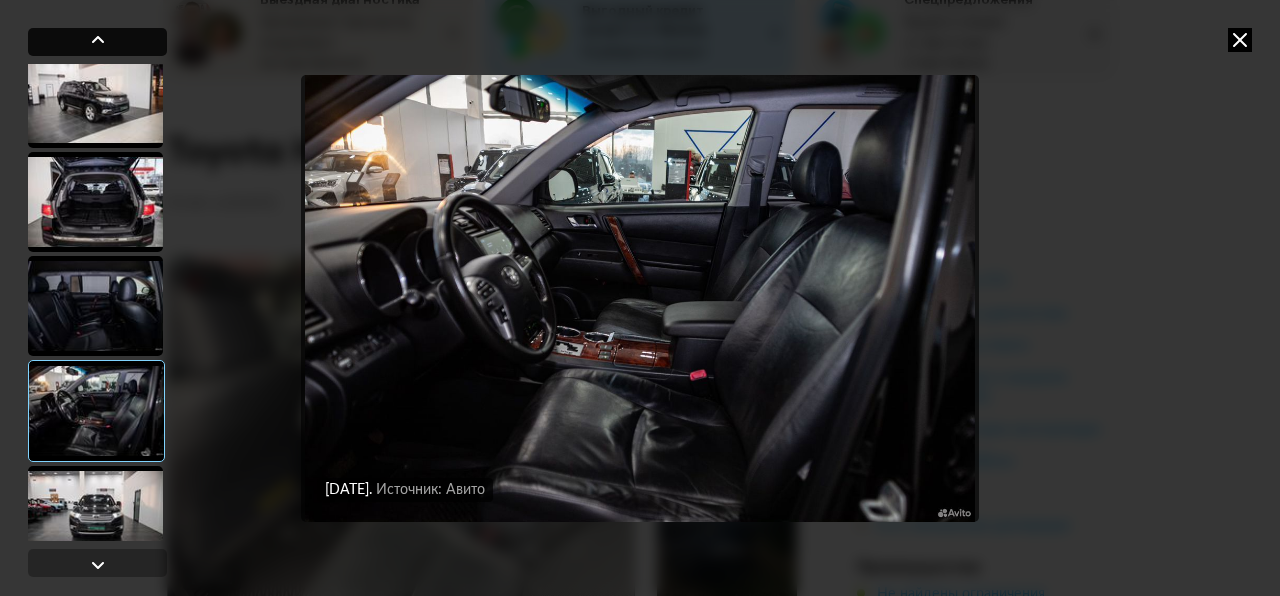 click at bounding box center [98, 40] 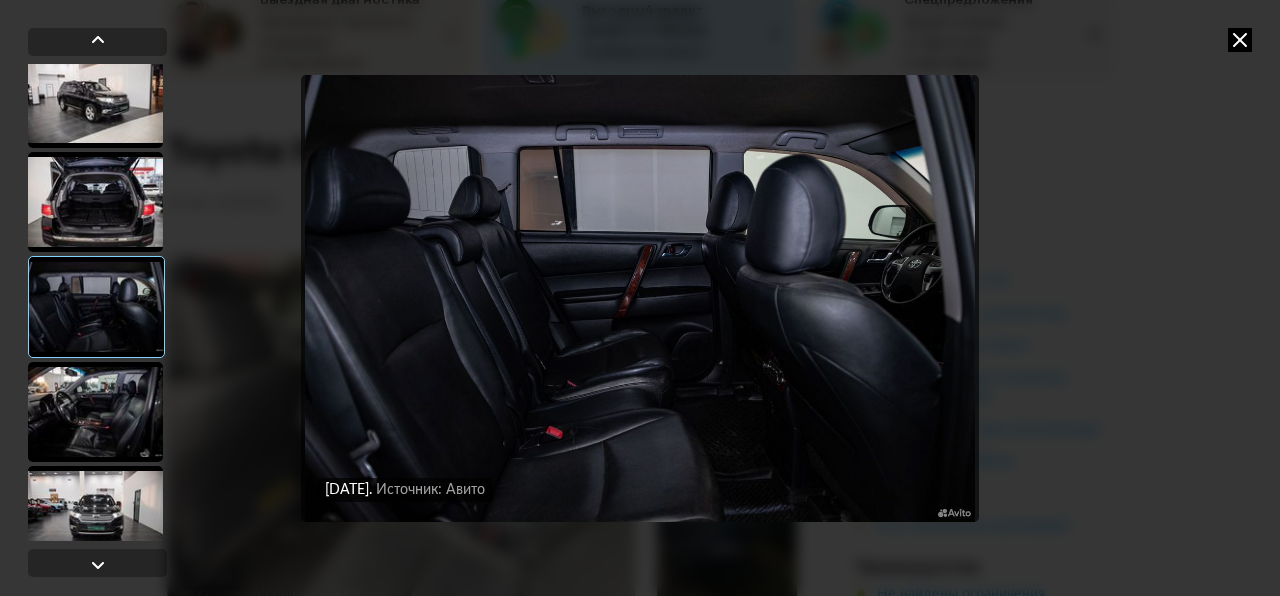 click at bounding box center (640, 298) 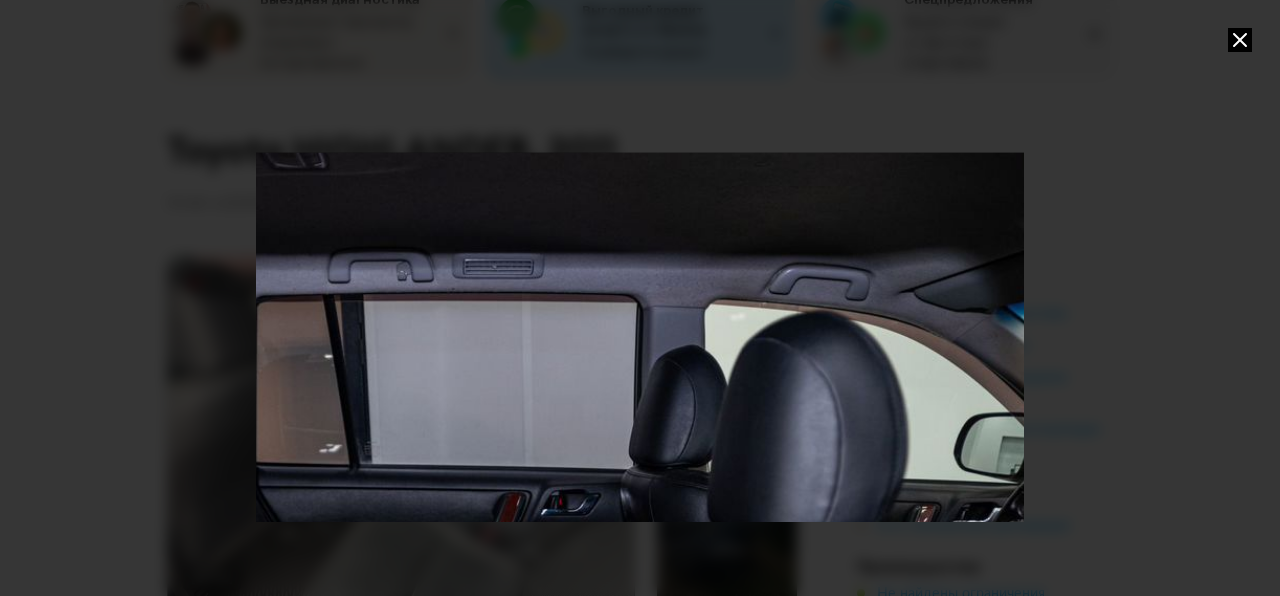 drag, startPoint x: 666, startPoint y: 180, endPoint x: 512, endPoint y: 472, distance: 330.1212 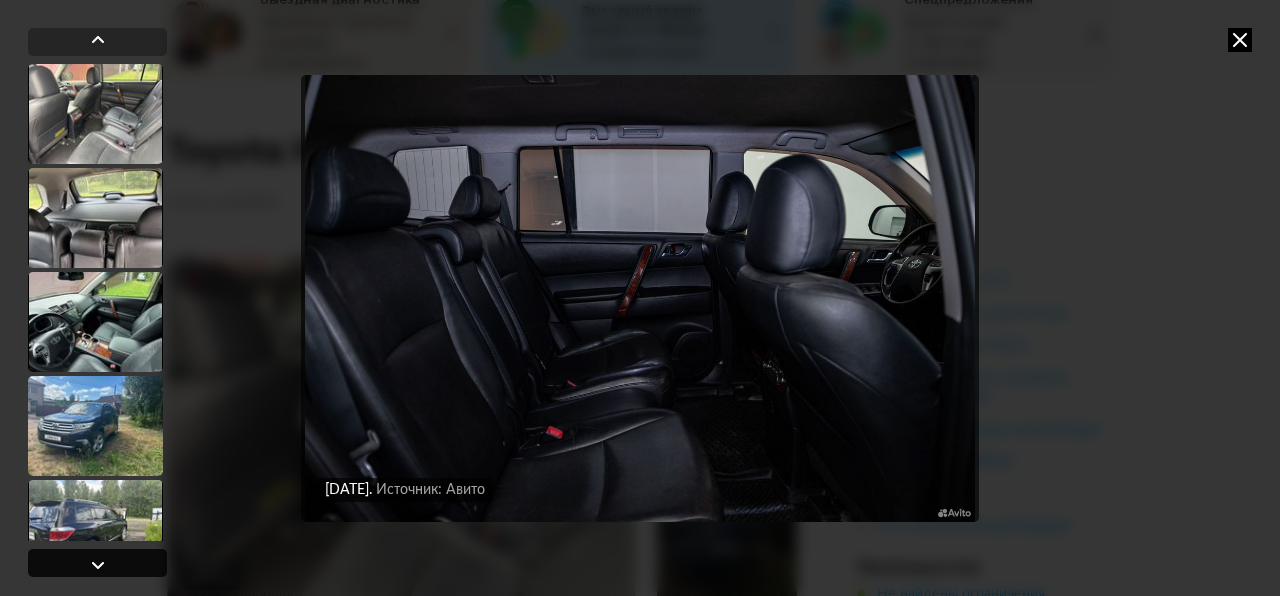click at bounding box center (98, 565) 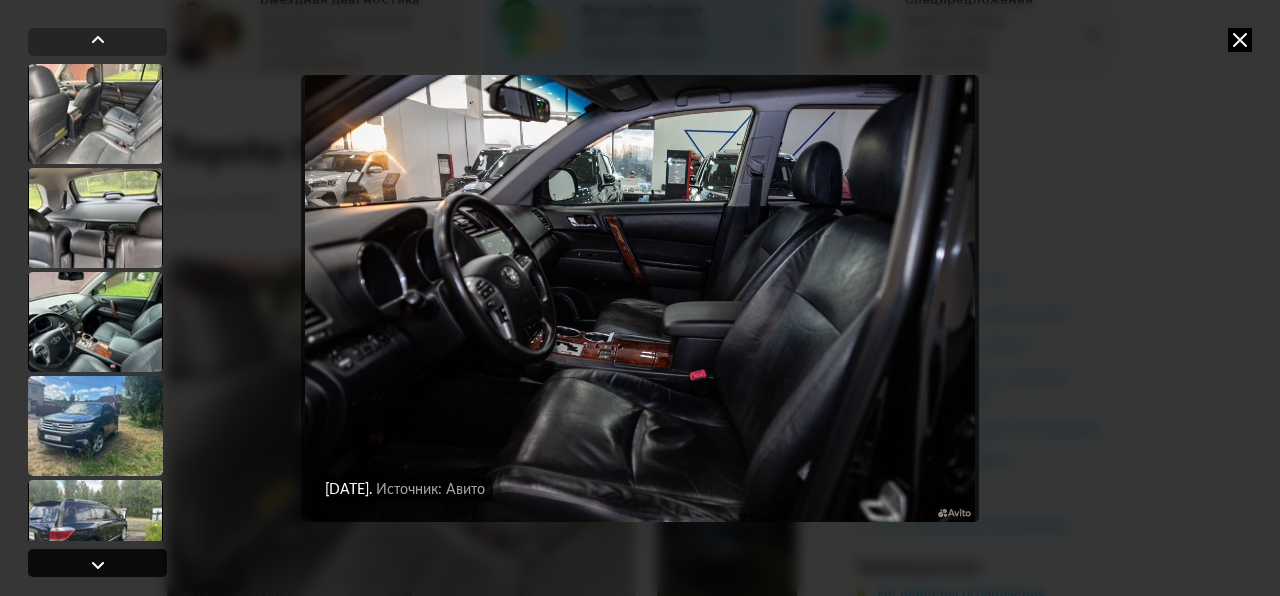 scroll, scrollTop: 8232, scrollLeft: 0, axis: vertical 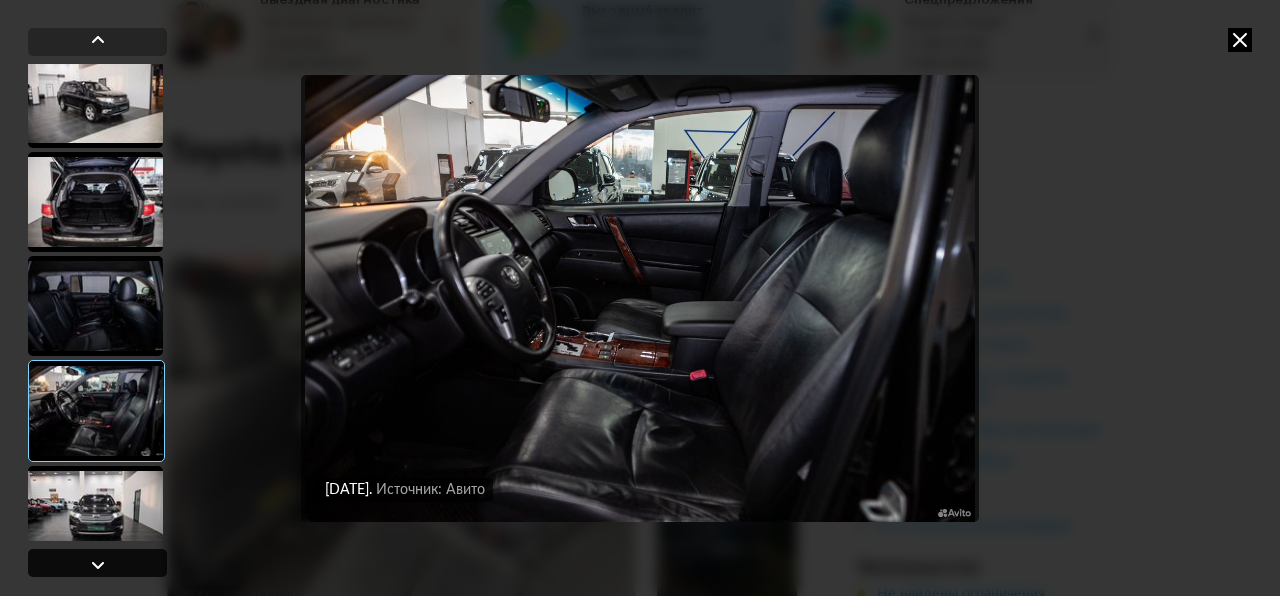 click at bounding box center (98, 565) 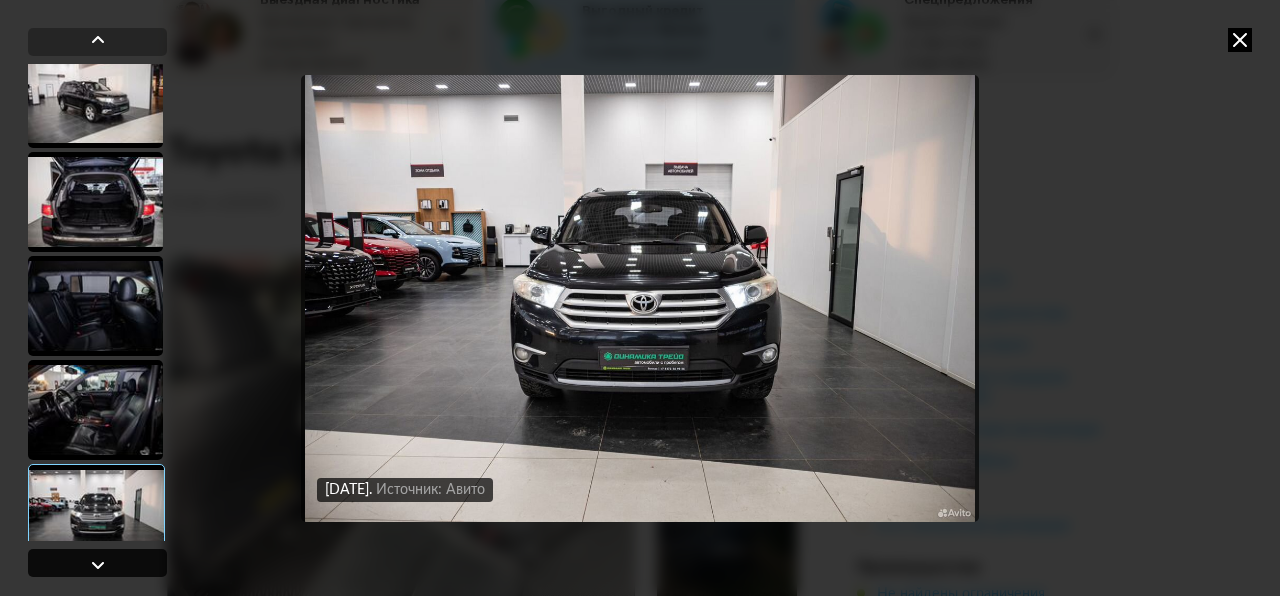 click at bounding box center (98, 565) 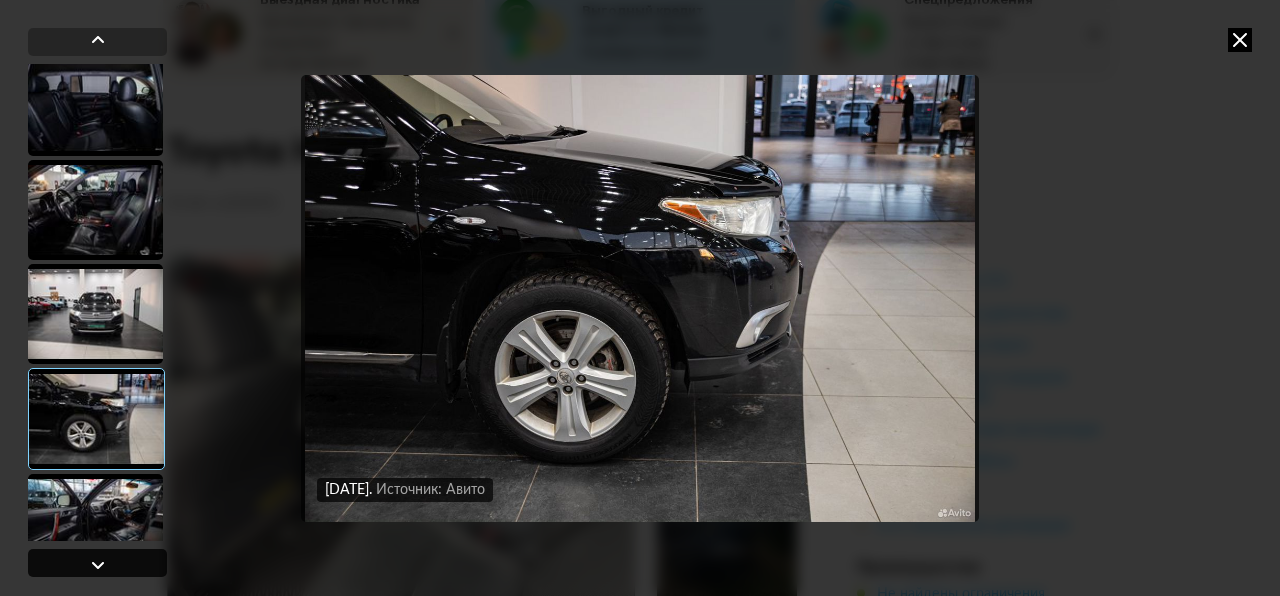 click at bounding box center (98, 565) 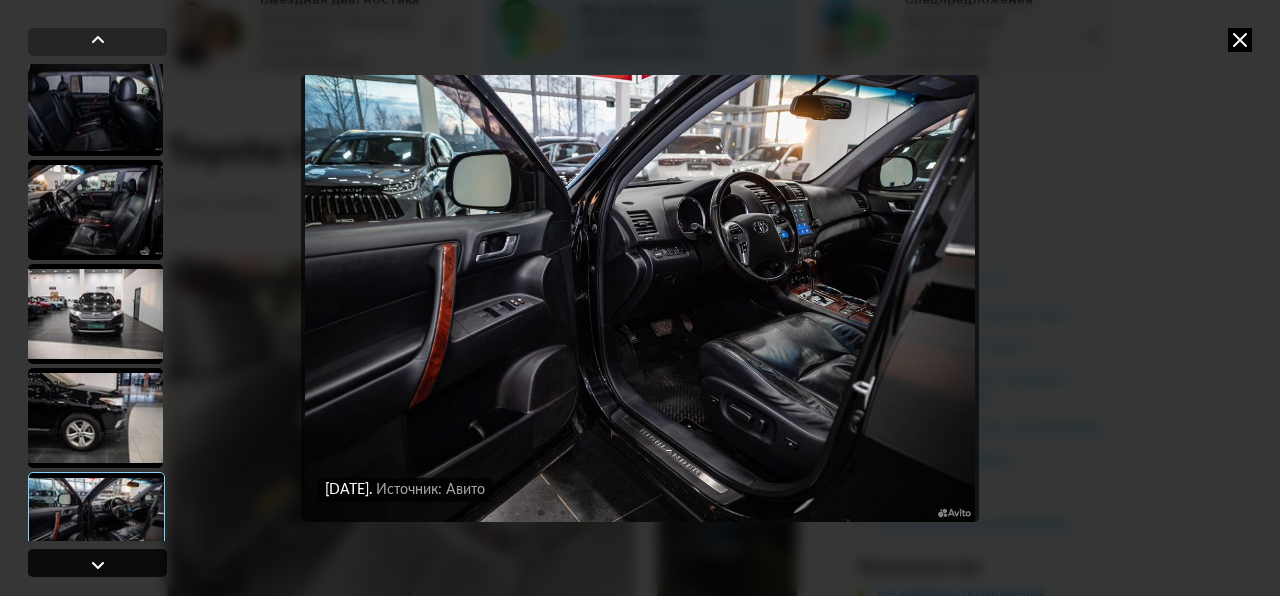 click at bounding box center [98, 565] 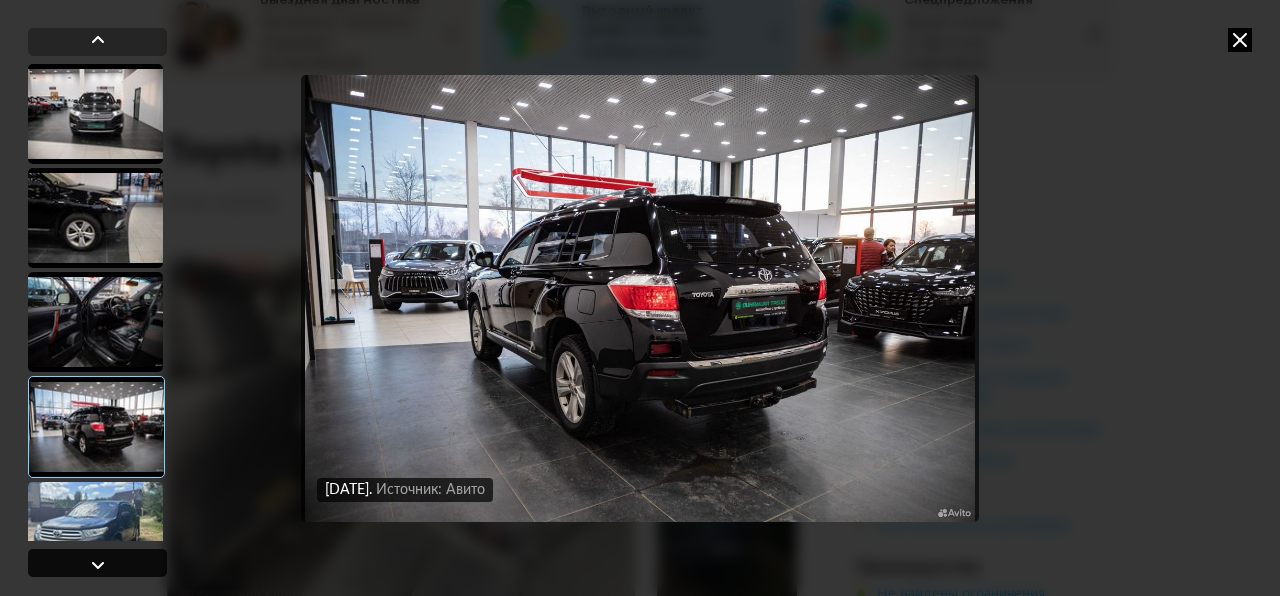 click at bounding box center (98, 565) 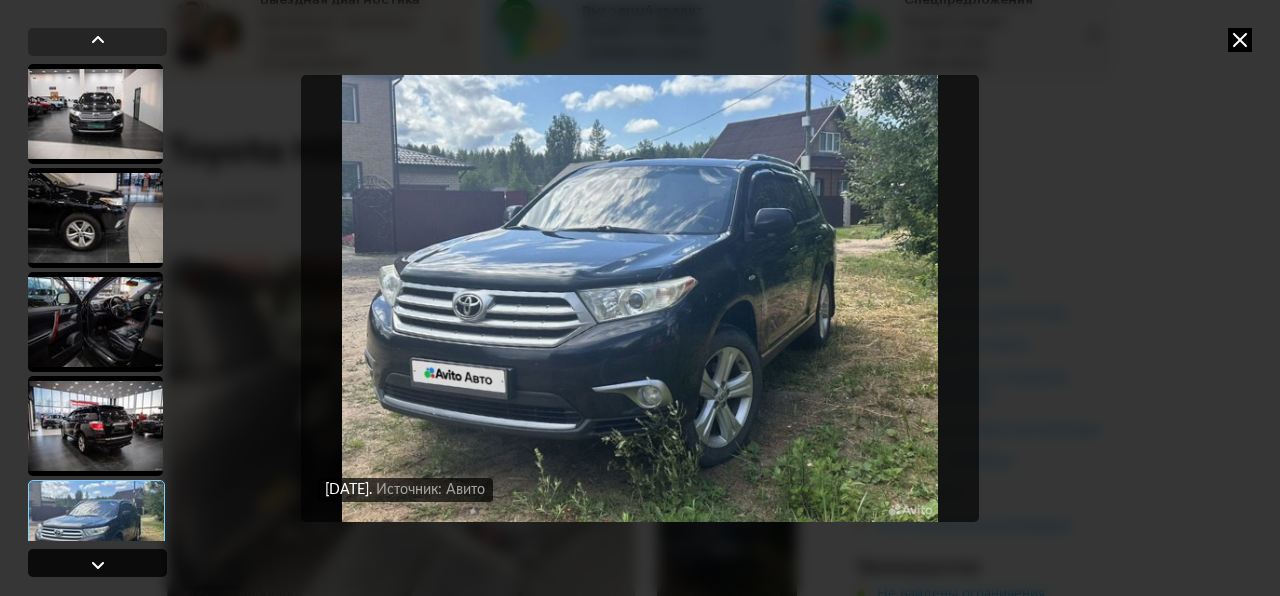 click at bounding box center (98, 565) 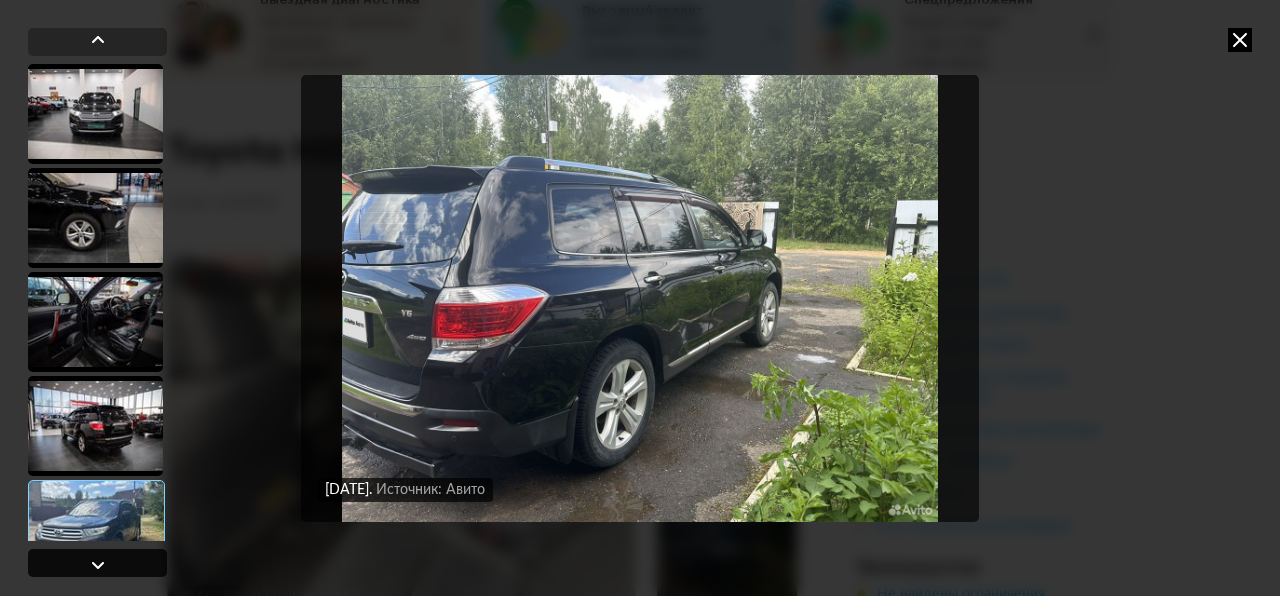 scroll, scrollTop: 8832, scrollLeft: 0, axis: vertical 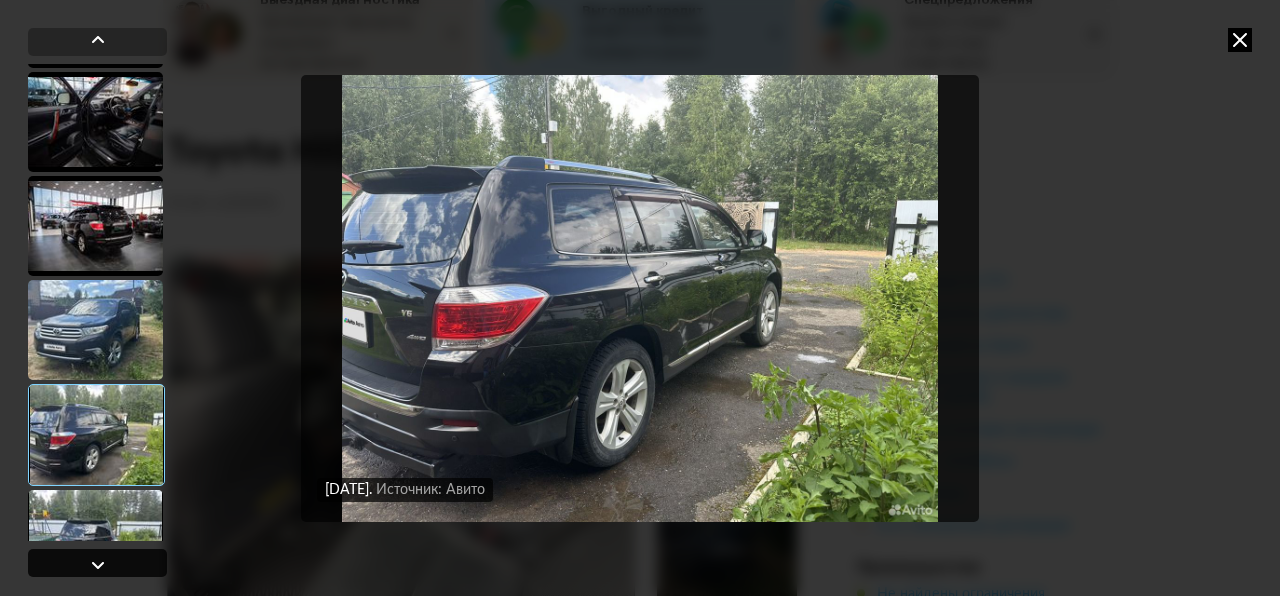 click at bounding box center (98, 565) 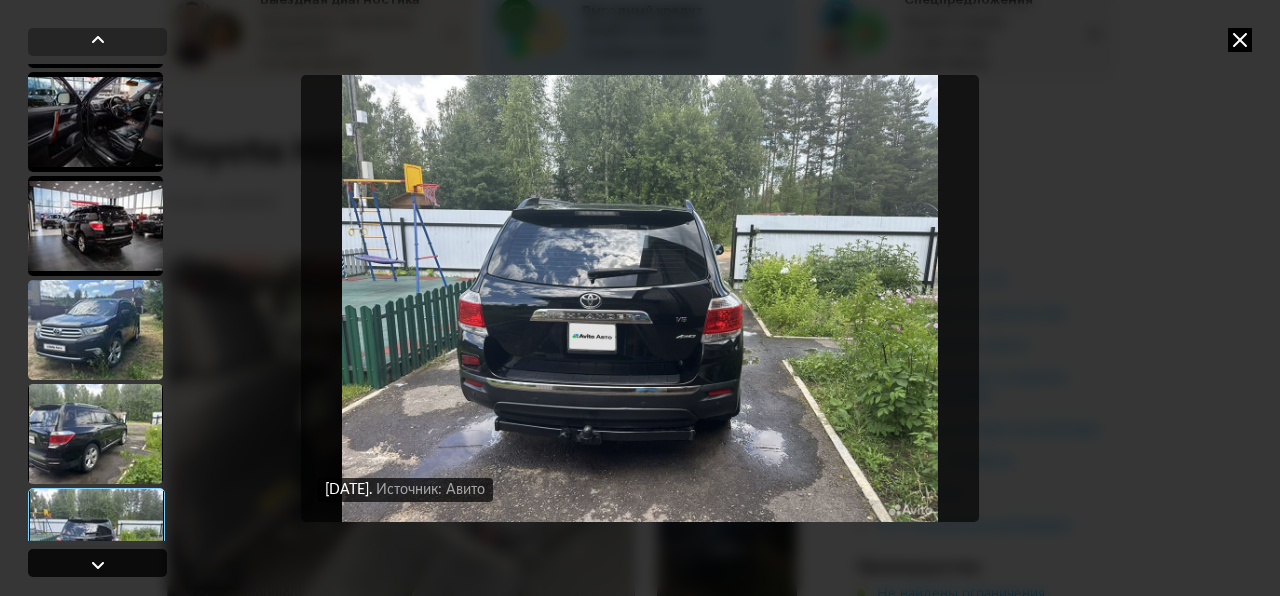 click at bounding box center [98, 565] 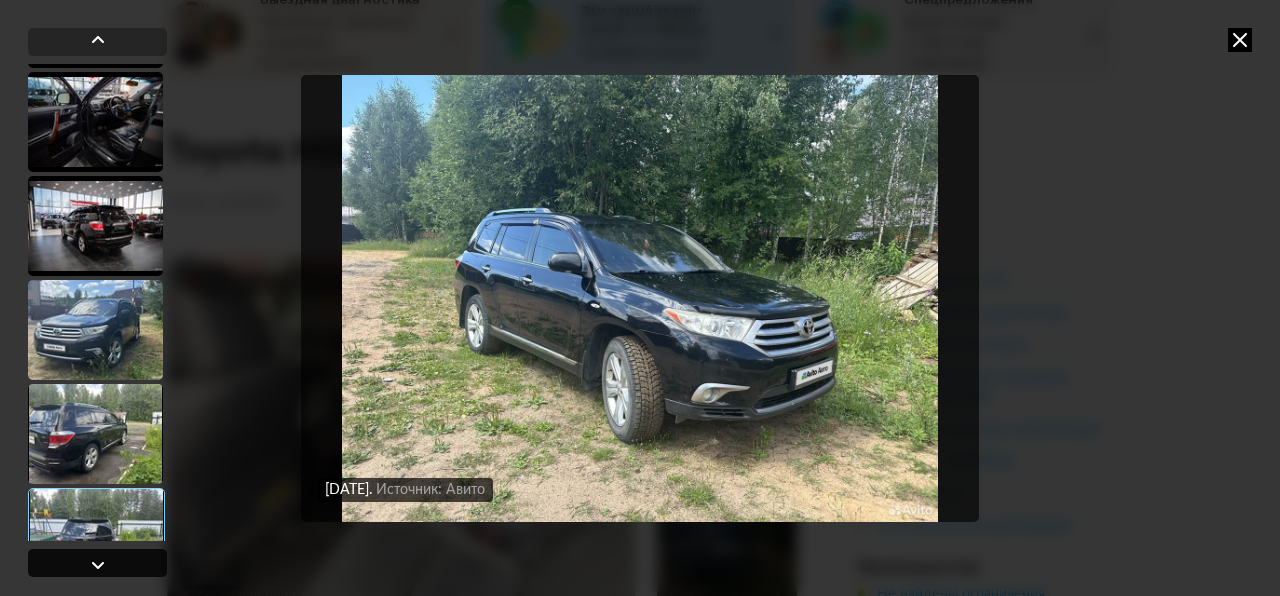 scroll, scrollTop: 9032, scrollLeft: 0, axis: vertical 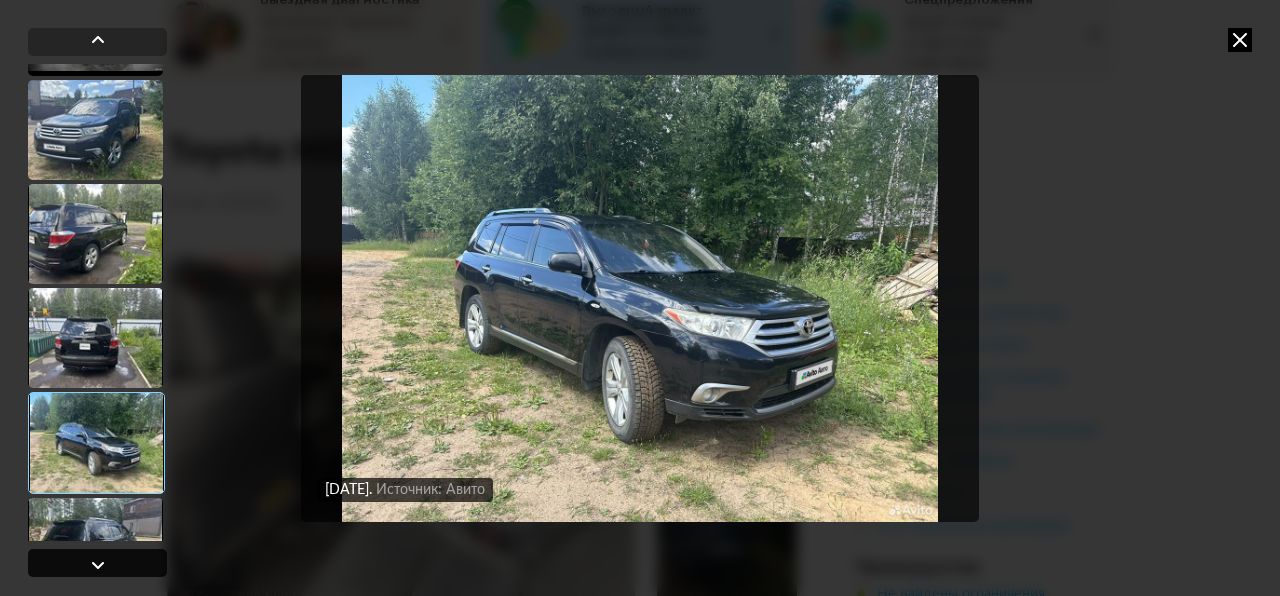 click at bounding box center [98, 565] 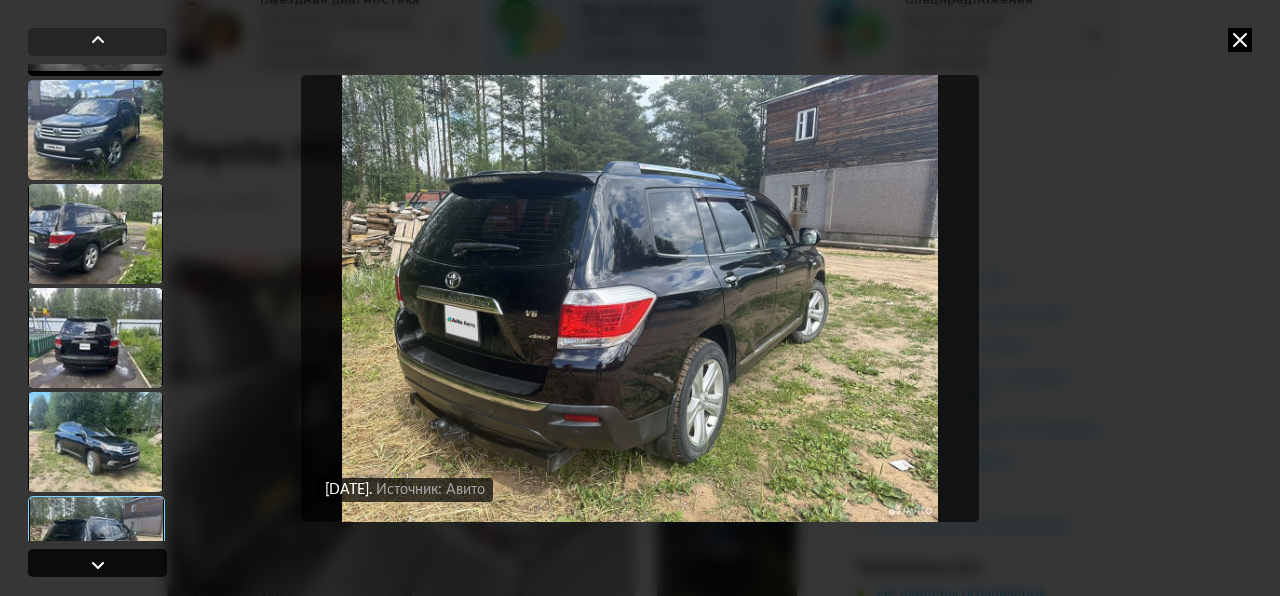 click at bounding box center [98, 565] 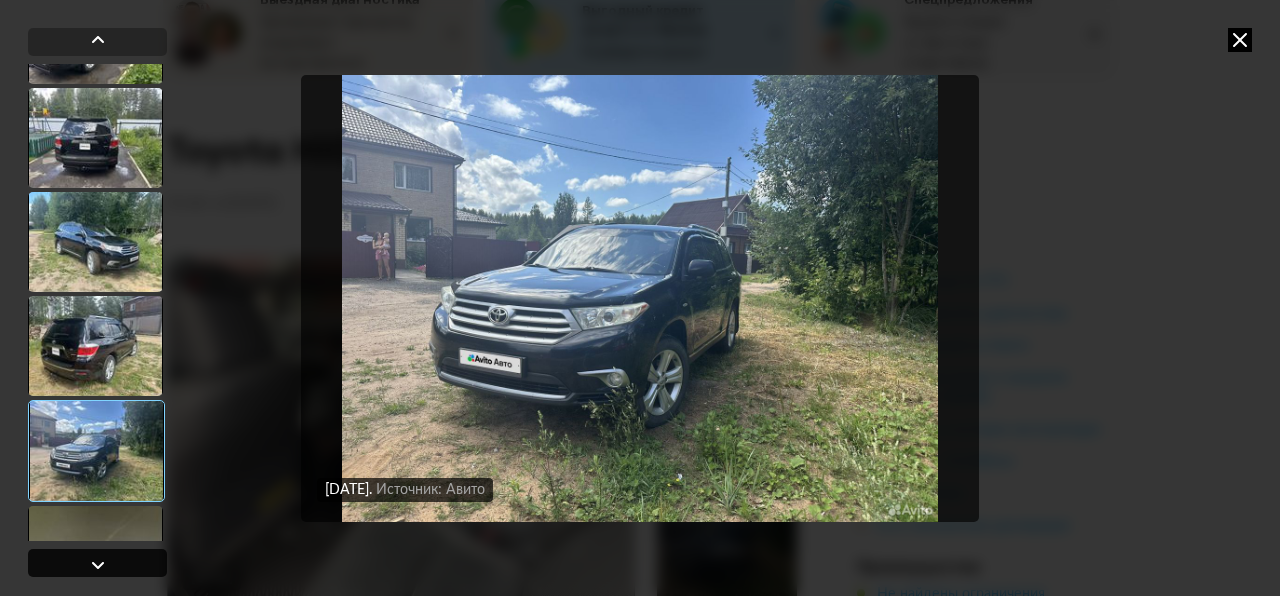 click at bounding box center [98, 565] 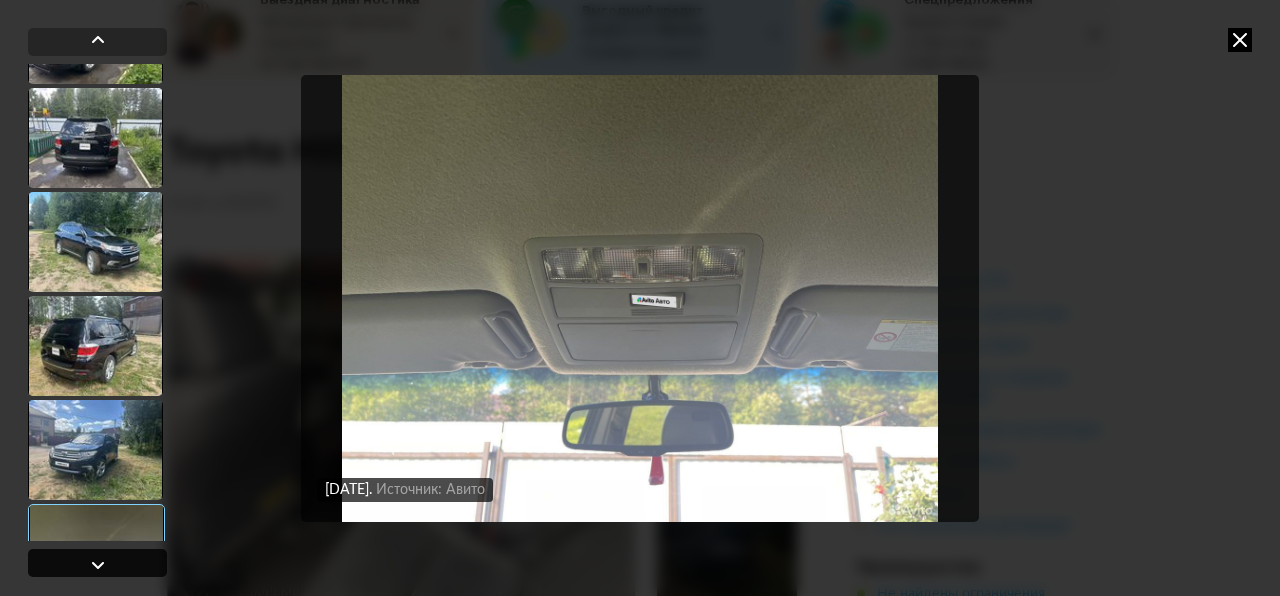 click at bounding box center (98, 565) 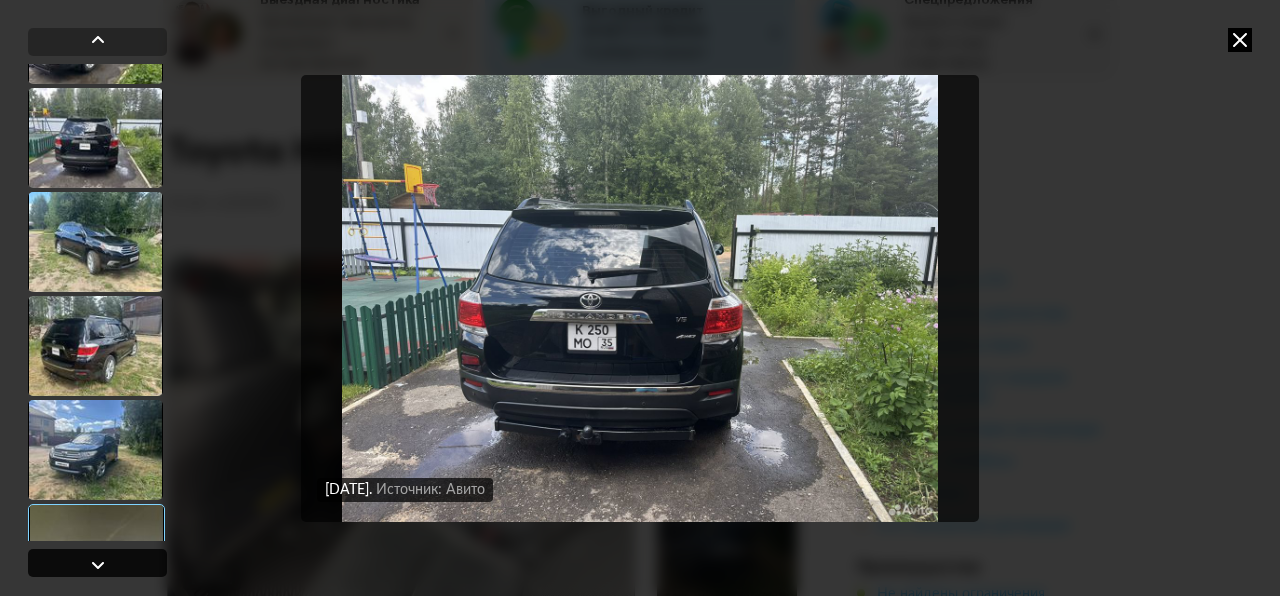 scroll, scrollTop: 9432, scrollLeft: 0, axis: vertical 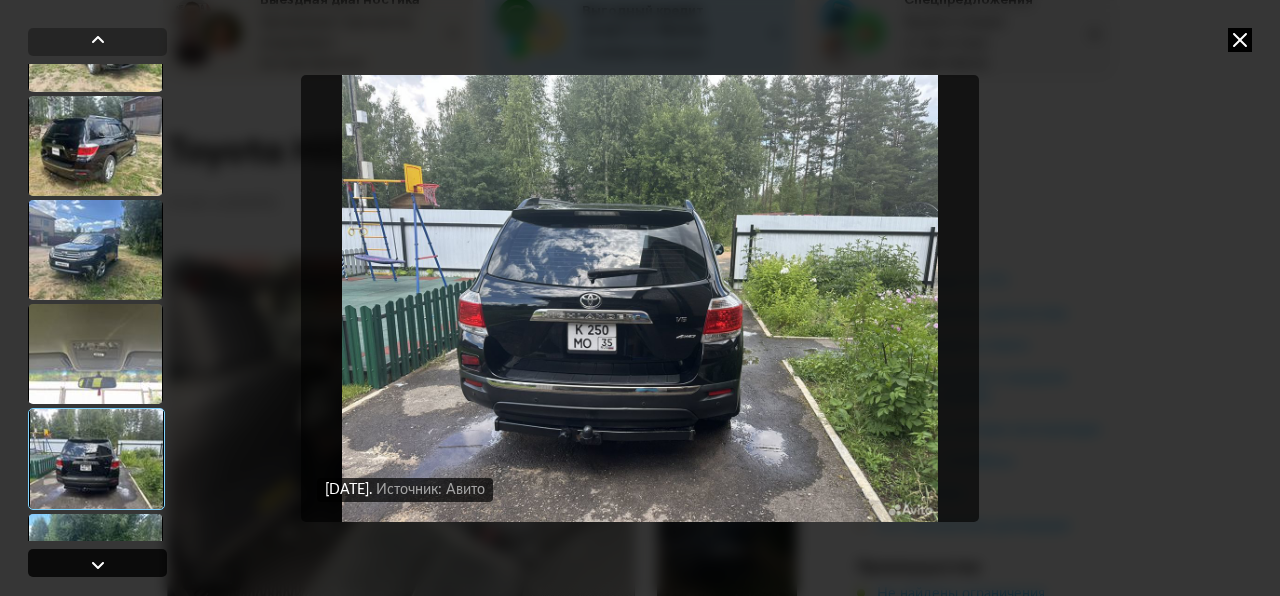 click at bounding box center (98, 565) 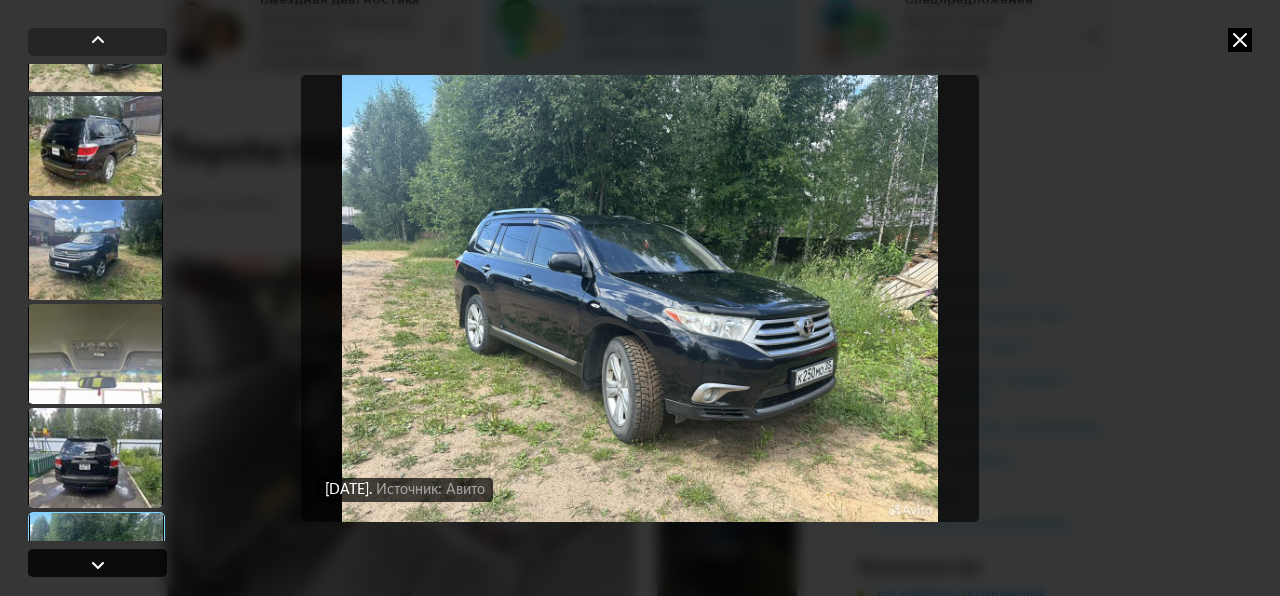 click at bounding box center (98, 565) 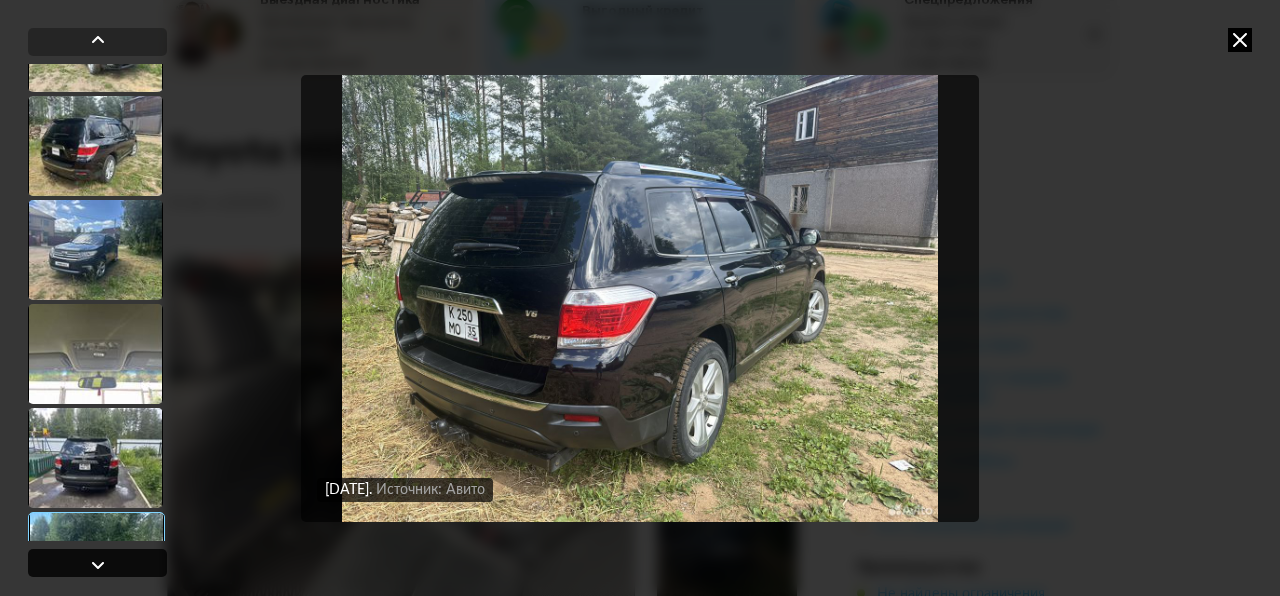 scroll, scrollTop: 9632, scrollLeft: 0, axis: vertical 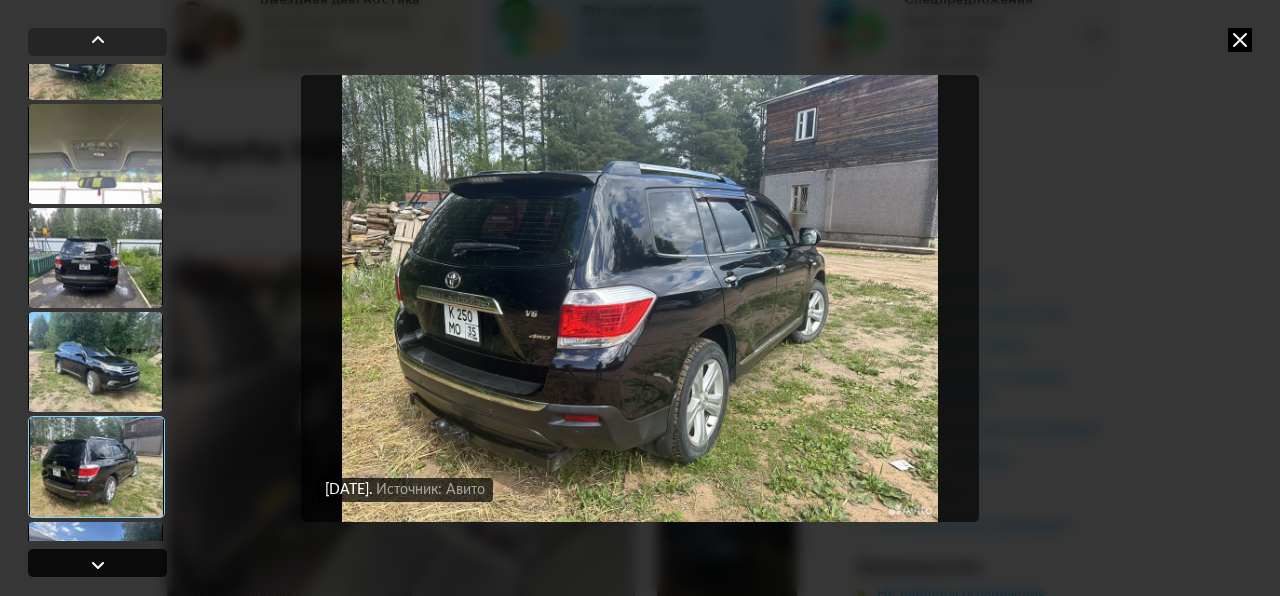 click at bounding box center (98, 565) 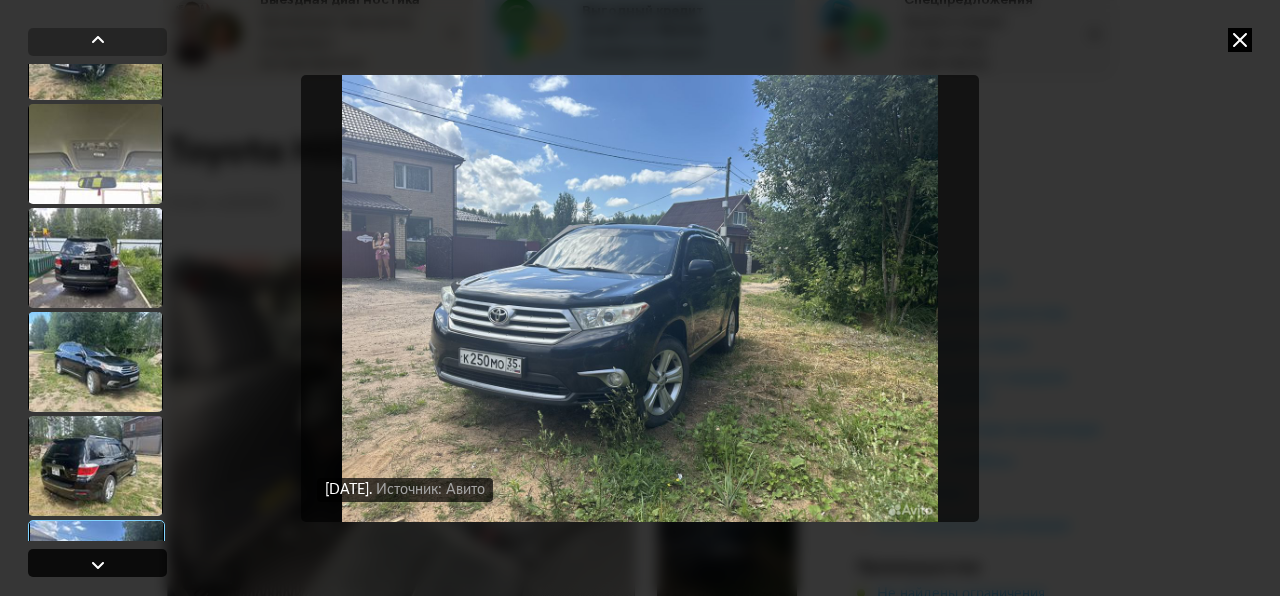 click at bounding box center [98, 565] 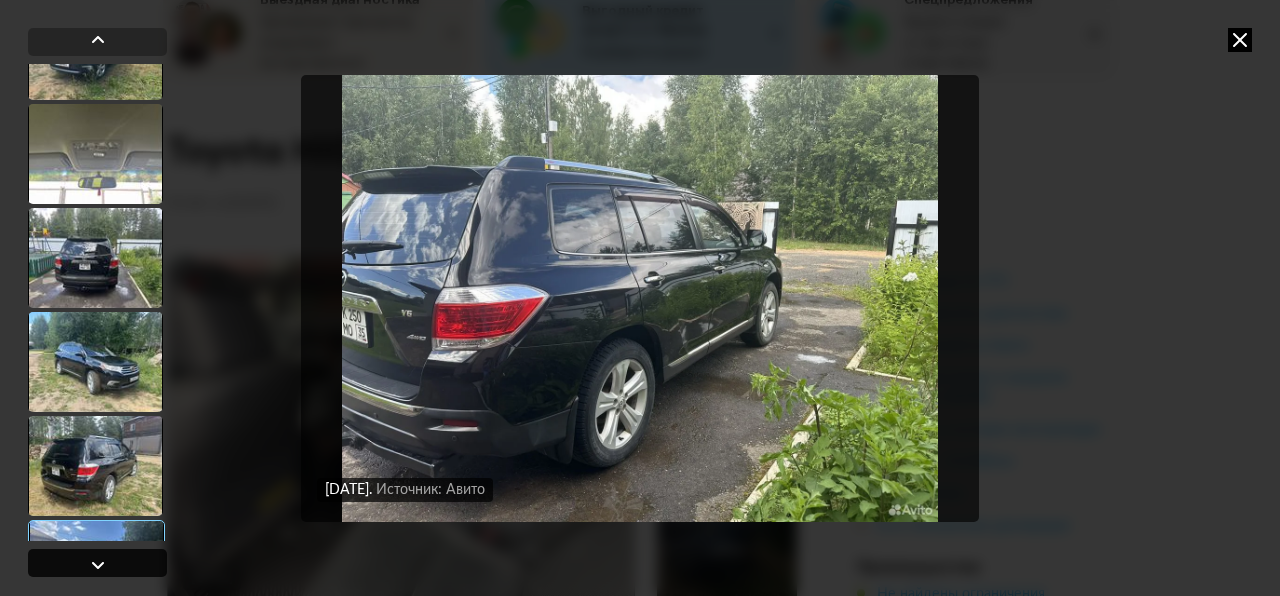 scroll, scrollTop: 9832, scrollLeft: 0, axis: vertical 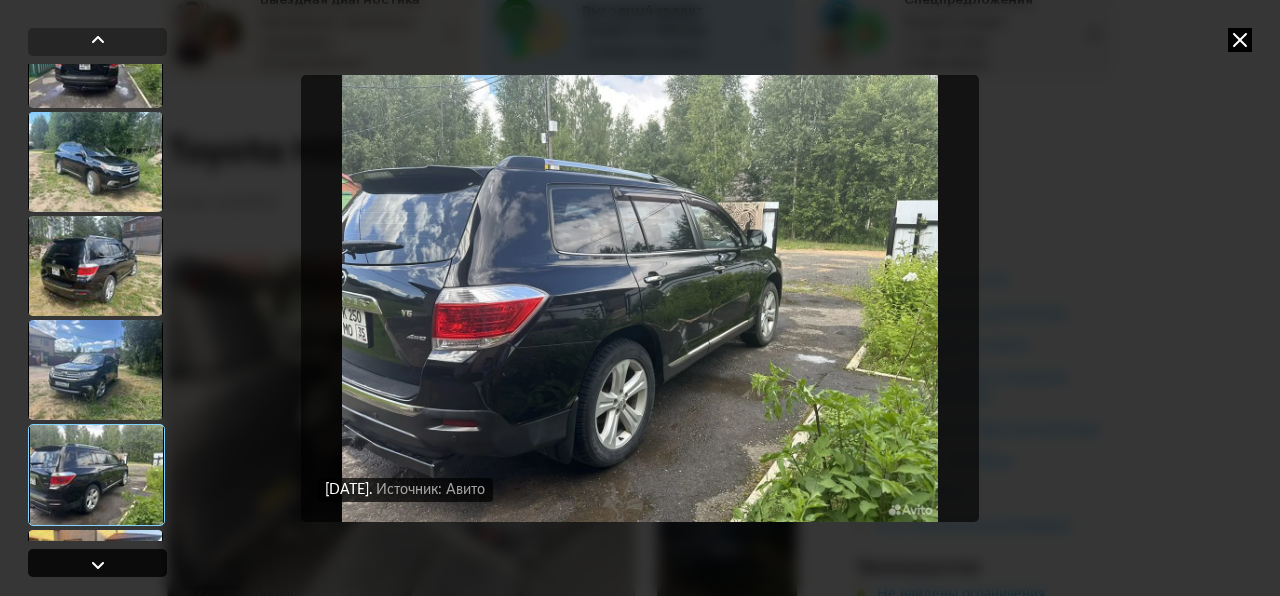 click at bounding box center (98, 565) 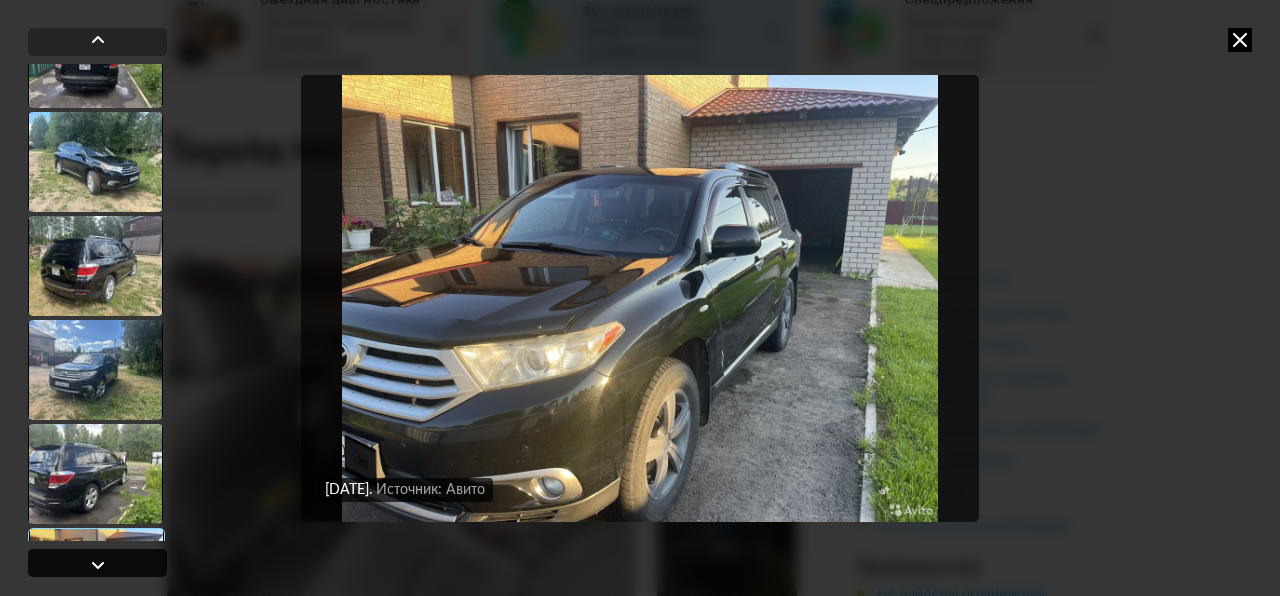 click at bounding box center (98, 565) 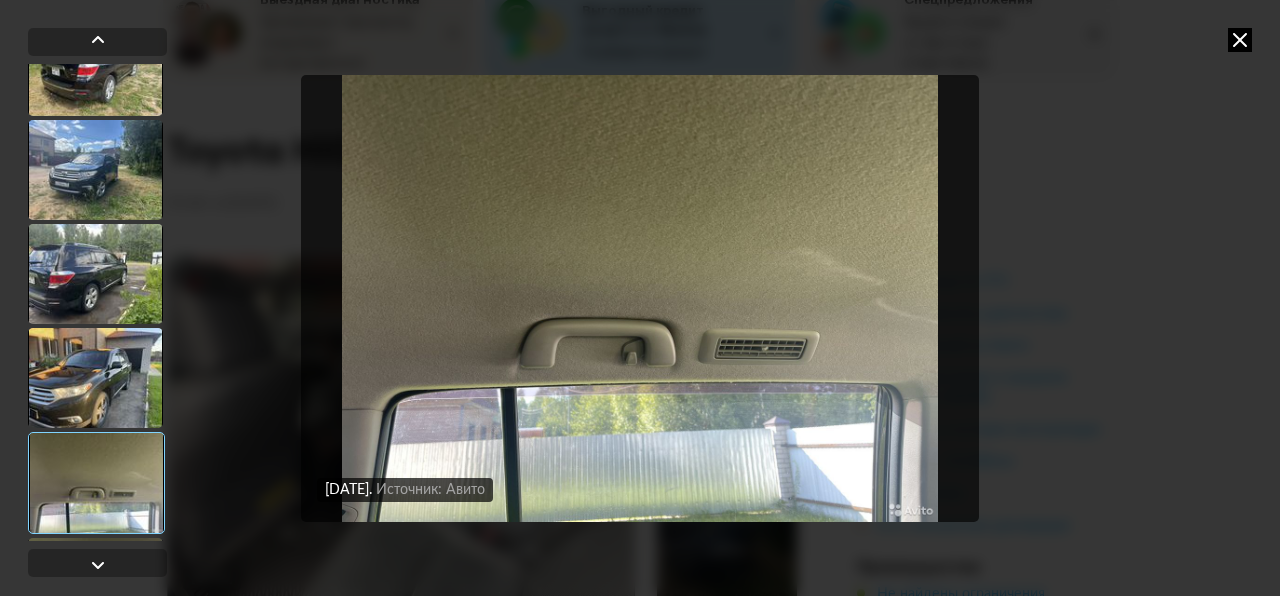click at bounding box center [640, 298] 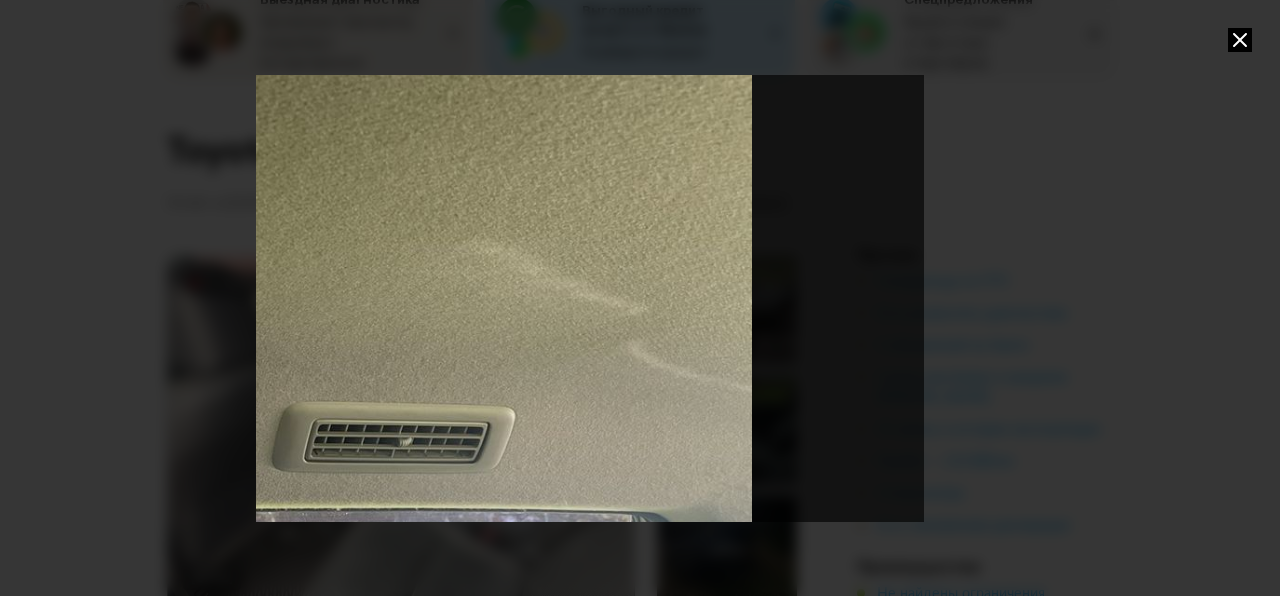 drag, startPoint x: 914, startPoint y: 322, endPoint x: 353, endPoint y: 365, distance: 562.6455 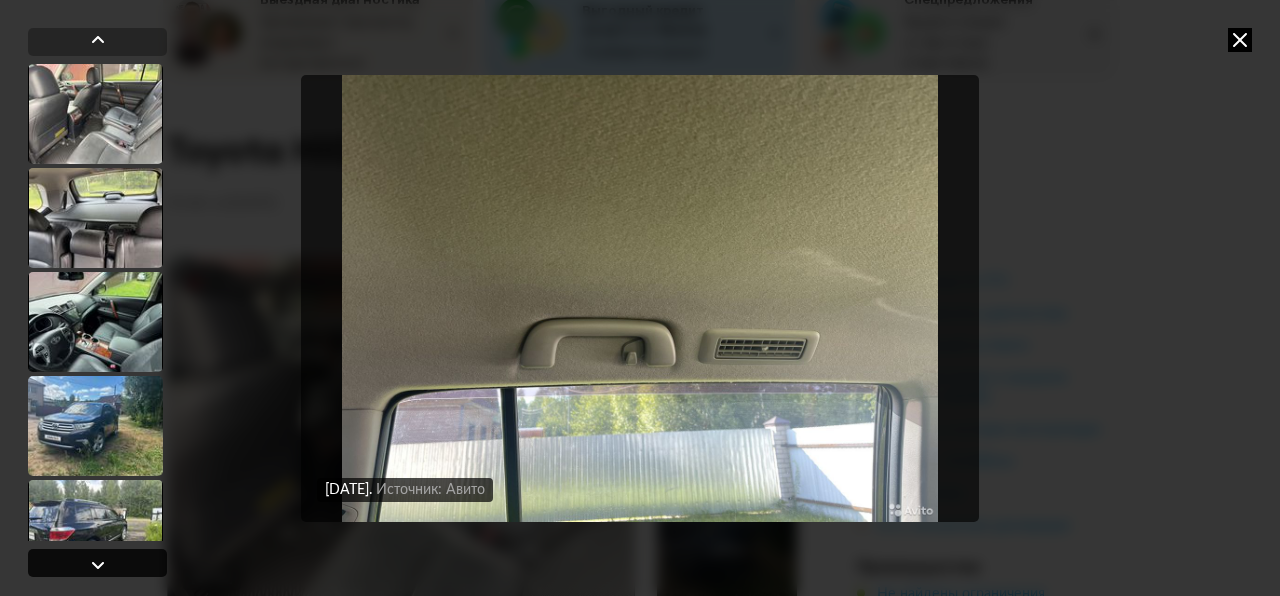 click at bounding box center [98, 565] 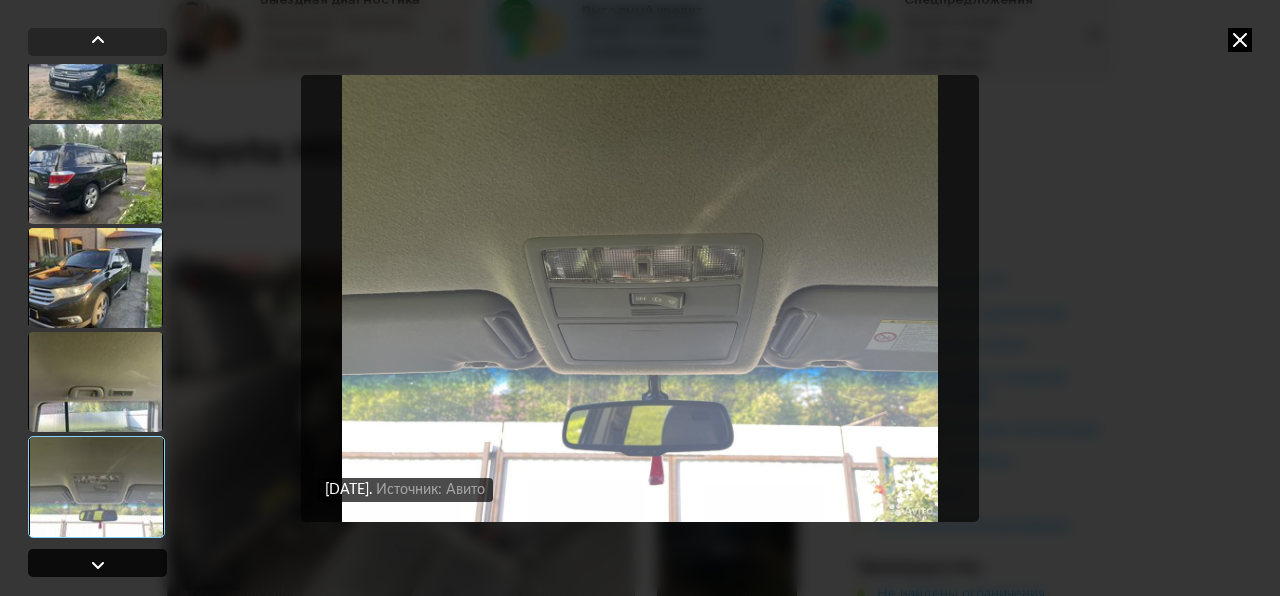 click at bounding box center [98, 565] 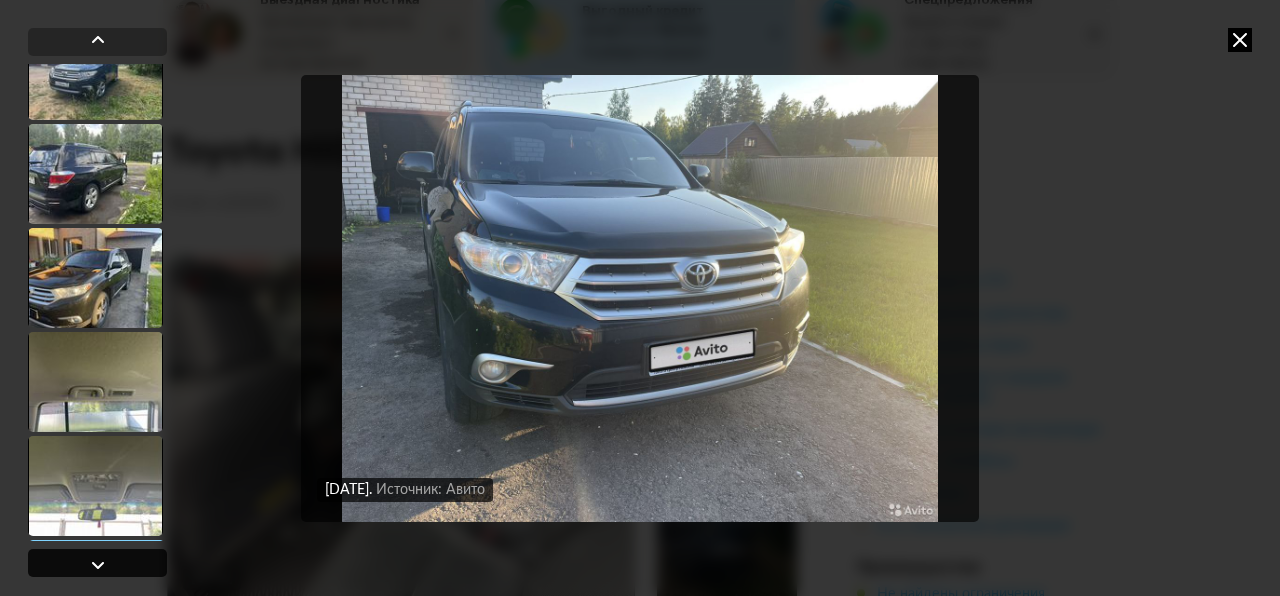 click at bounding box center (98, 565) 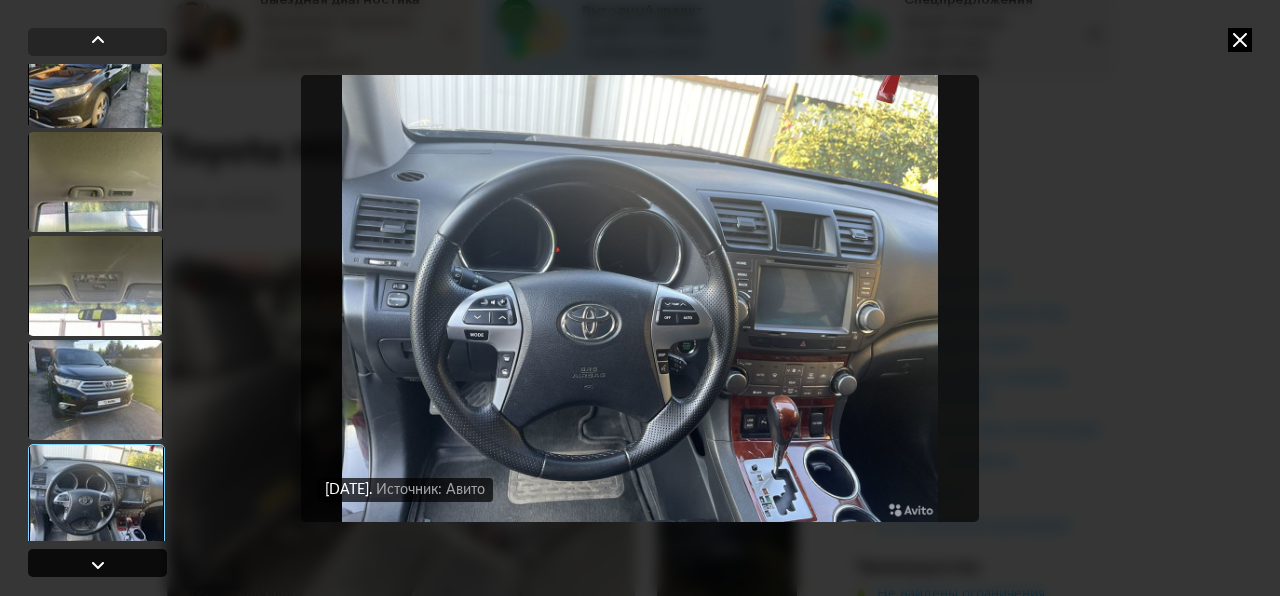 click at bounding box center (98, 565) 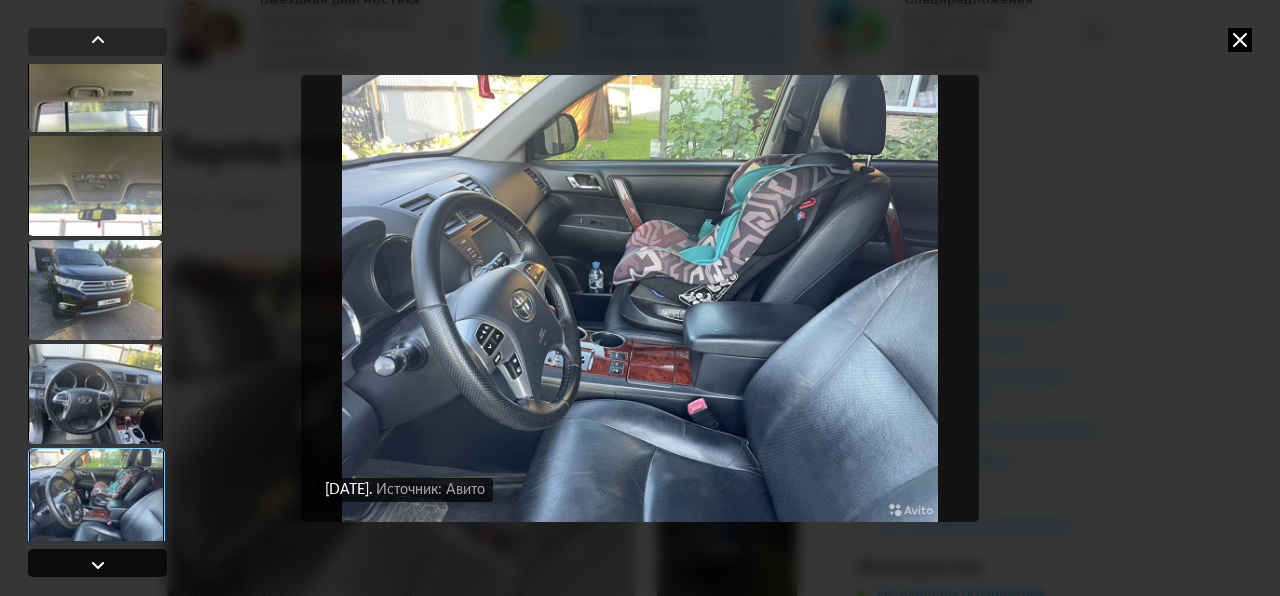 click at bounding box center (98, 565) 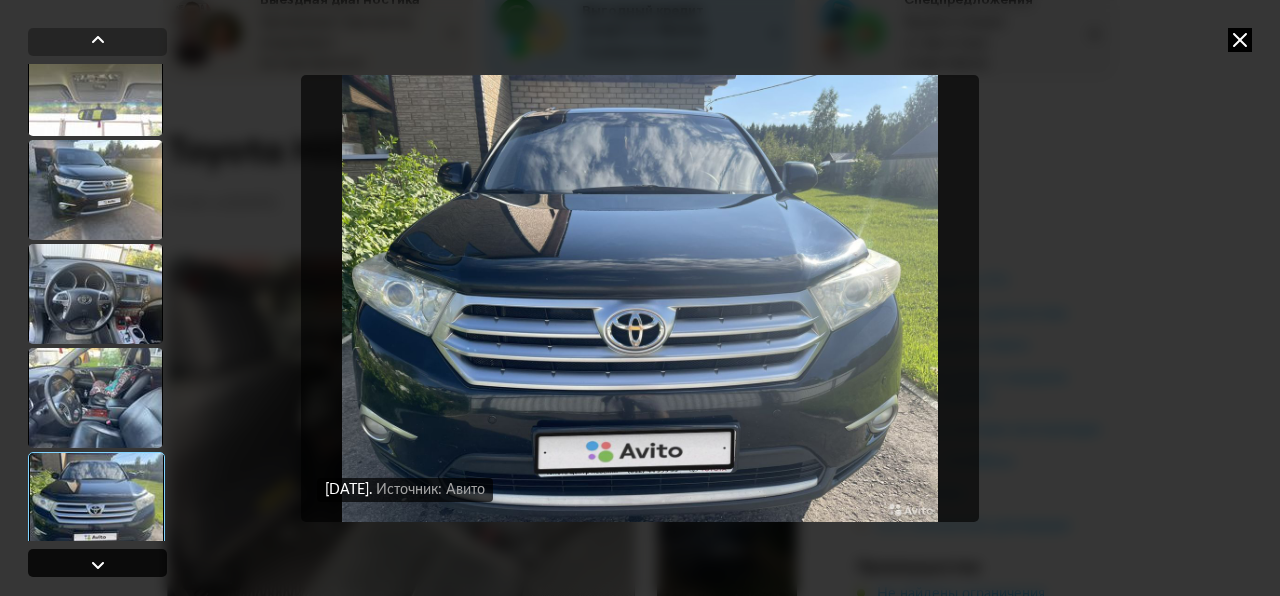 click at bounding box center [98, 565] 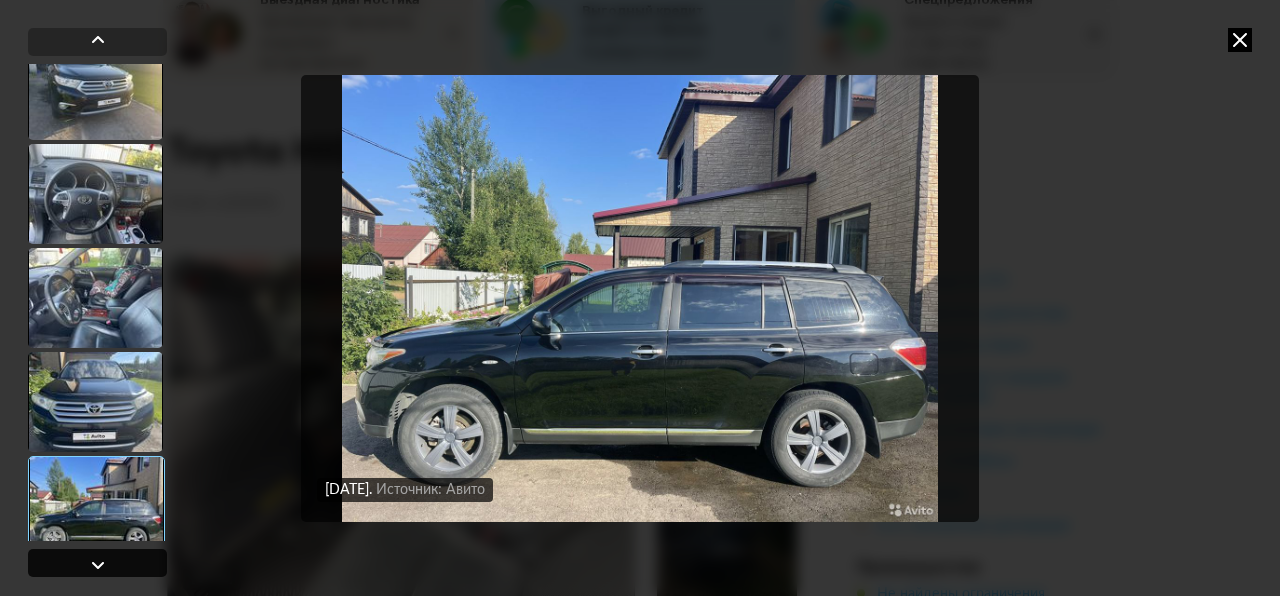 click at bounding box center [98, 565] 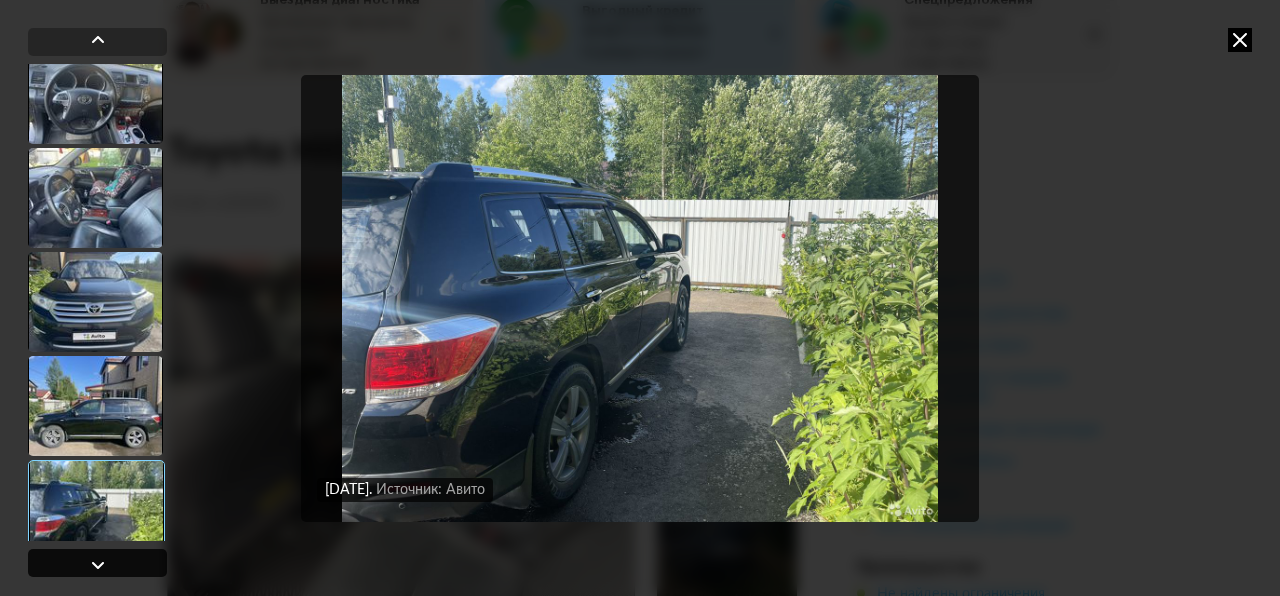 click at bounding box center [98, 565] 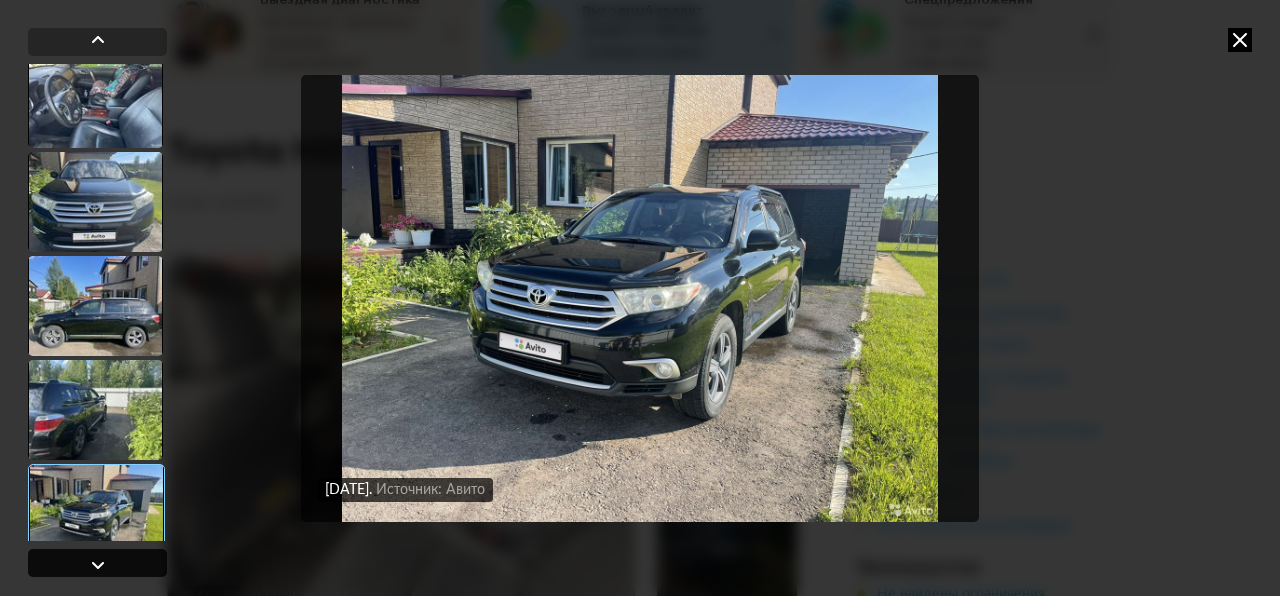 click at bounding box center [98, 565] 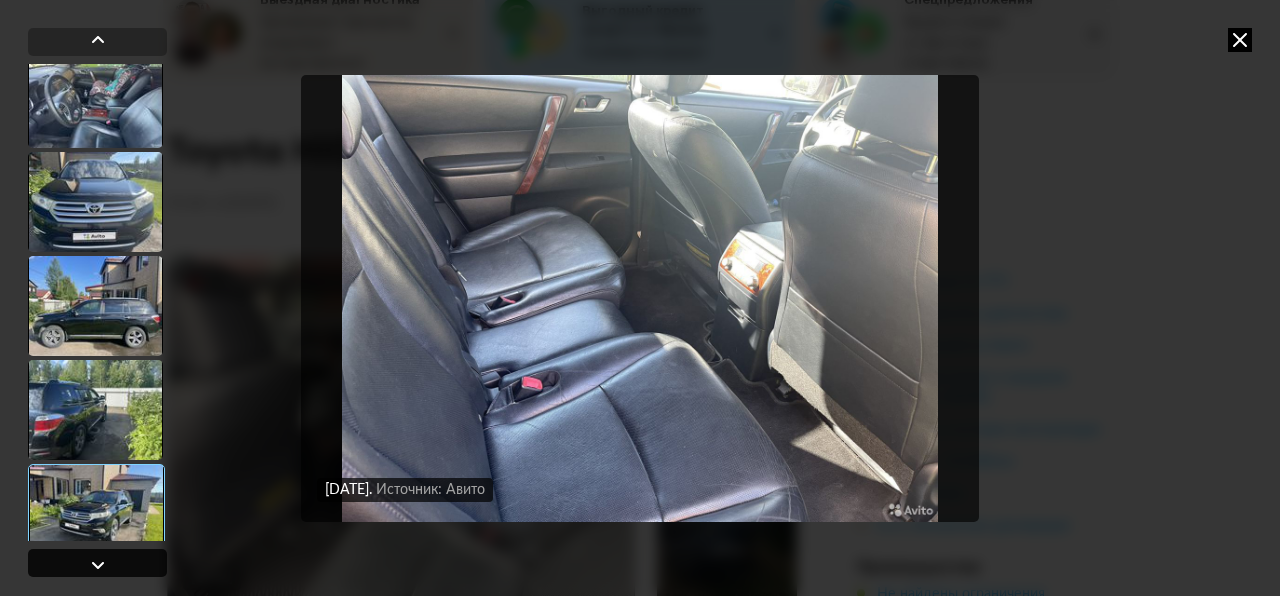 scroll, scrollTop: 10932, scrollLeft: 0, axis: vertical 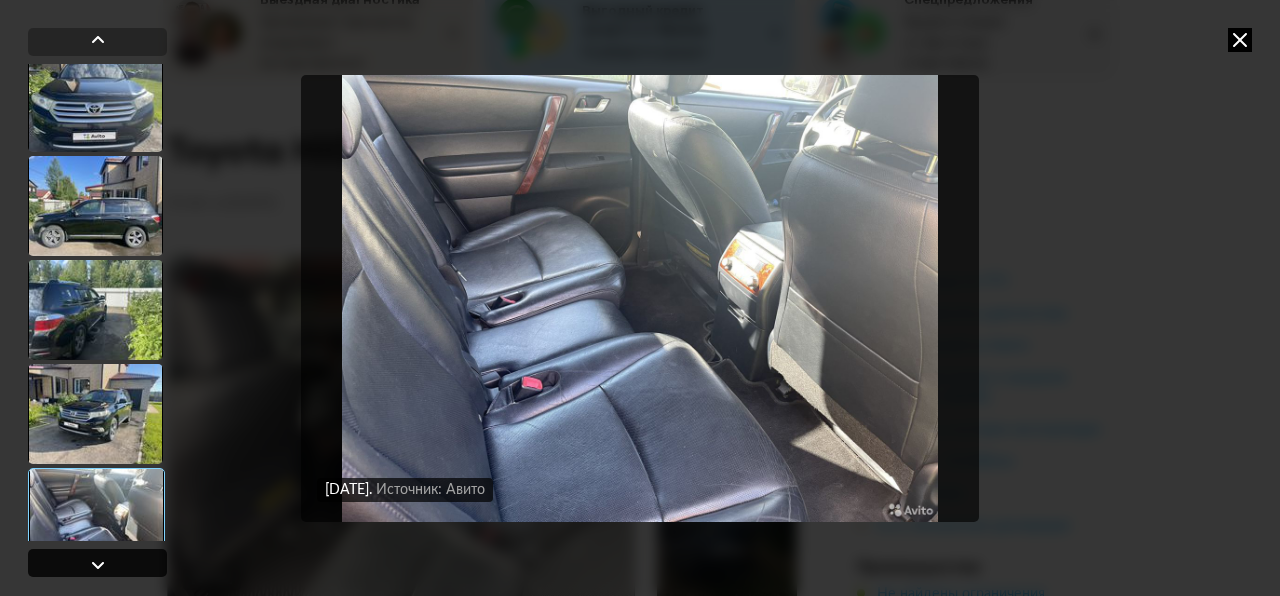 click at bounding box center (98, 565) 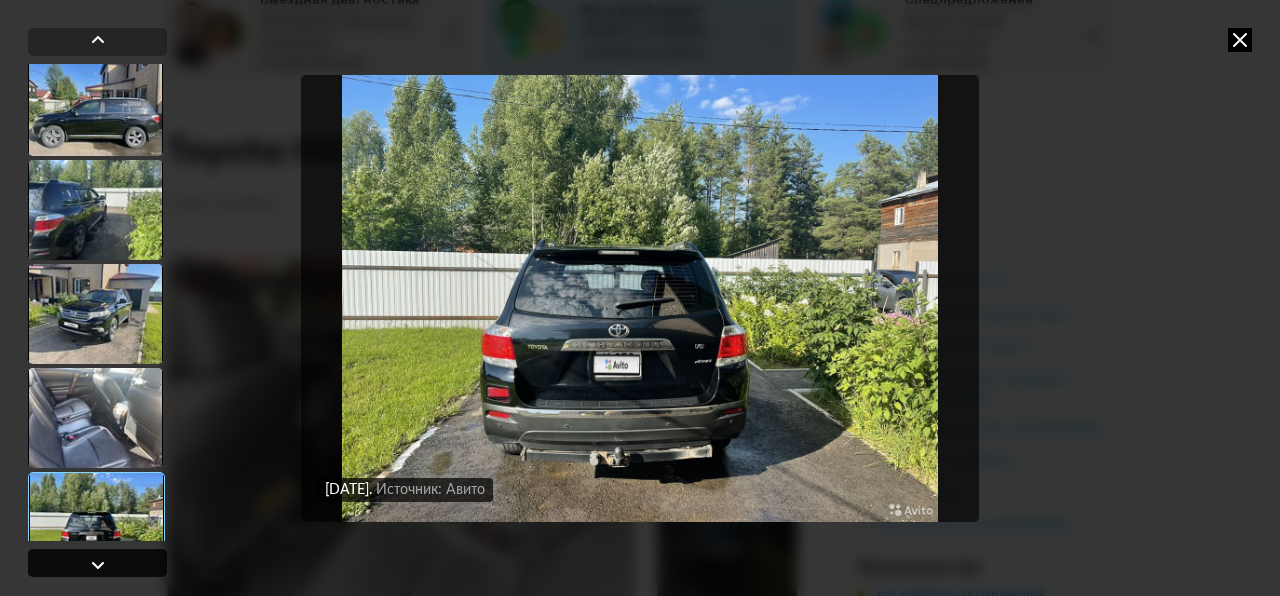 click at bounding box center [98, 565] 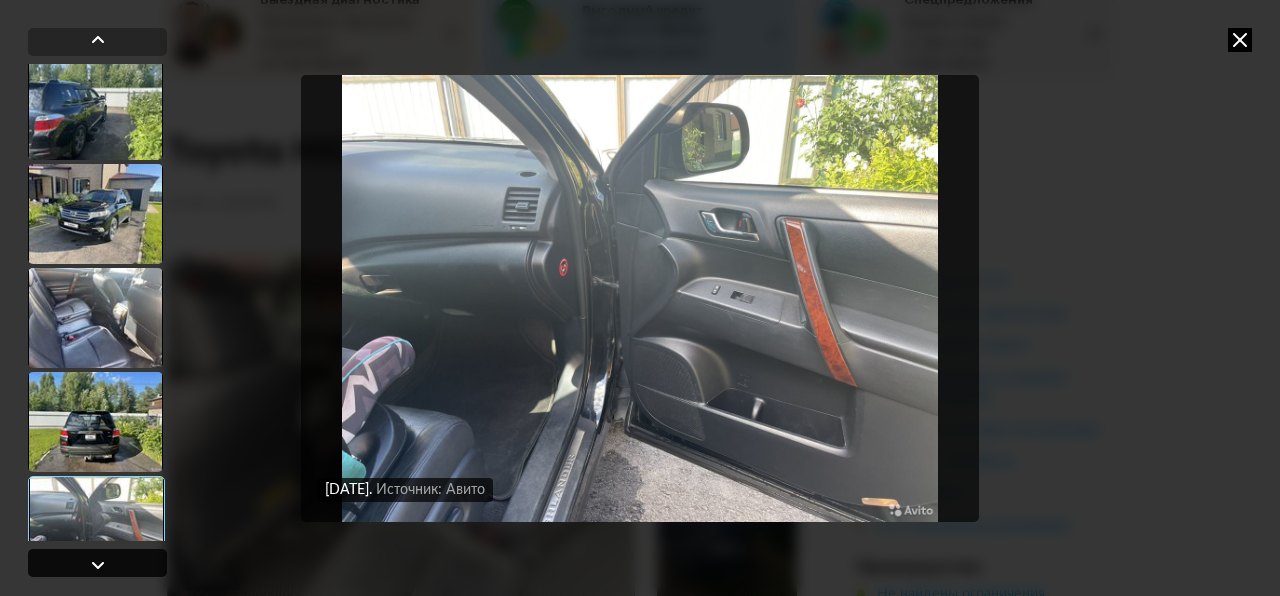 click at bounding box center [98, 565] 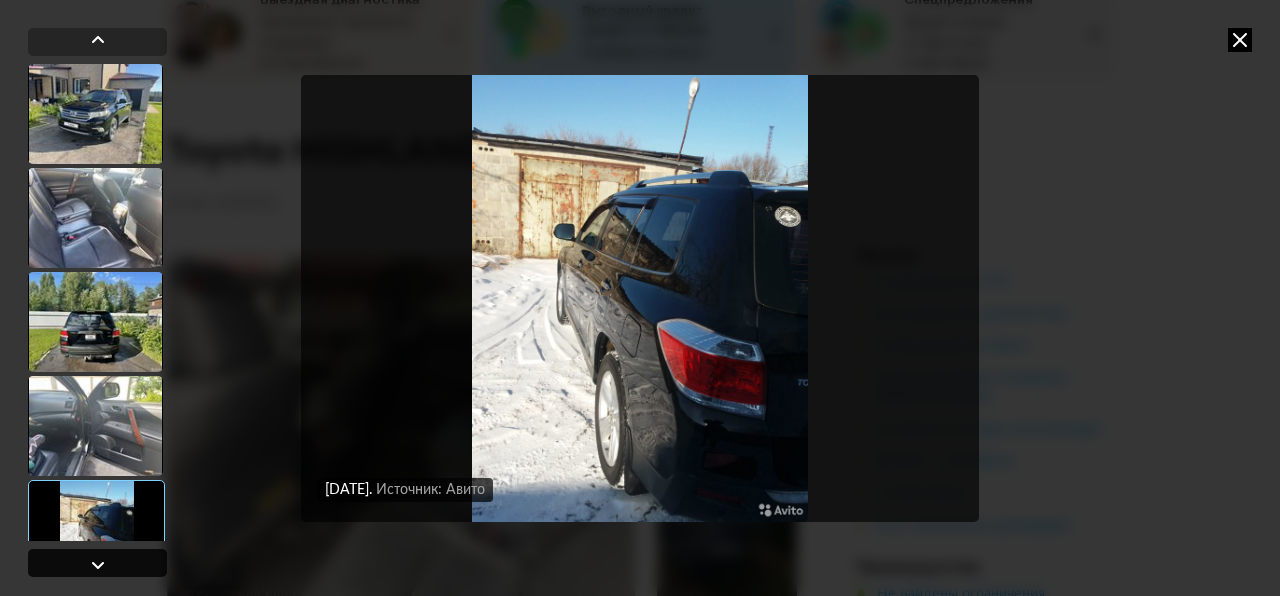 click at bounding box center [98, 565] 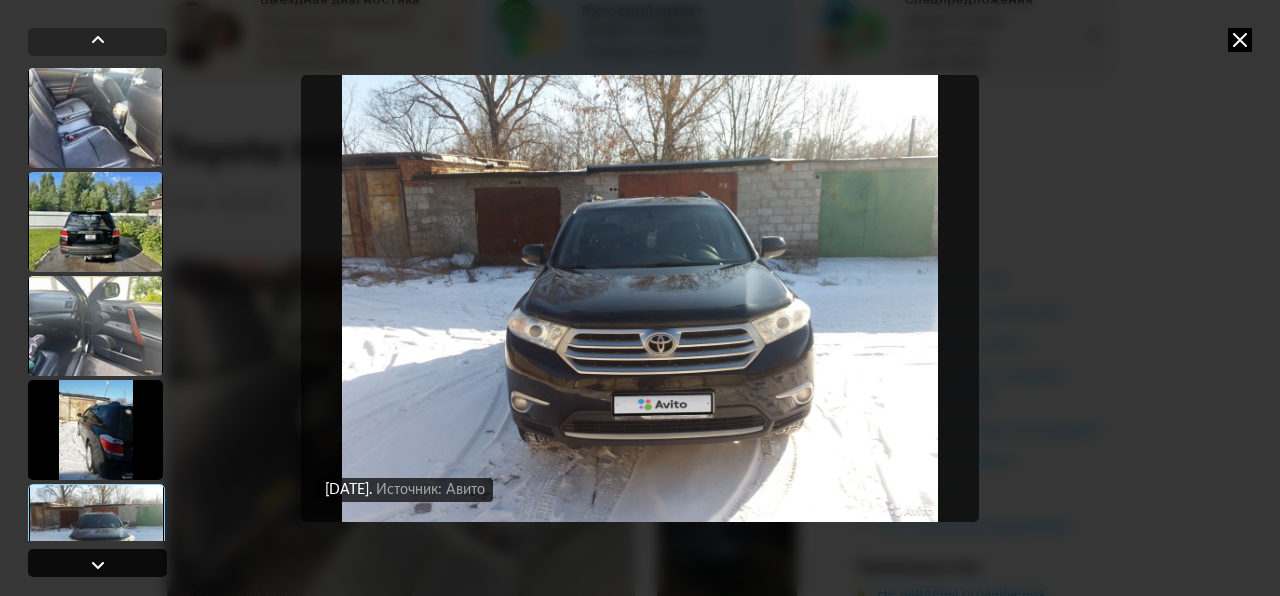 click at bounding box center [98, 565] 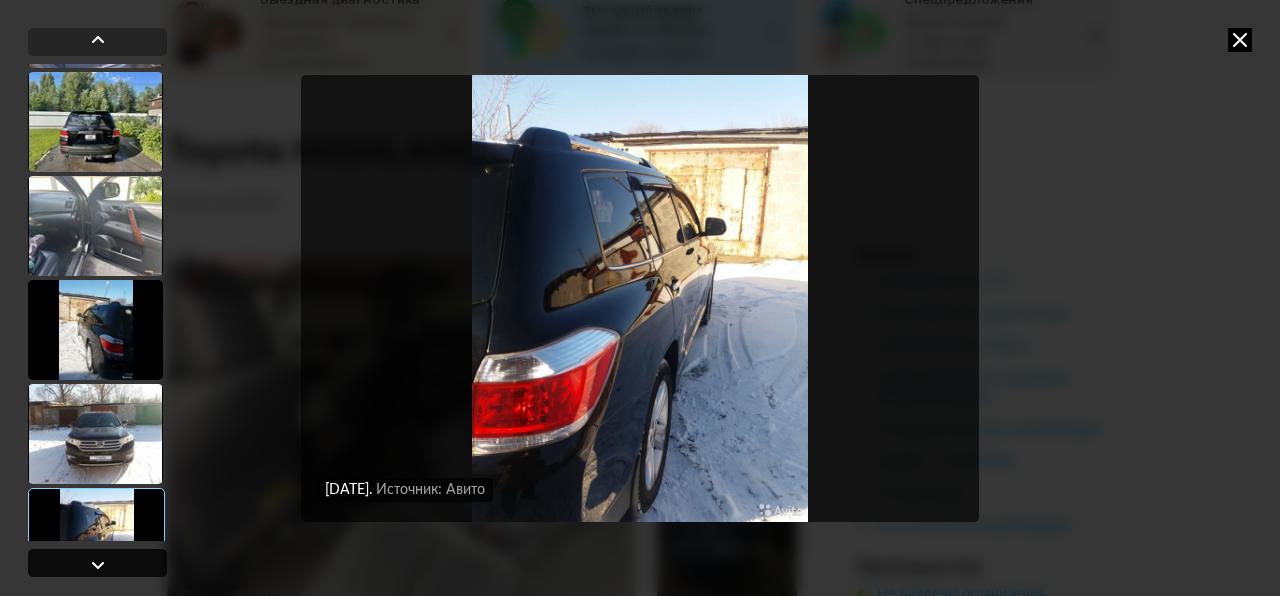click at bounding box center (98, 565) 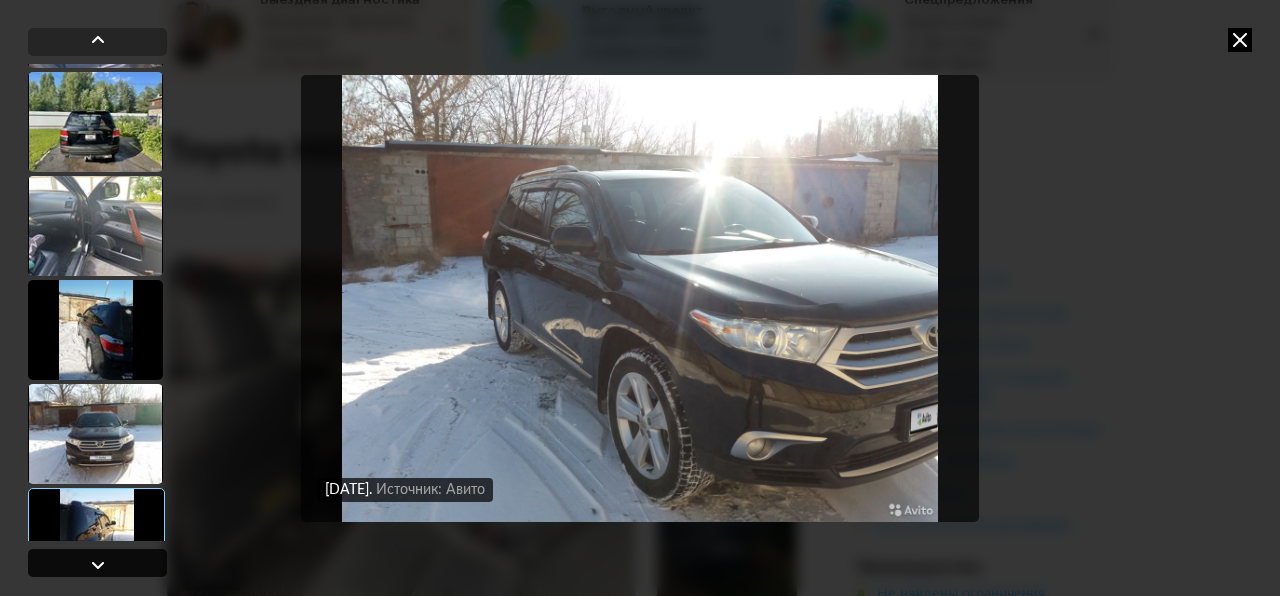 scroll, scrollTop: 11532, scrollLeft: 0, axis: vertical 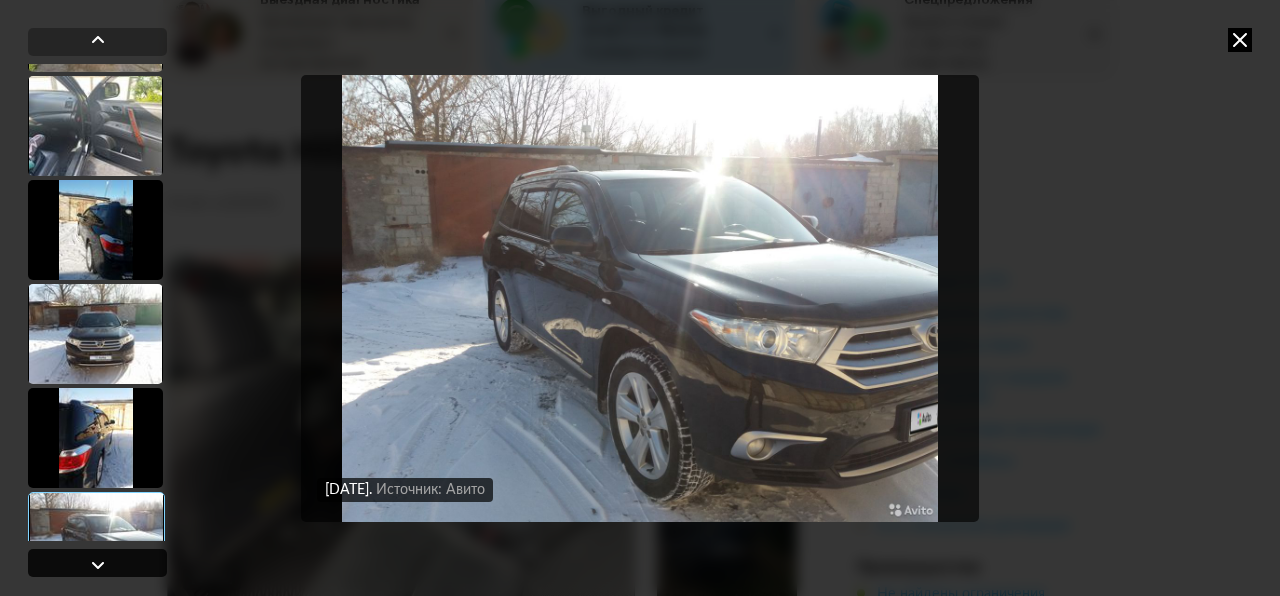 click at bounding box center [98, 565] 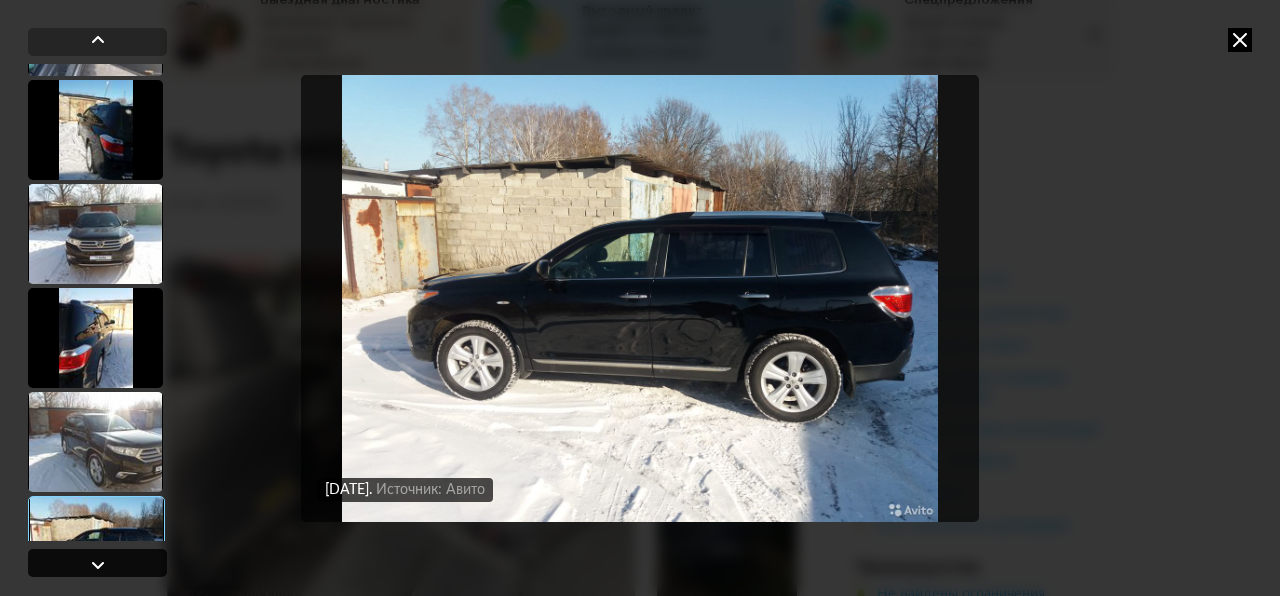 click at bounding box center (98, 565) 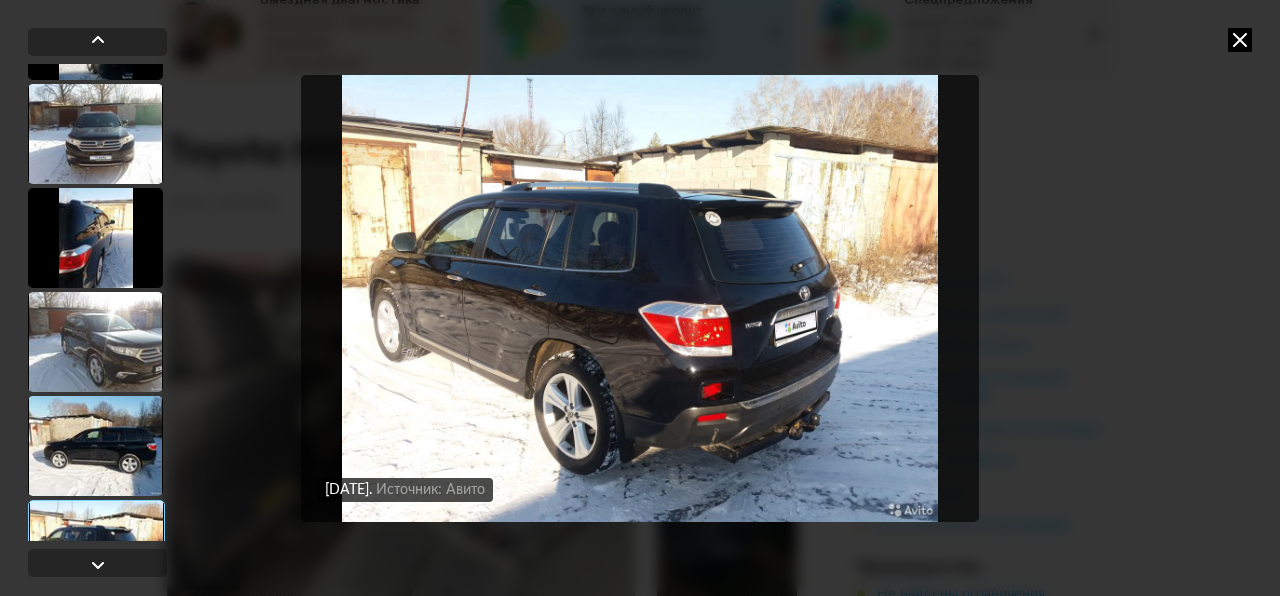 click at bounding box center [640, 298] 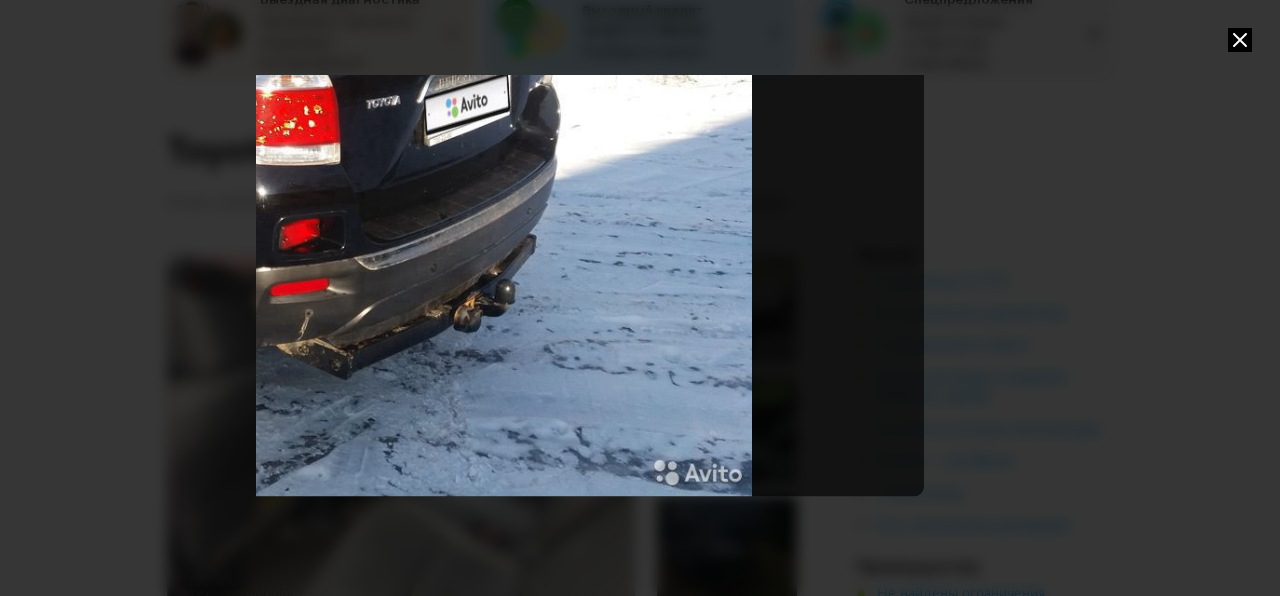 drag, startPoint x: 860, startPoint y: 446, endPoint x: 289, endPoint y: 197, distance: 622.9302 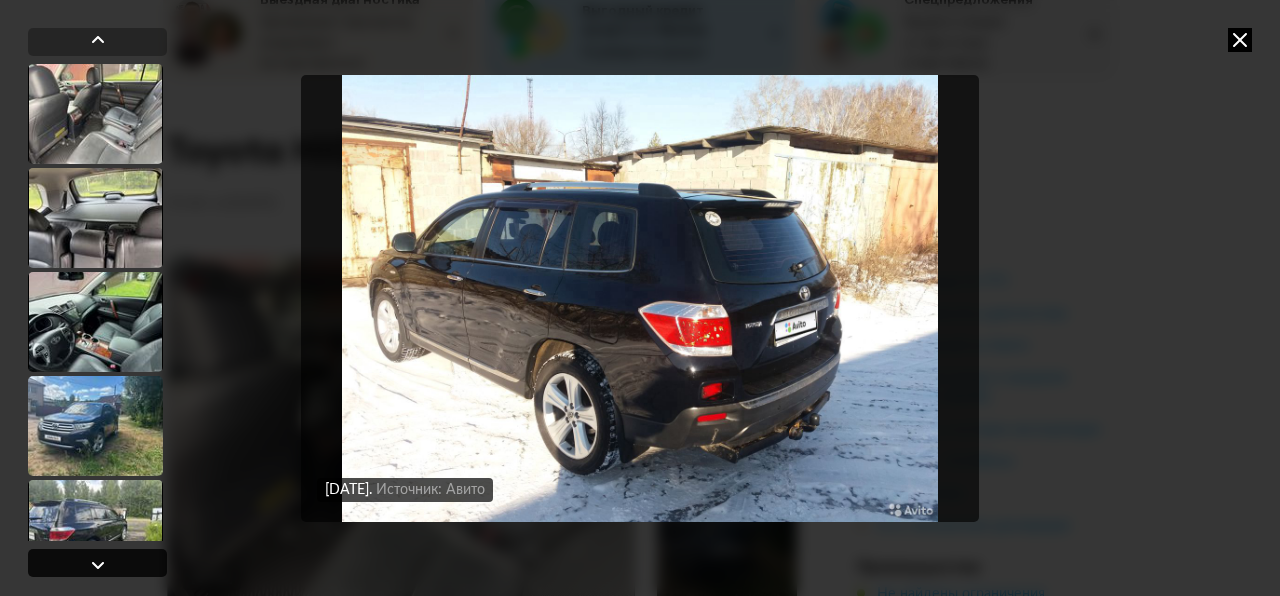 click at bounding box center [98, 565] 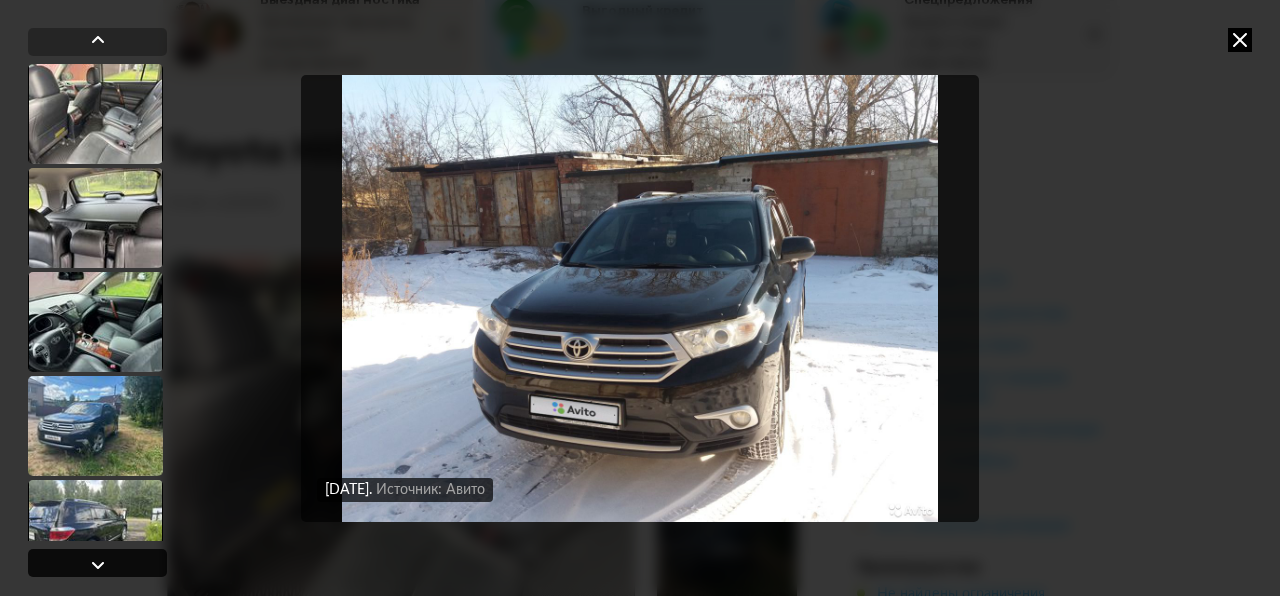 scroll, scrollTop: 11832, scrollLeft: 0, axis: vertical 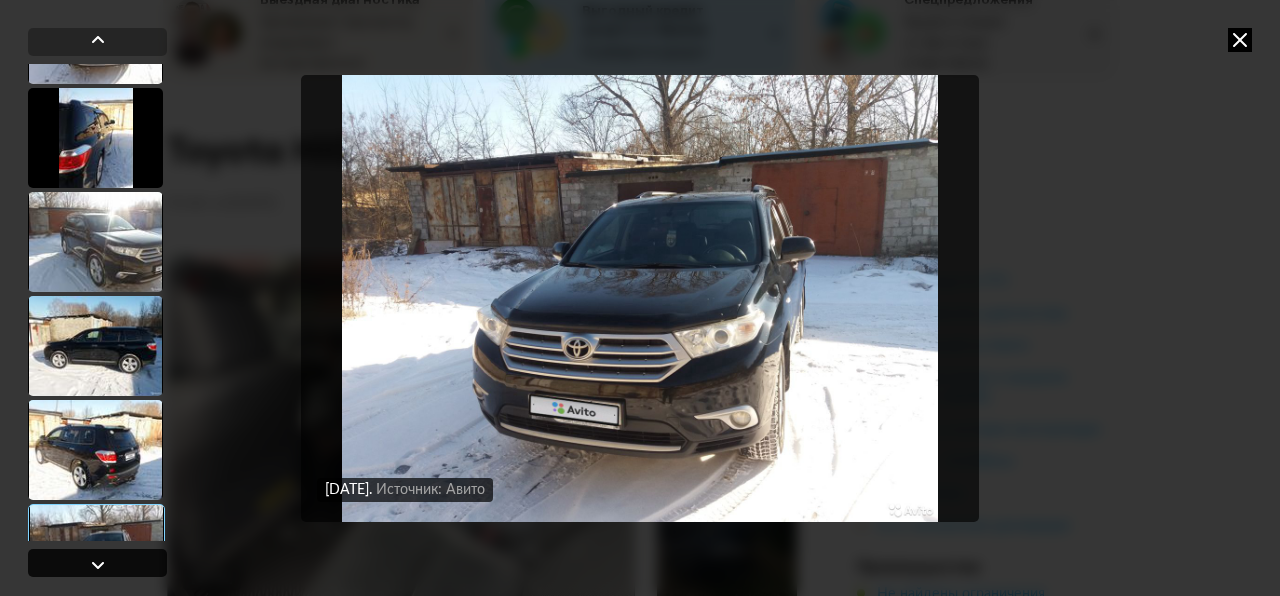 click at bounding box center [98, 565] 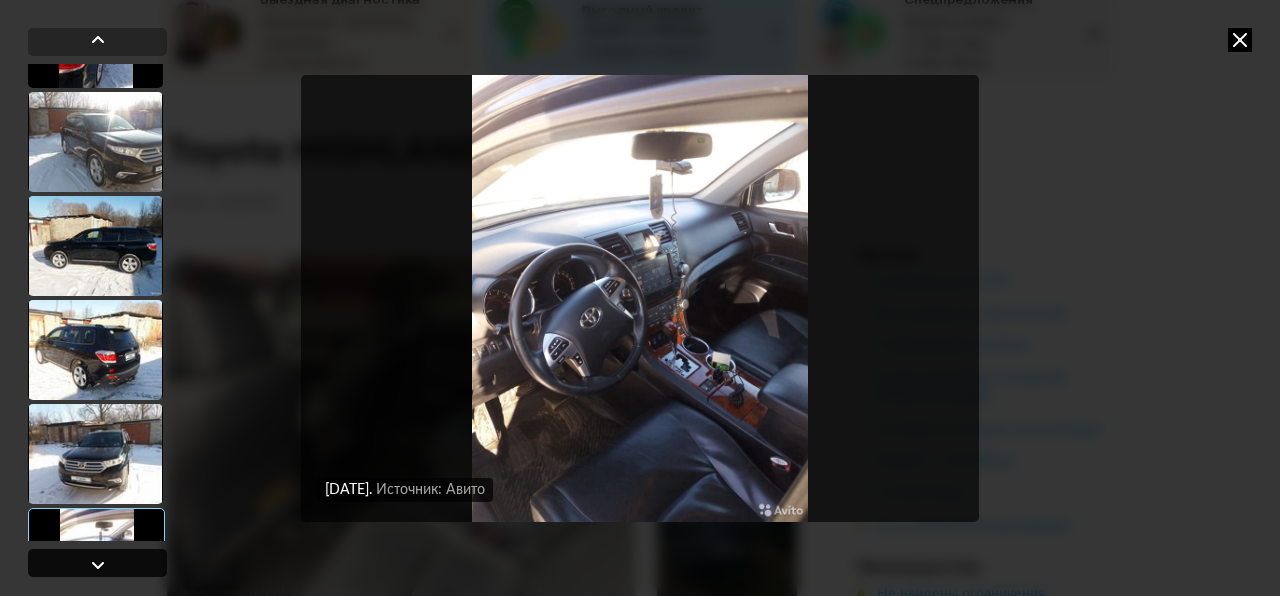 click at bounding box center [98, 565] 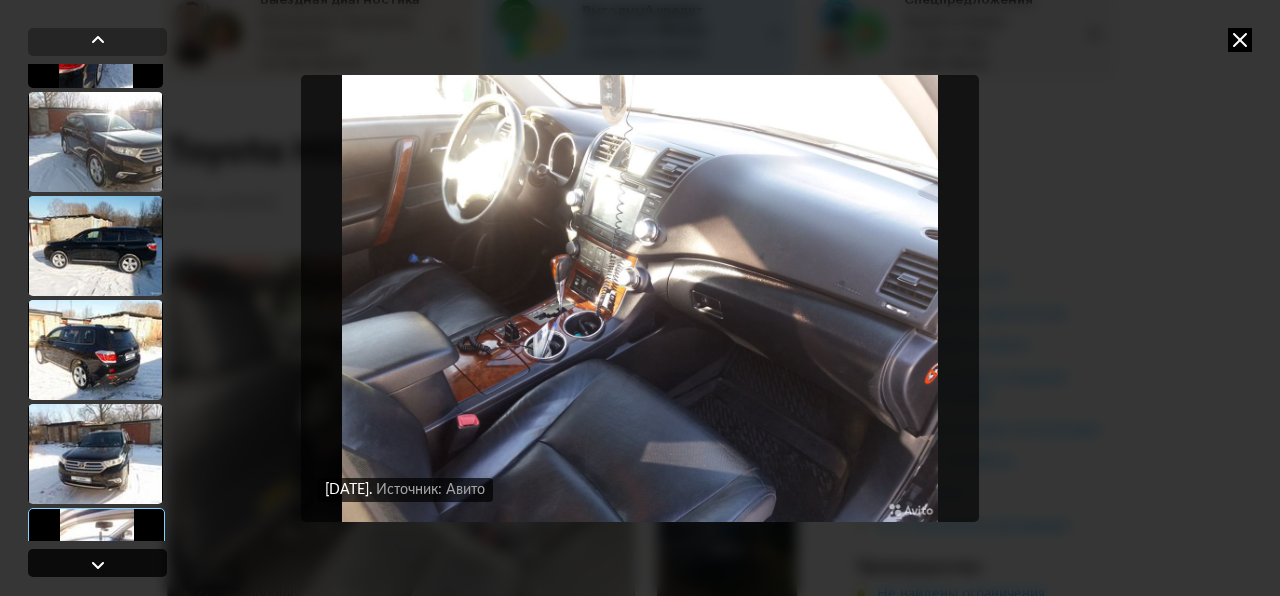 scroll, scrollTop: 12032, scrollLeft: 0, axis: vertical 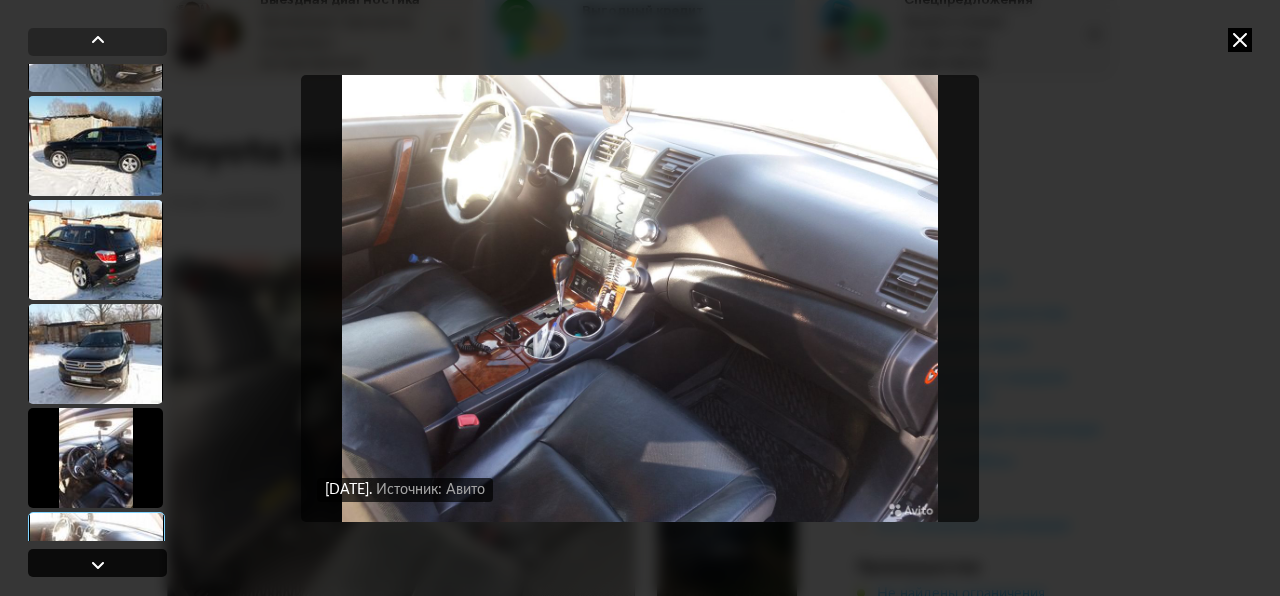 click at bounding box center [98, 565] 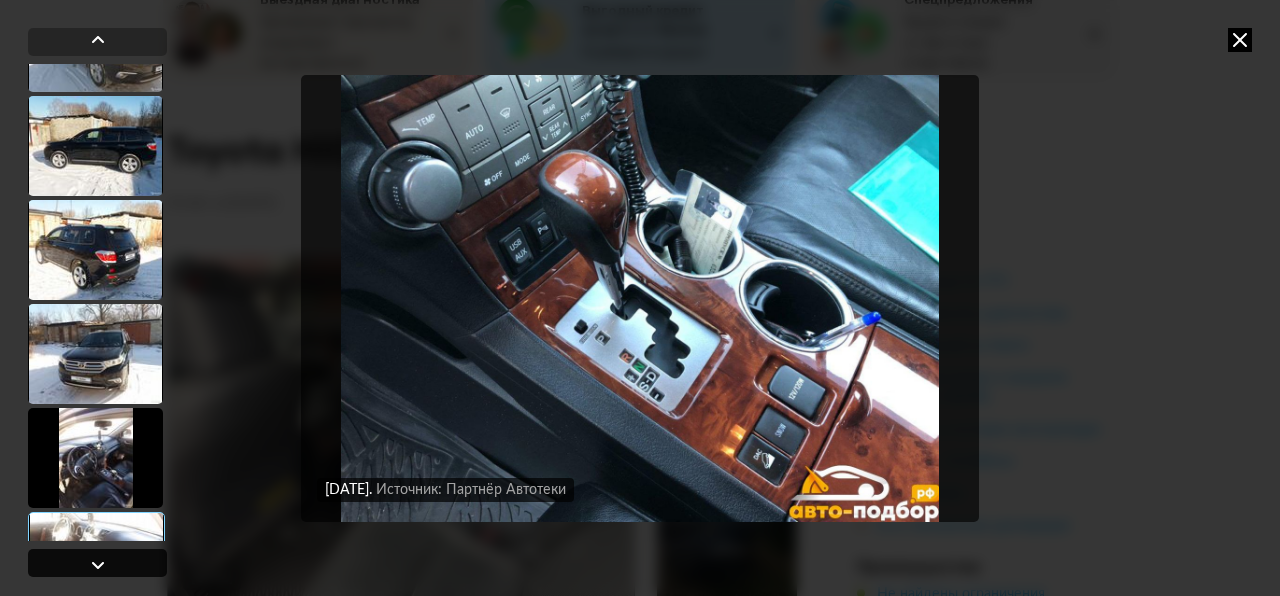 scroll, scrollTop: 12132, scrollLeft: 0, axis: vertical 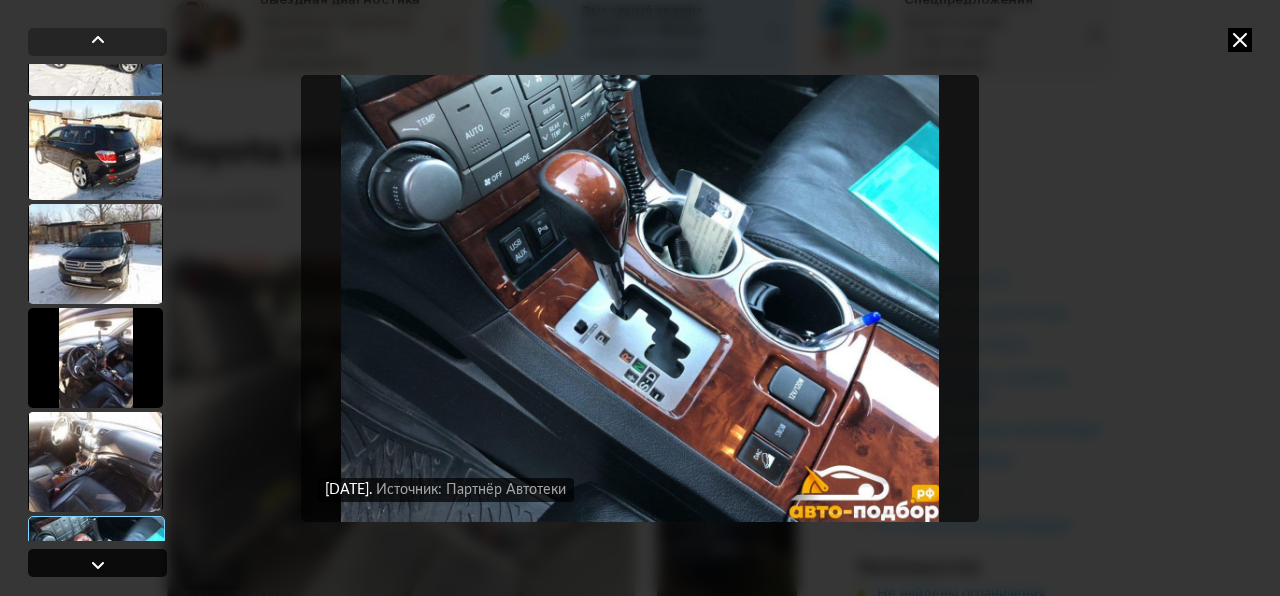 click at bounding box center [98, 565] 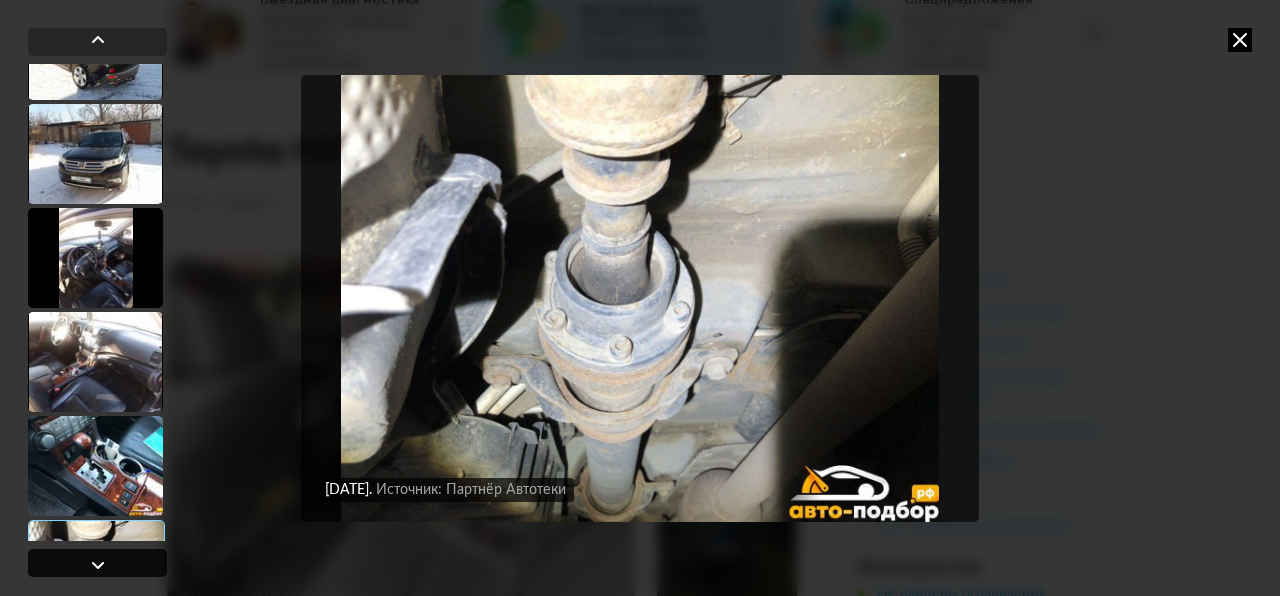 click at bounding box center (98, 565) 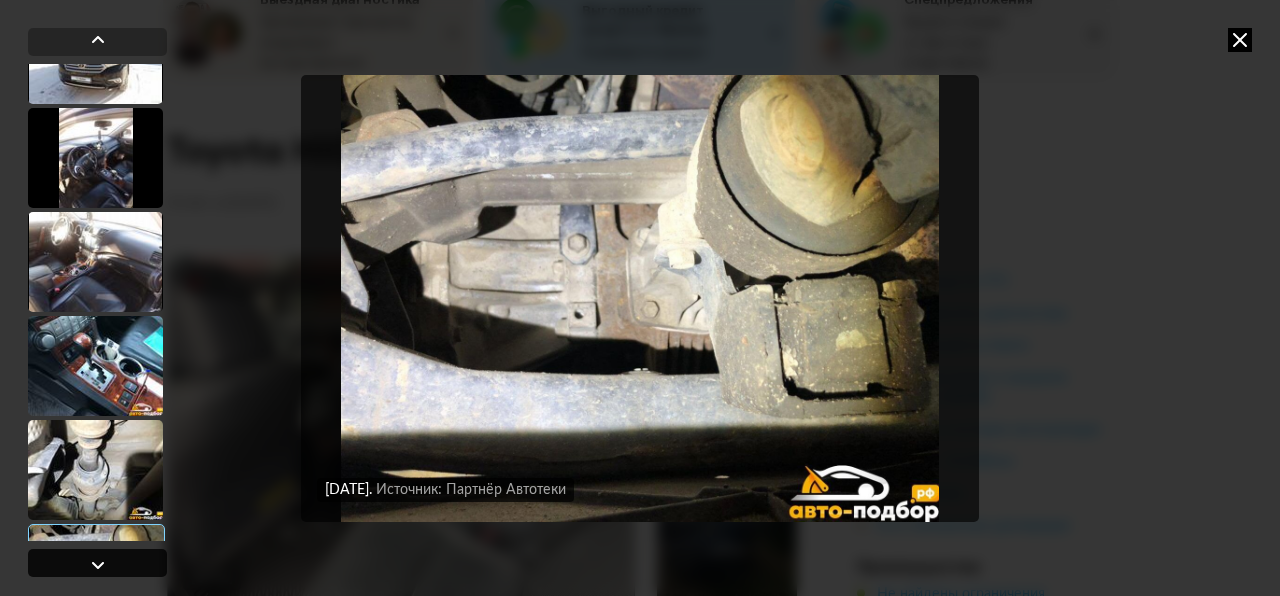 click at bounding box center [98, 565] 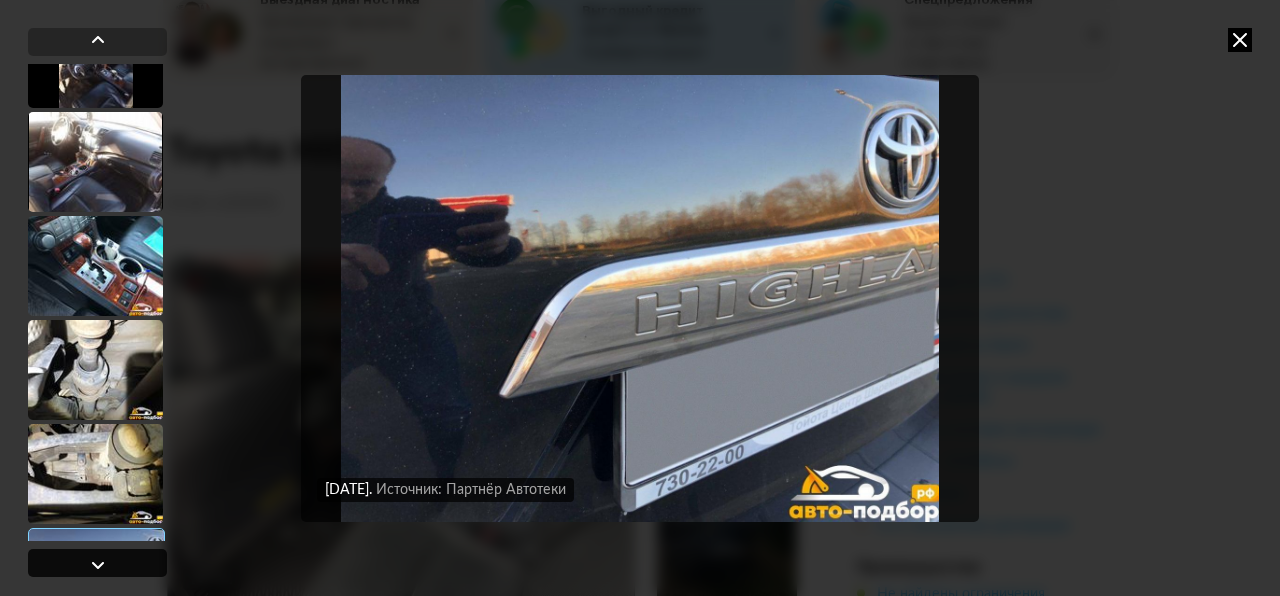 click at bounding box center [98, 565] 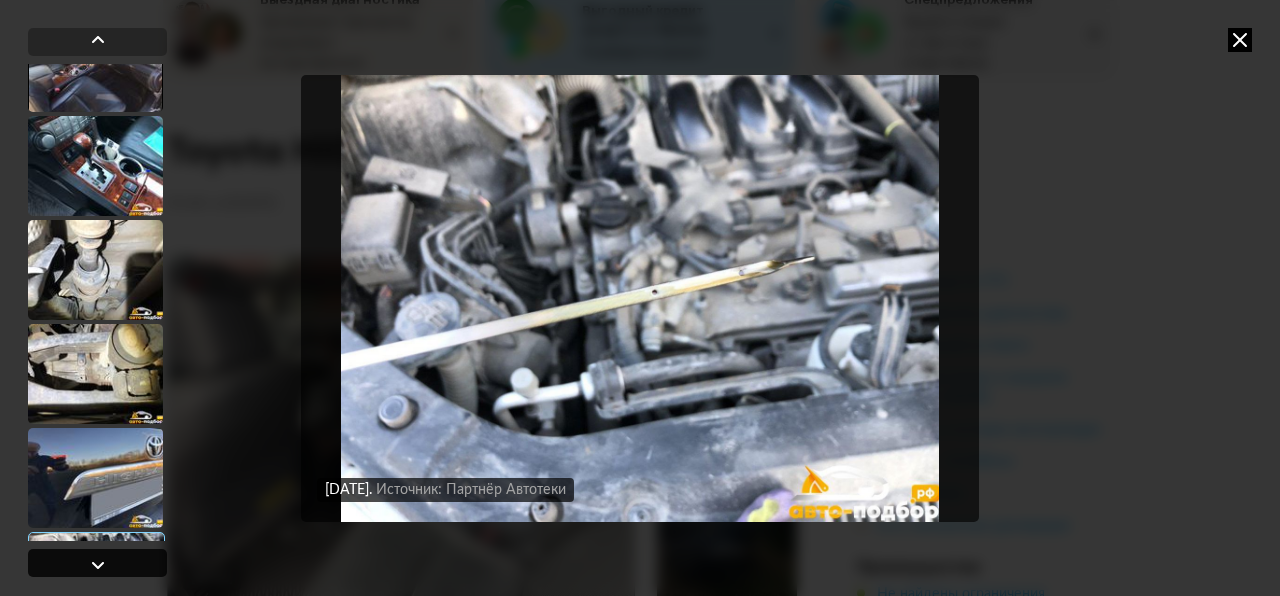 click at bounding box center (98, 565) 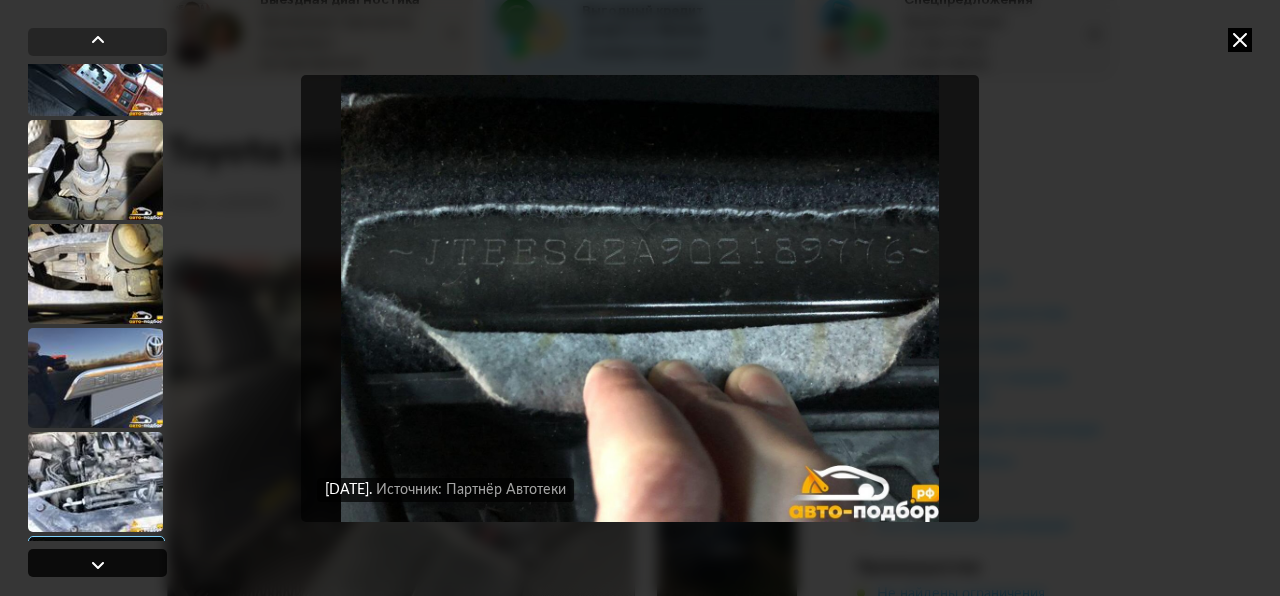 click at bounding box center (98, 565) 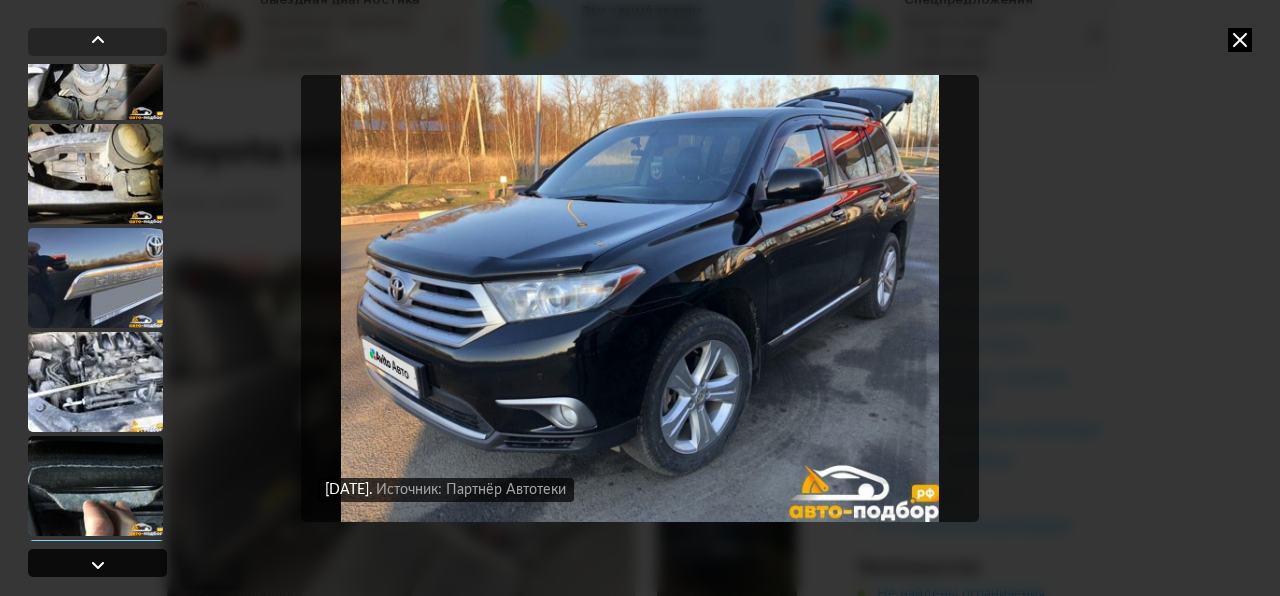 click at bounding box center (98, 565) 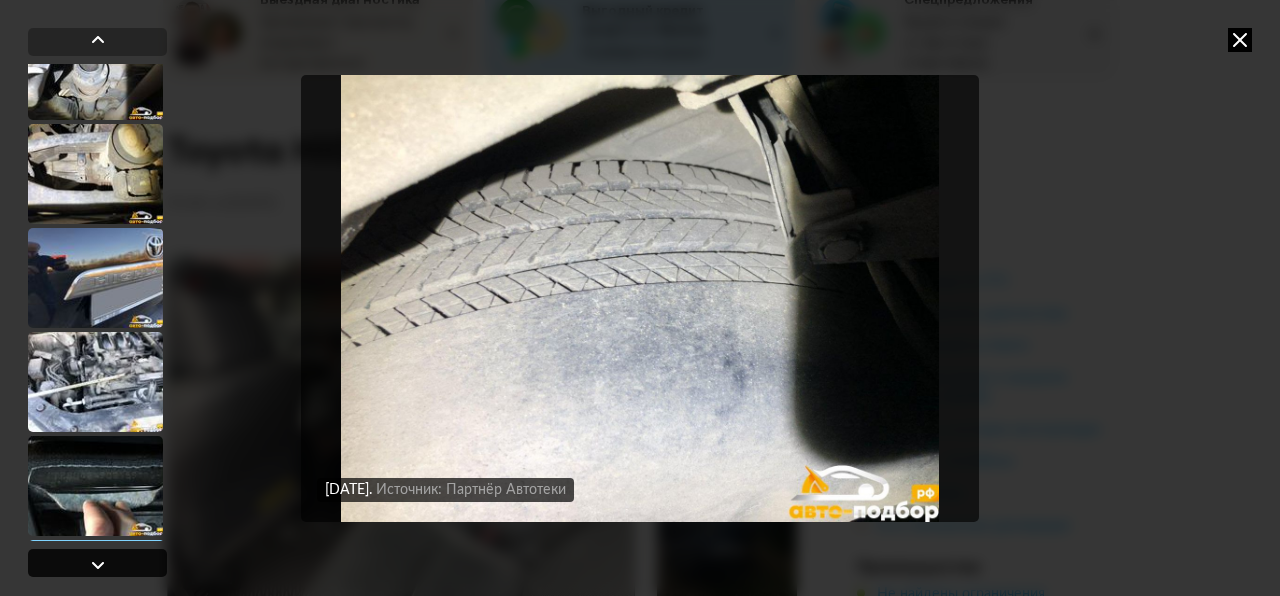 scroll, scrollTop: 12832, scrollLeft: 0, axis: vertical 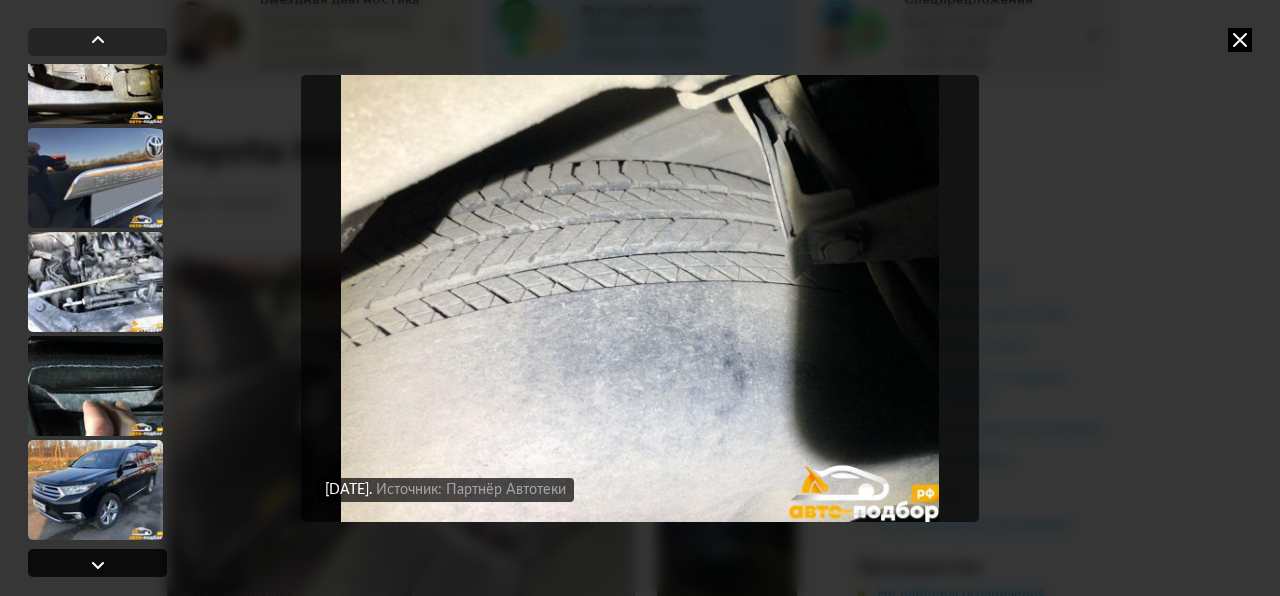 click at bounding box center [98, 565] 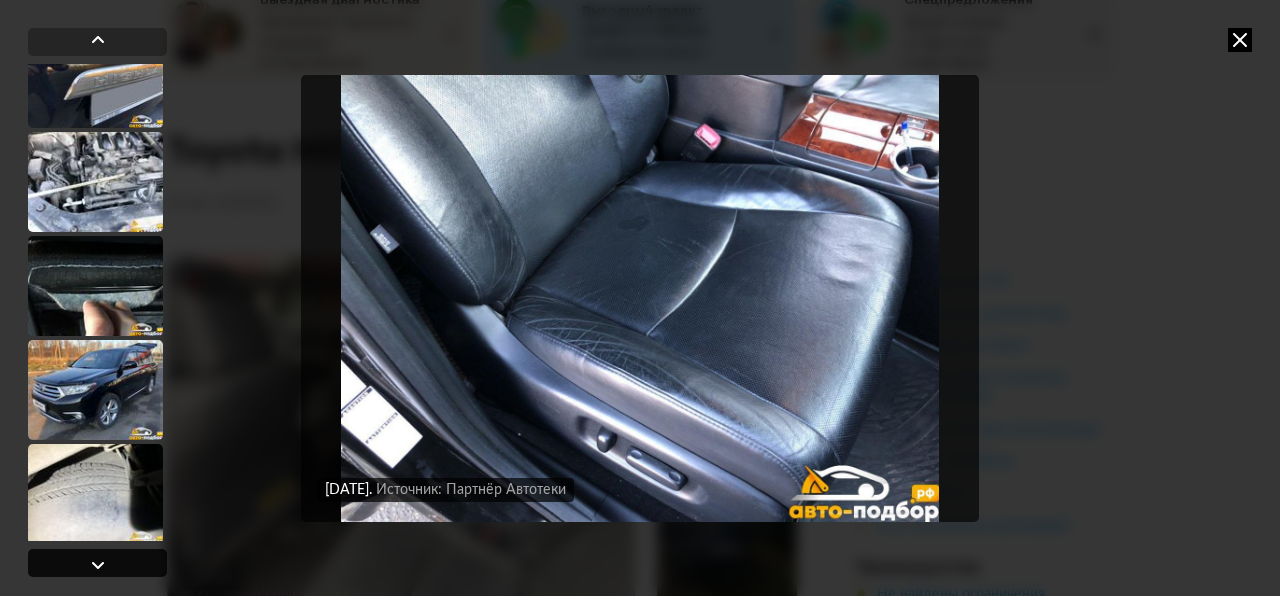click at bounding box center [98, 565] 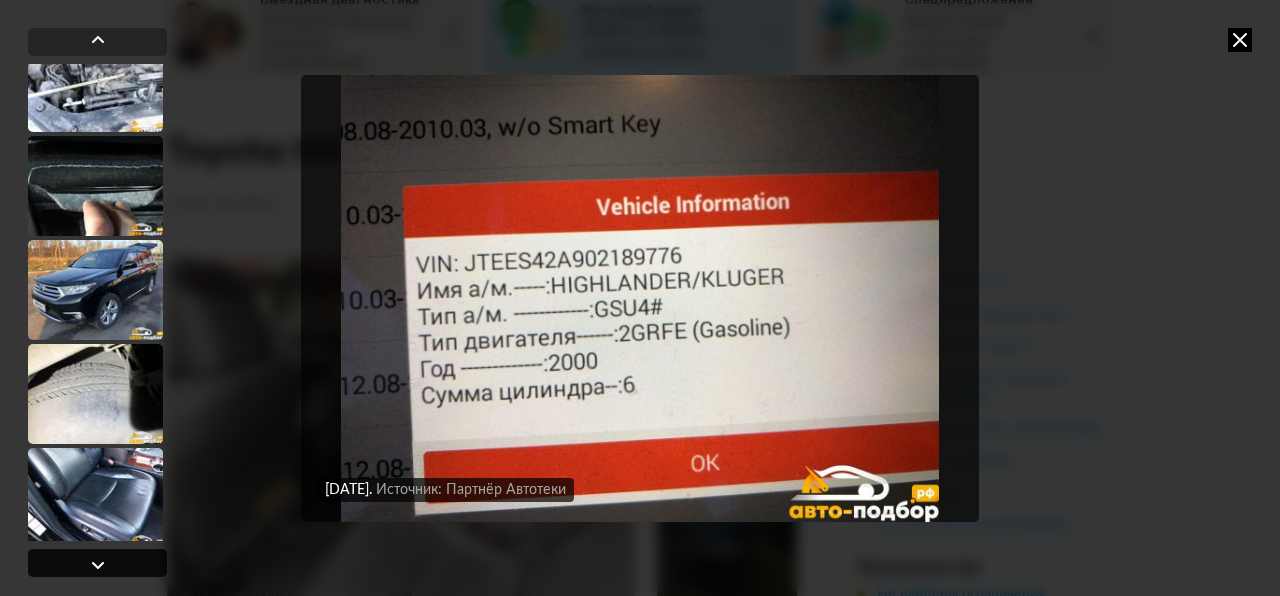 click at bounding box center (98, 565) 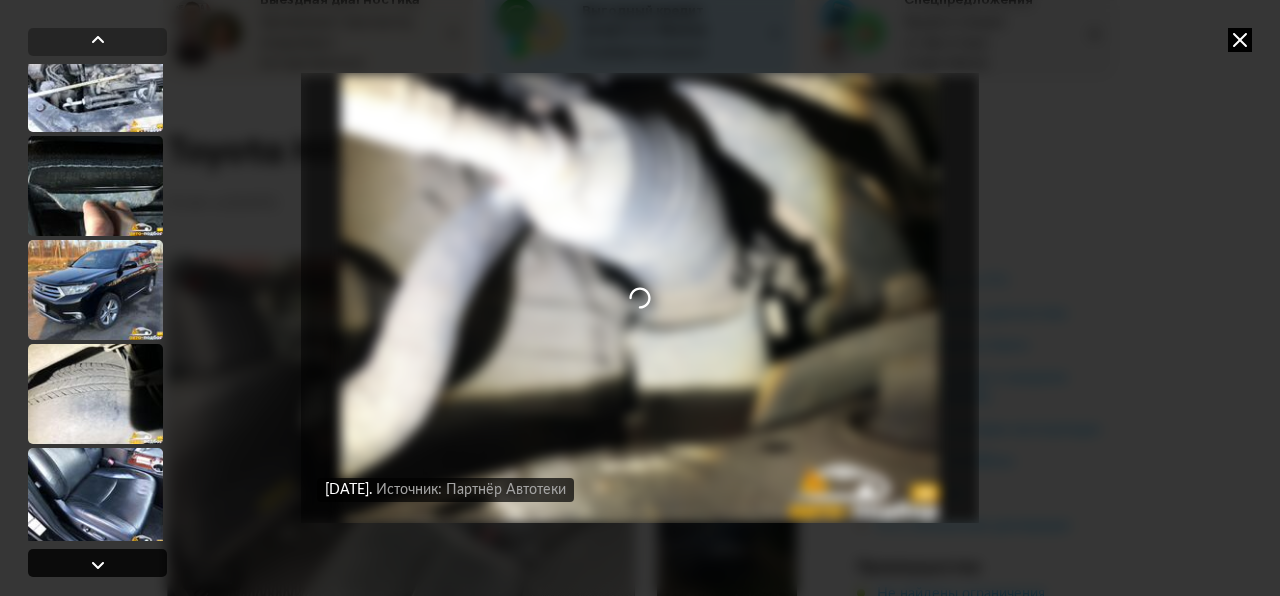scroll, scrollTop: 13132, scrollLeft: 0, axis: vertical 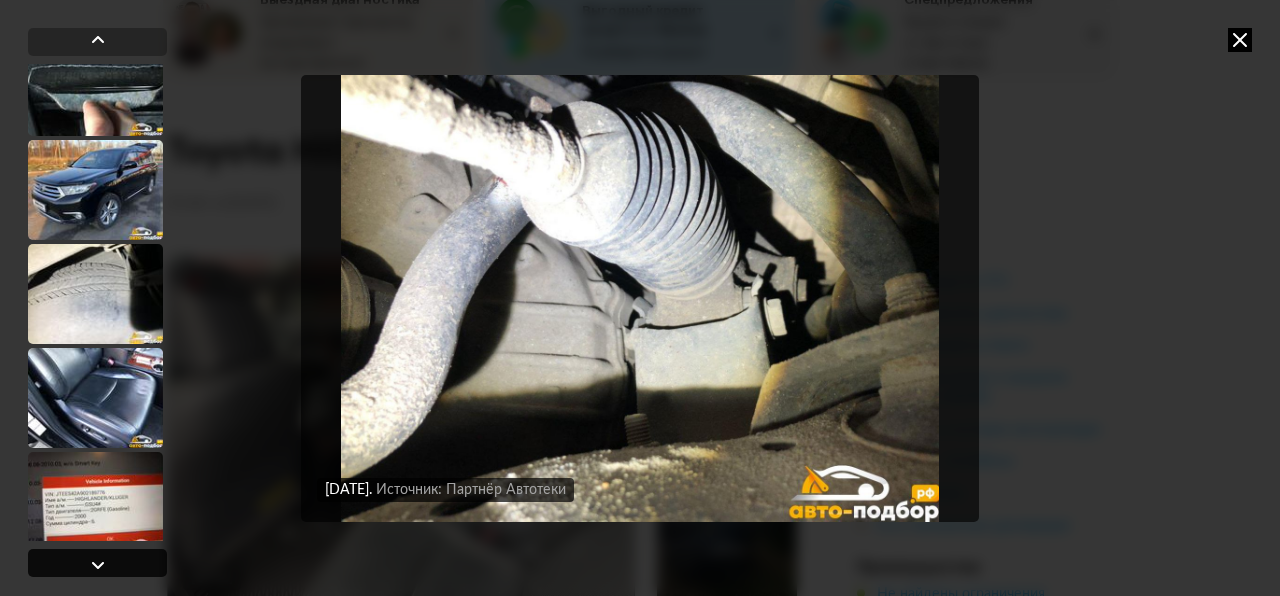 click at bounding box center [98, 565] 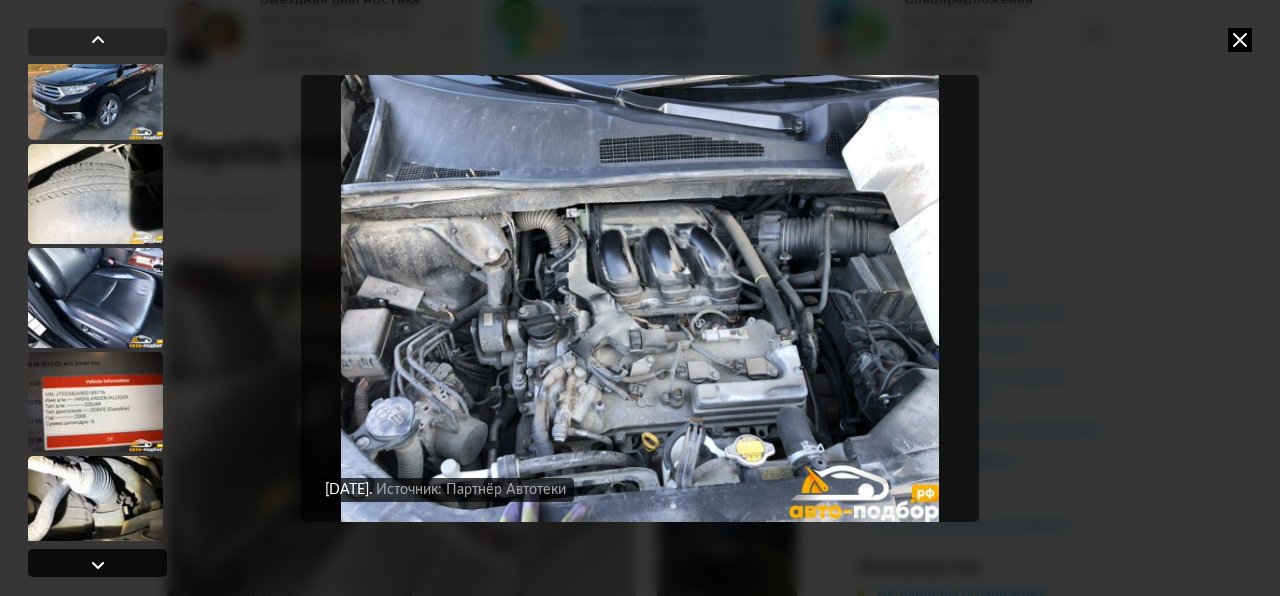 click at bounding box center [98, 565] 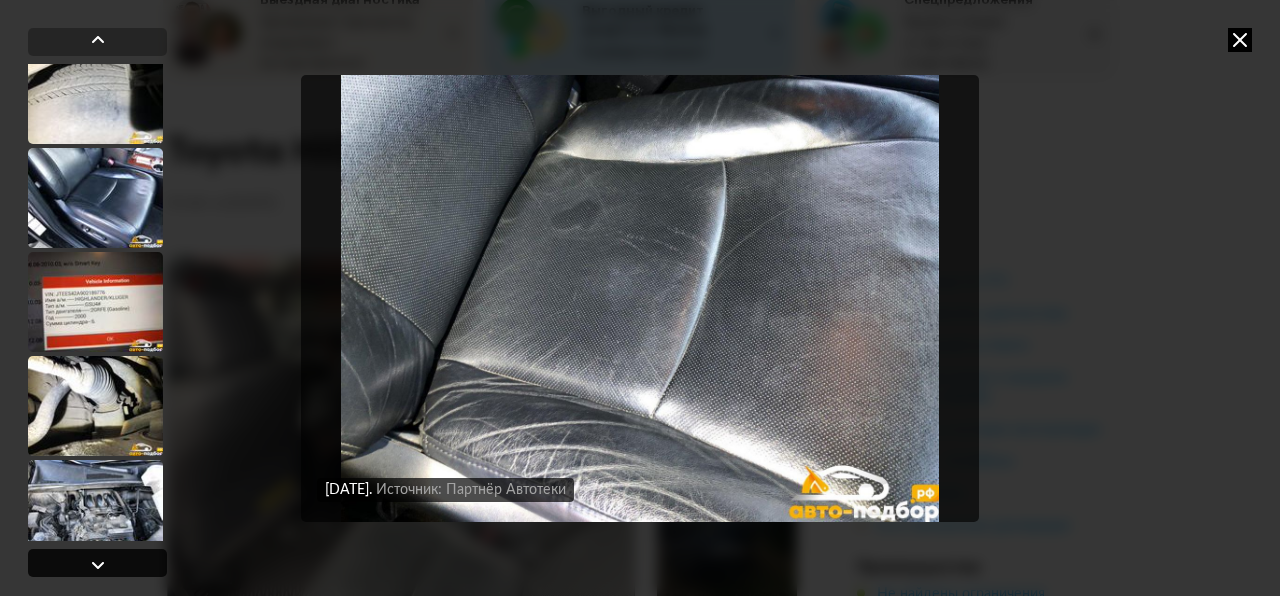 click at bounding box center [98, 565] 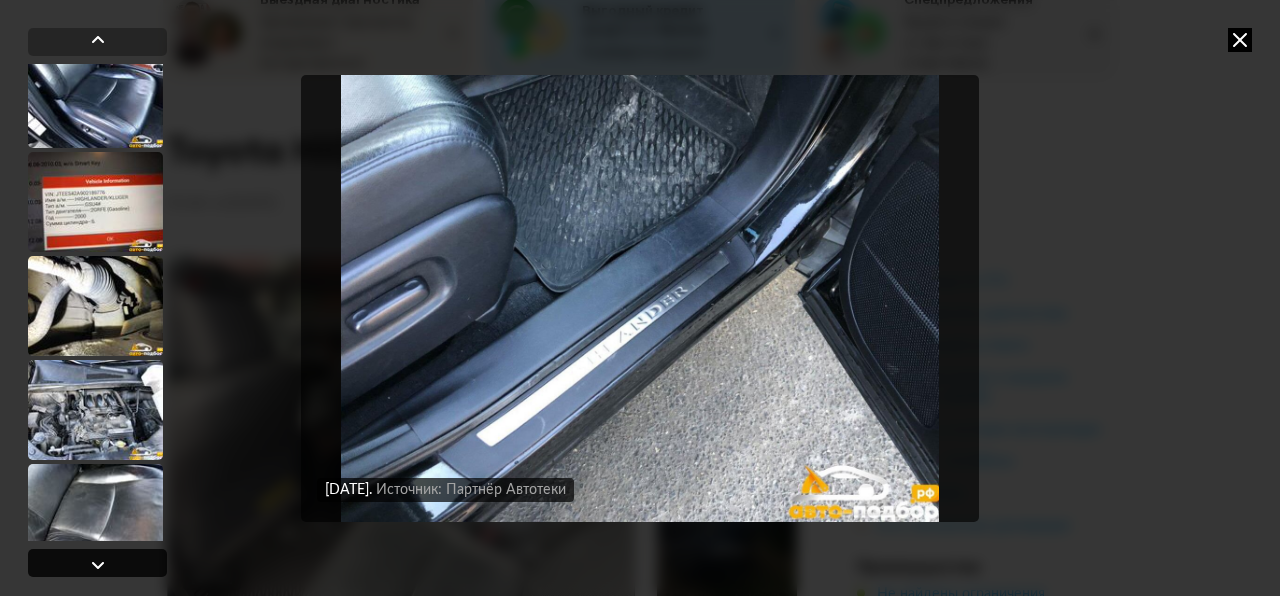 click at bounding box center (98, 565) 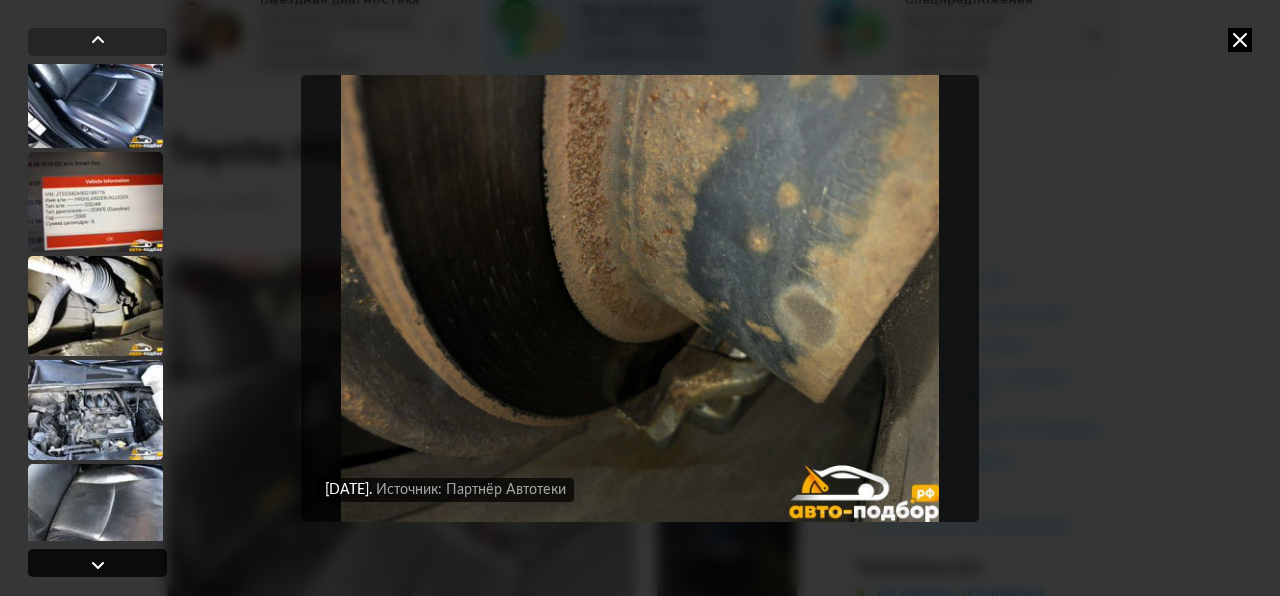 scroll, scrollTop: 13532, scrollLeft: 0, axis: vertical 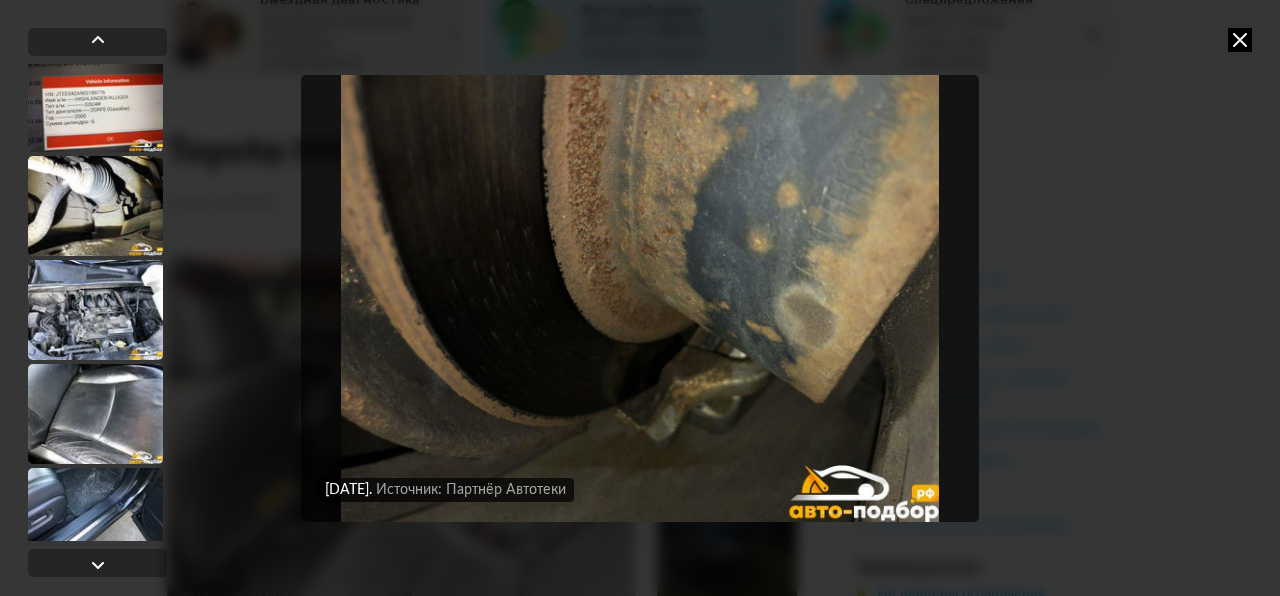 drag, startPoint x: 108, startPoint y: 552, endPoint x: 109, endPoint y: 532, distance: 20.024984 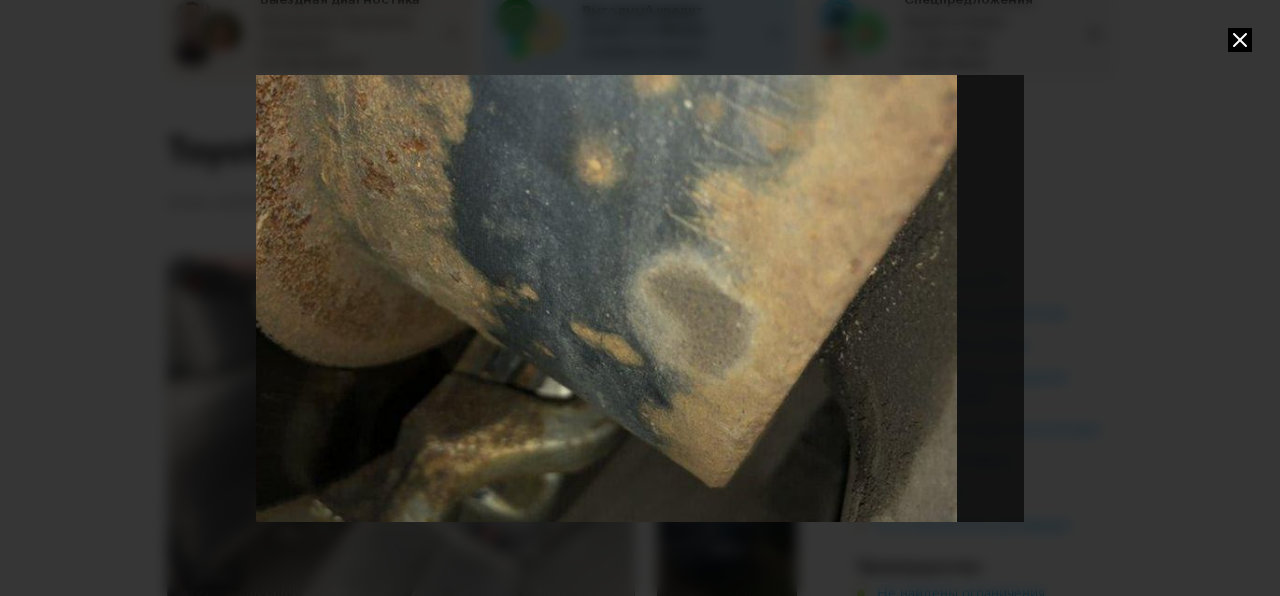 drag, startPoint x: 676, startPoint y: 233, endPoint x: 384, endPoint y: 215, distance: 292.55426 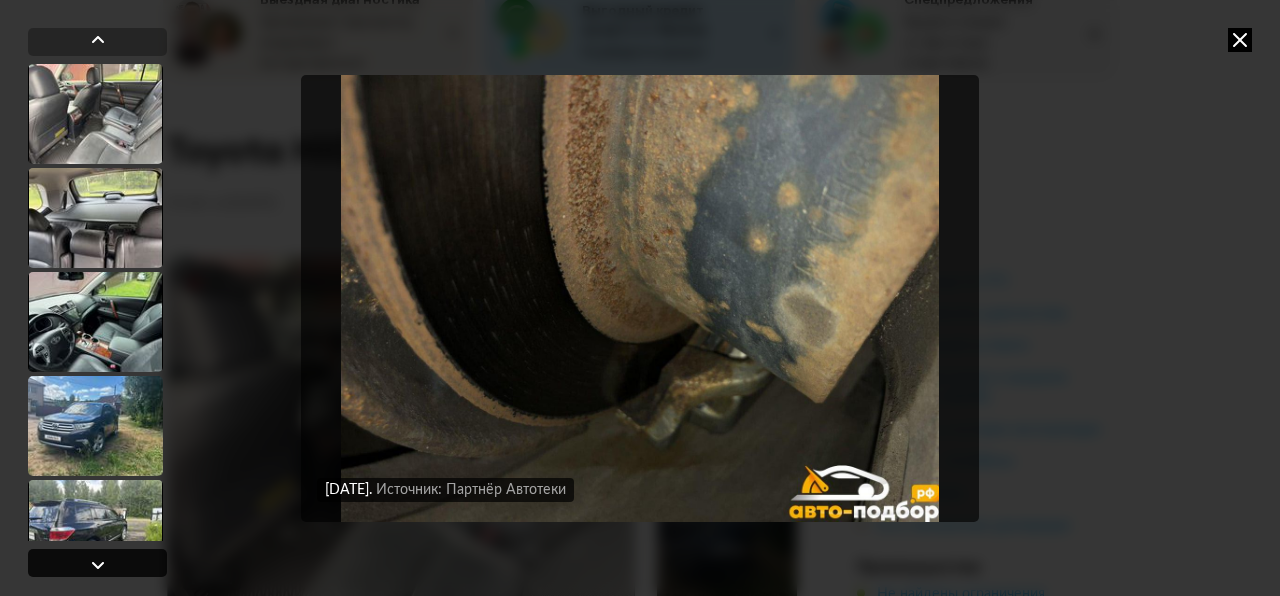 click at bounding box center [98, 565] 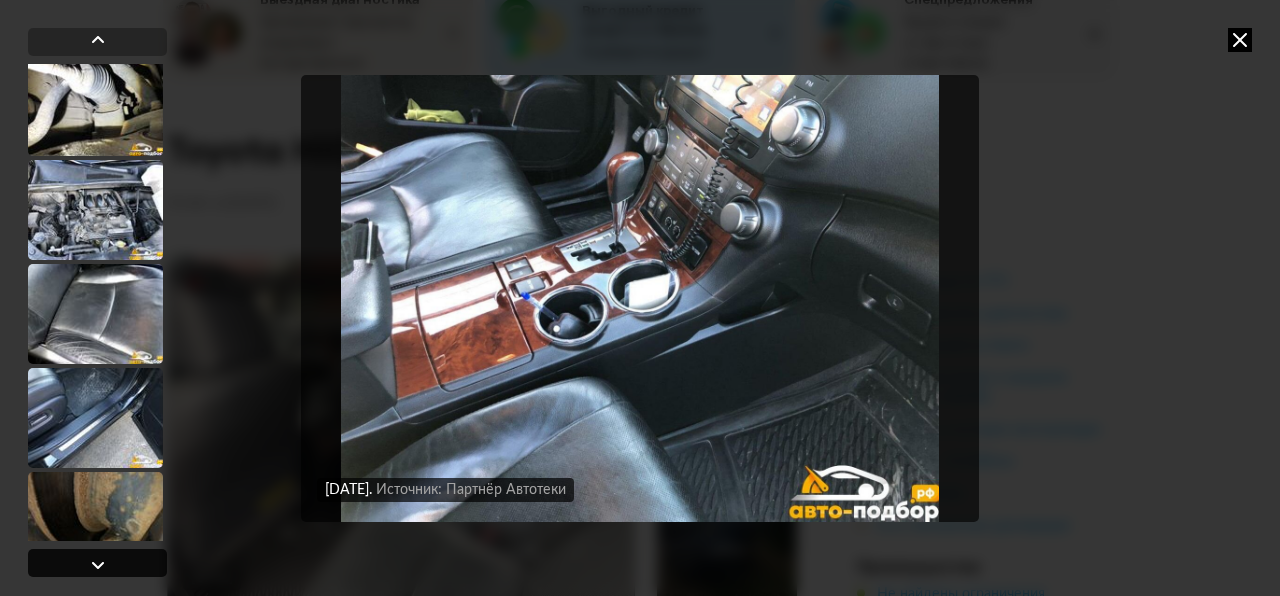click at bounding box center (98, 565) 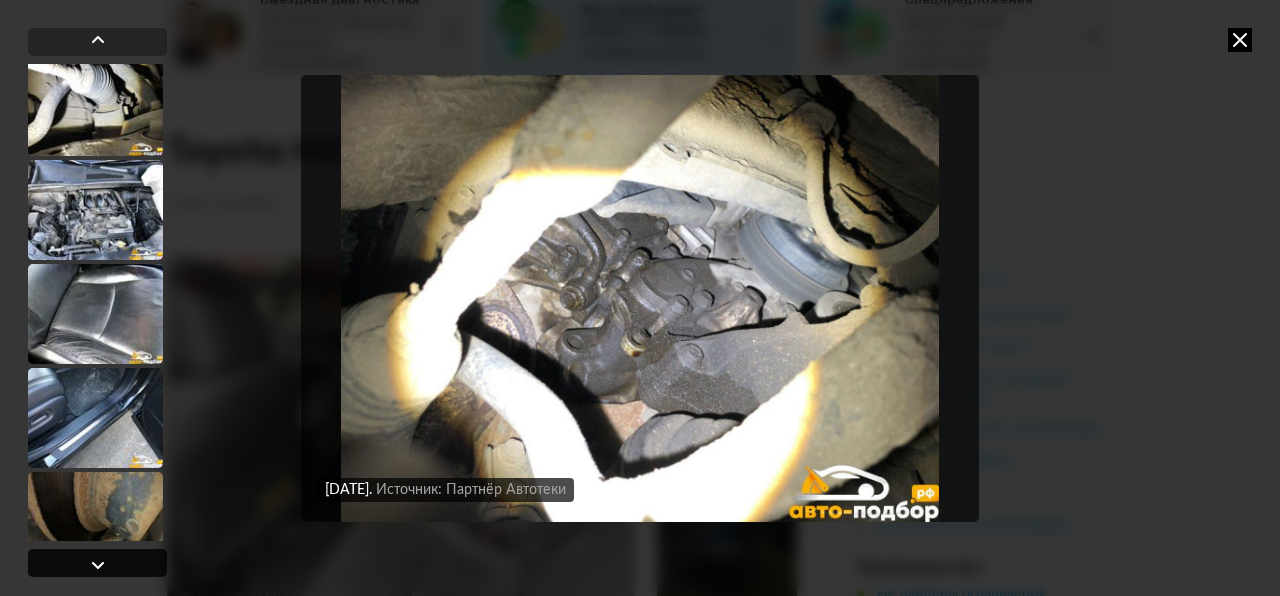 scroll 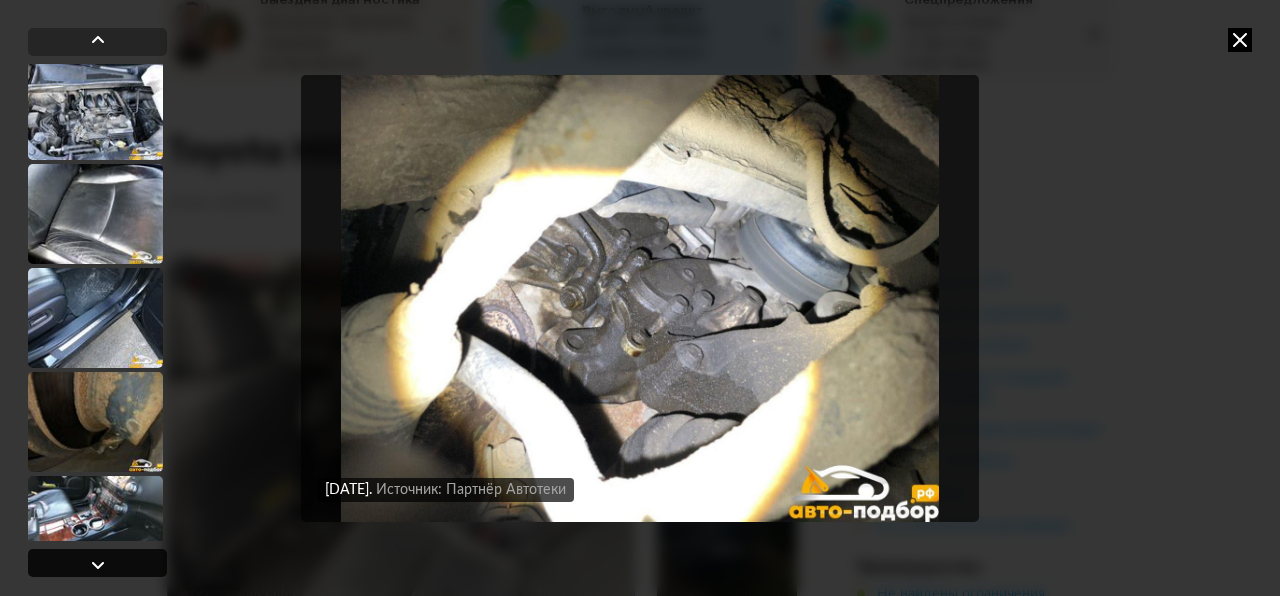 click at bounding box center (98, 565) 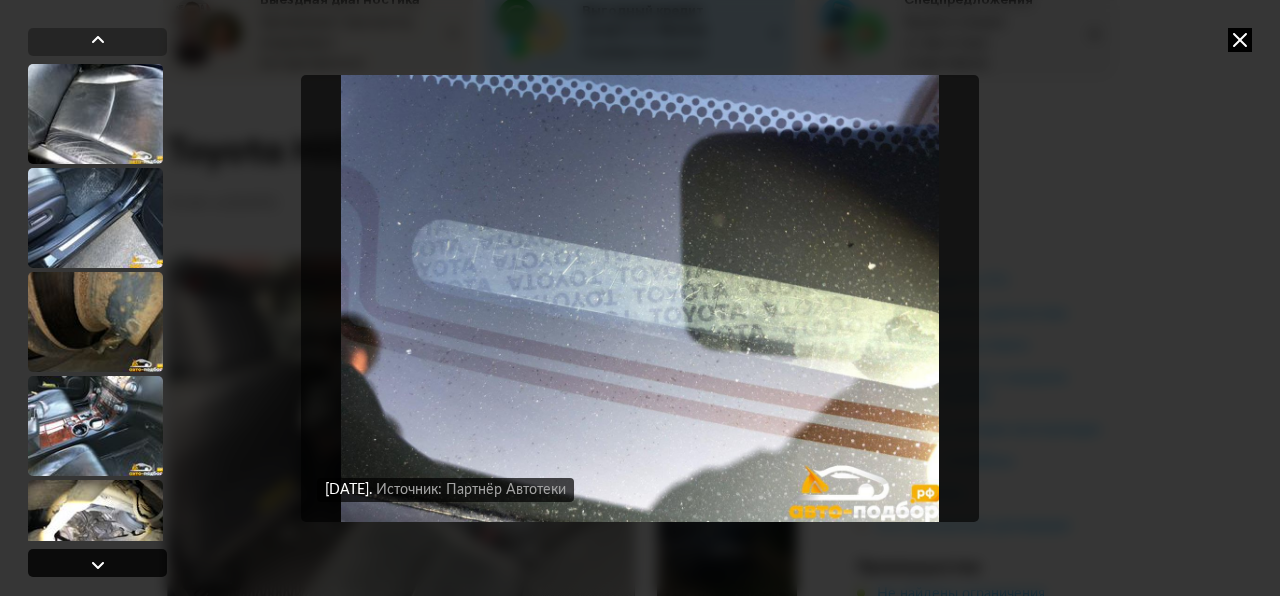 click at bounding box center (98, 565) 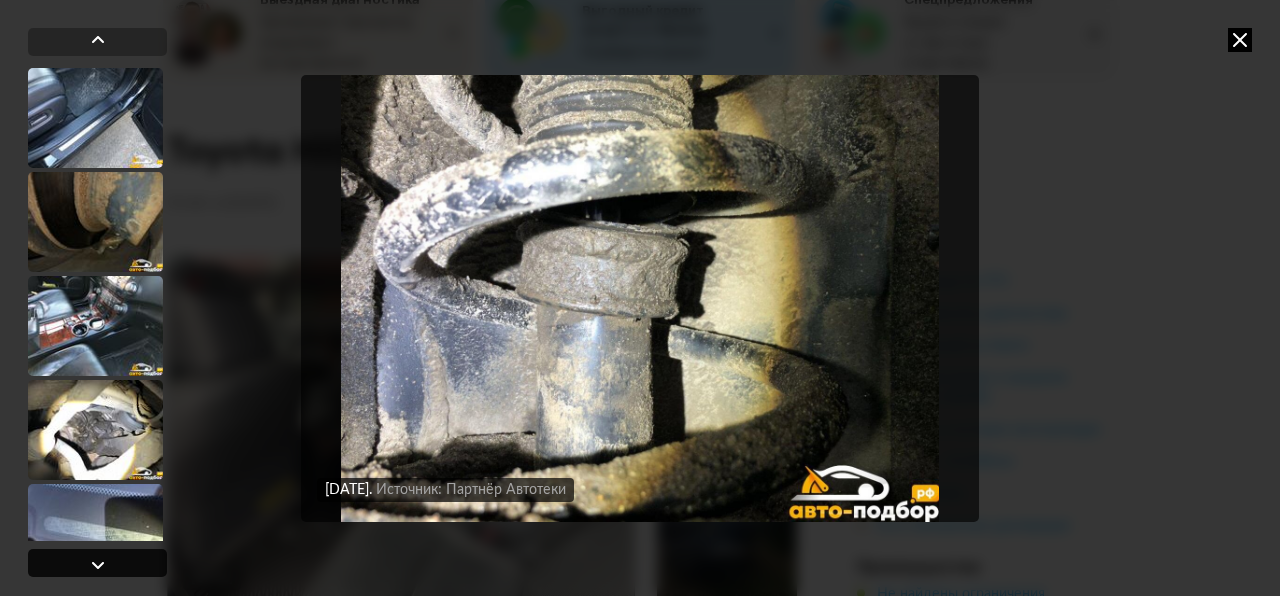 click at bounding box center (98, 565) 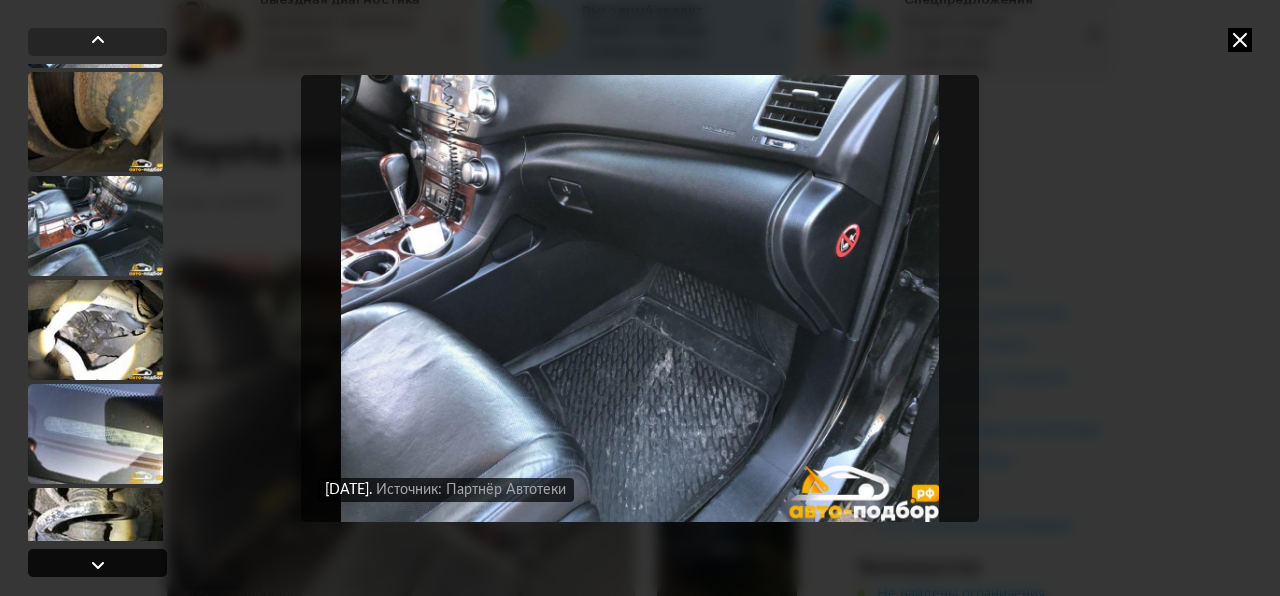 click at bounding box center [98, 565] 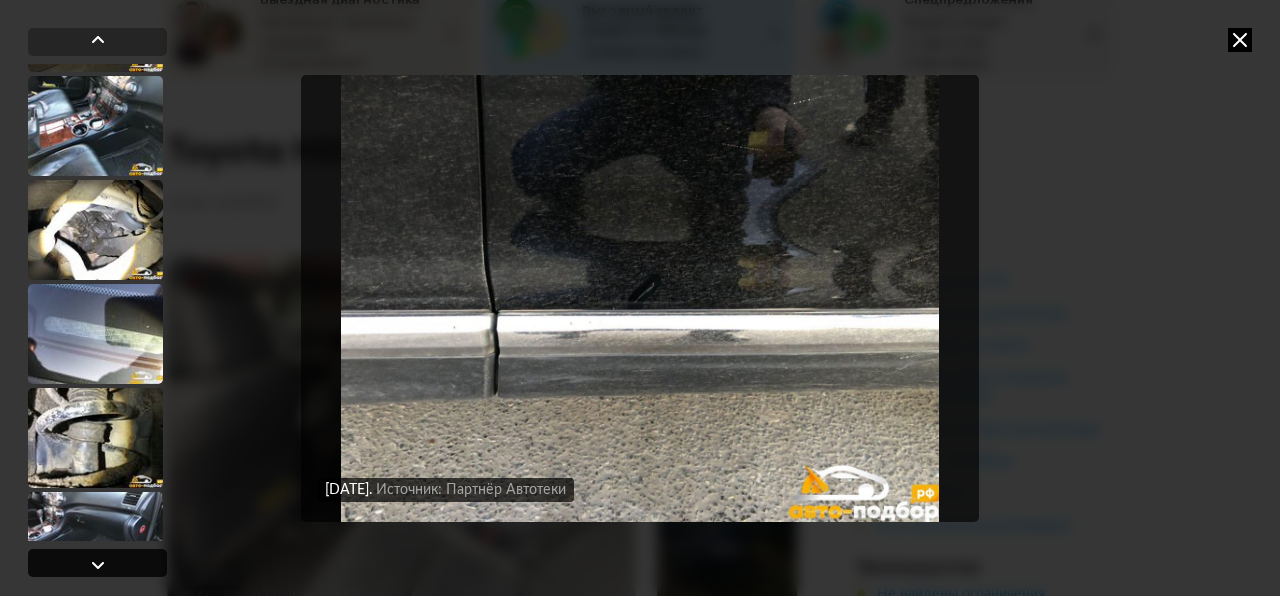 click at bounding box center (98, 565) 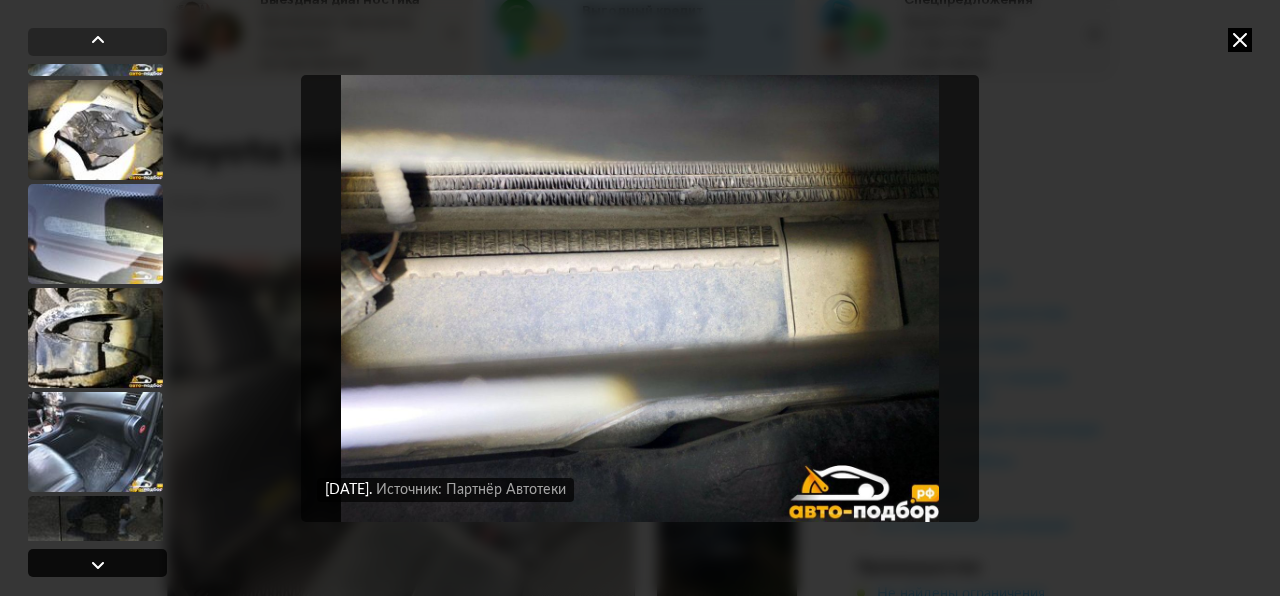 click at bounding box center (98, 565) 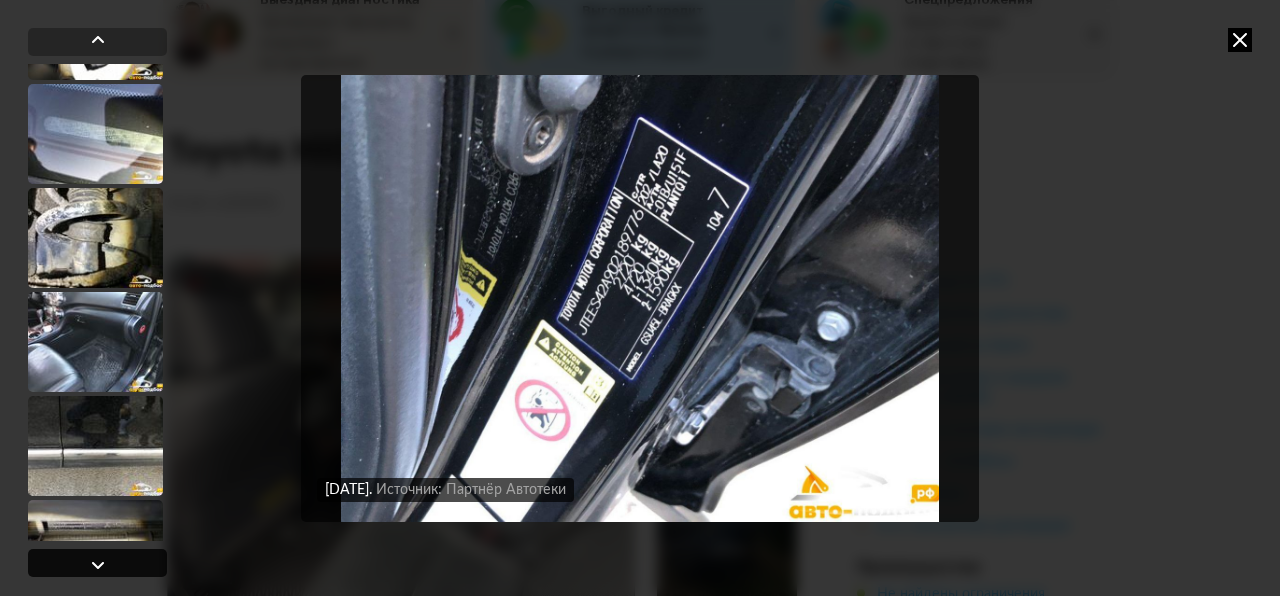 click at bounding box center [98, 565] 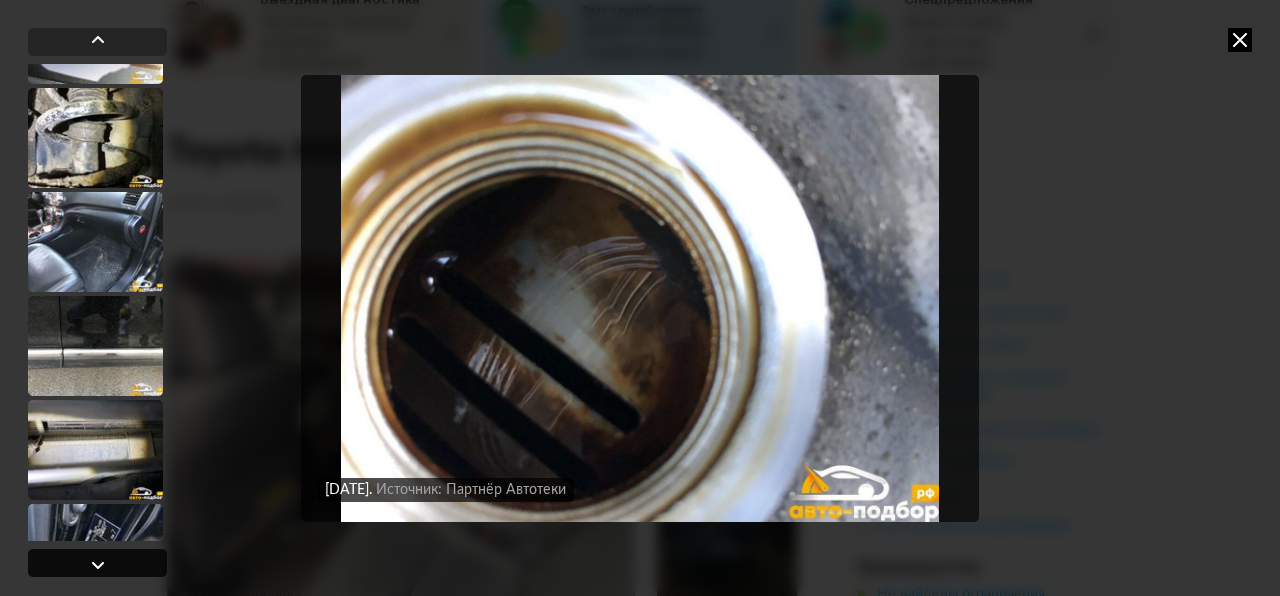 click at bounding box center [98, 565] 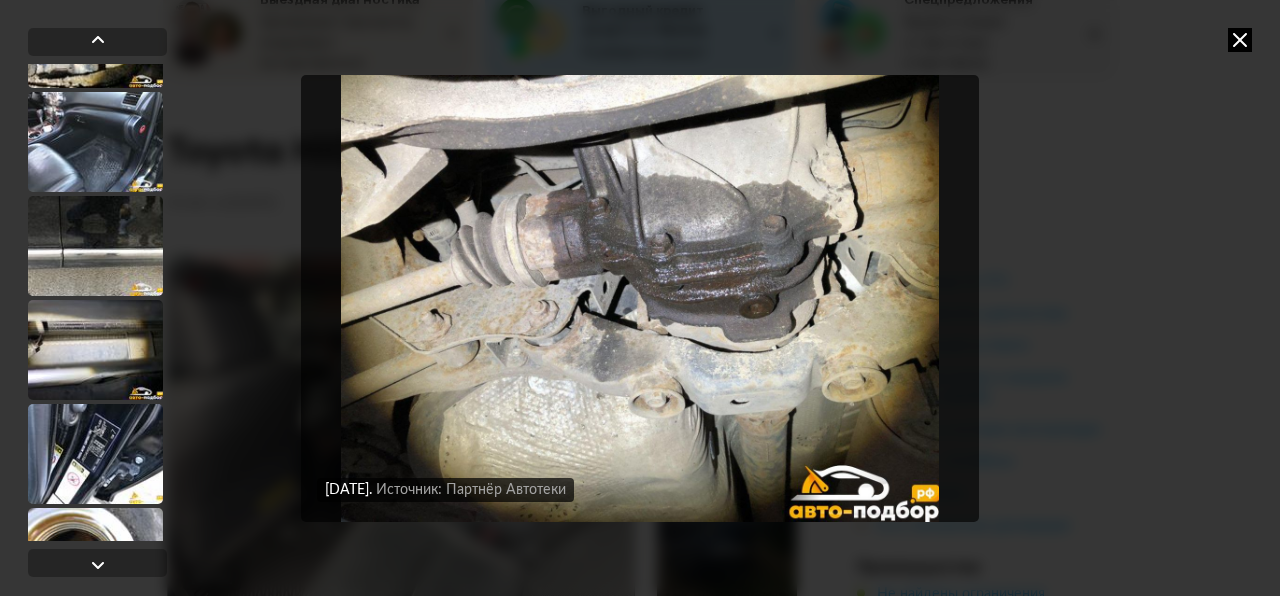 click at bounding box center [640, 298] 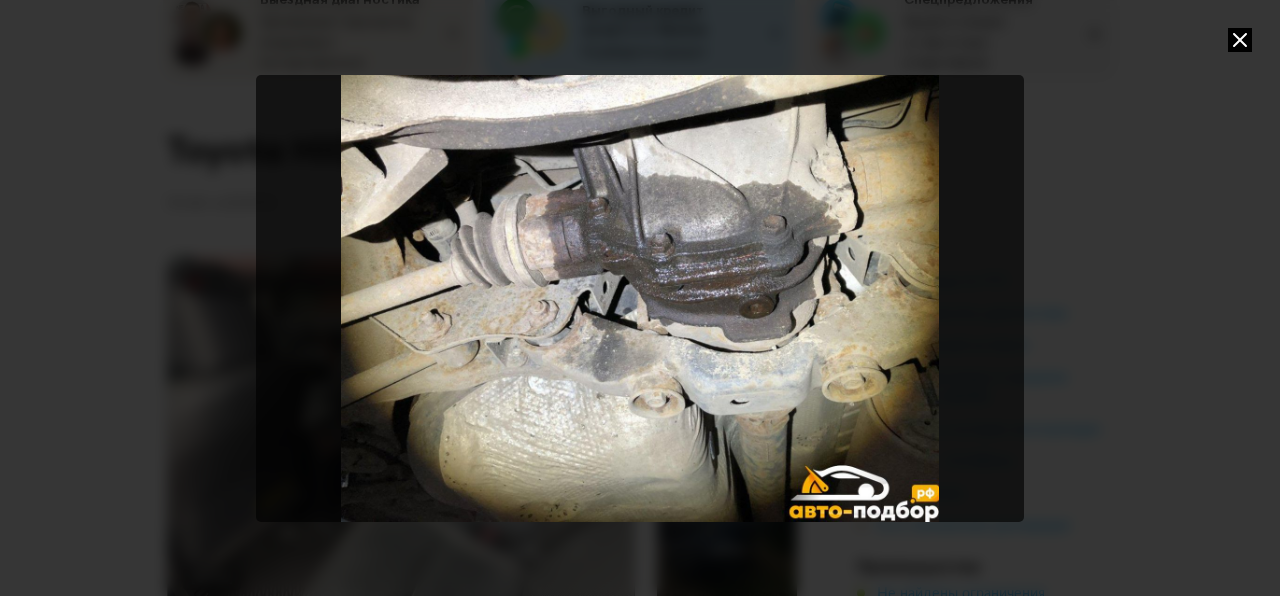 click at bounding box center [640, 298] 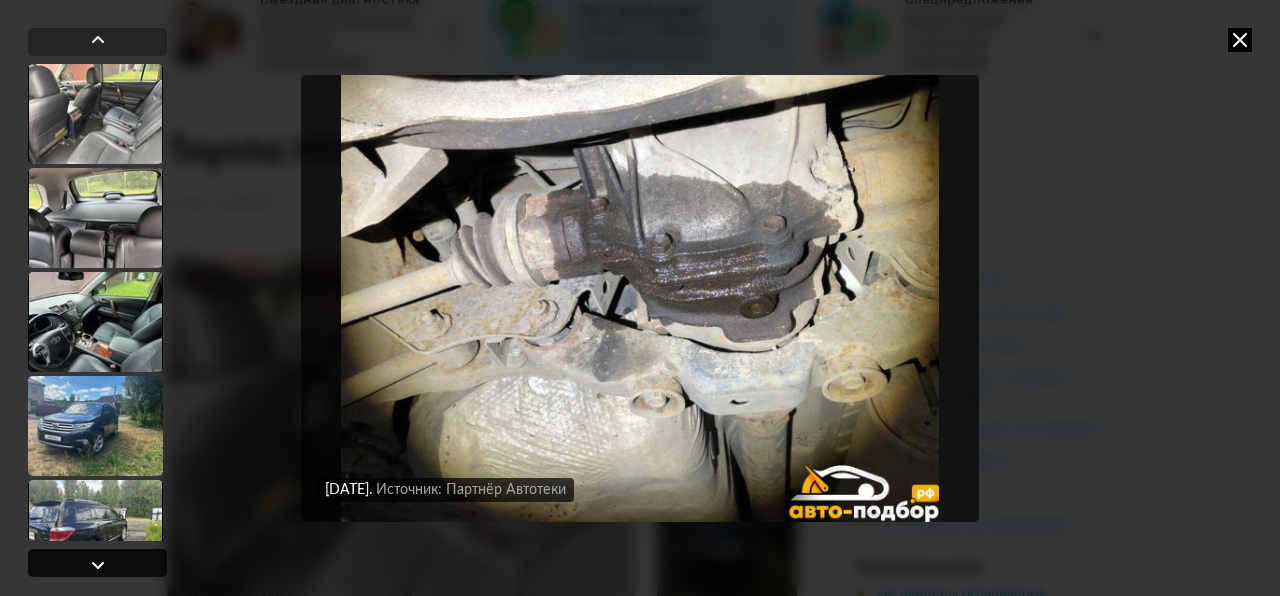 click at bounding box center (98, 565) 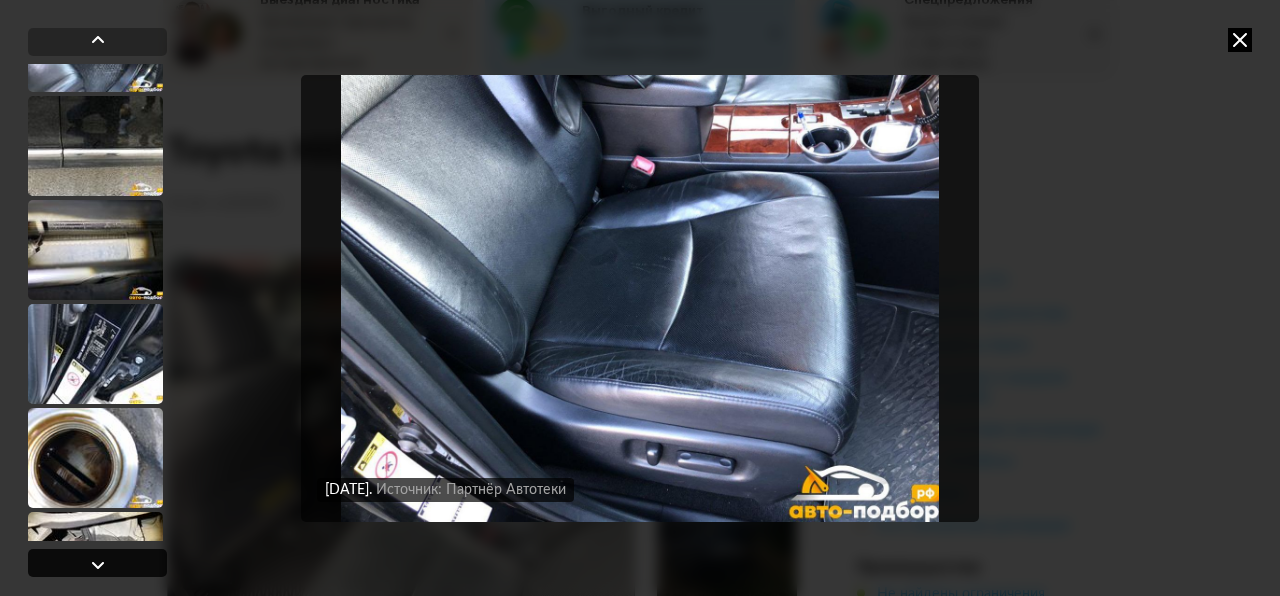 click at bounding box center (98, 565) 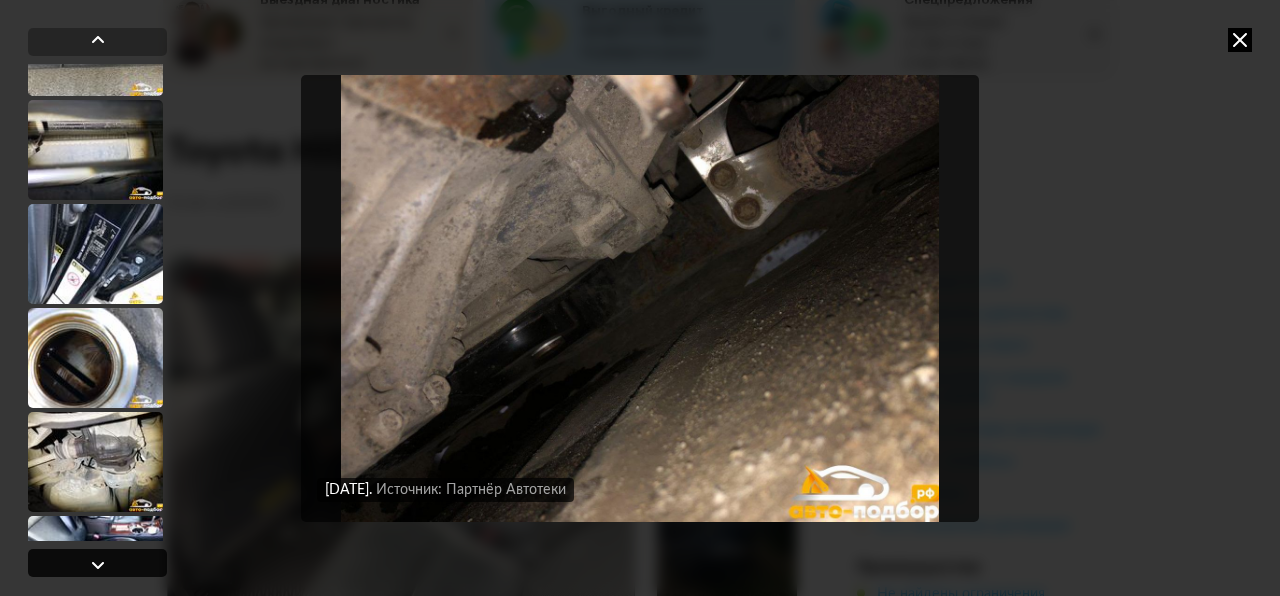 click at bounding box center (98, 565) 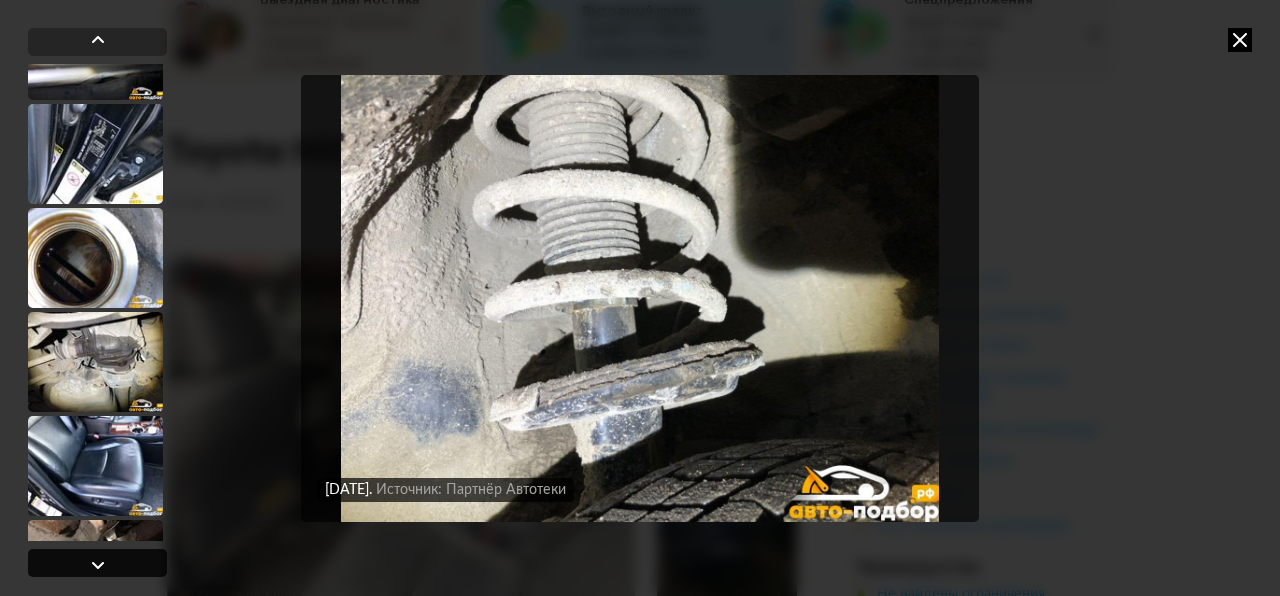 click at bounding box center [98, 565] 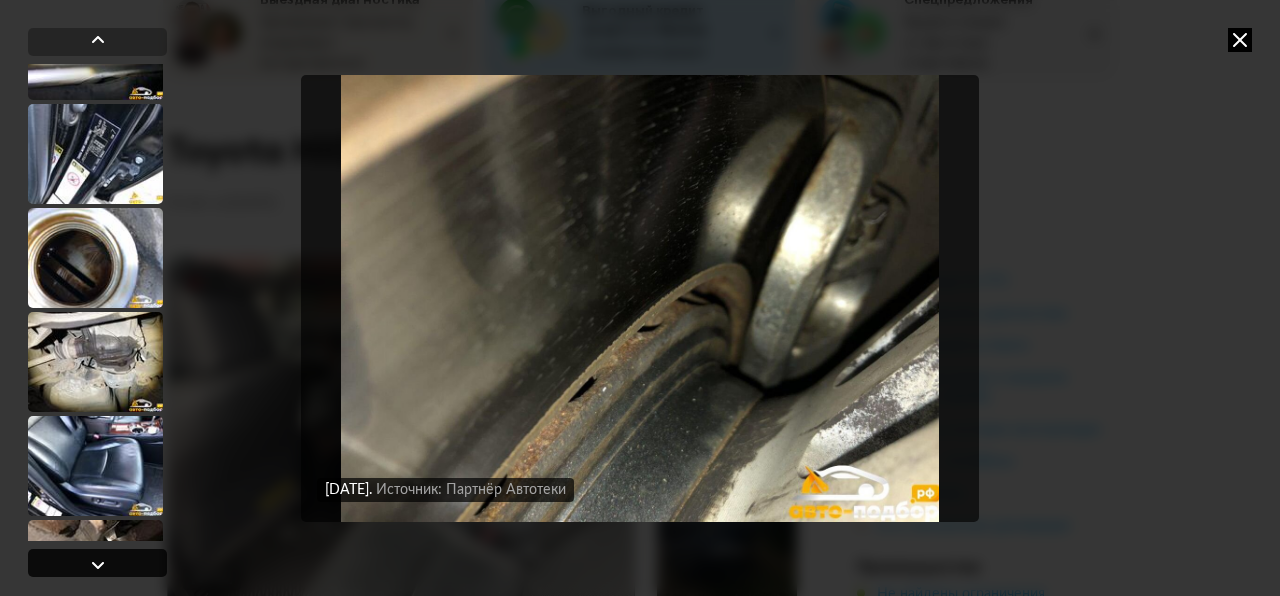 scroll, scrollTop: 14932, scrollLeft: 0, axis: vertical 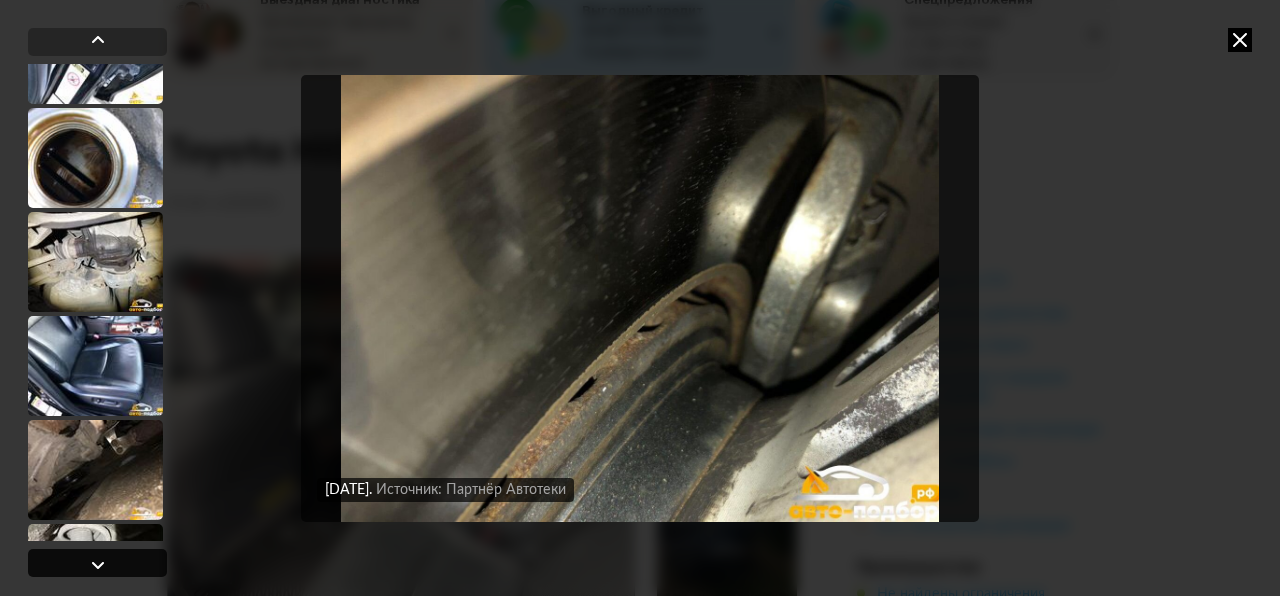 click at bounding box center [98, 565] 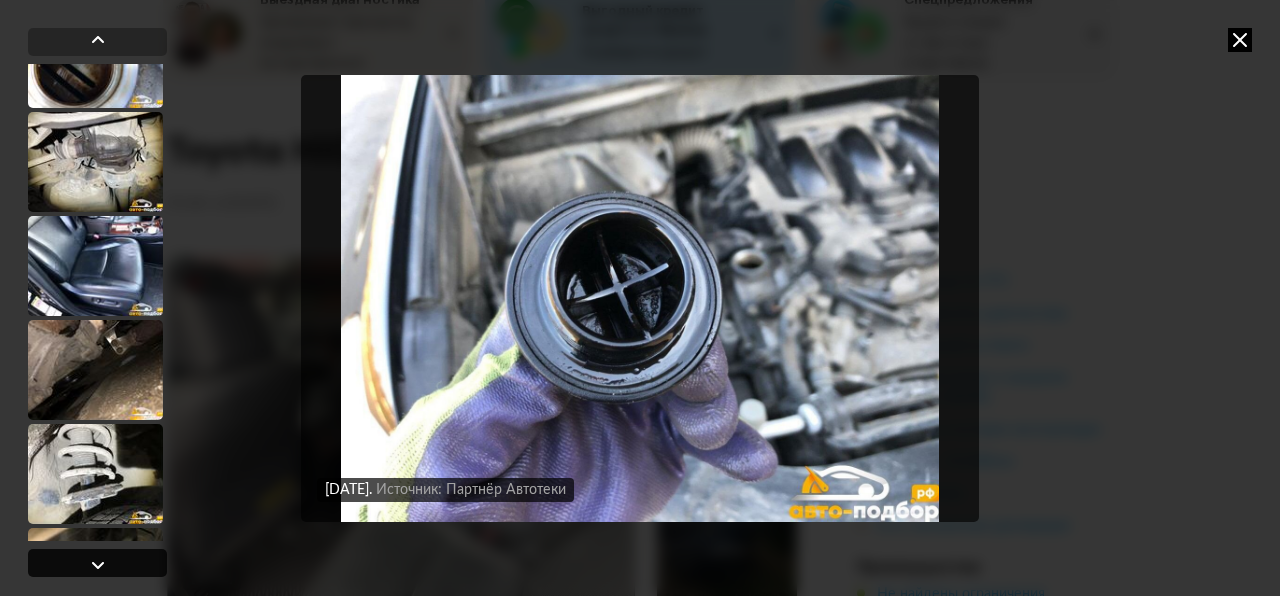click at bounding box center (98, 565) 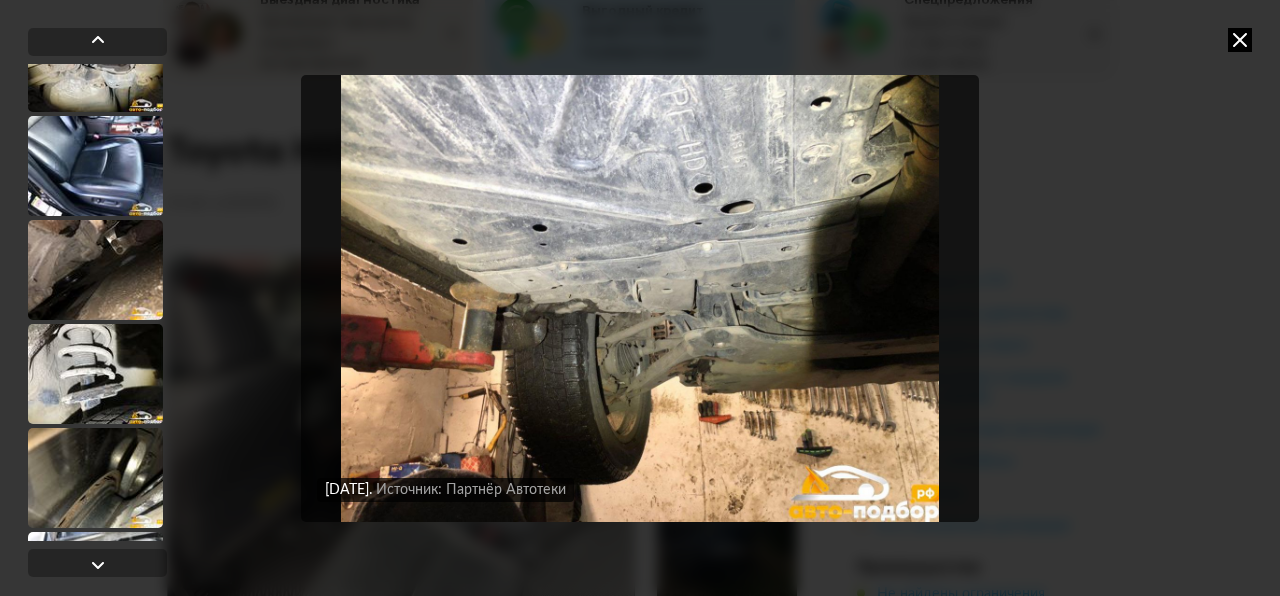click at bounding box center [640, 298] 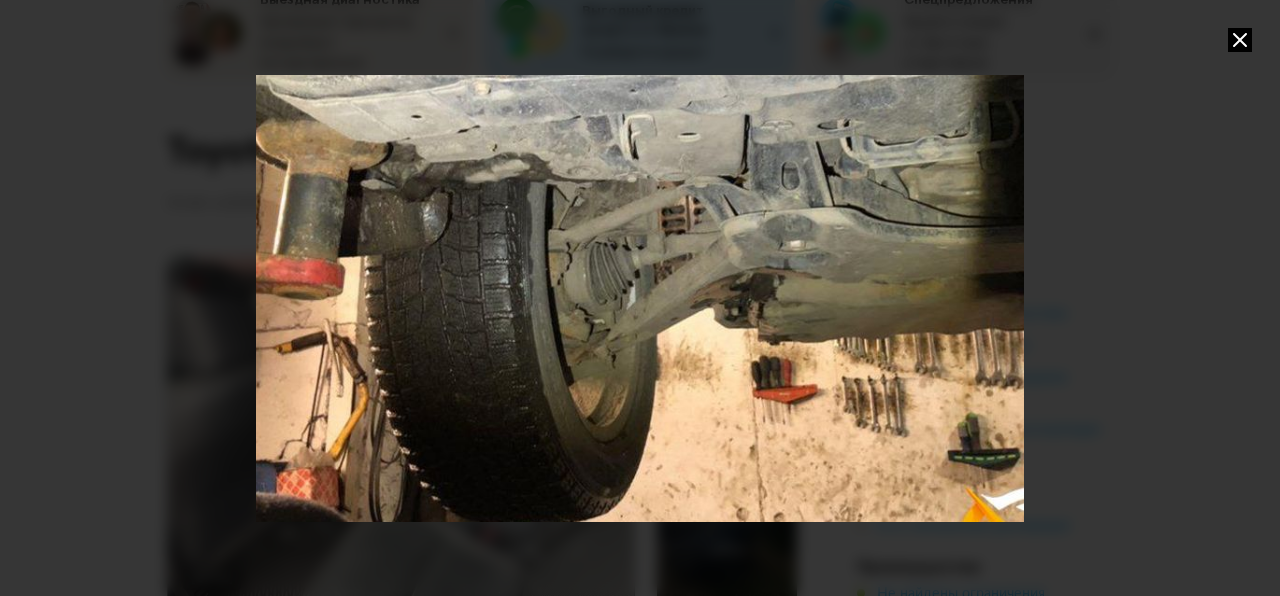 drag, startPoint x: 541, startPoint y: 426, endPoint x: 536, endPoint y: 277, distance: 149.08386 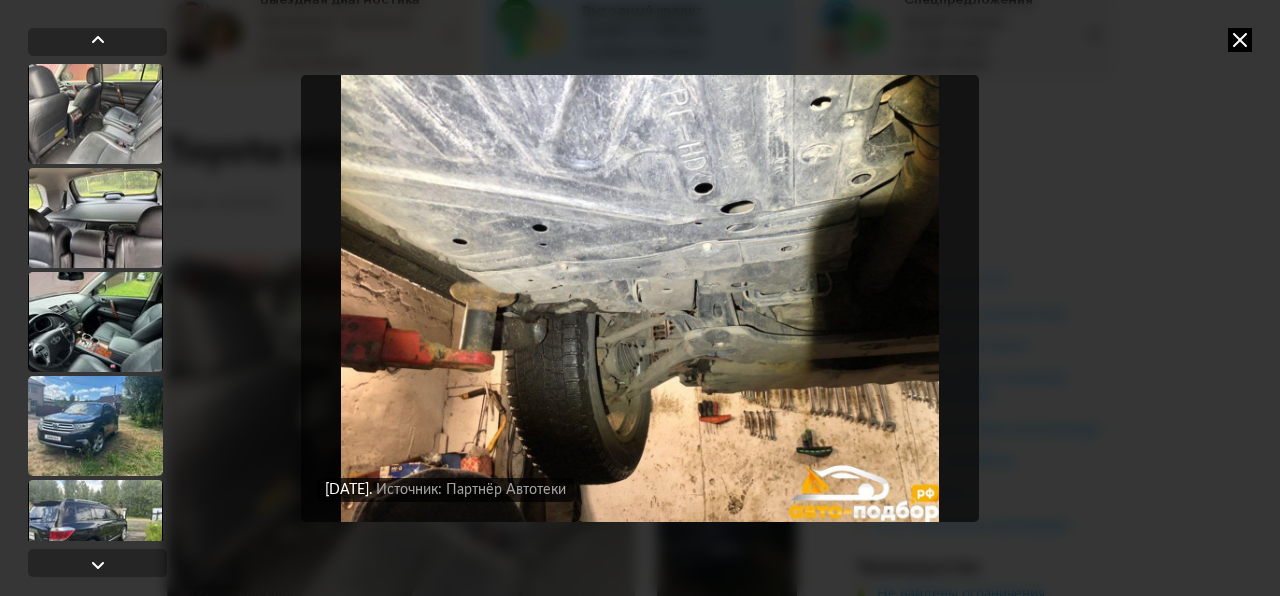 click at bounding box center (640, 298) 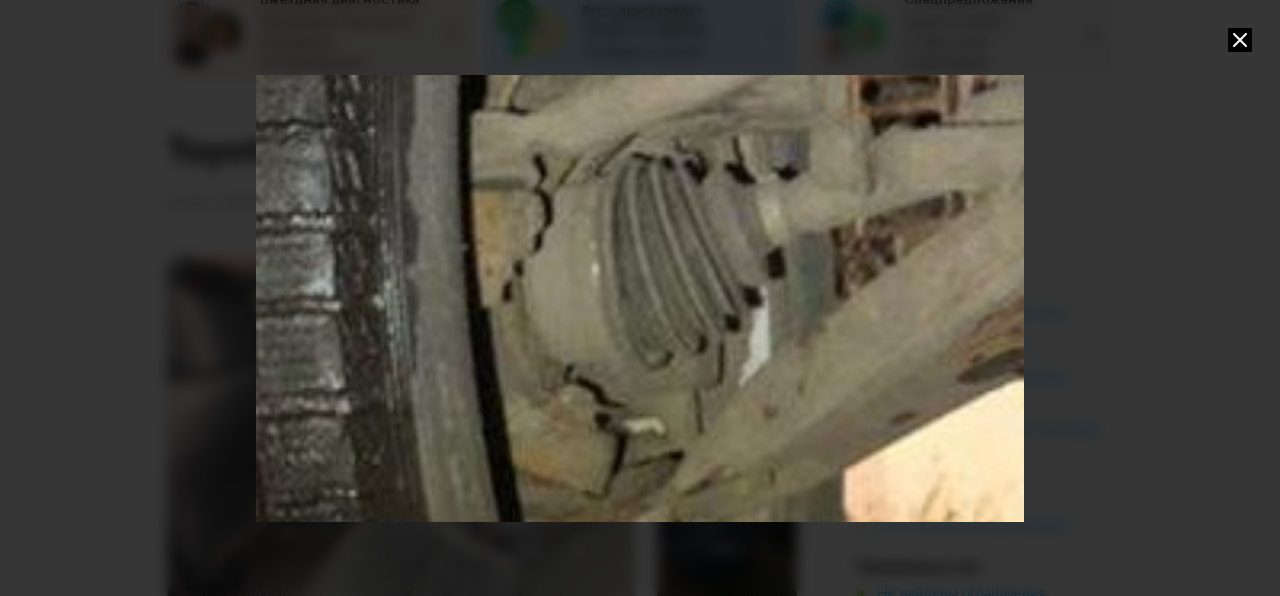 drag, startPoint x: 430, startPoint y: 300, endPoint x: 289, endPoint y: 161, distance: 197.99495 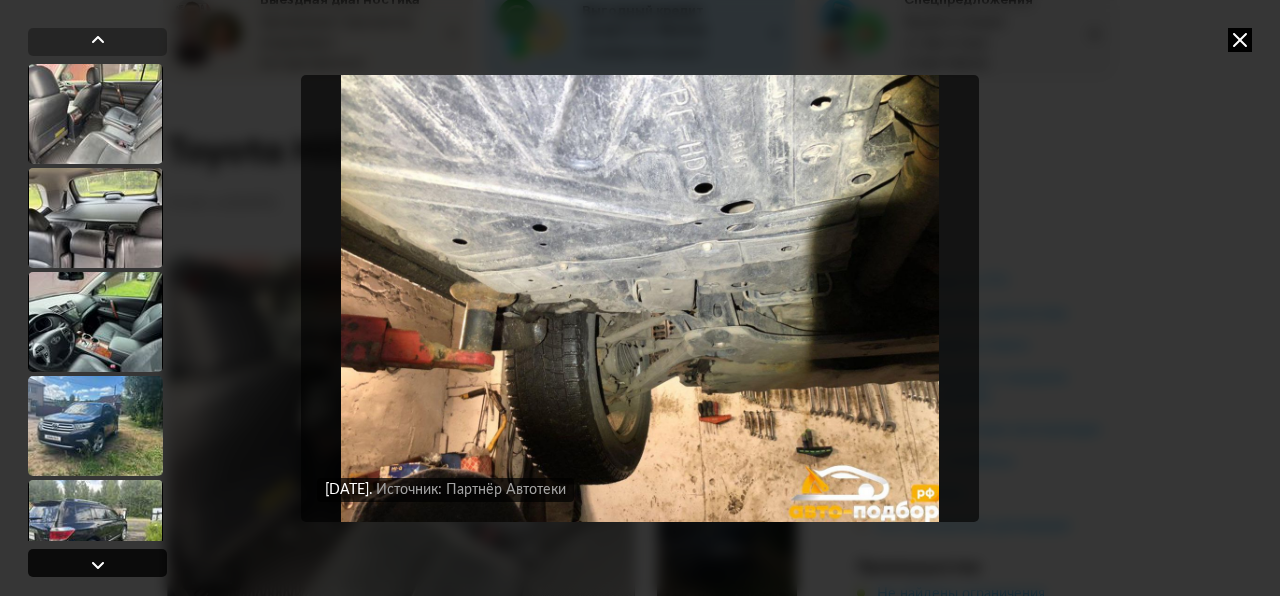 click at bounding box center (98, 565) 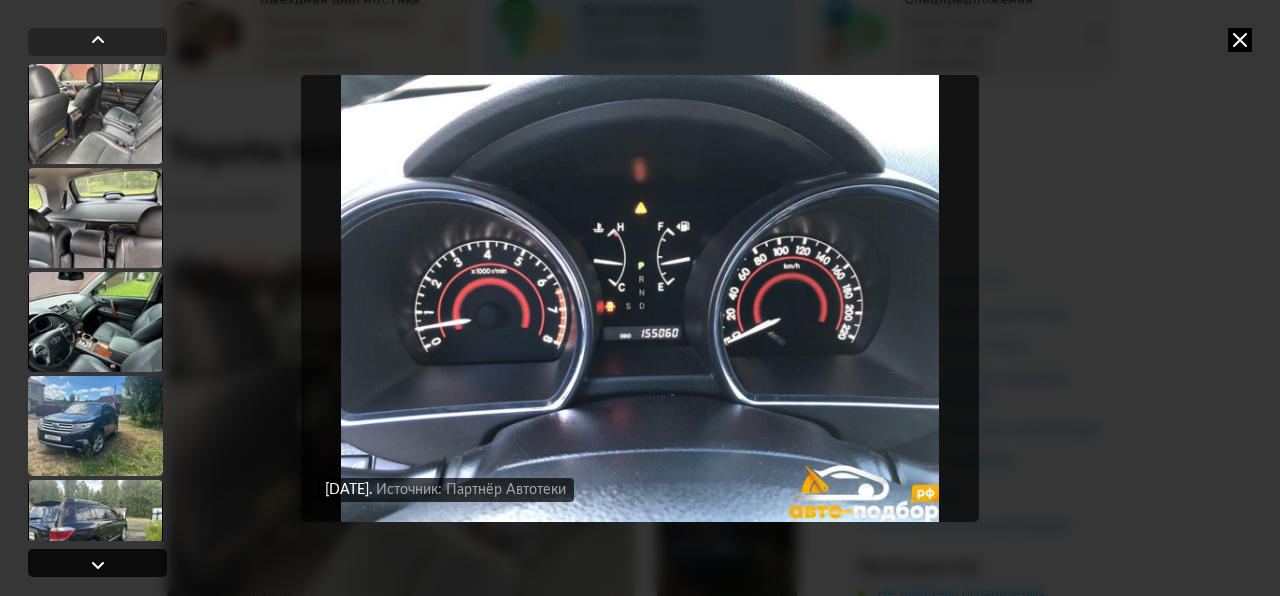 scroll, scrollTop: 15232, scrollLeft: 0, axis: vertical 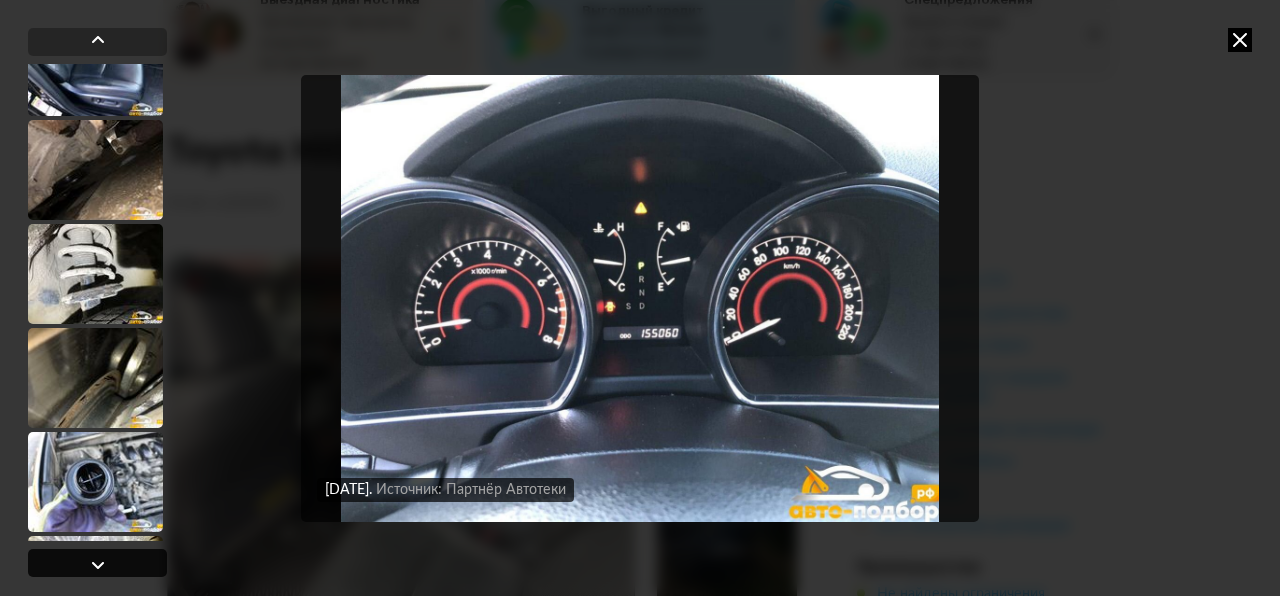 click at bounding box center [98, 565] 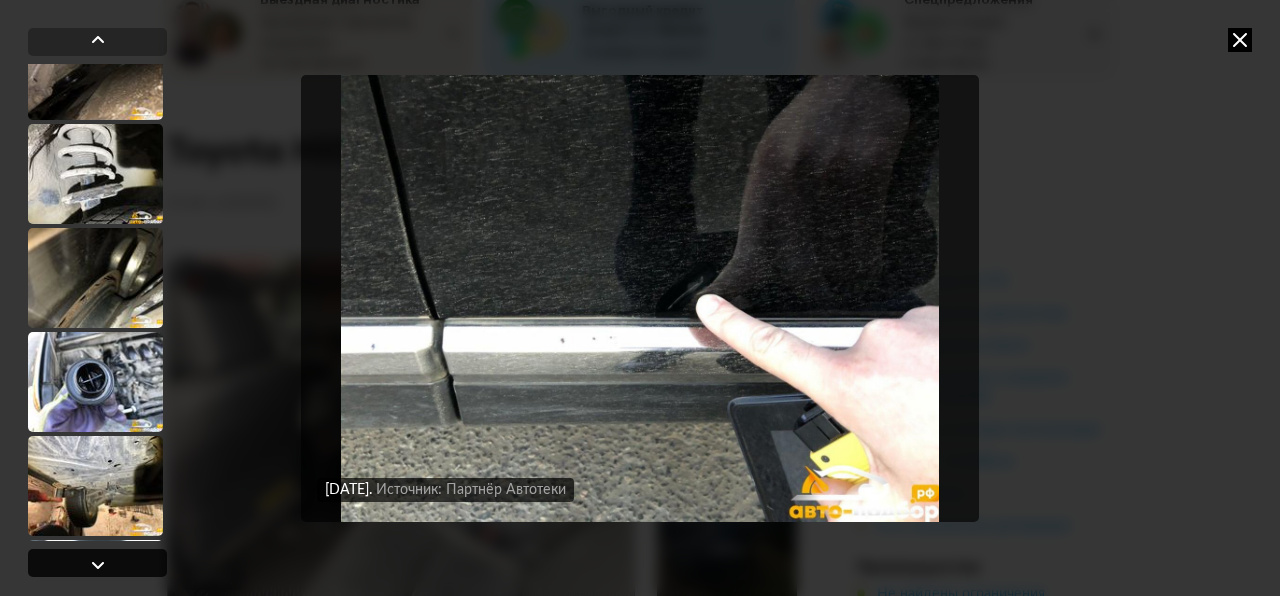 click at bounding box center (98, 565) 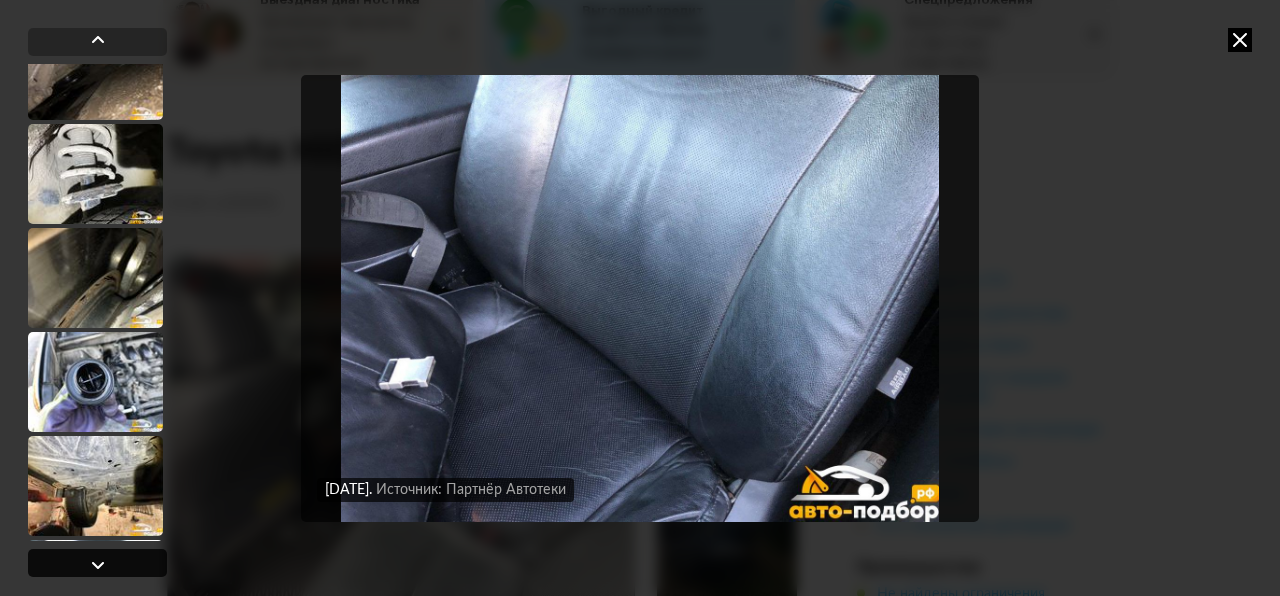 scroll, scrollTop: 15432, scrollLeft: 0, axis: vertical 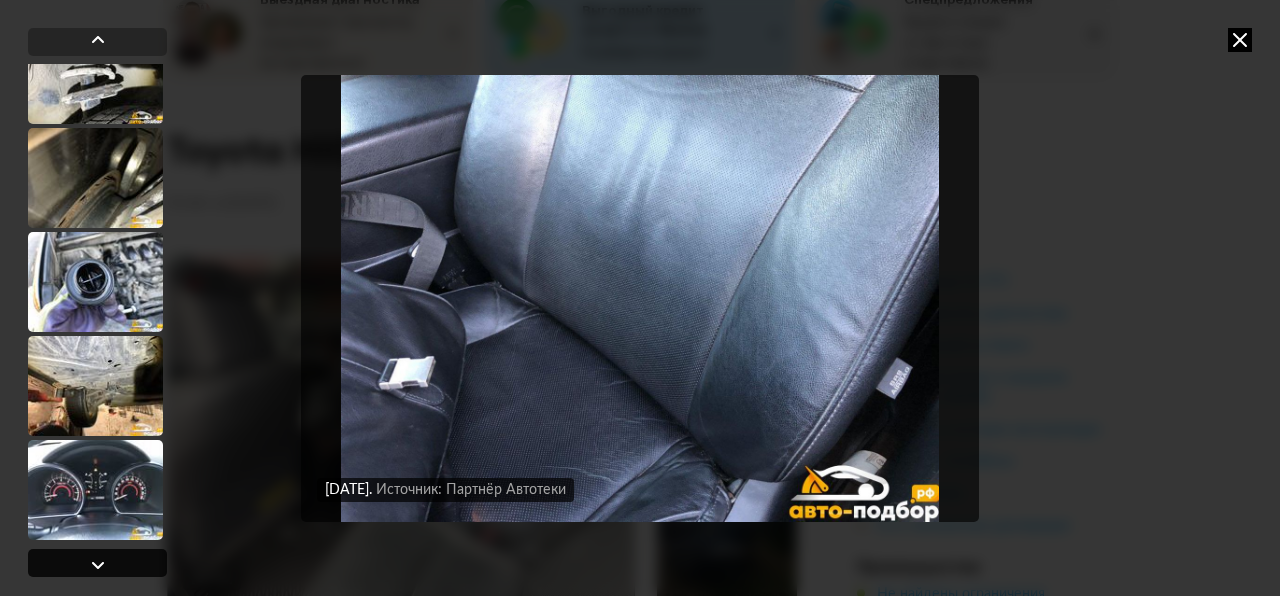 click at bounding box center [98, 565] 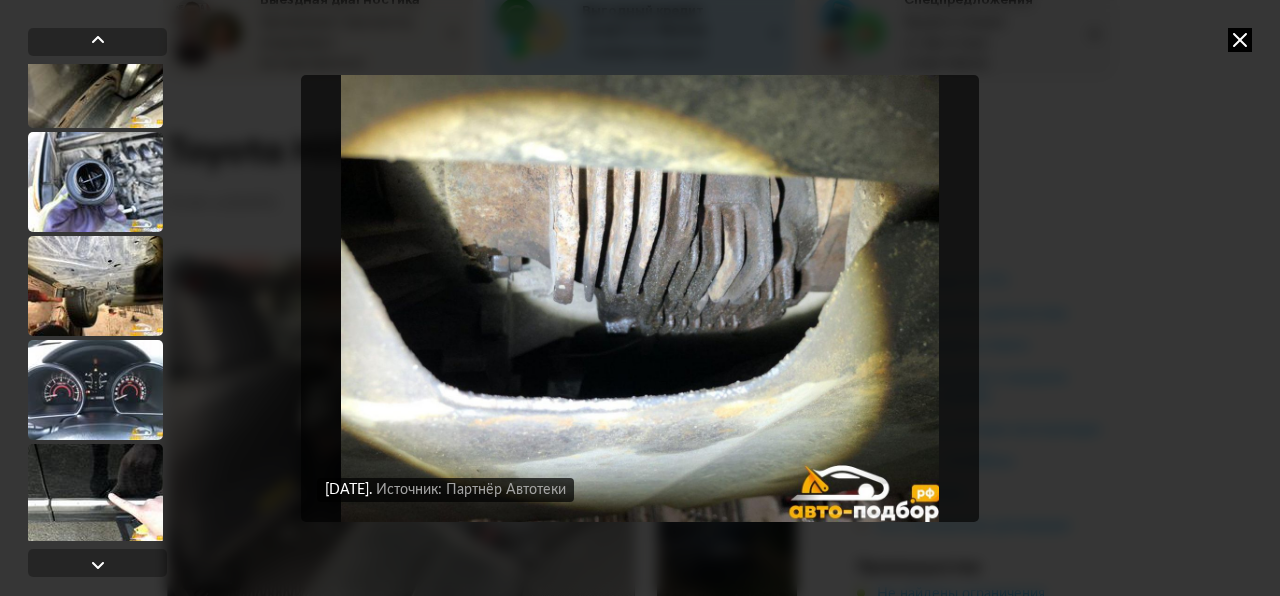 click at bounding box center (640, 298) 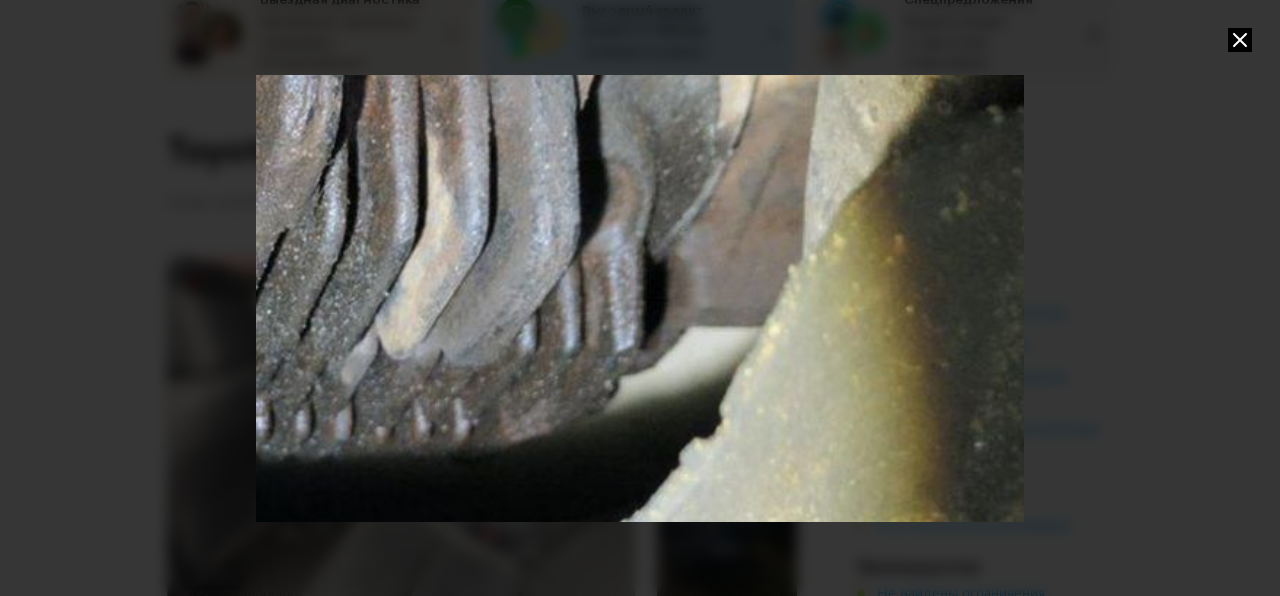 drag, startPoint x: 833, startPoint y: 312, endPoint x: 454, endPoint y: 321, distance: 379.10684 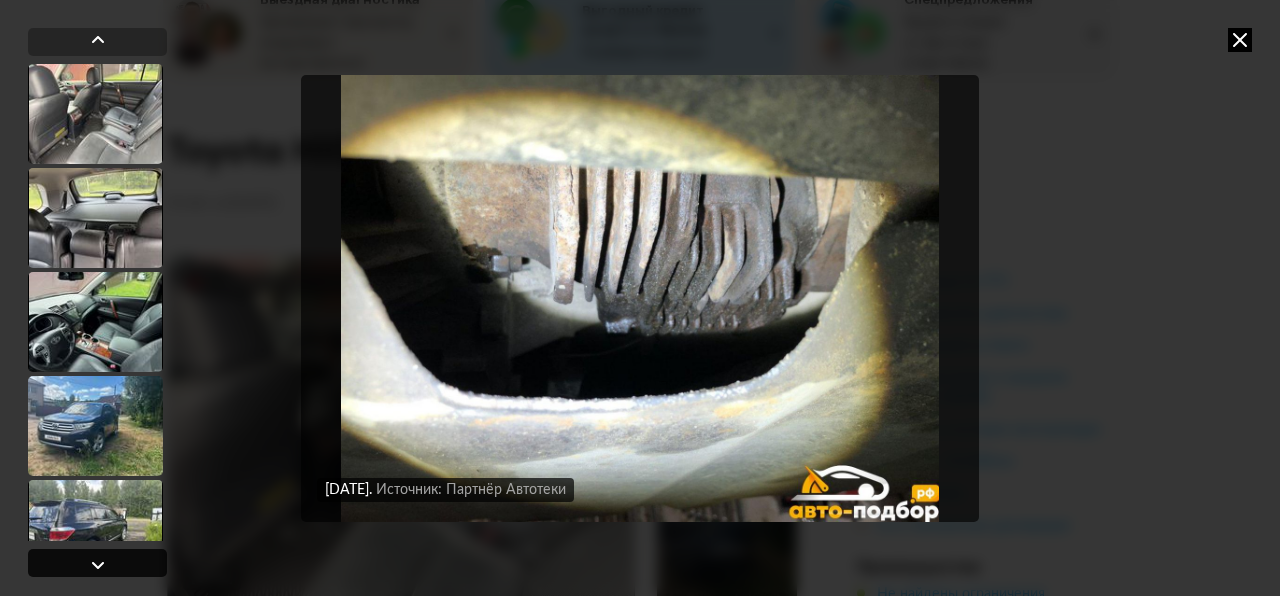 click at bounding box center [98, 565] 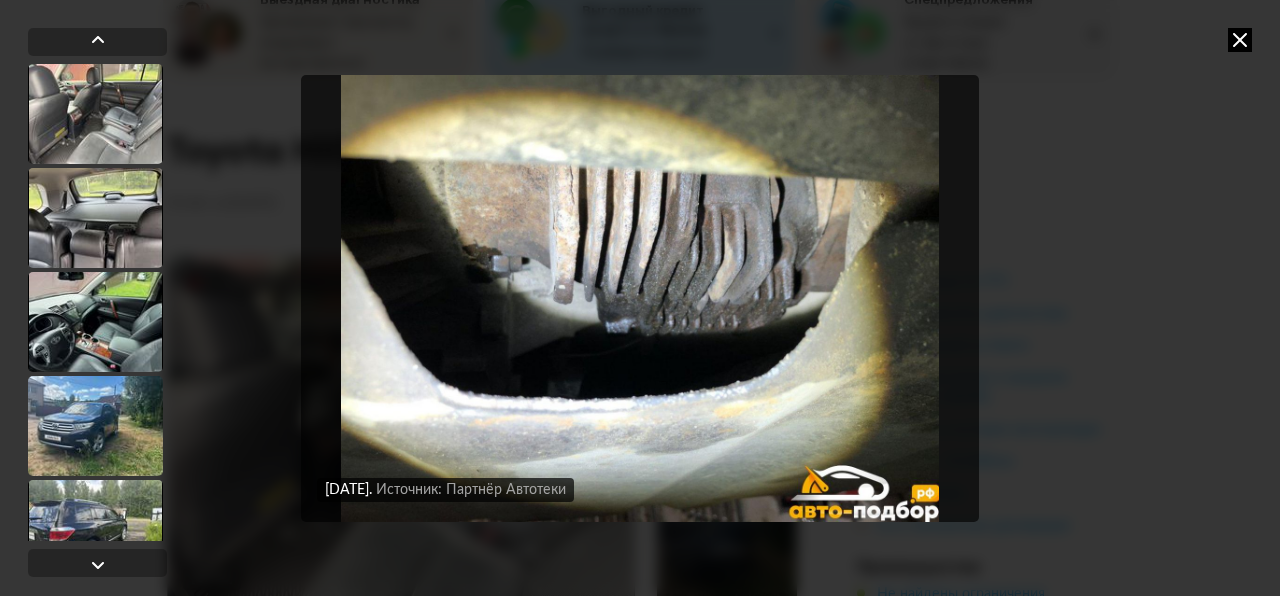 scroll, scrollTop: 15632, scrollLeft: 0, axis: vertical 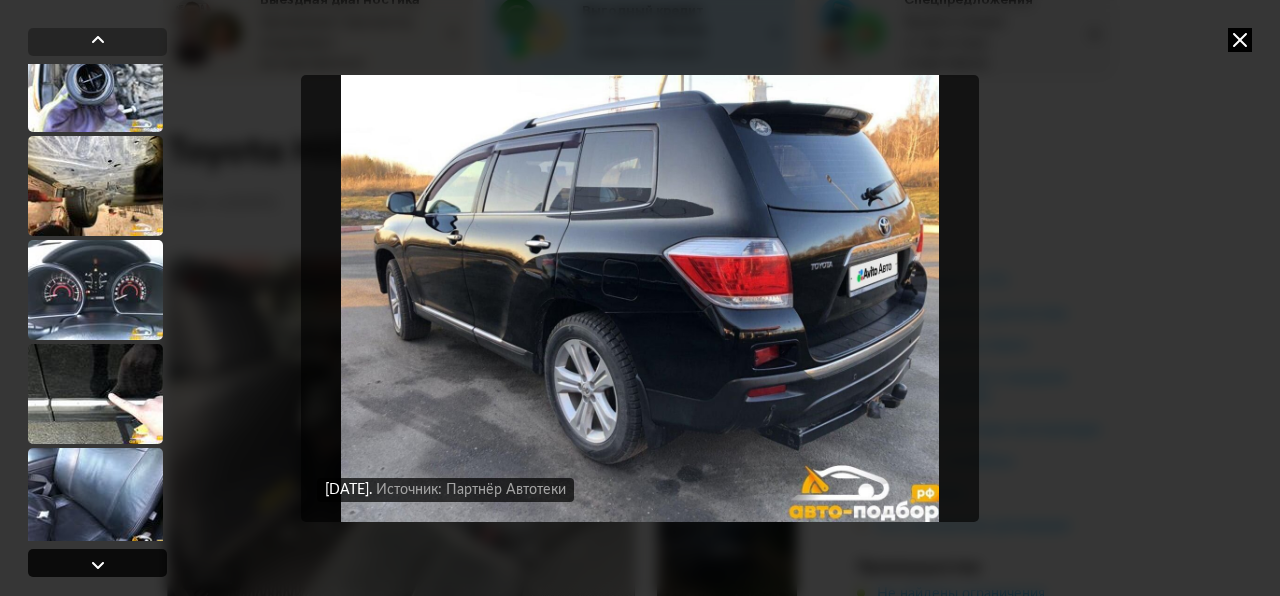 click at bounding box center (98, 565) 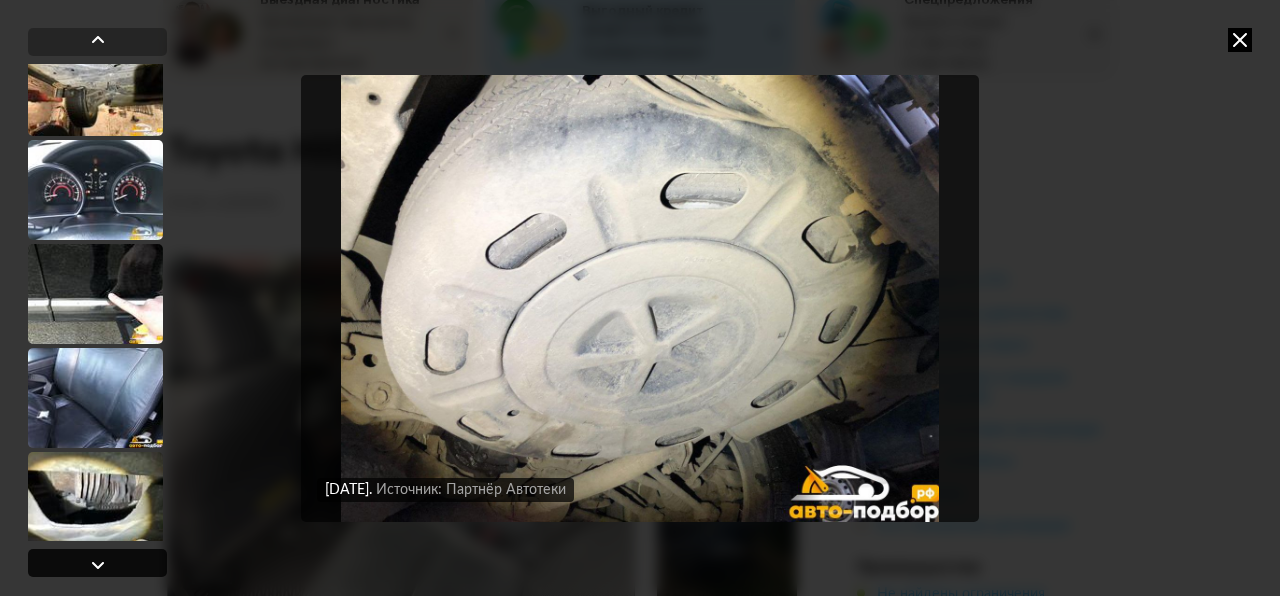 click at bounding box center (98, 565) 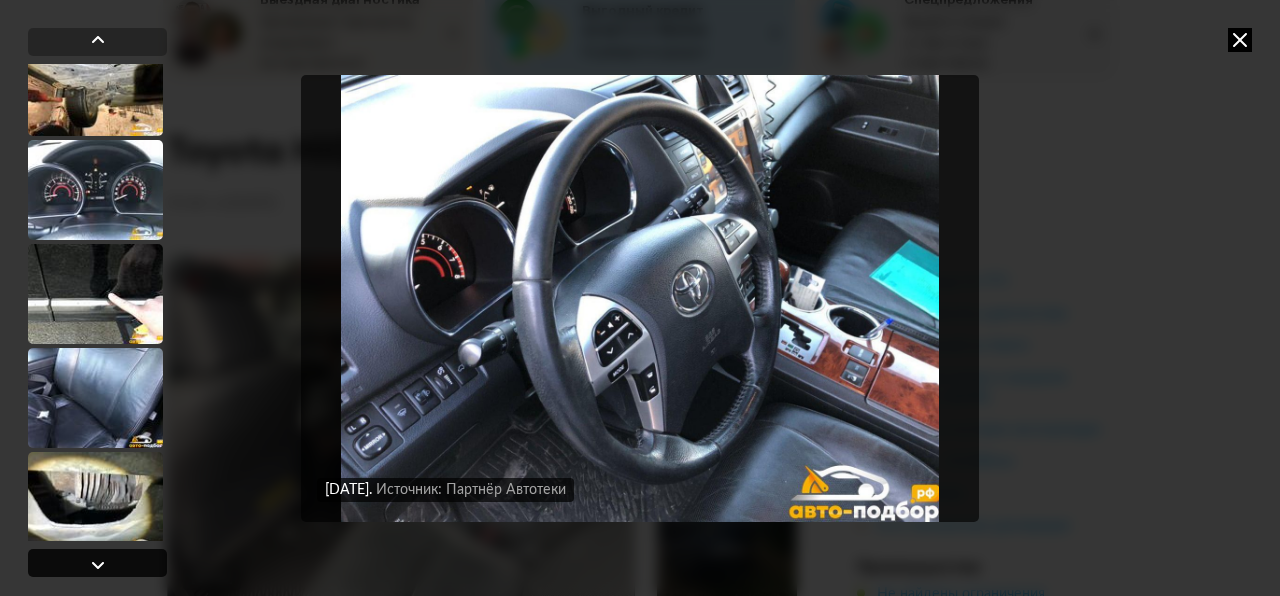 scroll, scrollTop: 15832, scrollLeft: 0, axis: vertical 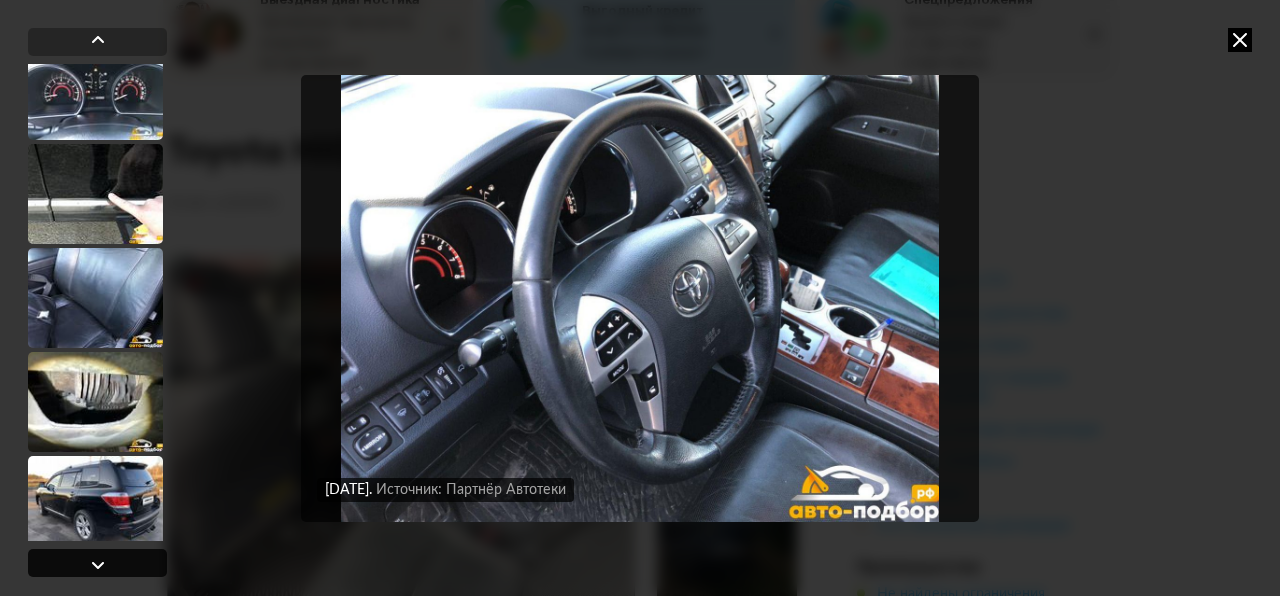 click at bounding box center (98, 565) 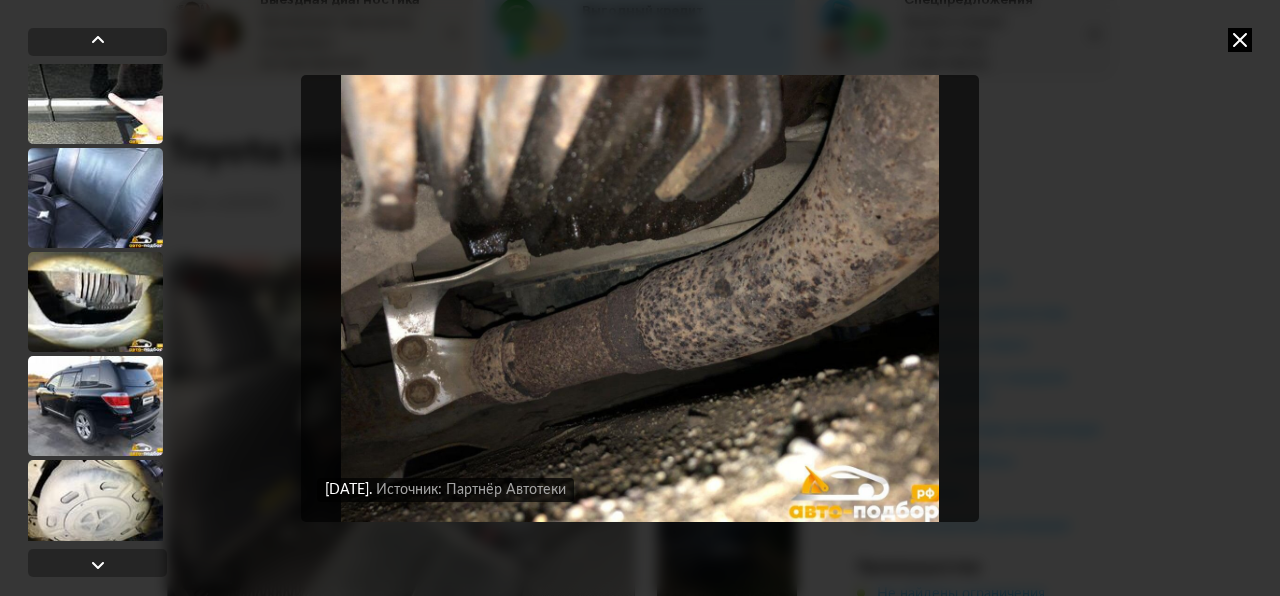 click at bounding box center (640, 298) 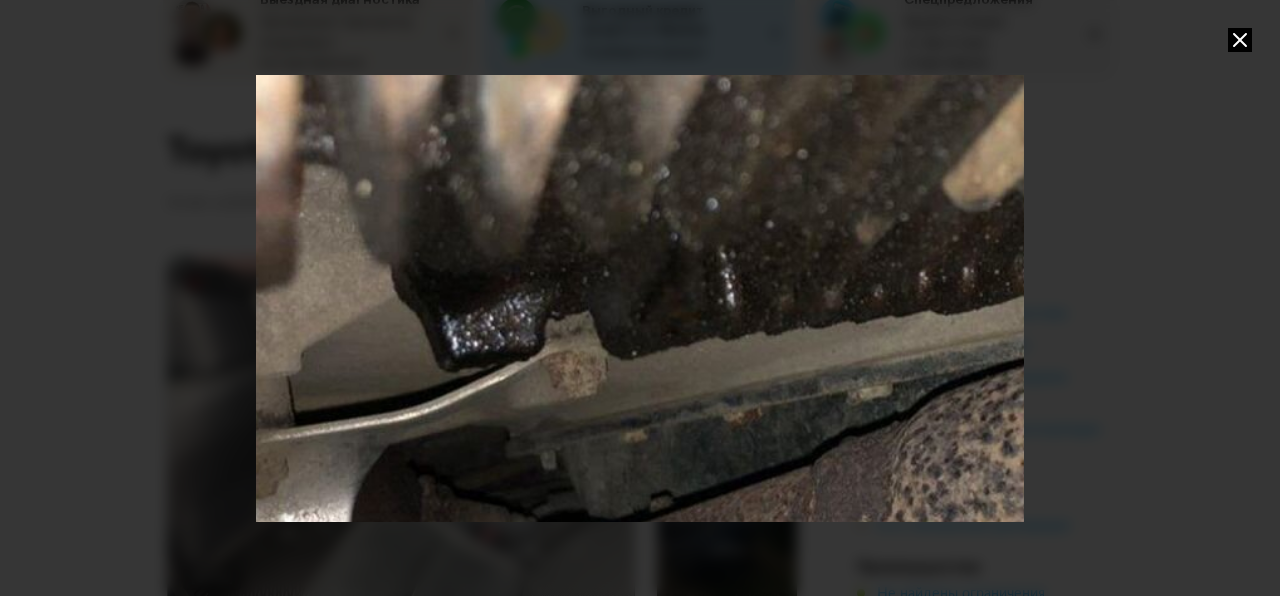 drag, startPoint x: 653, startPoint y: 243, endPoint x: 909, endPoint y: 332, distance: 271.0295 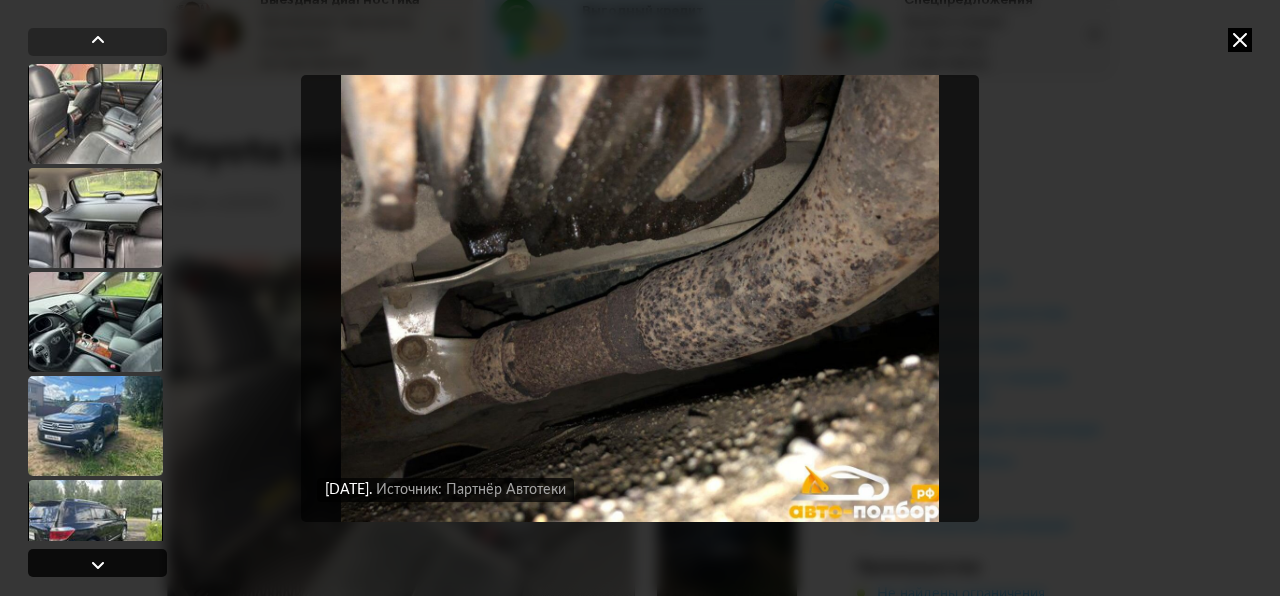 click at bounding box center (98, 565) 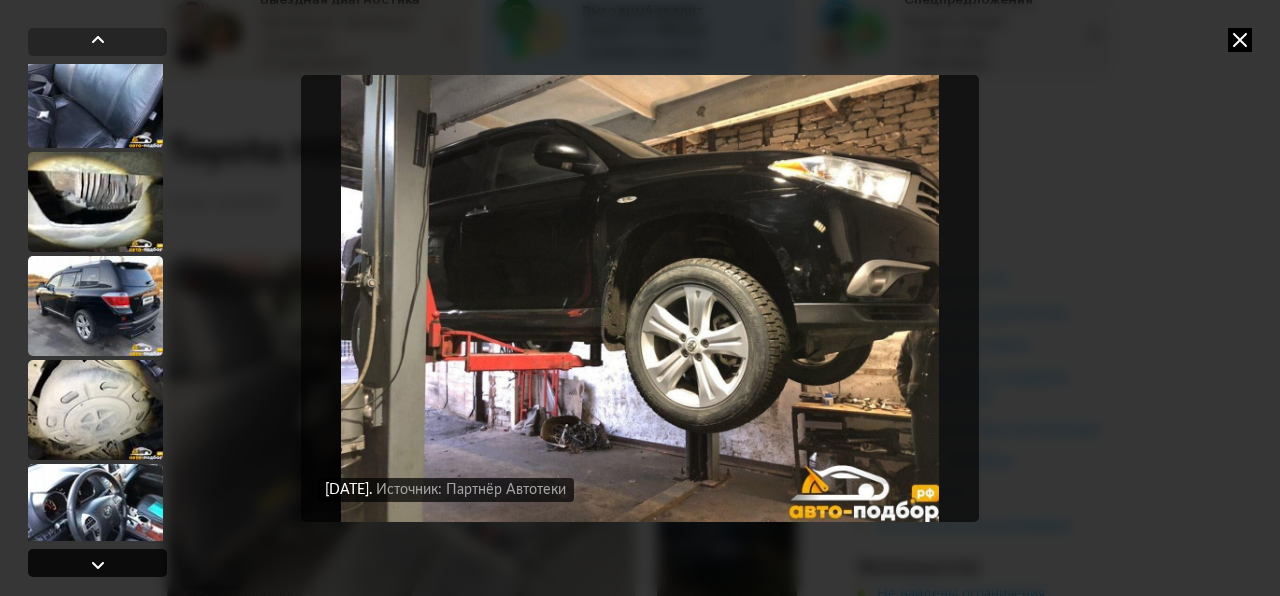click at bounding box center [98, 565] 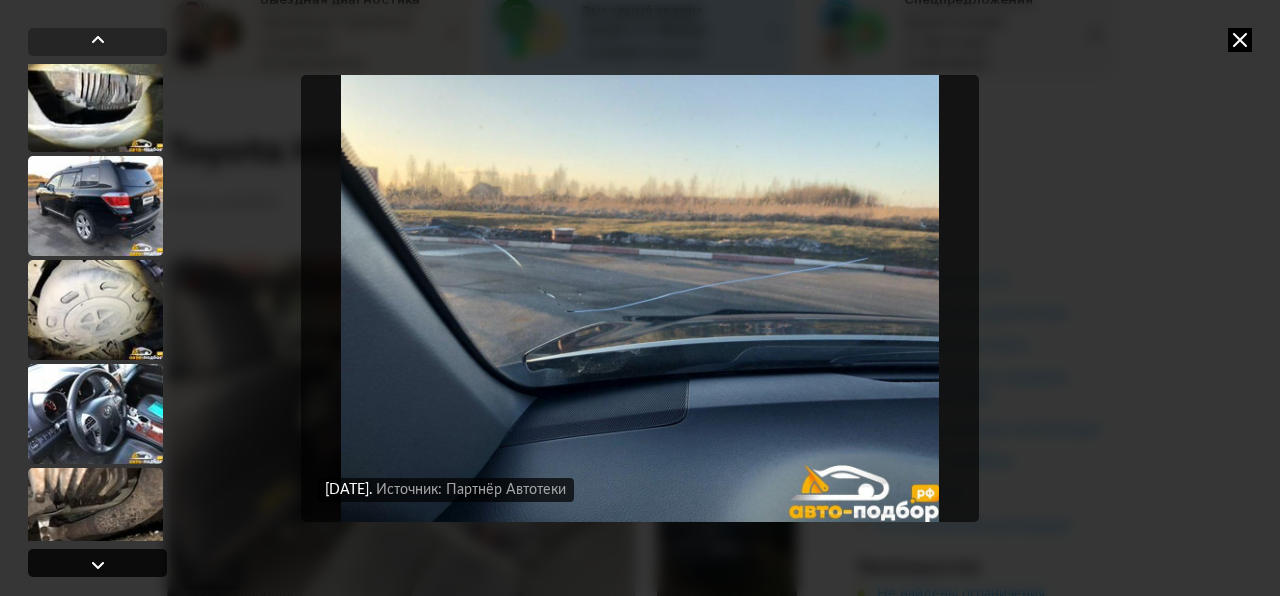 click at bounding box center [98, 565] 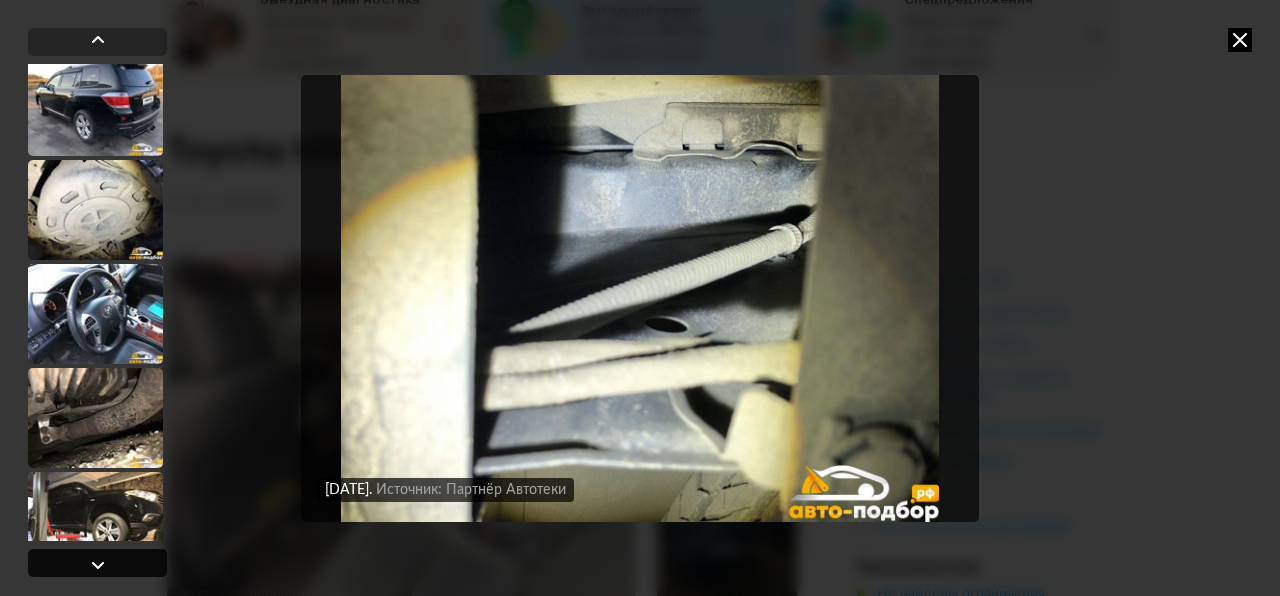 click at bounding box center (98, 565) 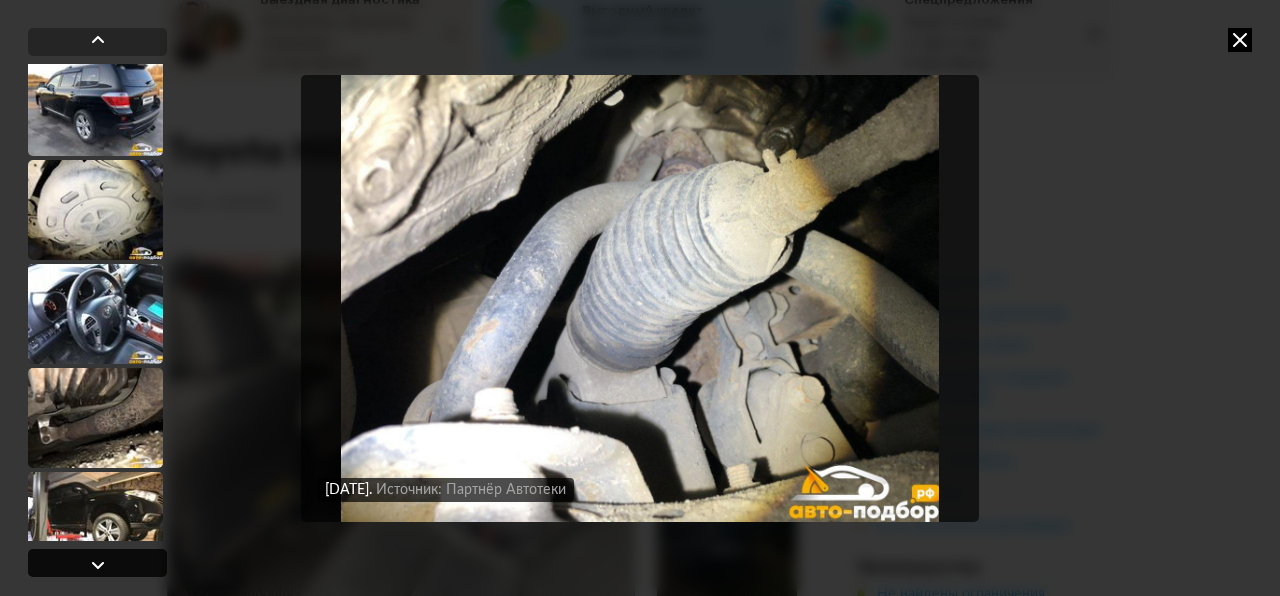 scroll, scrollTop: 16332, scrollLeft: 0, axis: vertical 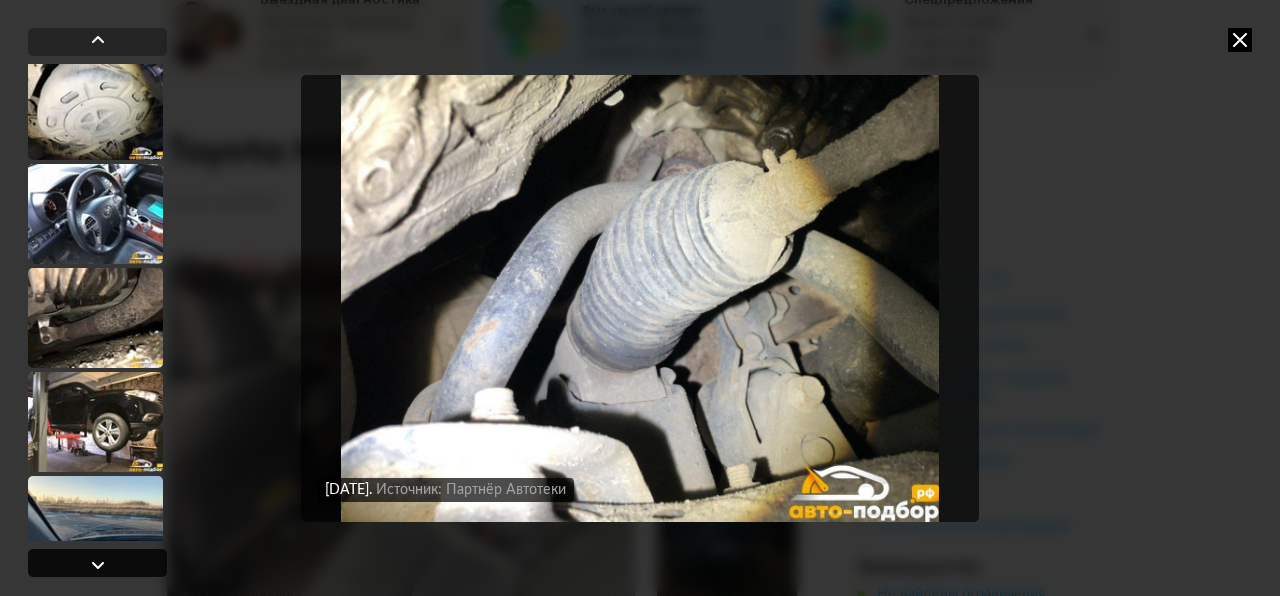 click at bounding box center [98, 565] 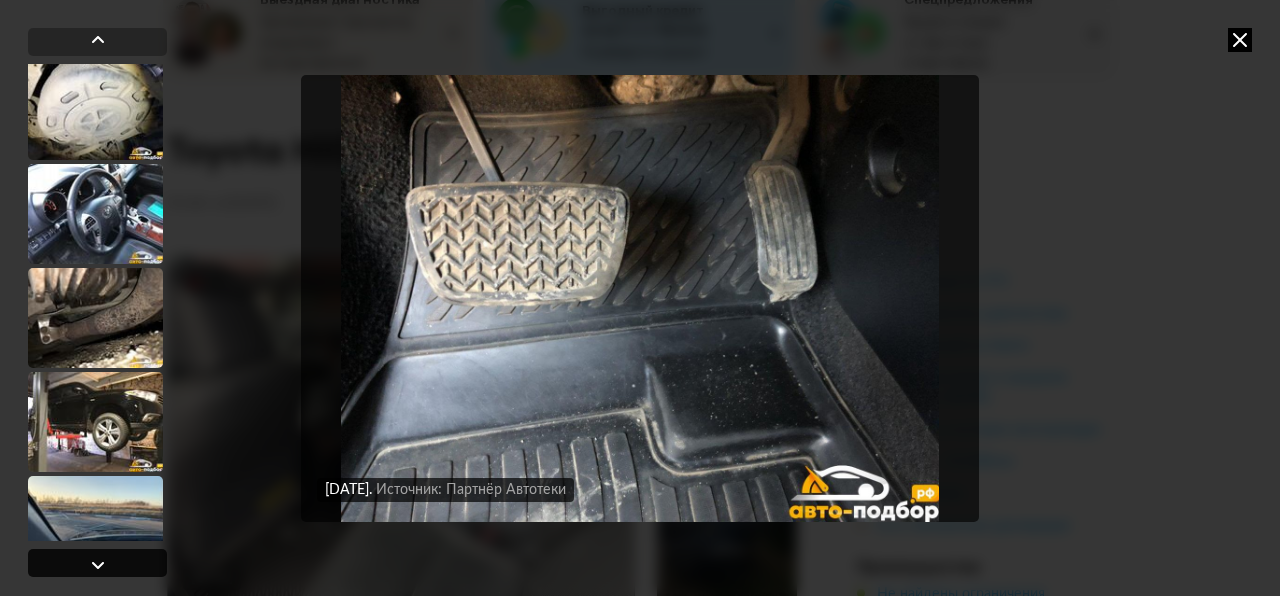 scroll, scrollTop: 16432, scrollLeft: 0, axis: vertical 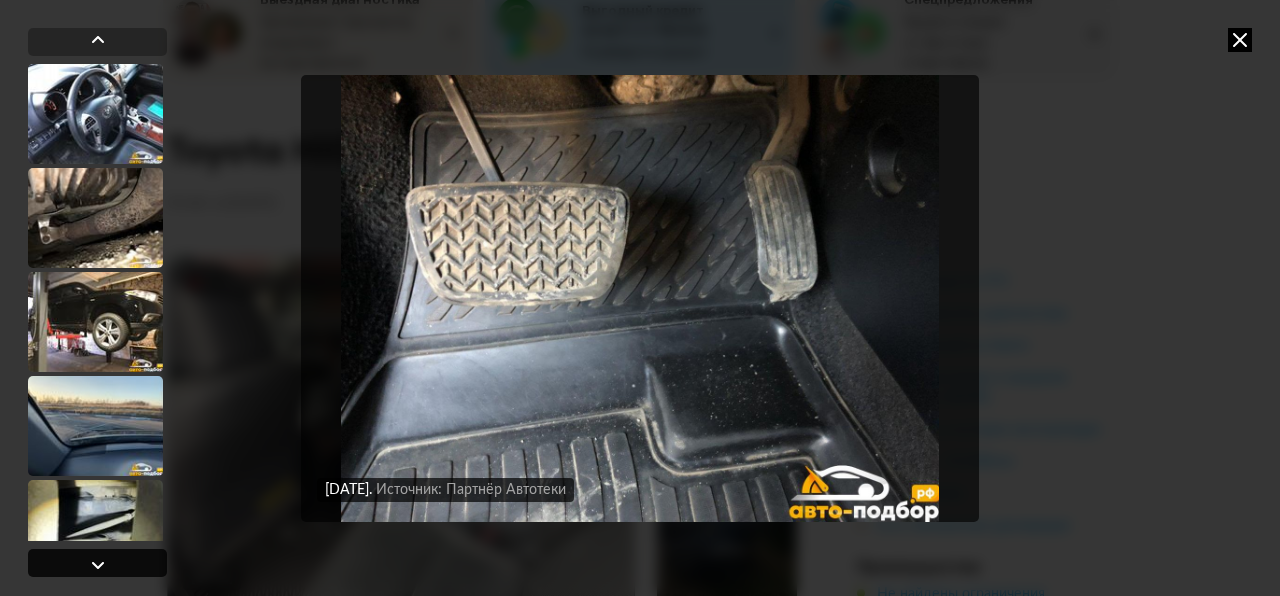 click at bounding box center [98, 565] 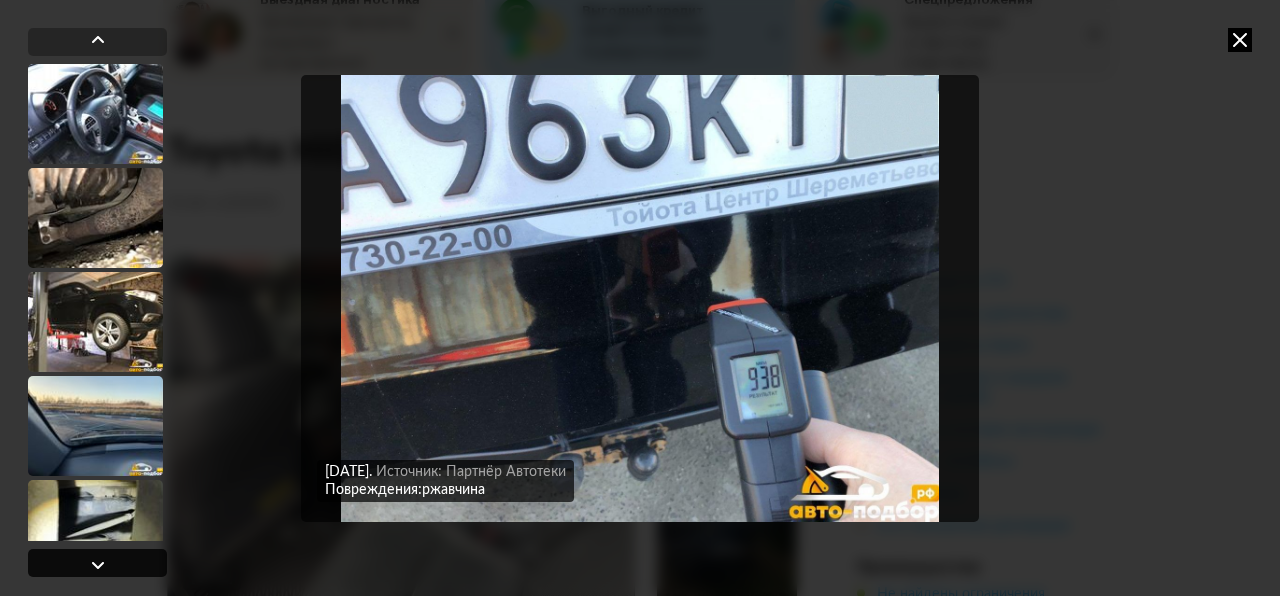 scroll, scrollTop: 16532, scrollLeft: 0, axis: vertical 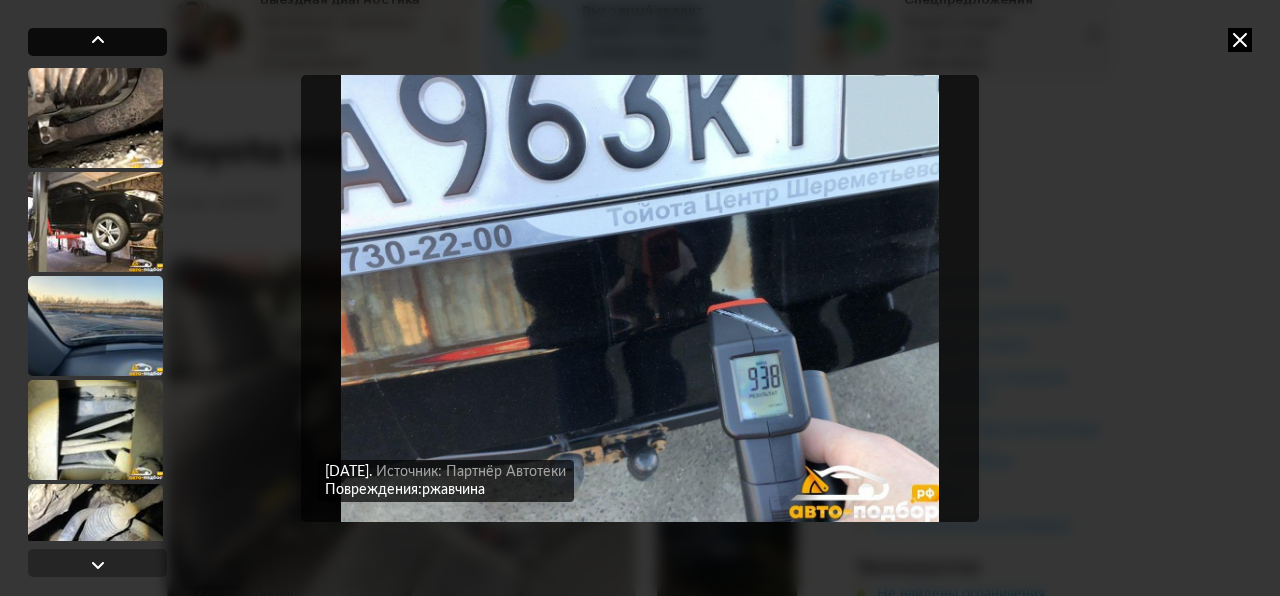 click at bounding box center (98, 40) 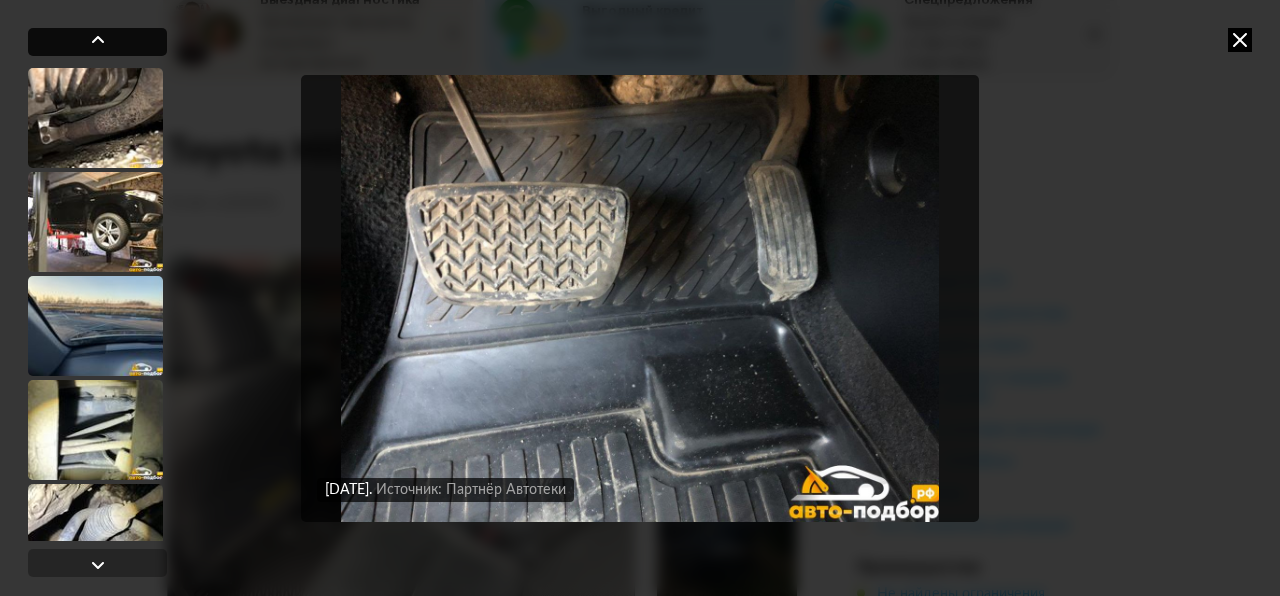 scroll, scrollTop: 16432, scrollLeft: 0, axis: vertical 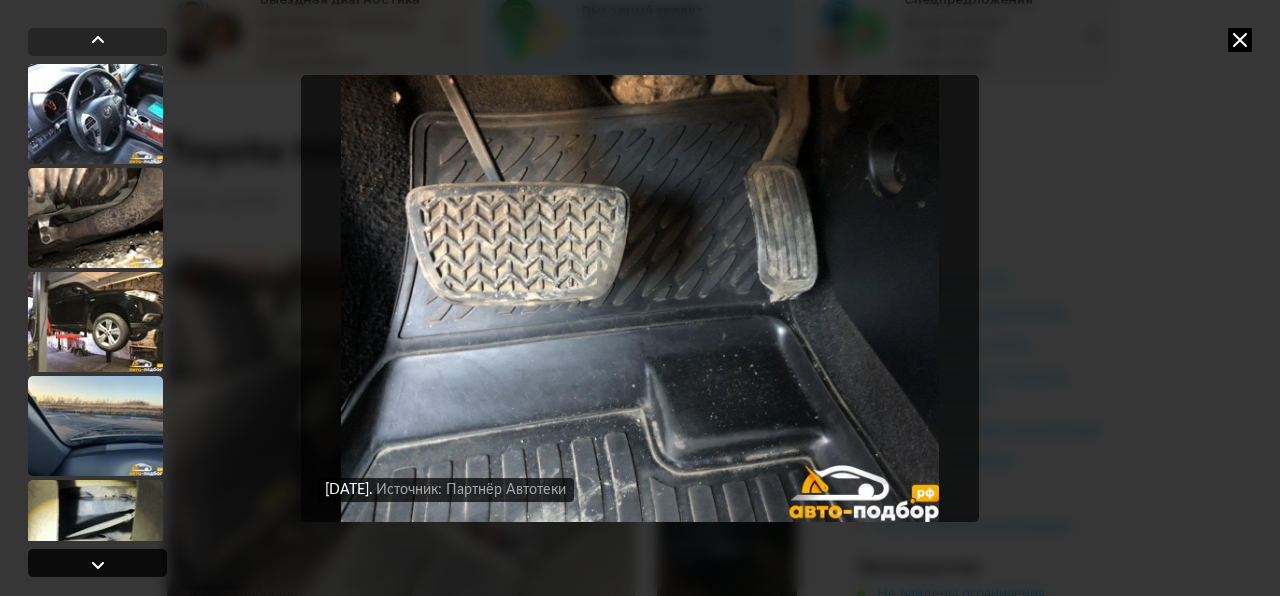 click at bounding box center (98, 565) 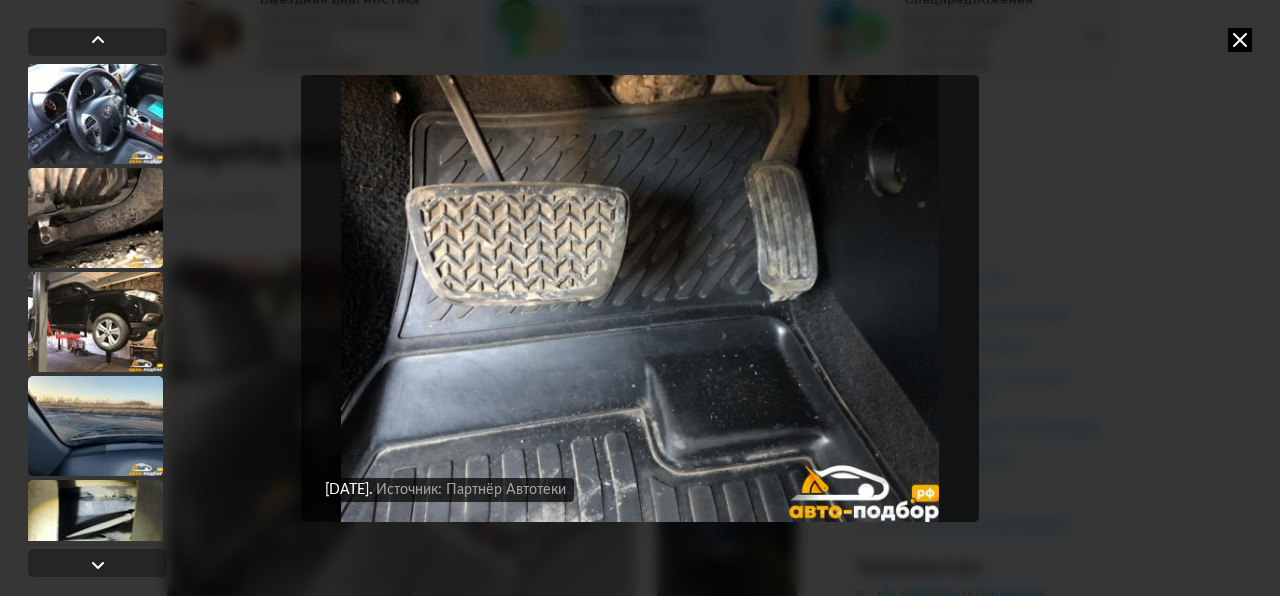 scroll, scrollTop: 16532, scrollLeft: 0, axis: vertical 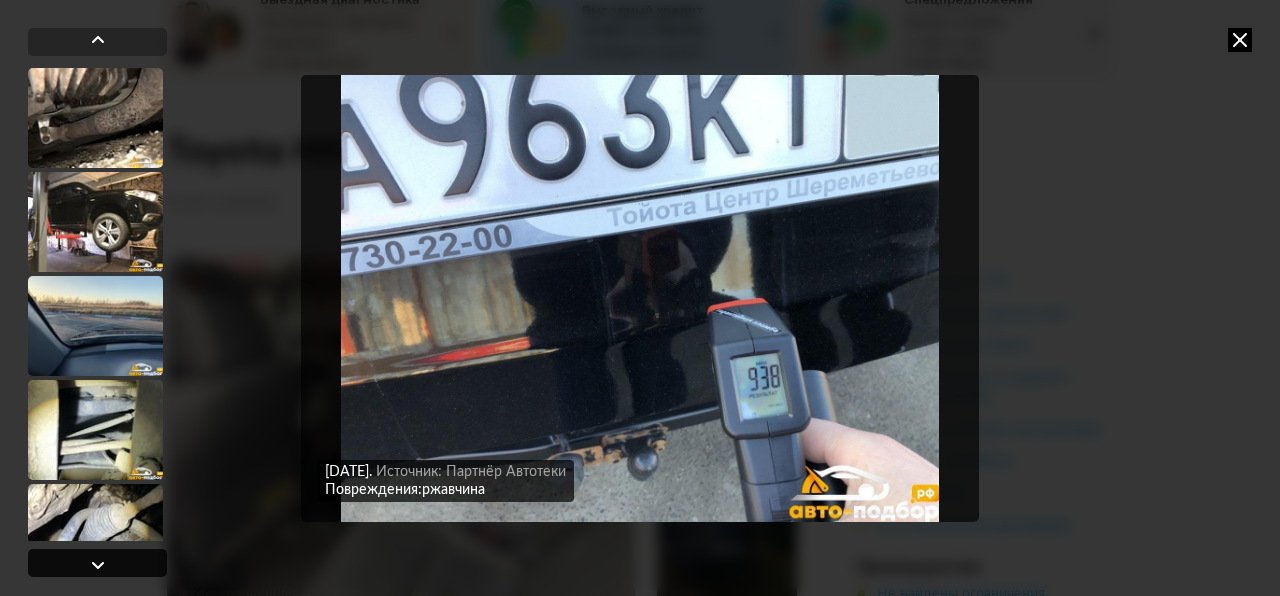 click at bounding box center [98, 565] 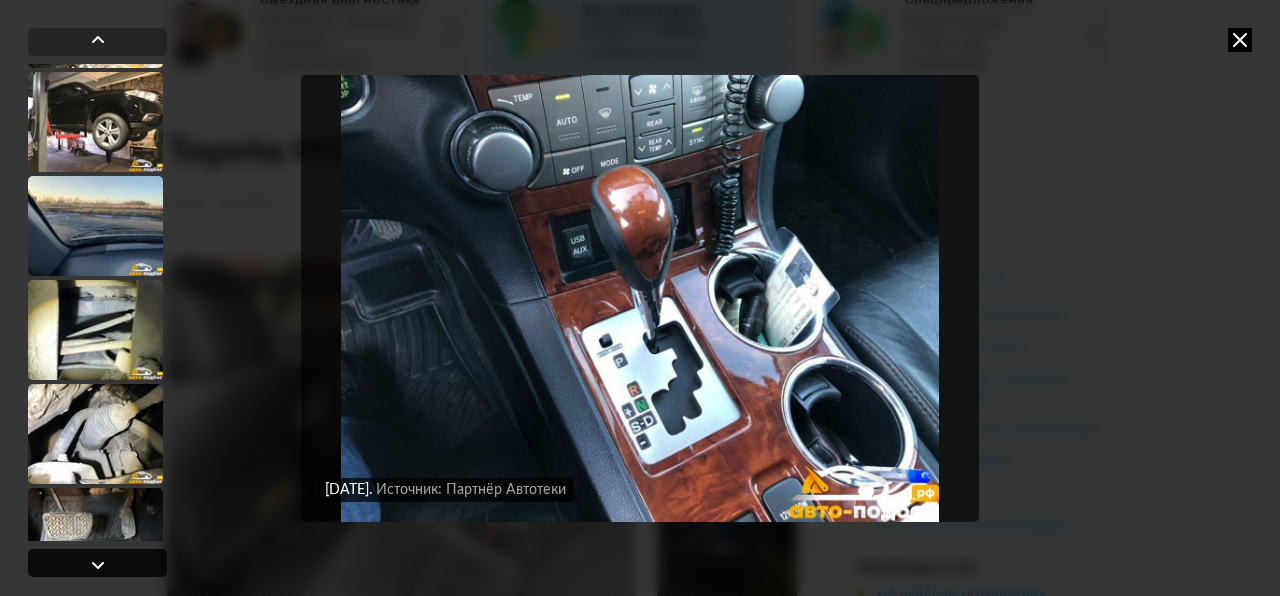 click at bounding box center [98, 565] 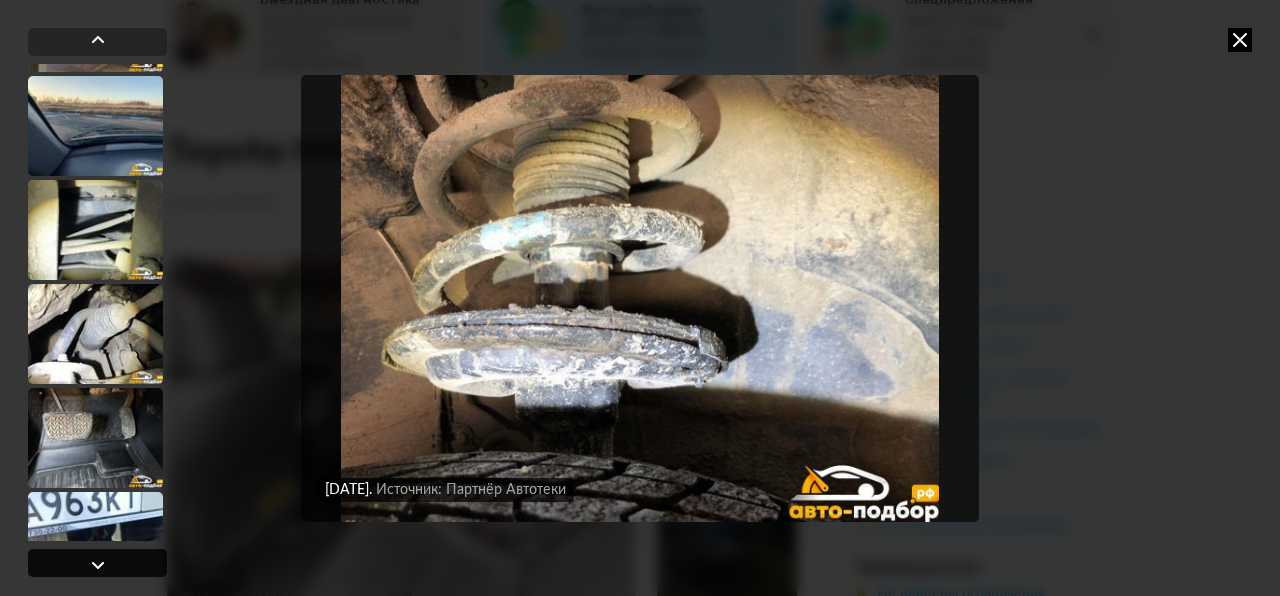 click at bounding box center (98, 565) 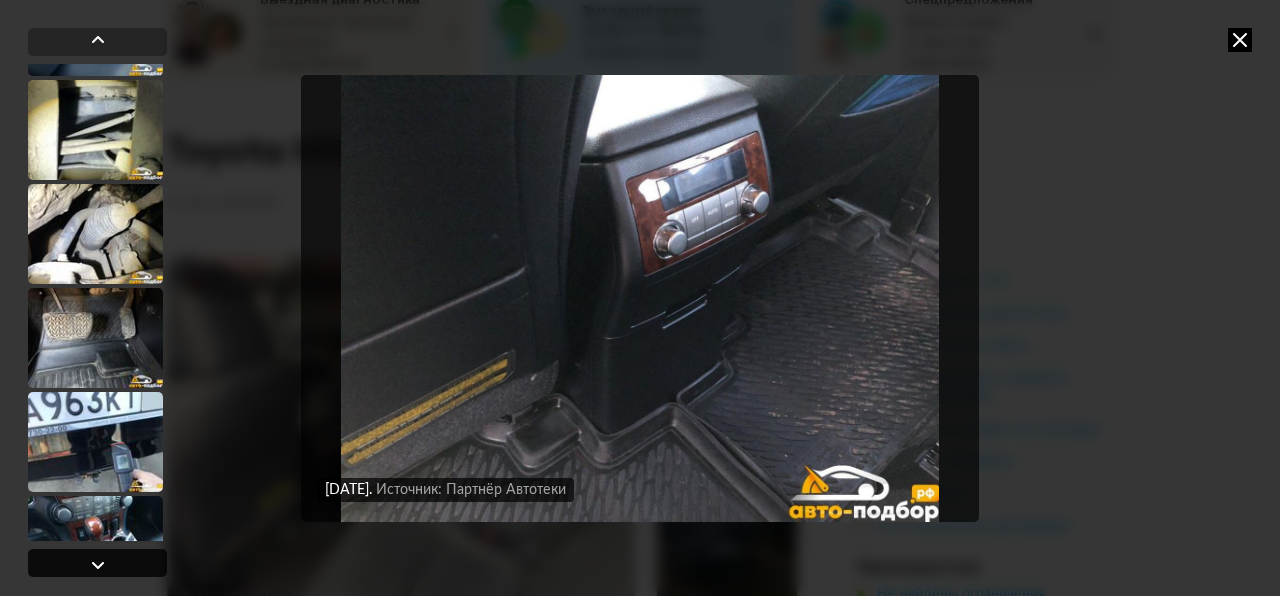 click at bounding box center [98, 565] 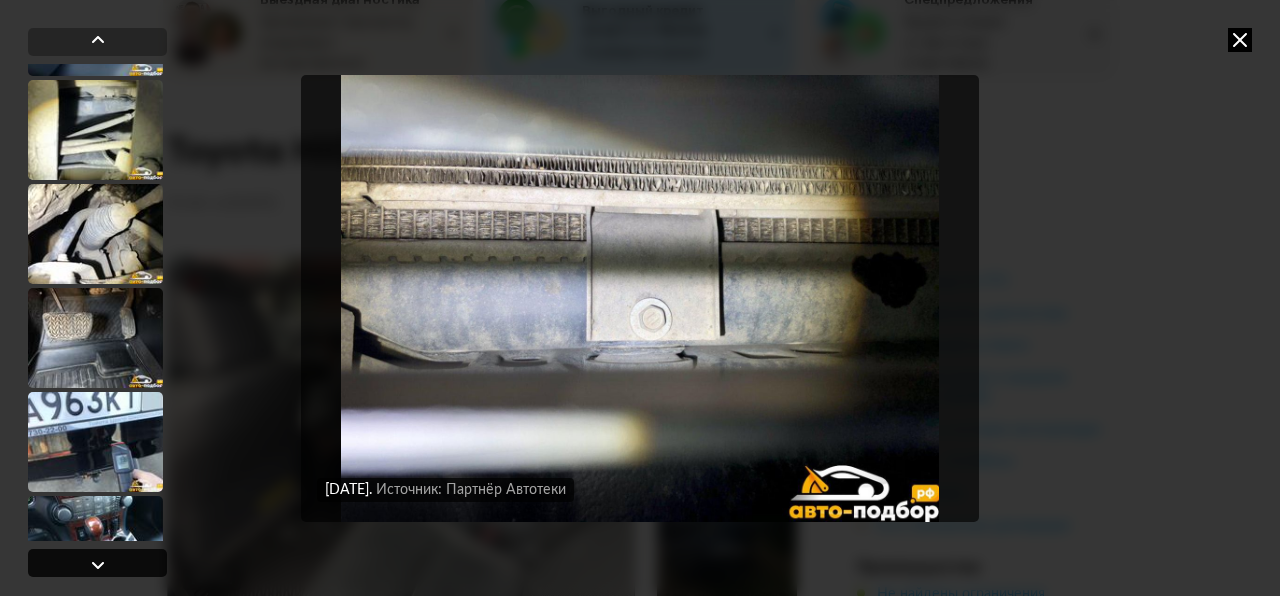 scroll, scrollTop: 16932, scrollLeft: 0, axis: vertical 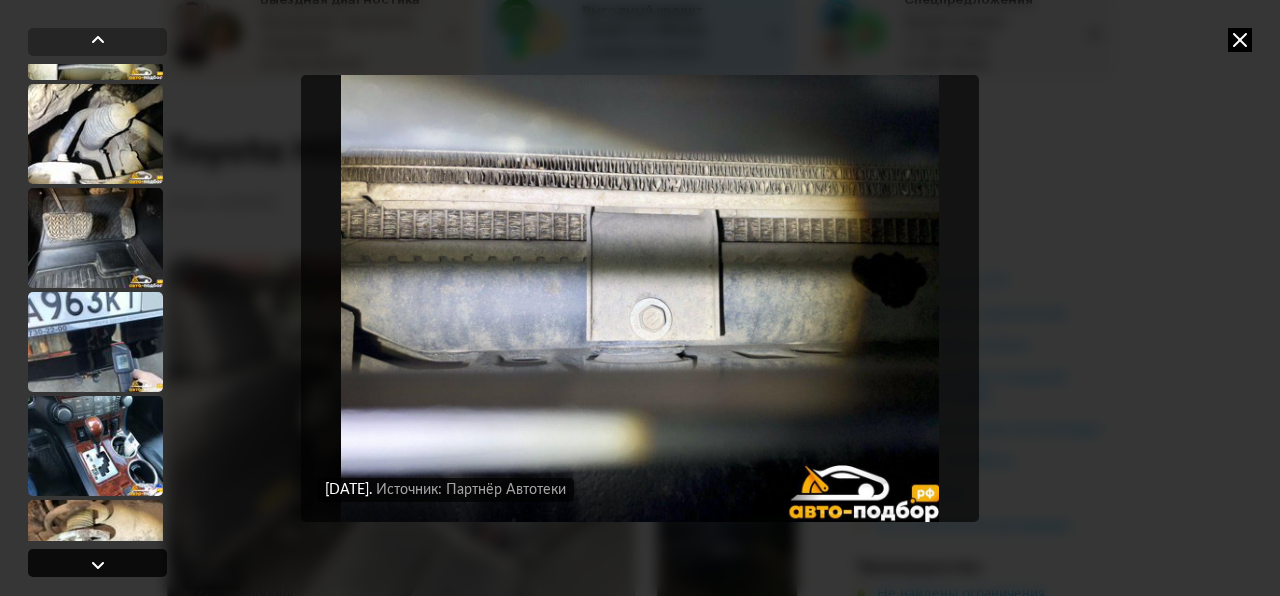click at bounding box center [98, 565] 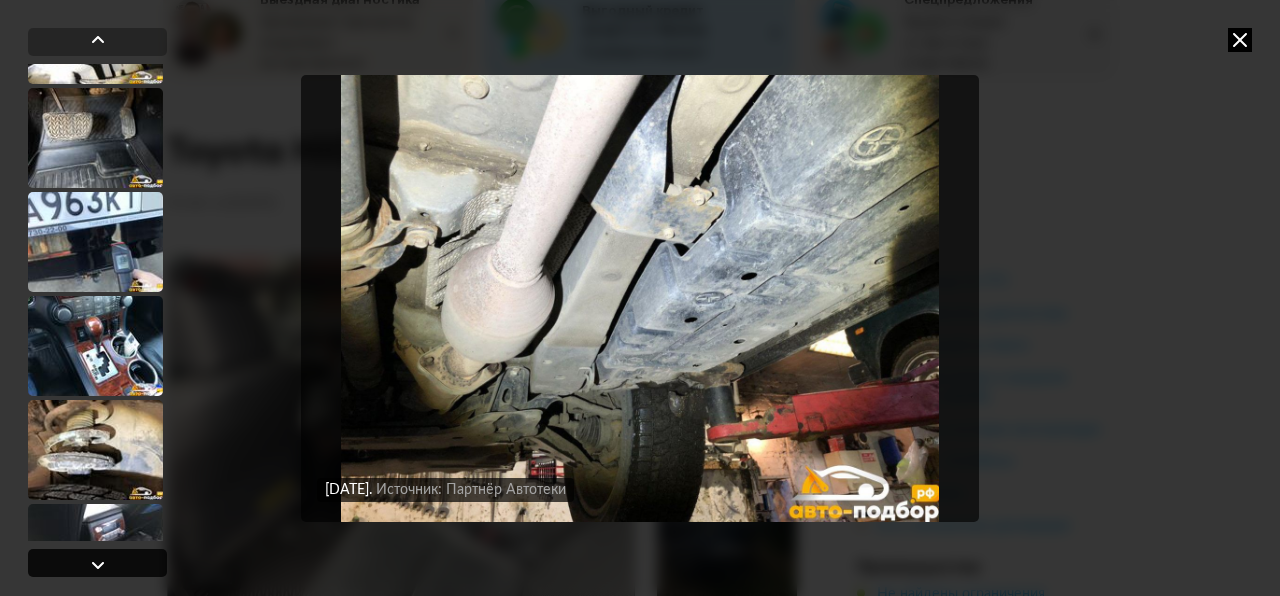 click at bounding box center (98, 565) 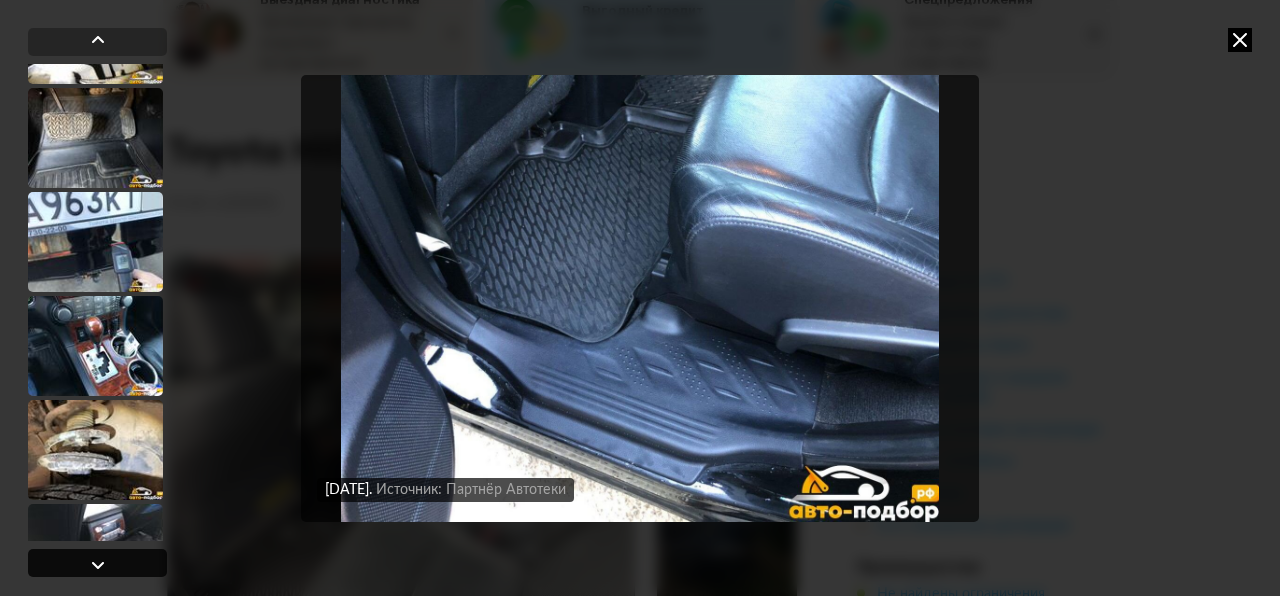 scroll, scrollTop: 17132, scrollLeft: 0, axis: vertical 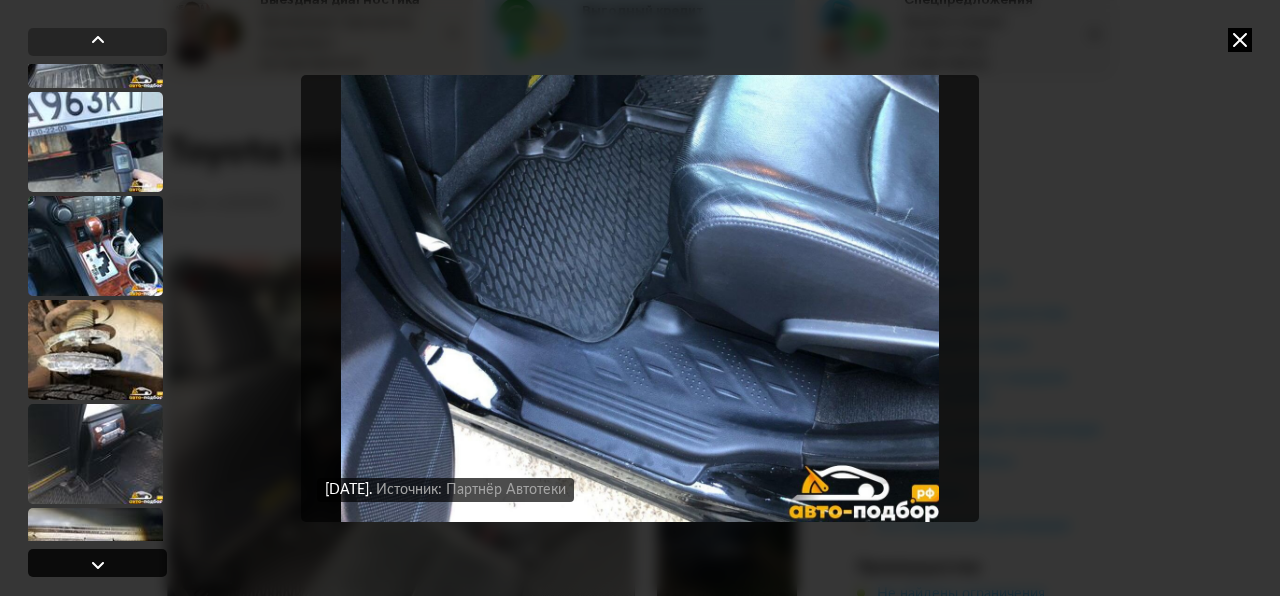 click at bounding box center [98, 565] 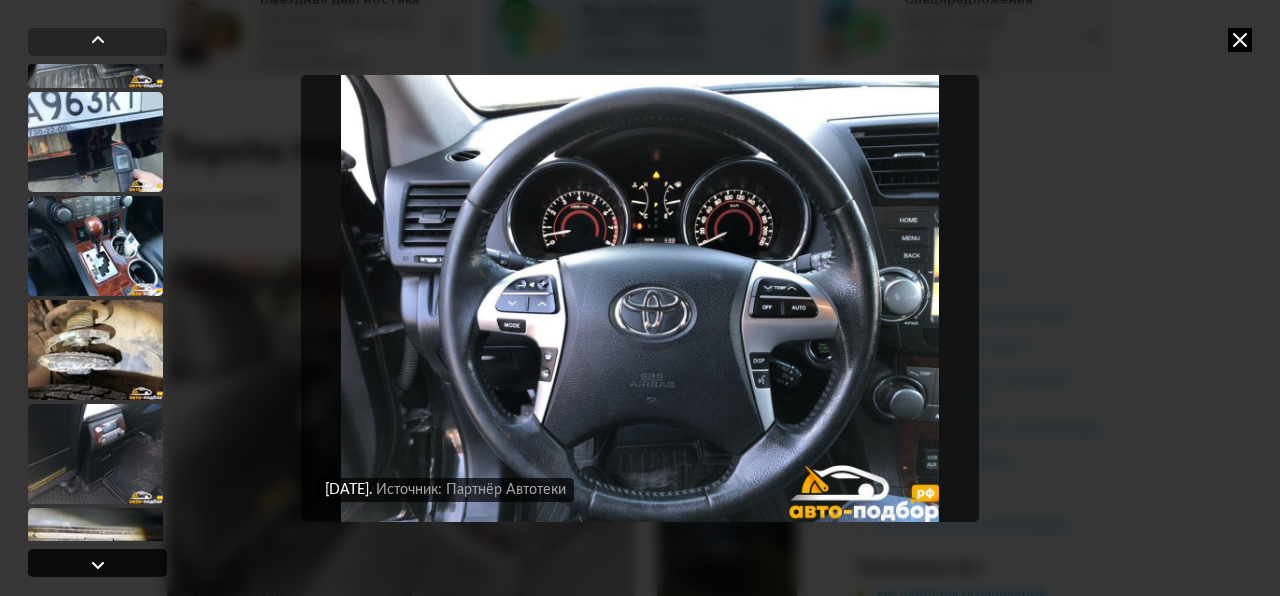 scroll, scrollTop: 17232, scrollLeft: 0, axis: vertical 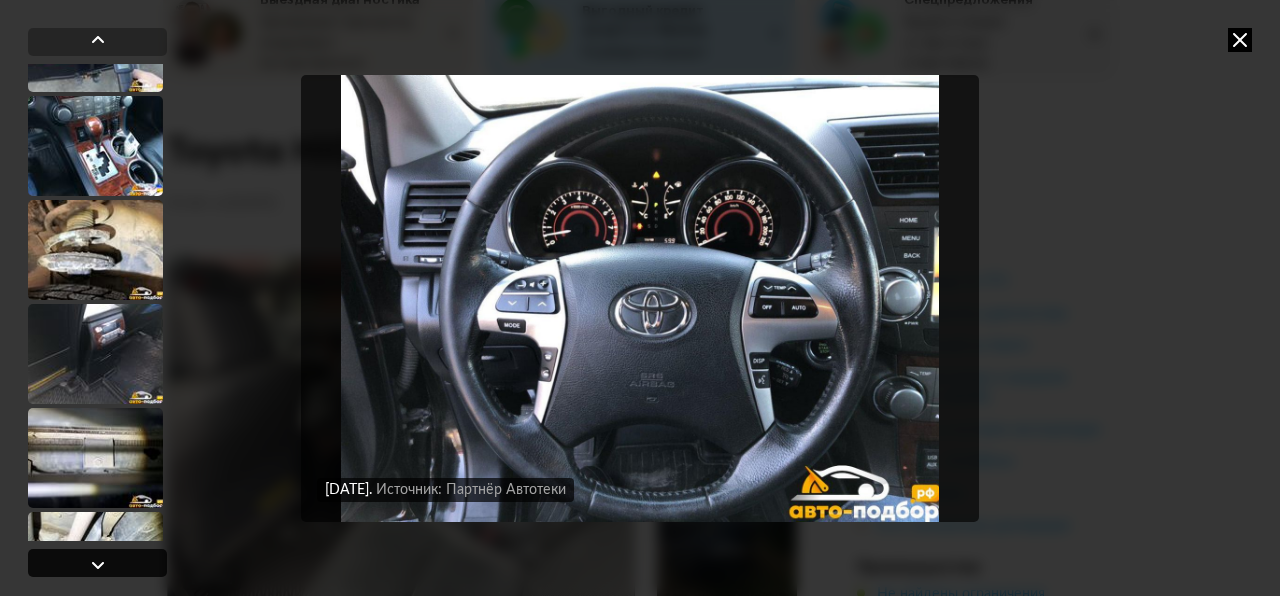click at bounding box center [98, 565] 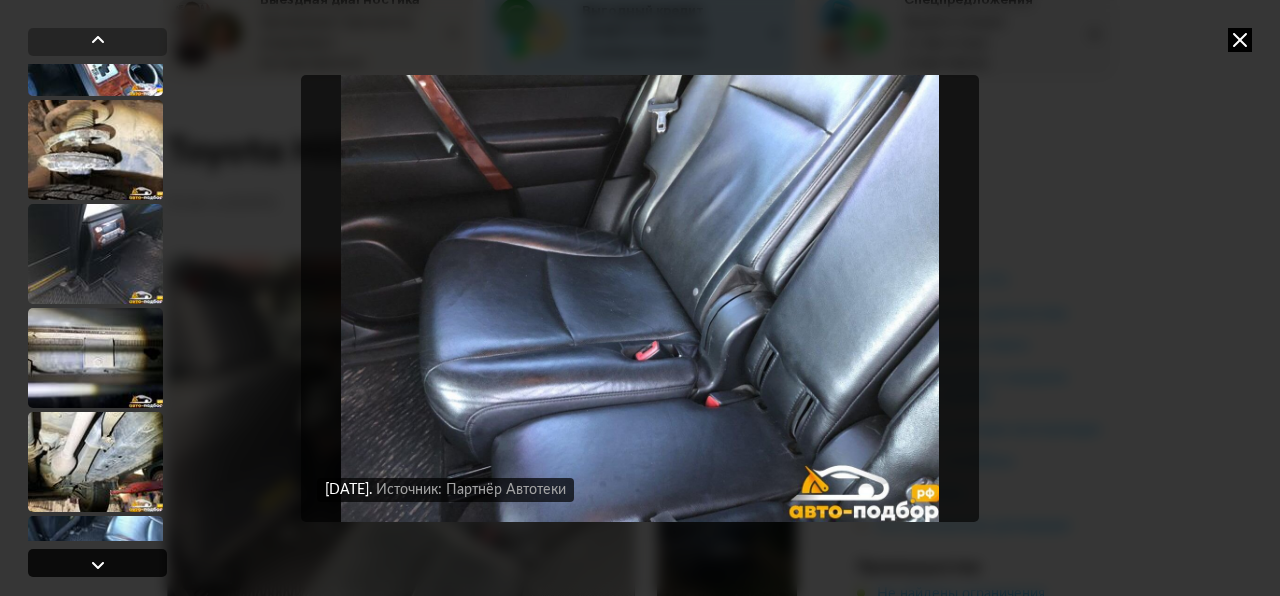 click at bounding box center (98, 565) 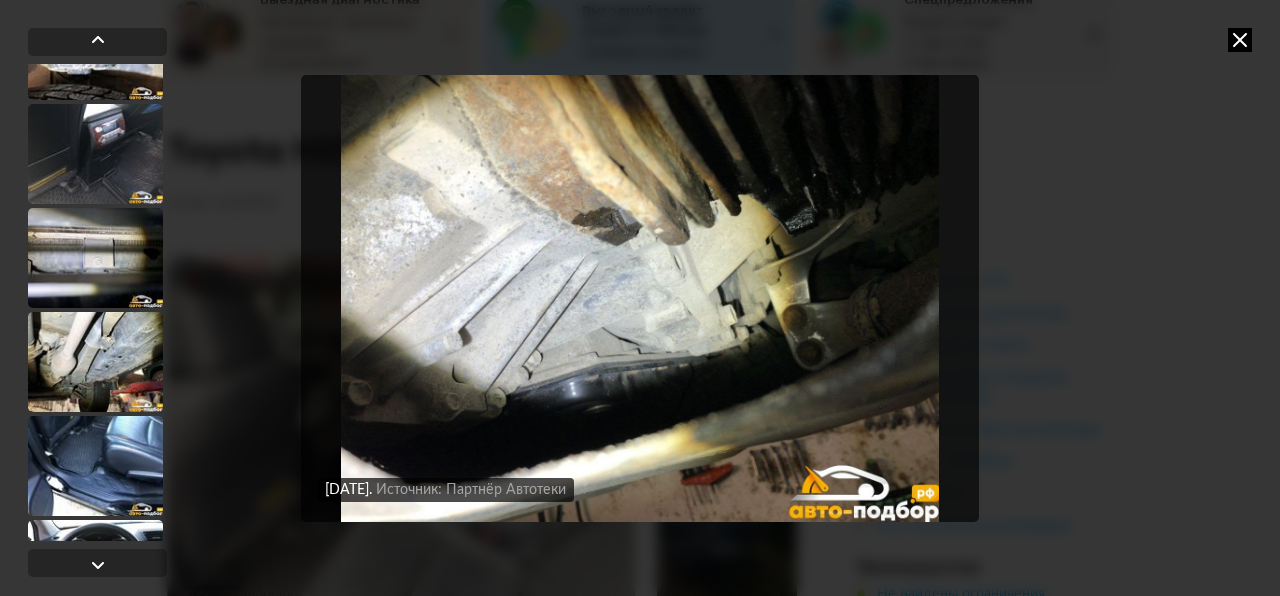 click at bounding box center (640, 298) 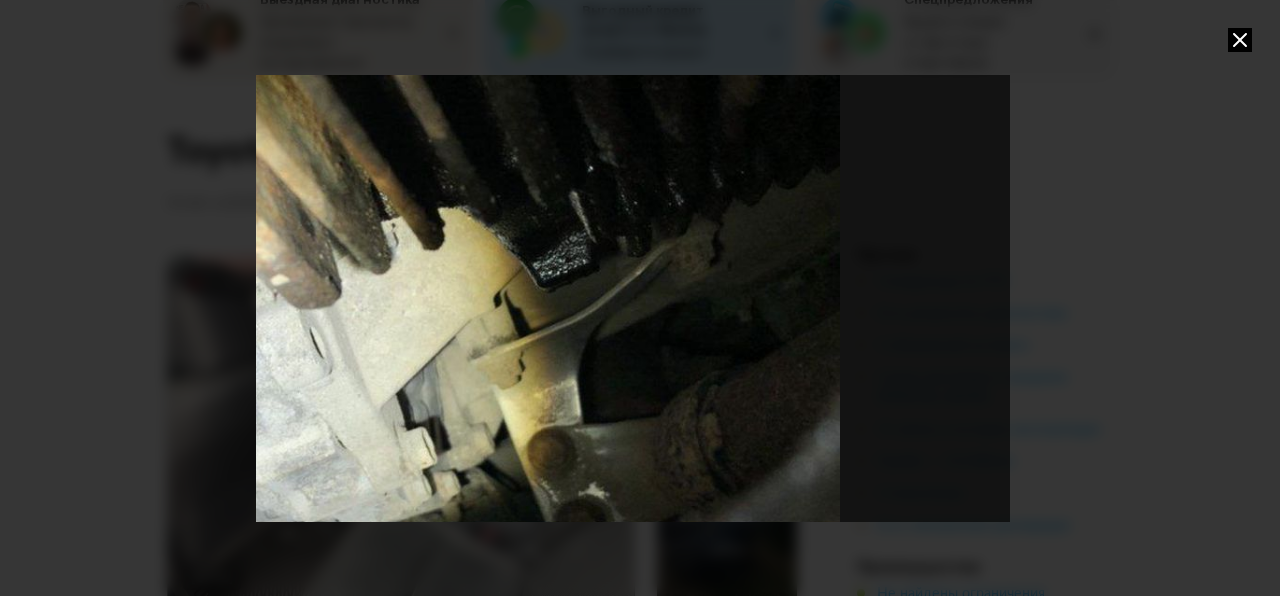 drag, startPoint x: 767, startPoint y: 296, endPoint x: 477, endPoint y: 345, distance: 294.11053 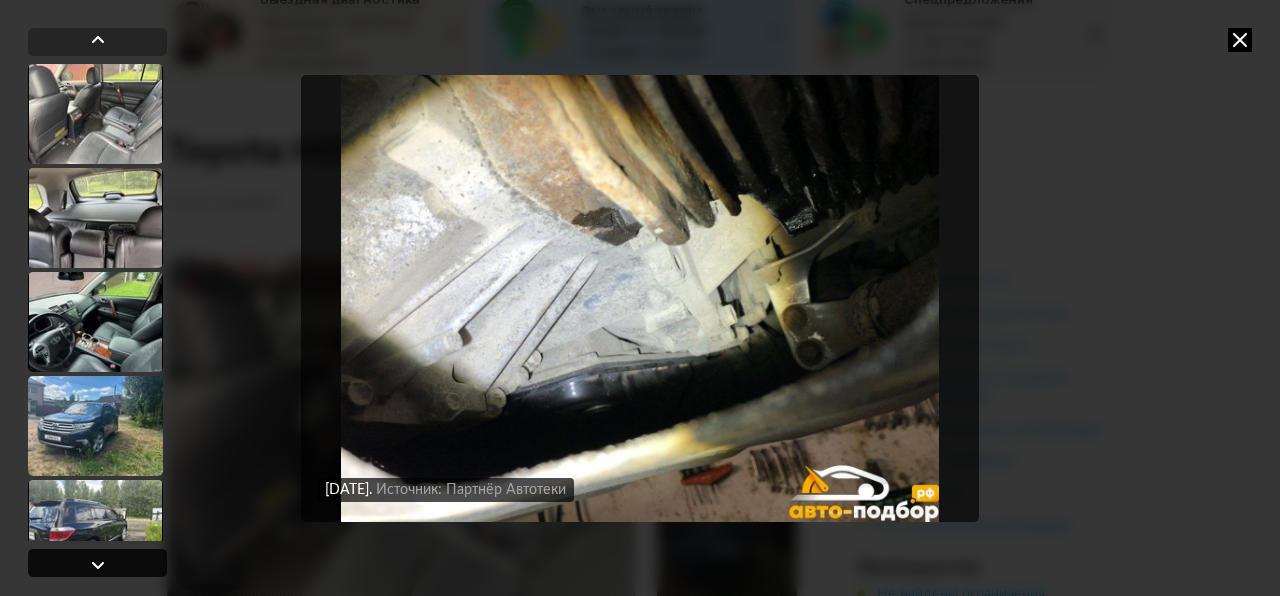 click at bounding box center [98, 565] 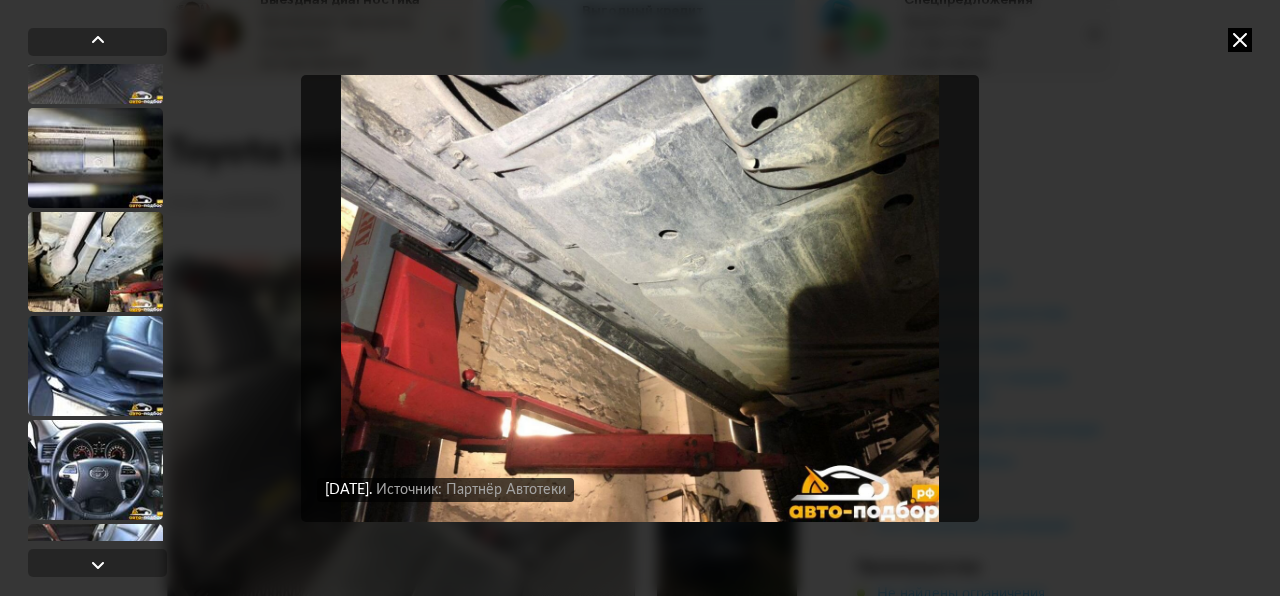 click at bounding box center (640, 298) 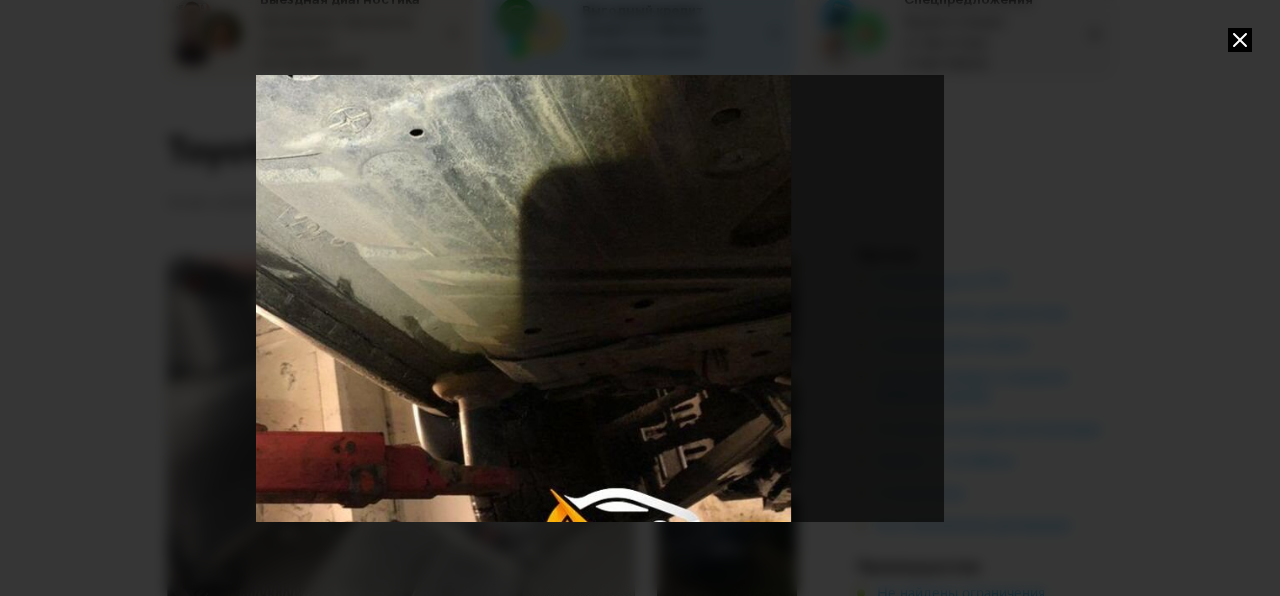 drag, startPoint x: 692, startPoint y: 358, endPoint x: 360, endPoint y: 230, distance: 355.8202 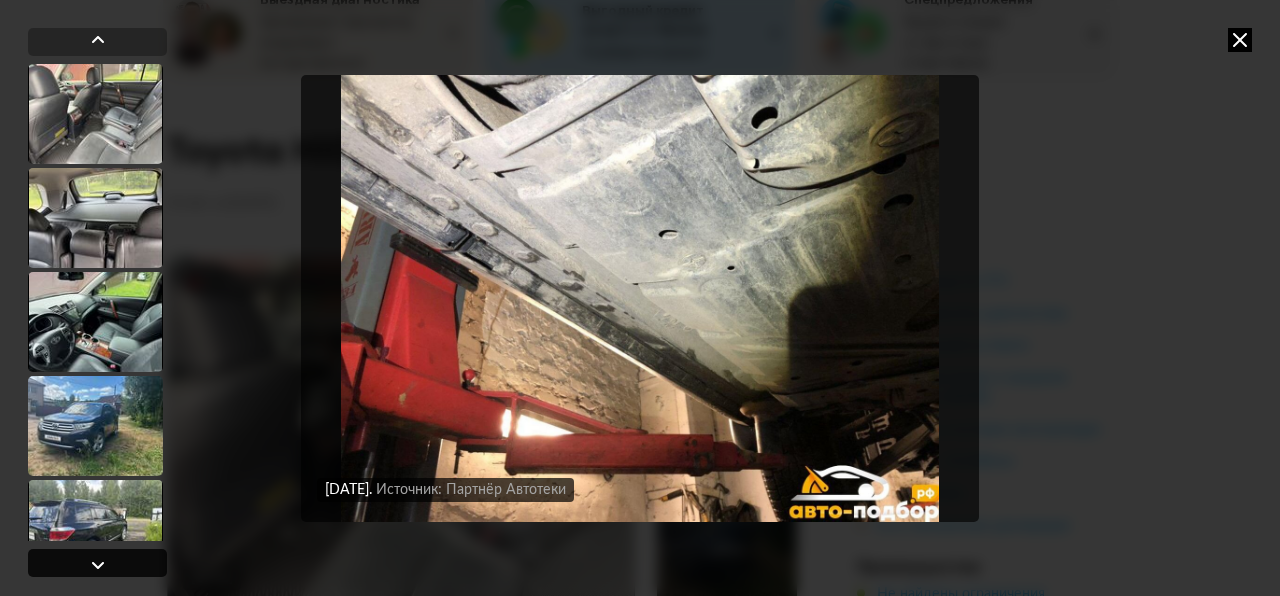 click at bounding box center [97, 563] 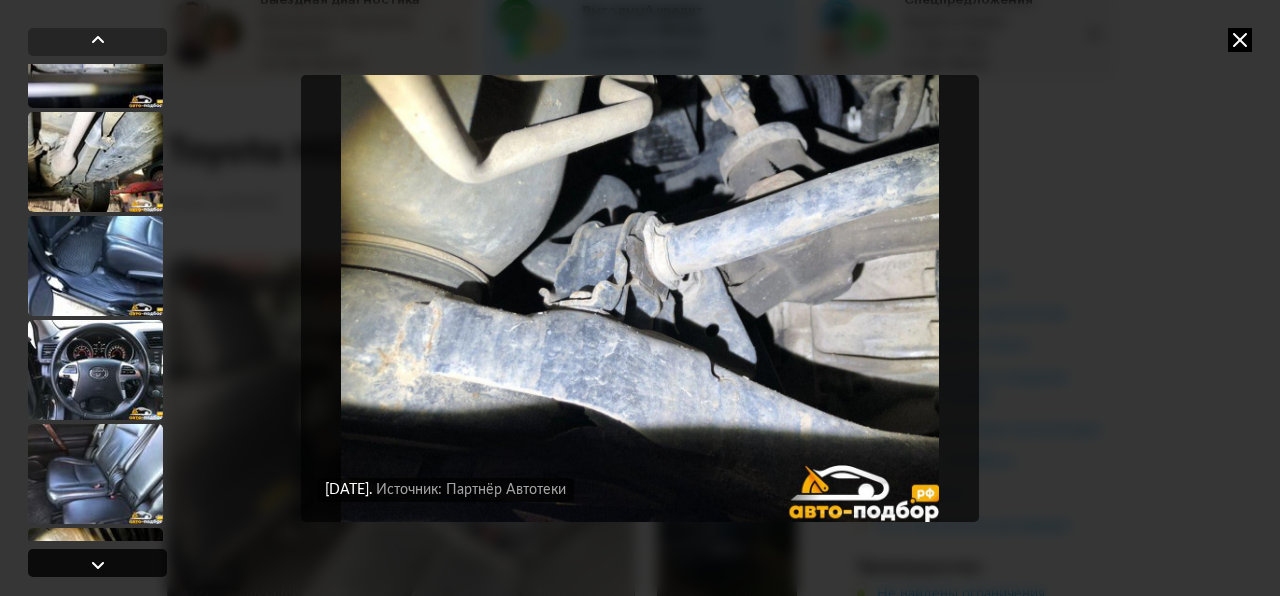 click at bounding box center (97, 563) 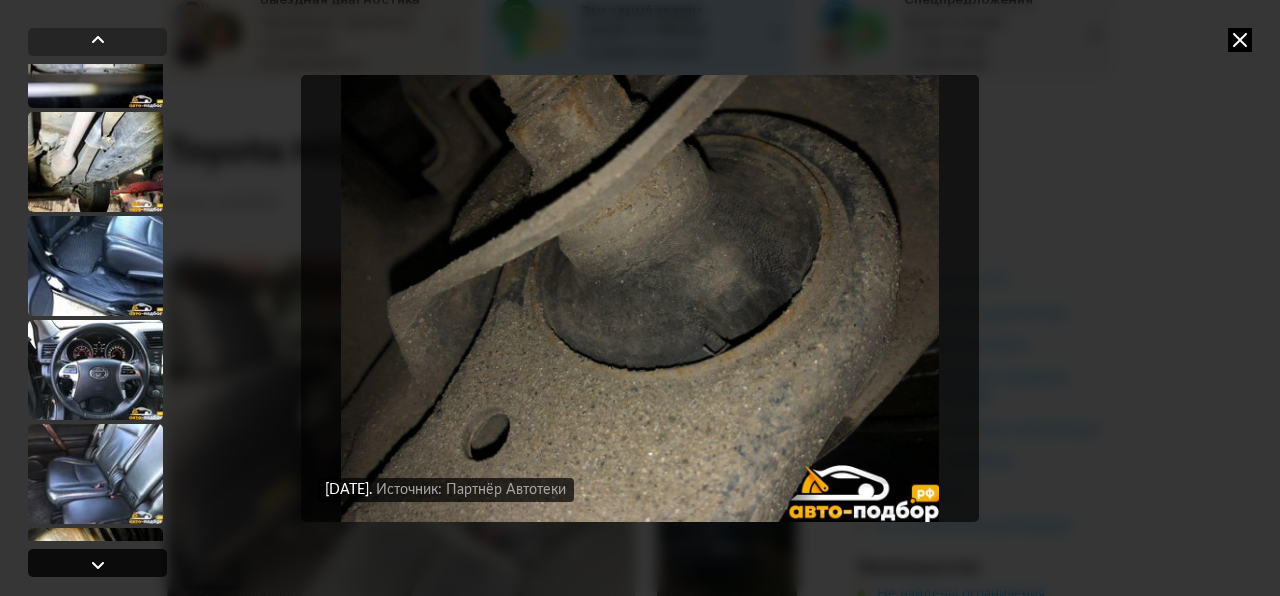 scroll, scrollTop: 17732, scrollLeft: 0, axis: vertical 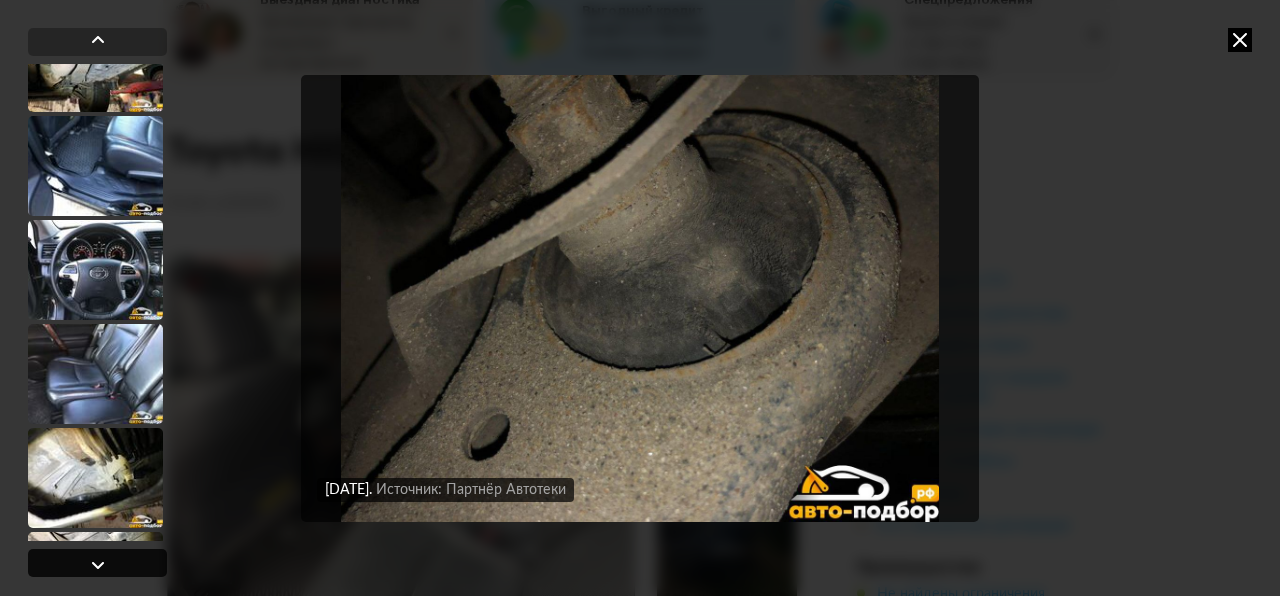 click at bounding box center [97, 563] 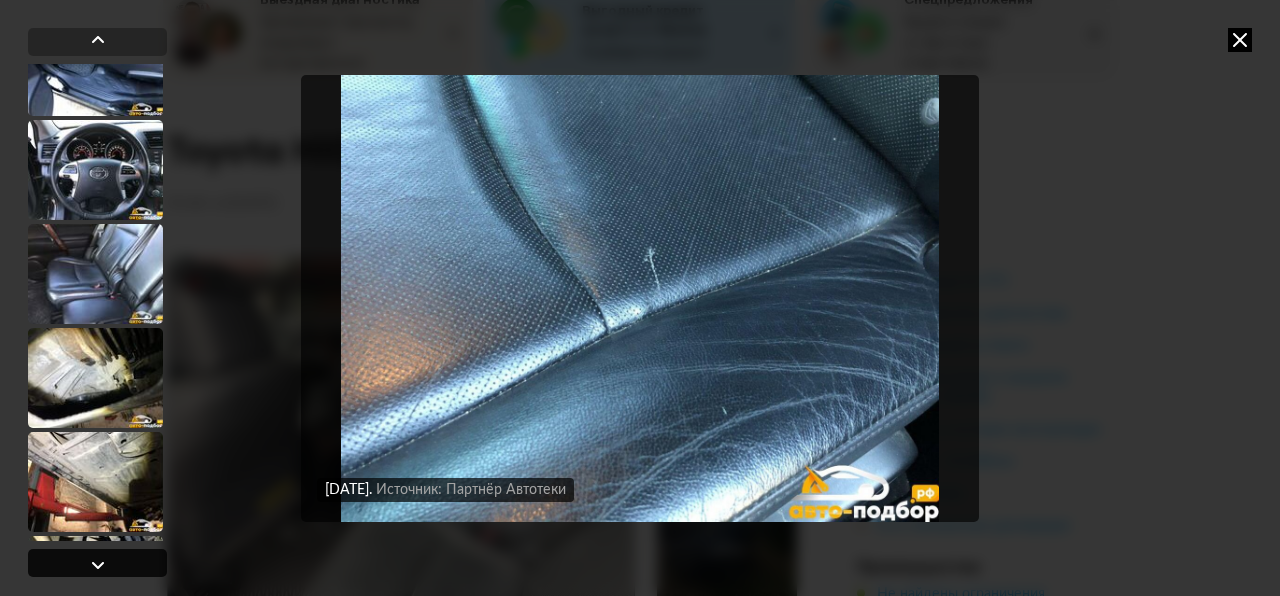 click at bounding box center [97, 563] 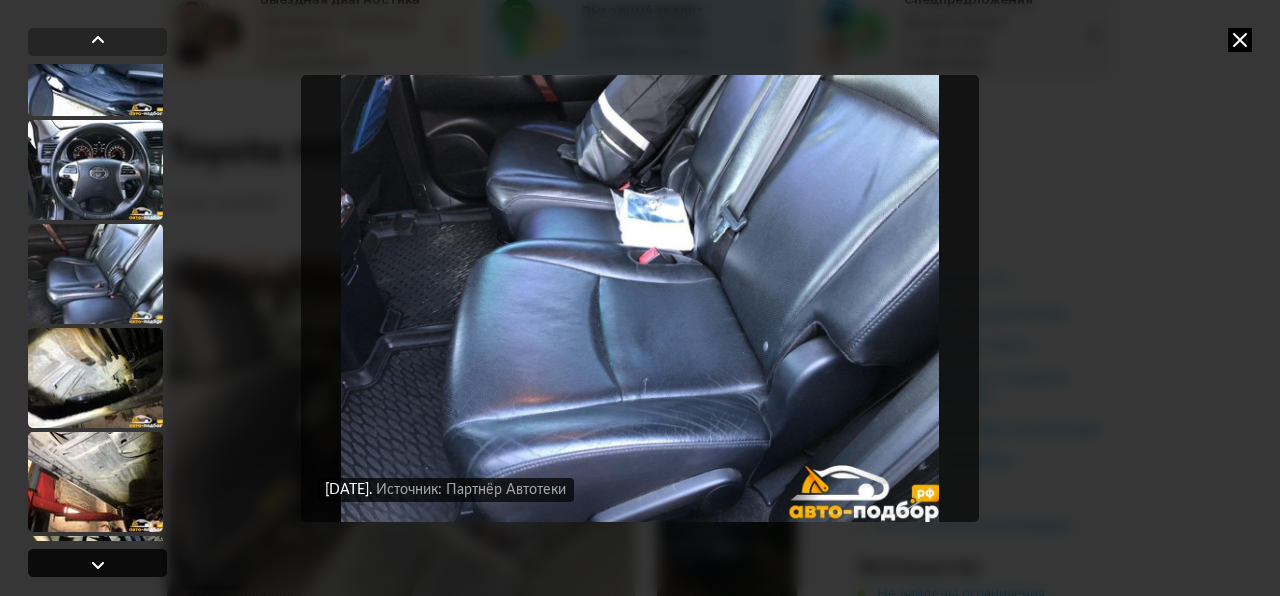 scroll, scrollTop: 17932, scrollLeft: 0, axis: vertical 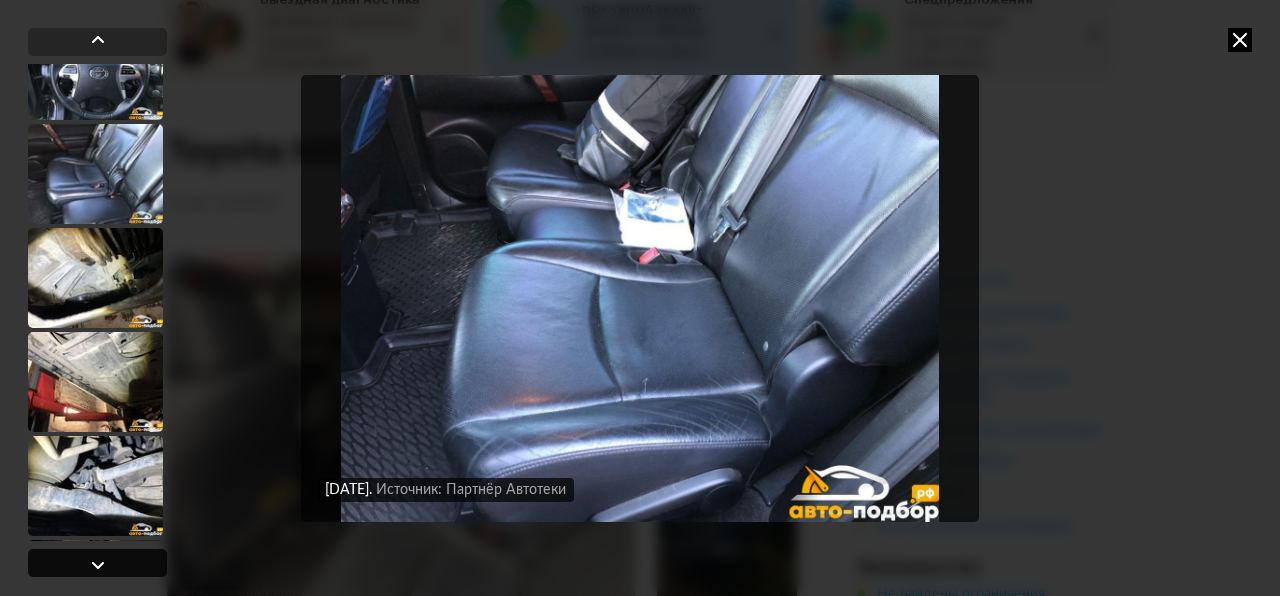 click at bounding box center (97, 563) 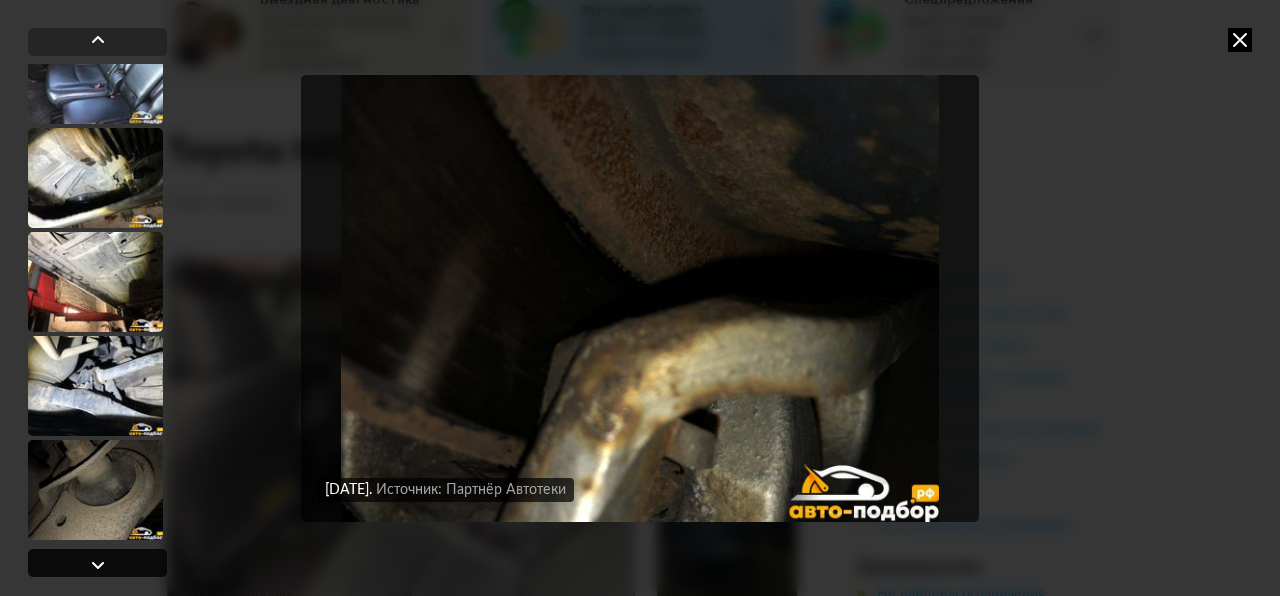 click at bounding box center (97, 563) 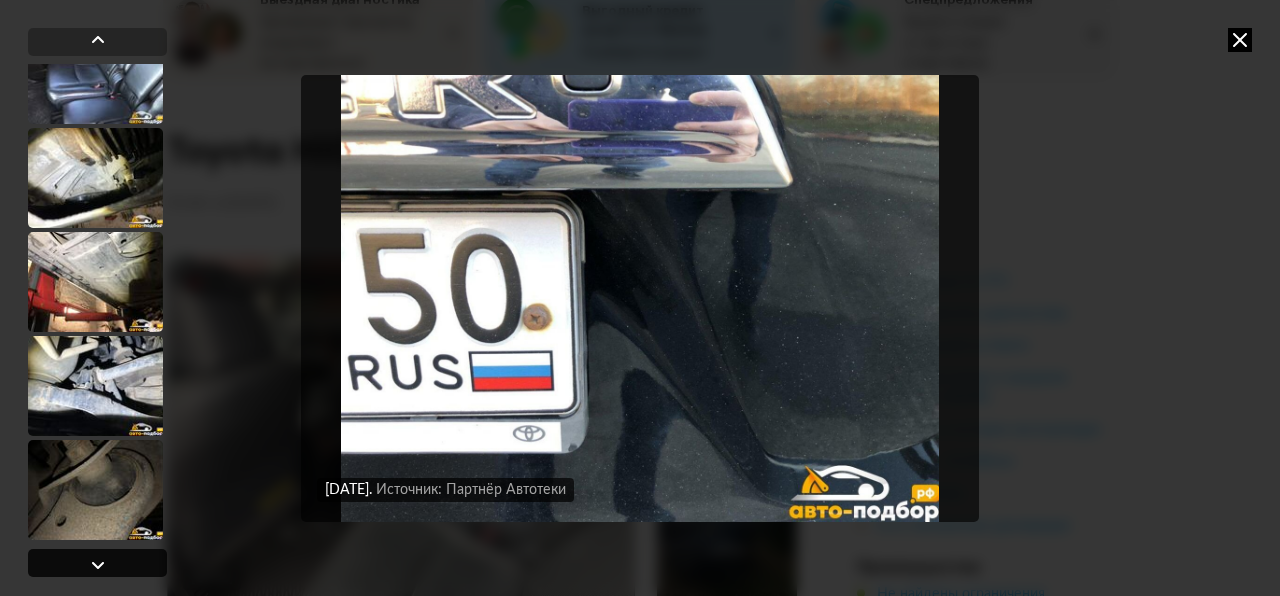 scroll, scrollTop: 18132, scrollLeft: 0, axis: vertical 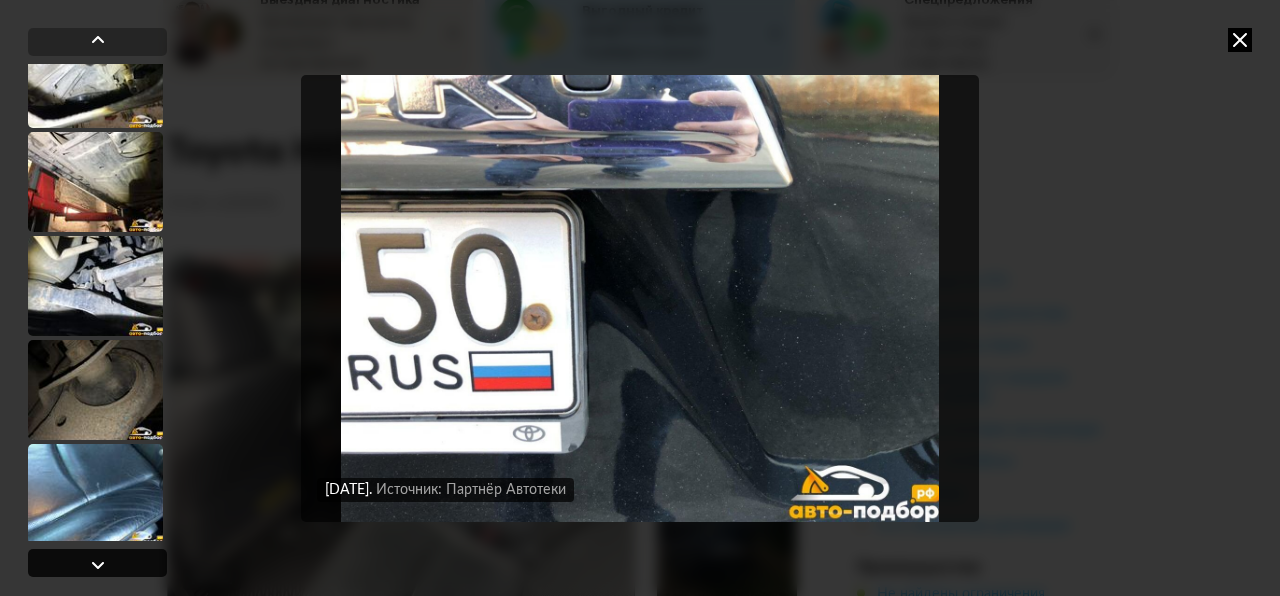 click at bounding box center (97, 563) 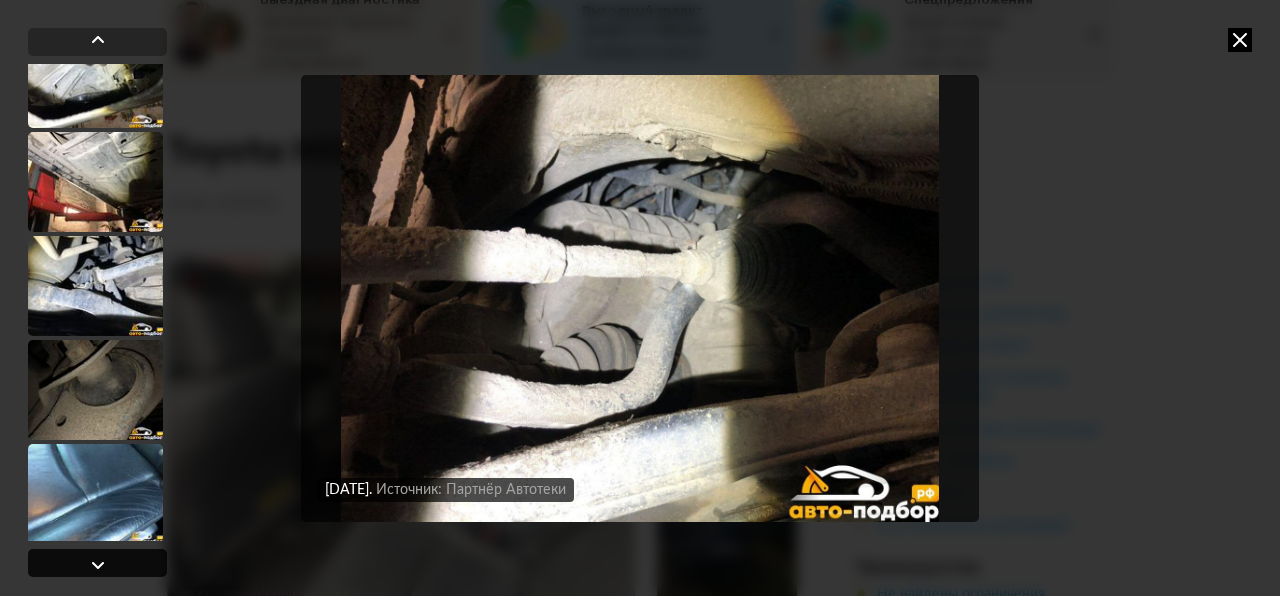 scroll, scrollTop: 18232, scrollLeft: 0, axis: vertical 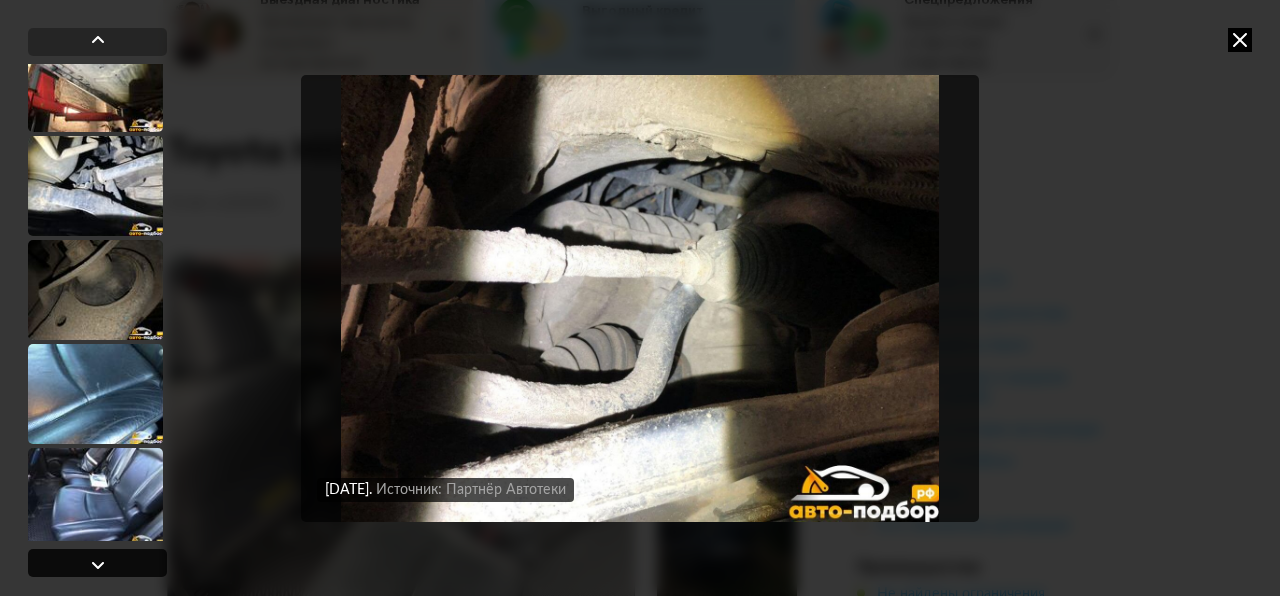 click at bounding box center (97, 563) 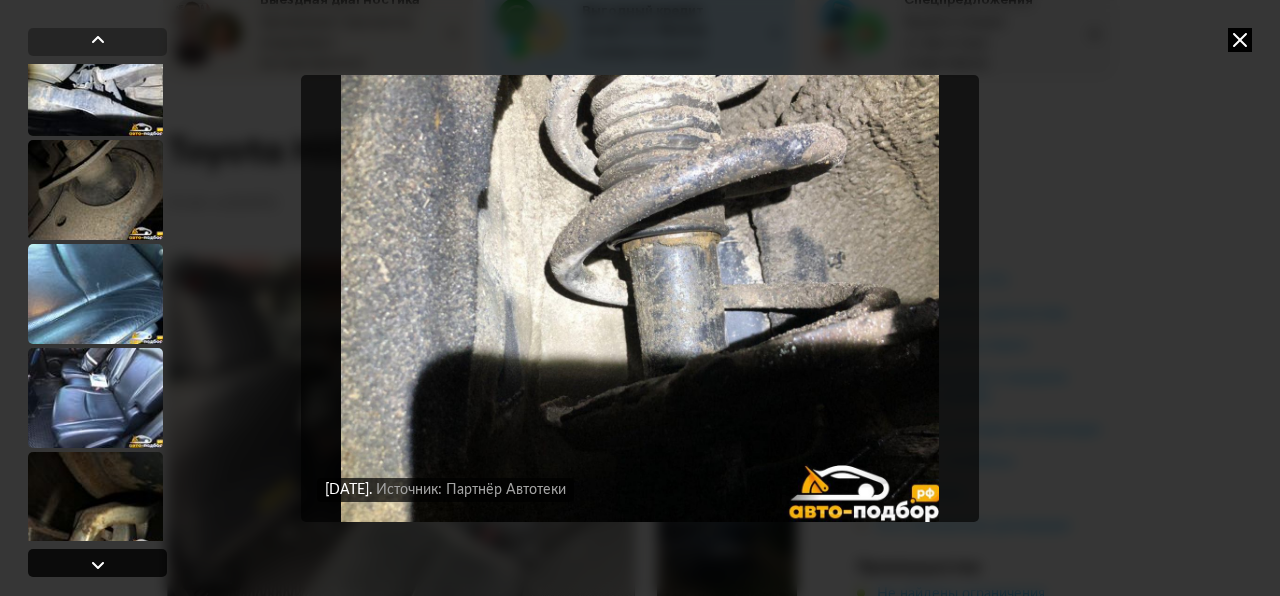 click at bounding box center [97, 563] 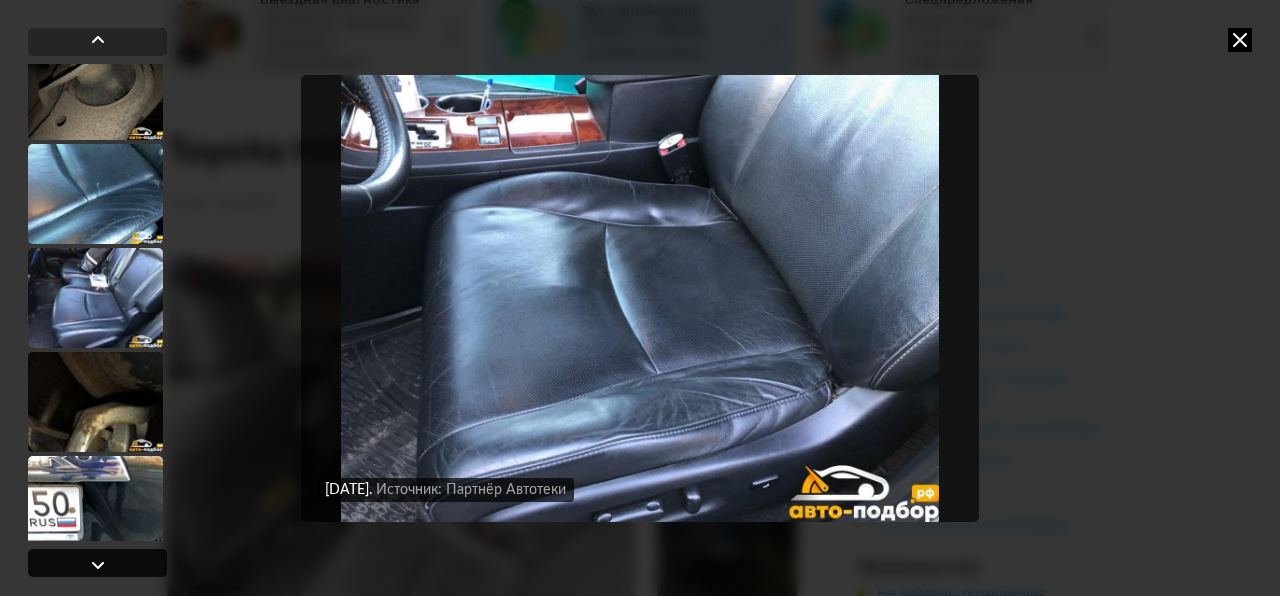 click at bounding box center (97, 563) 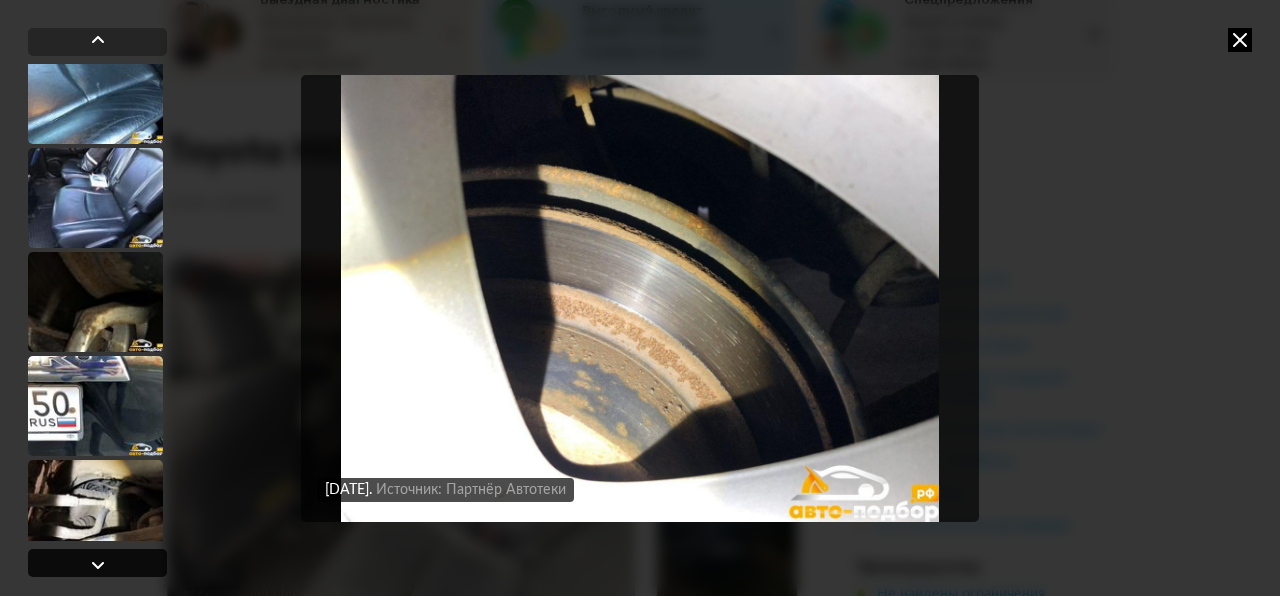 click at bounding box center (98, 565) 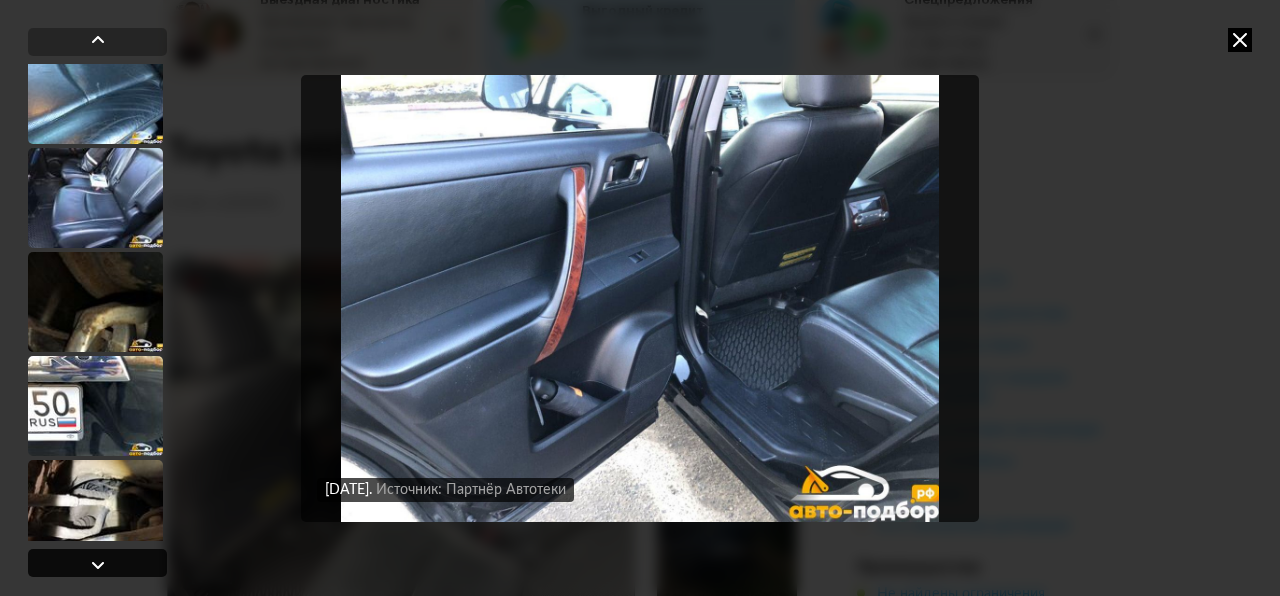 scroll, scrollTop: 18632, scrollLeft: 0, axis: vertical 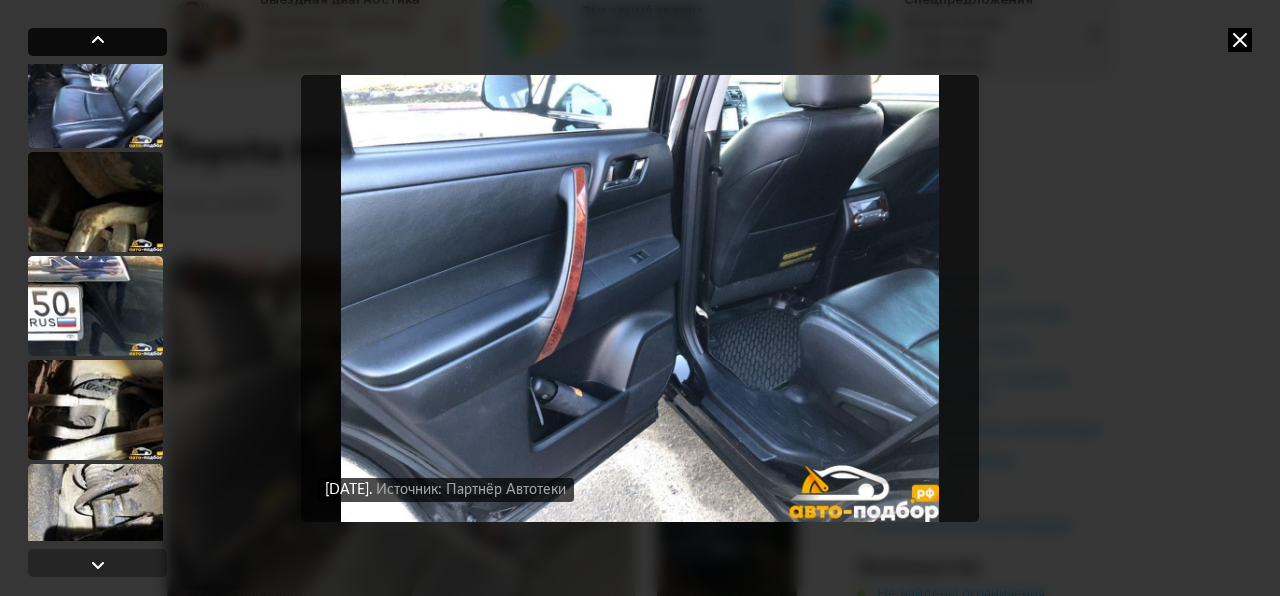 click at bounding box center [98, 40] 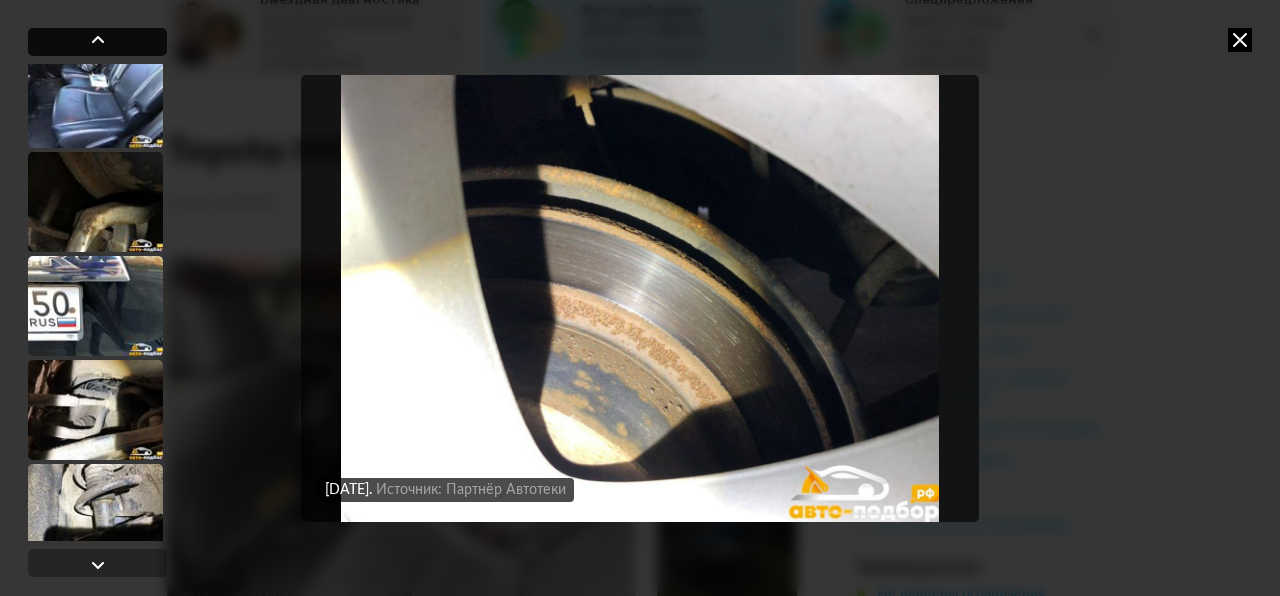scroll, scrollTop: 18532, scrollLeft: 0, axis: vertical 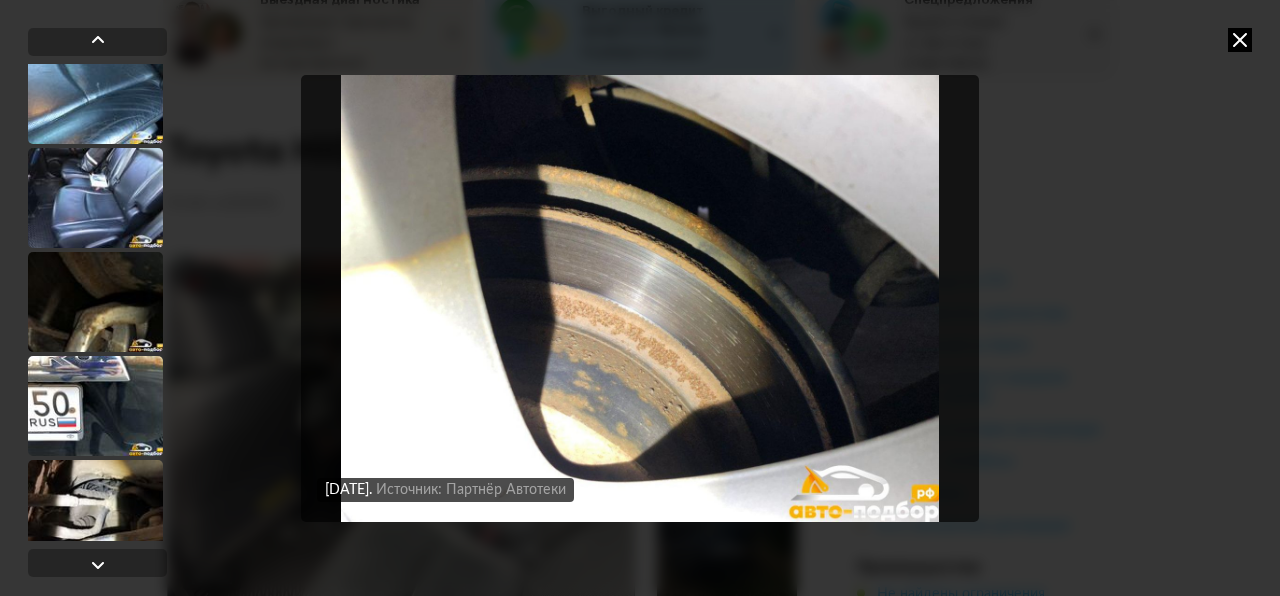 click at bounding box center (640, 298) 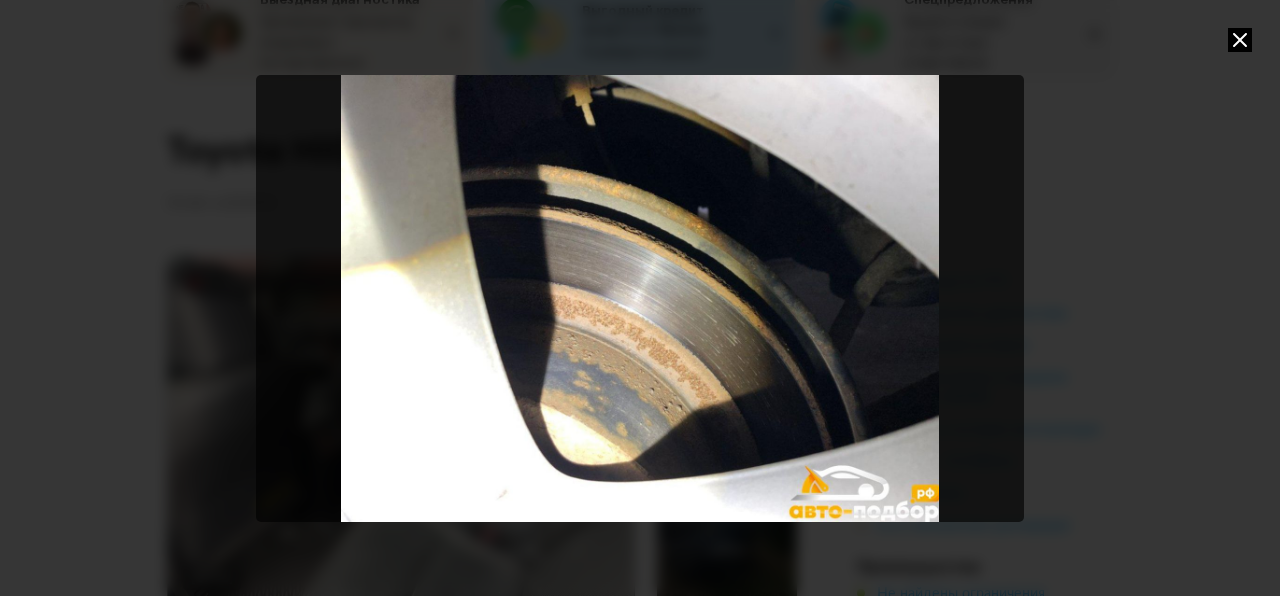 click at bounding box center [640, 298] 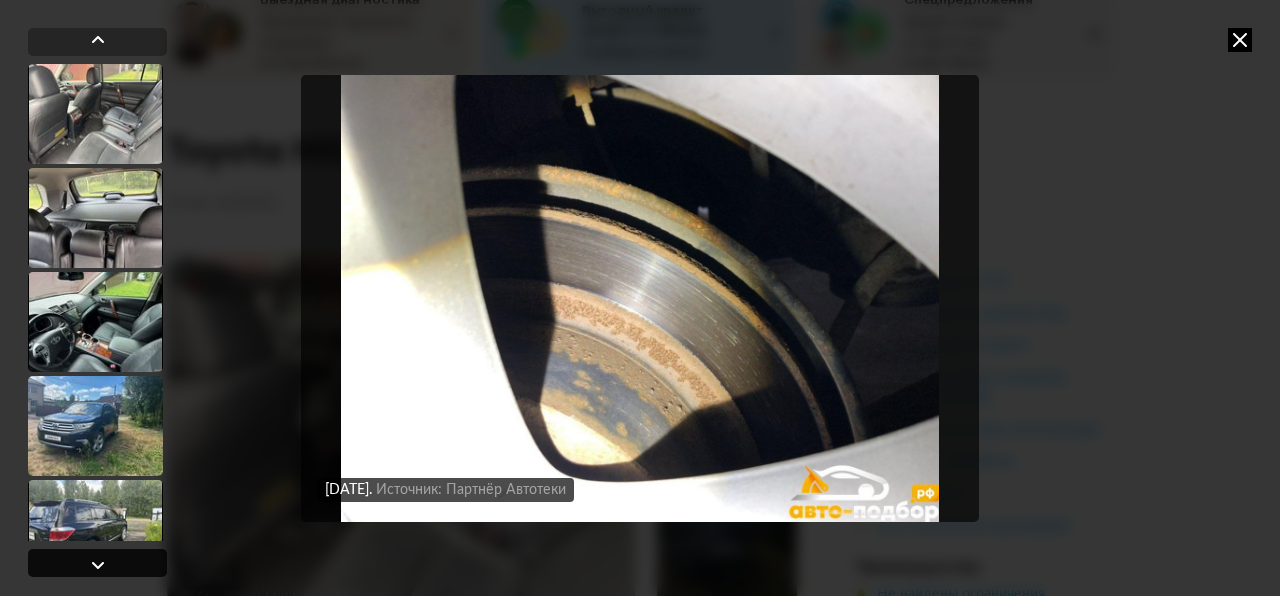 click at bounding box center (98, 565) 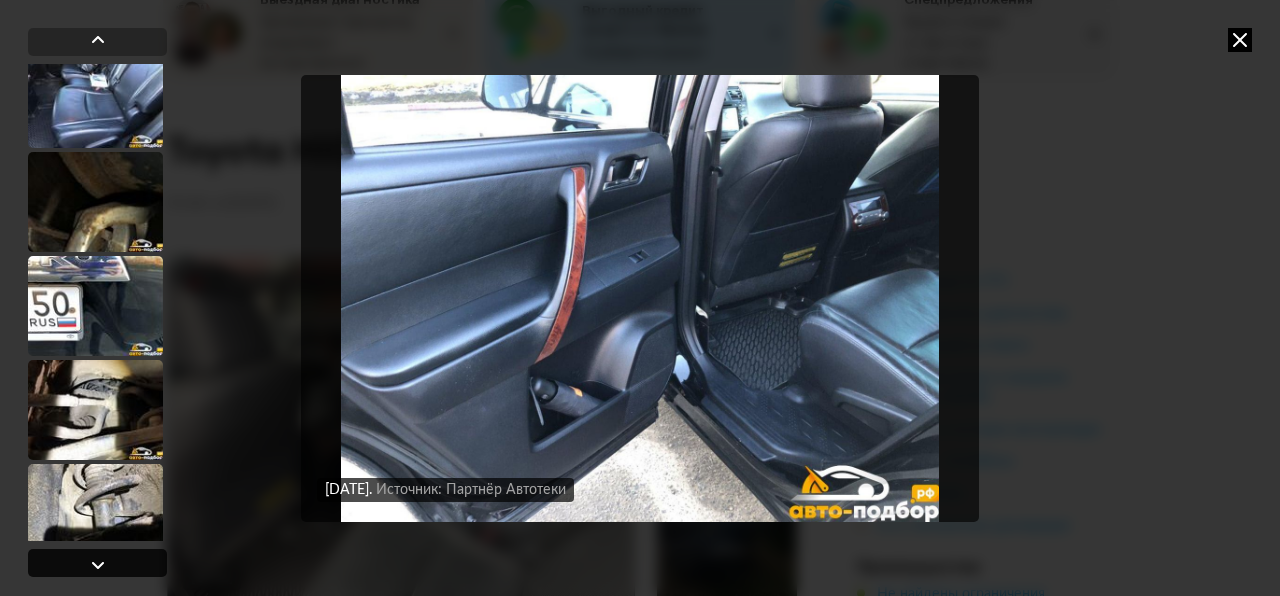 click at bounding box center (98, 565) 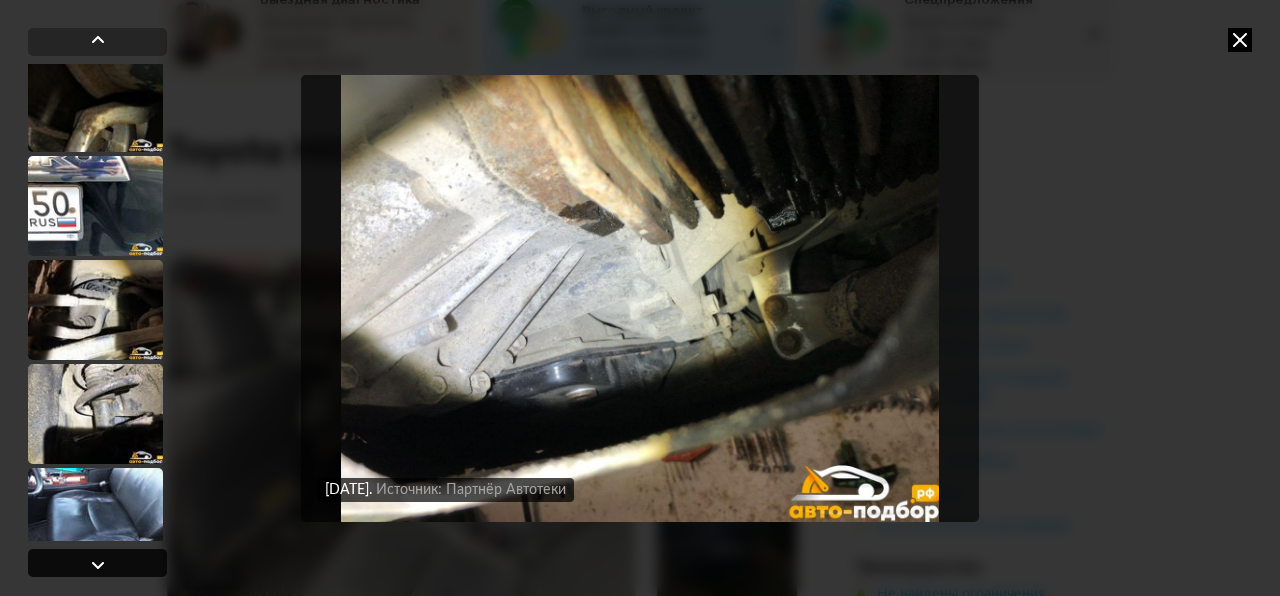 click at bounding box center [98, 565] 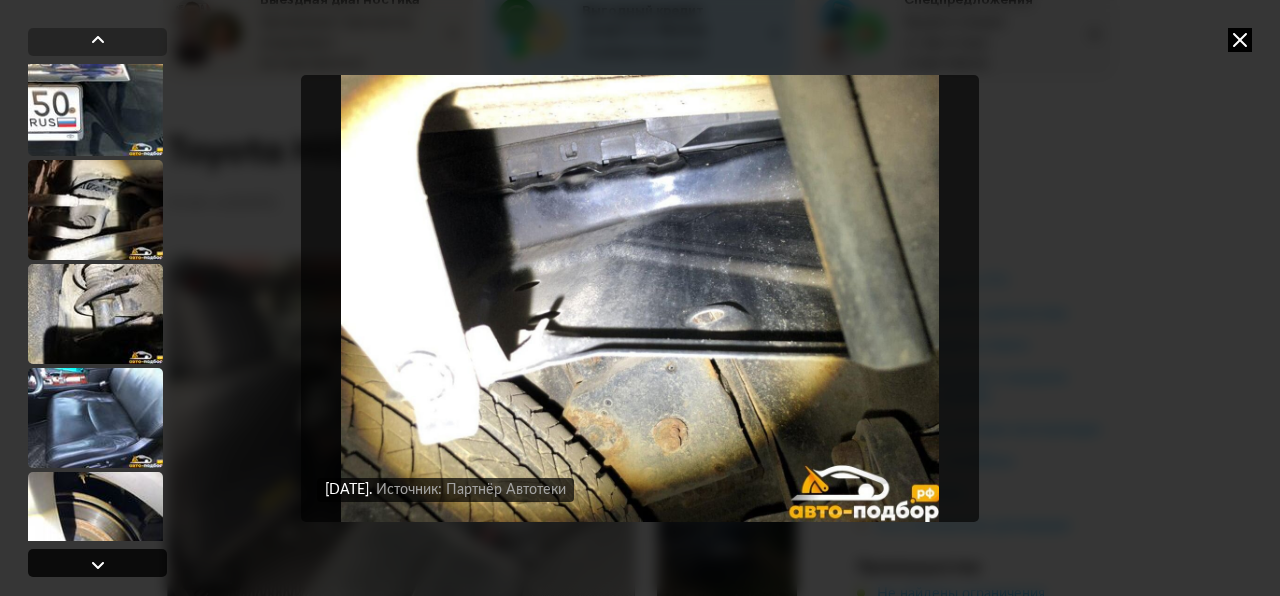 click at bounding box center (98, 565) 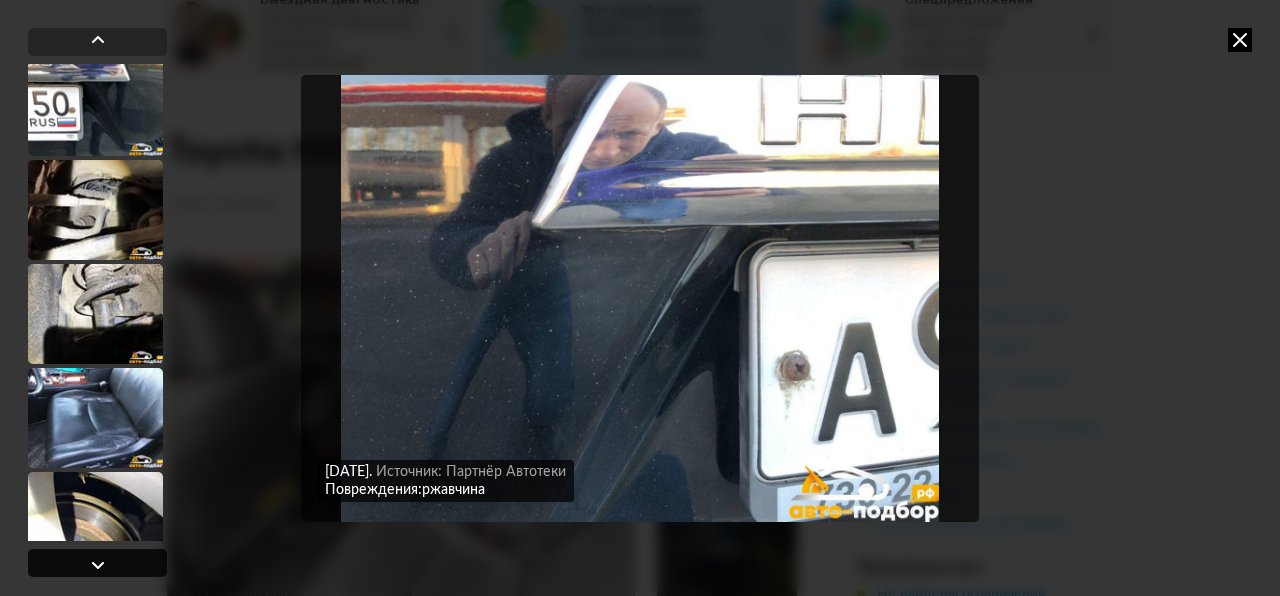 scroll, scrollTop: 18932, scrollLeft: 0, axis: vertical 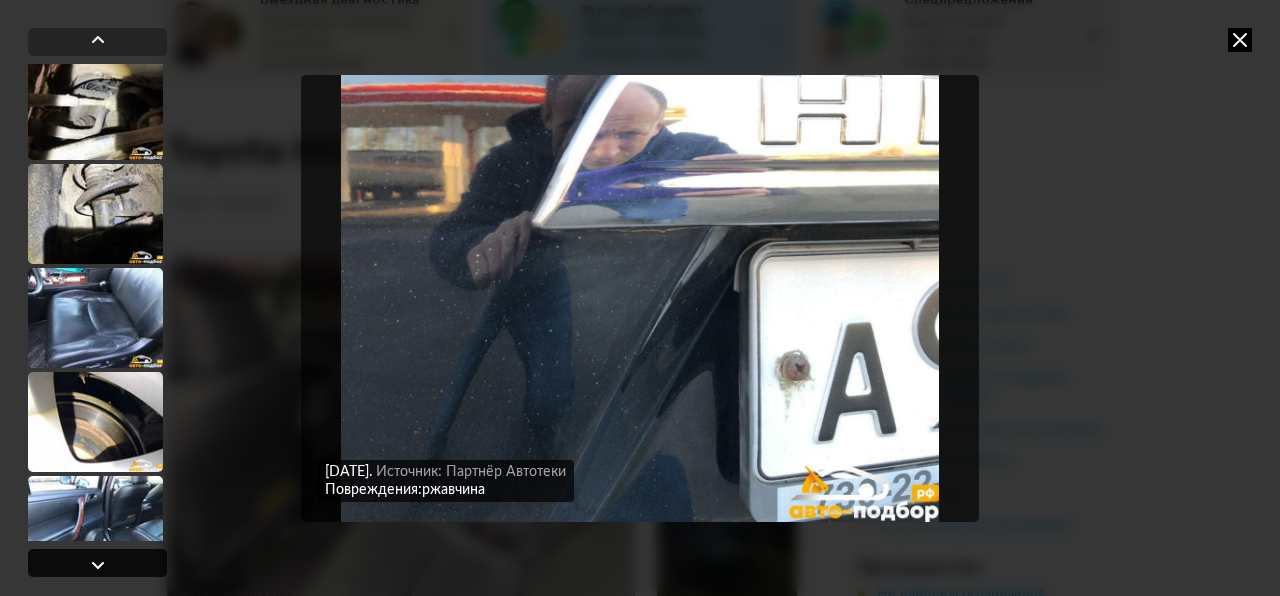 click at bounding box center [98, 565] 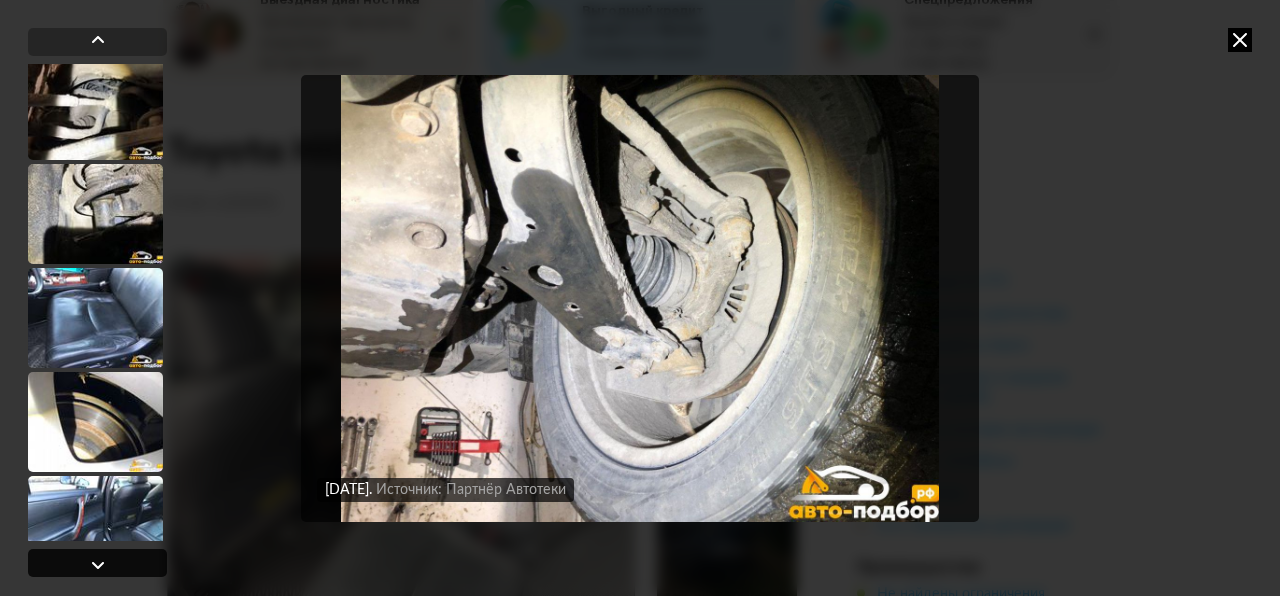 scroll, scrollTop: 19032, scrollLeft: 0, axis: vertical 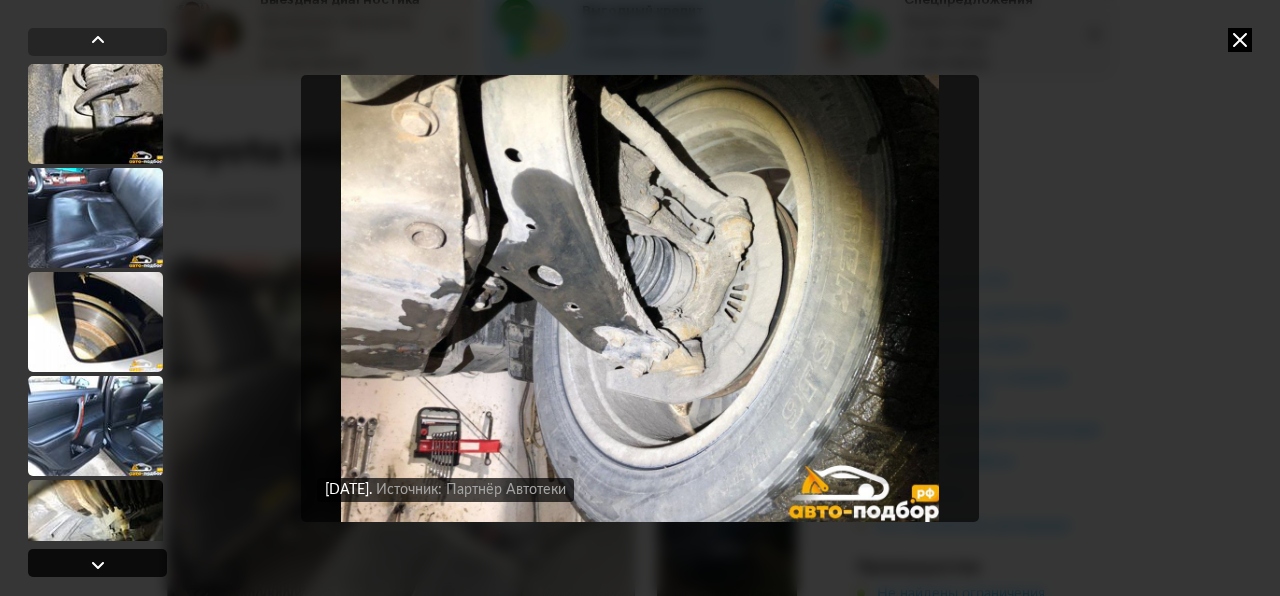 click at bounding box center (98, 565) 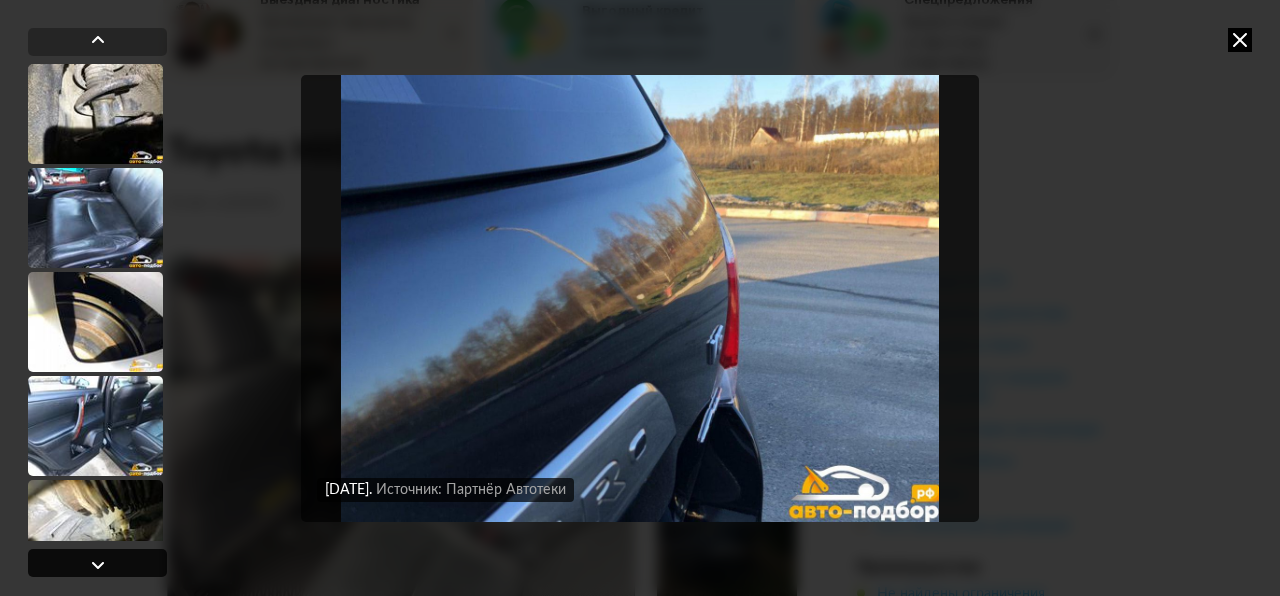 scroll, scrollTop: 19132, scrollLeft: 0, axis: vertical 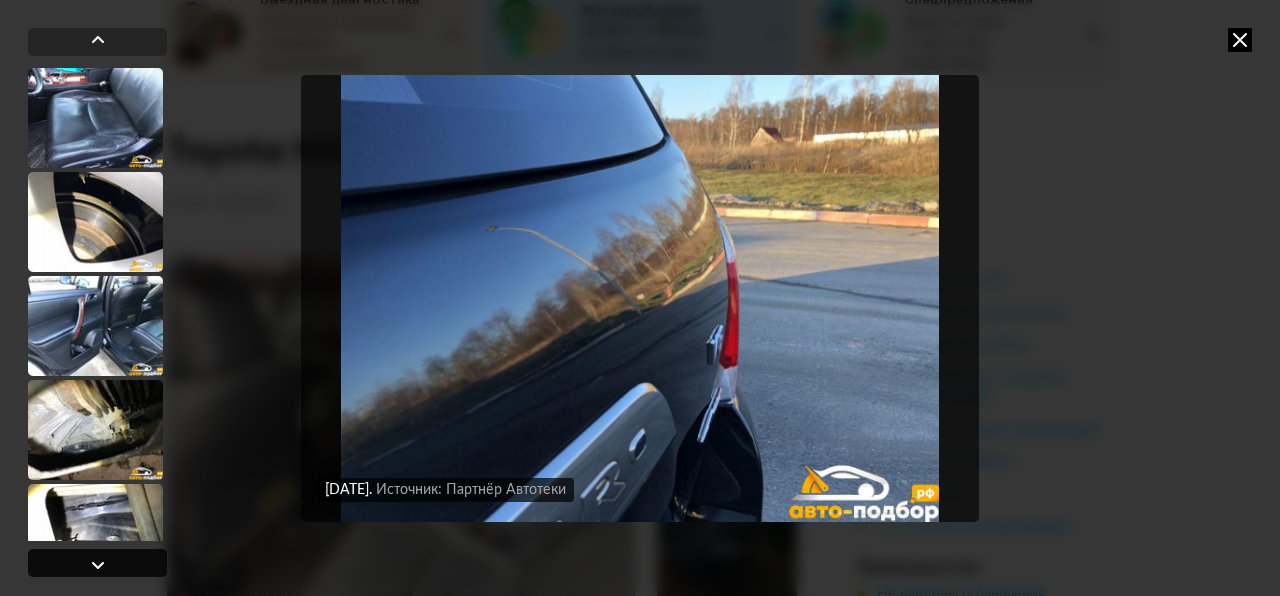 click at bounding box center [98, 565] 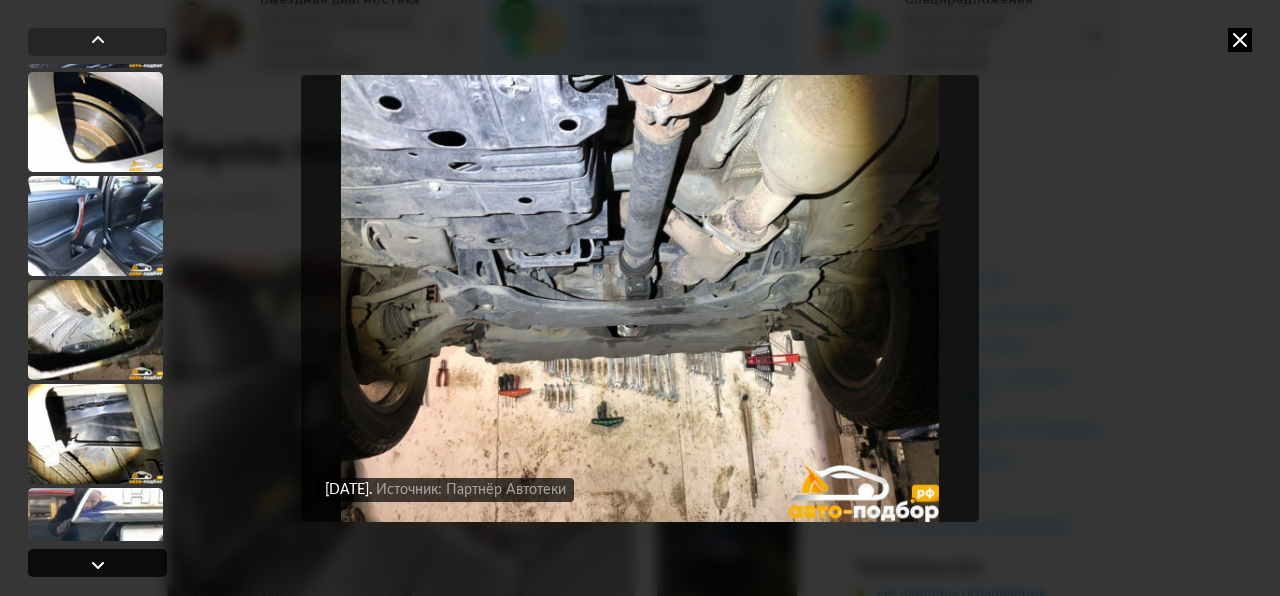click at bounding box center [98, 565] 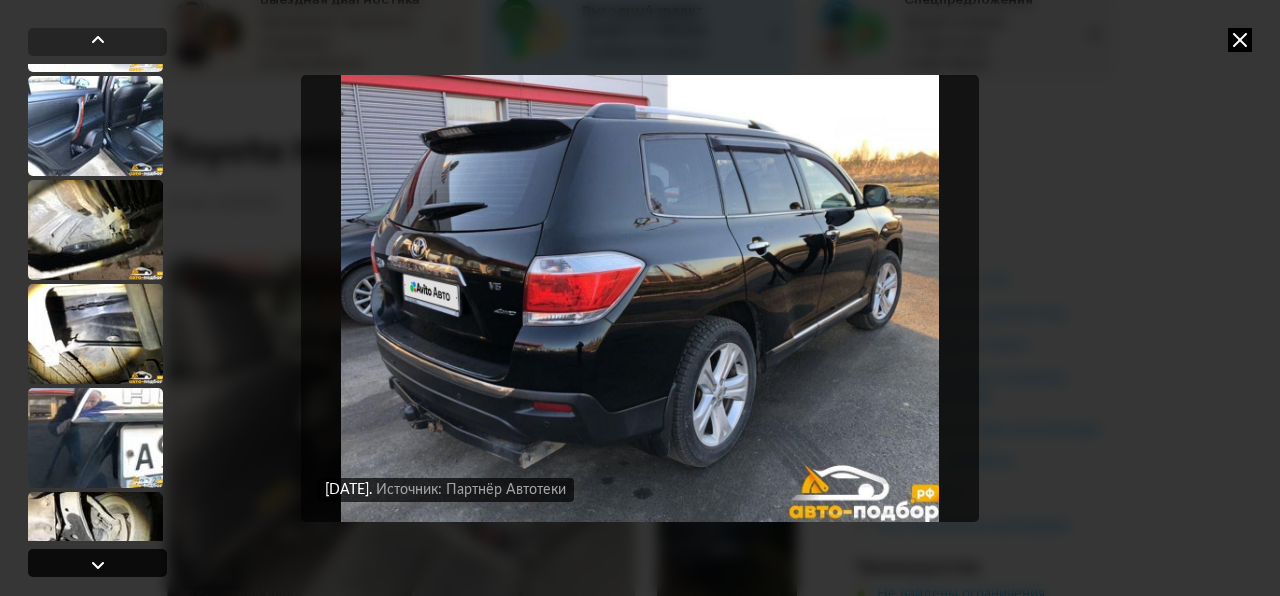 click at bounding box center (98, 565) 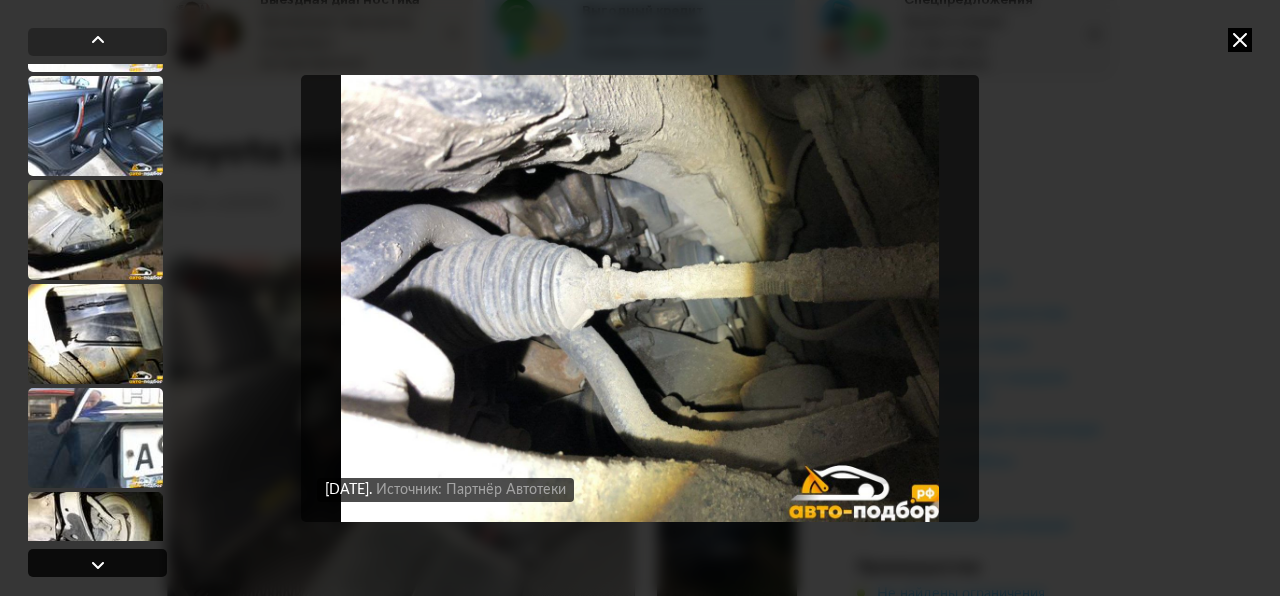 scroll, scrollTop: 19432, scrollLeft: 0, axis: vertical 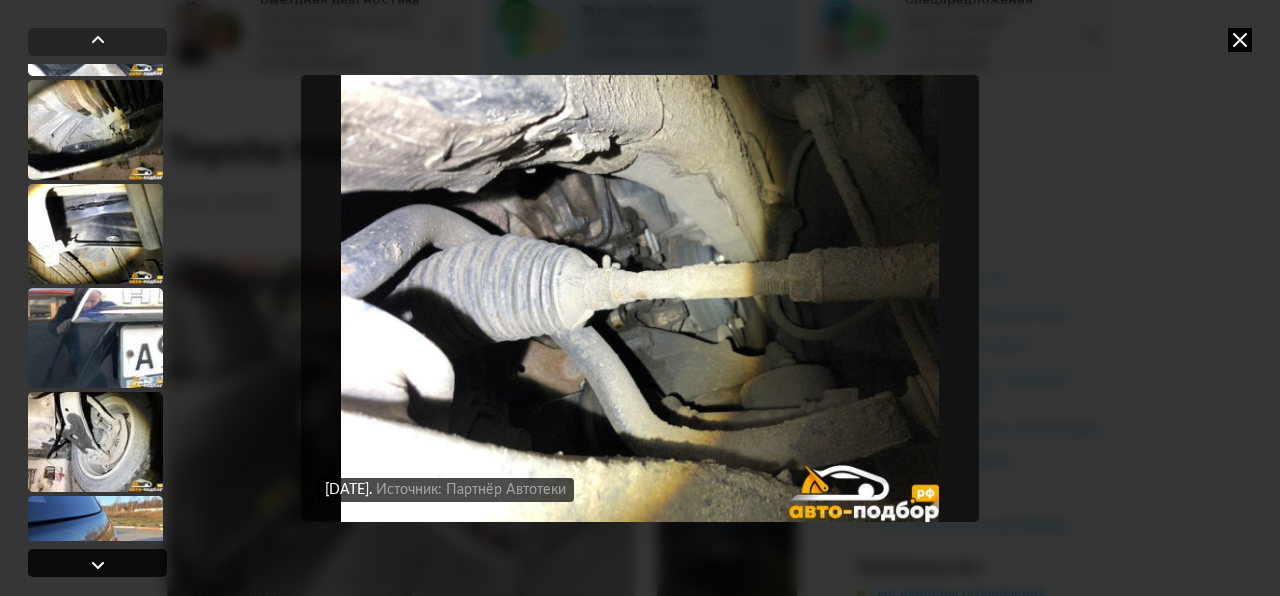 click at bounding box center (98, 565) 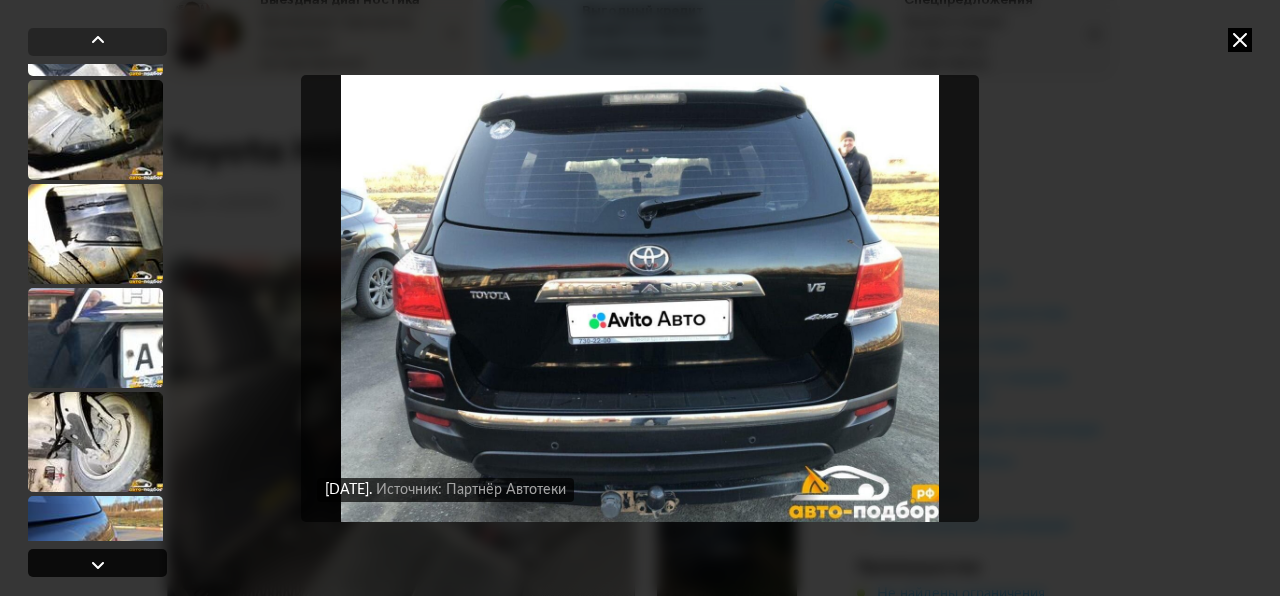 scroll, scrollTop: 19532, scrollLeft: 0, axis: vertical 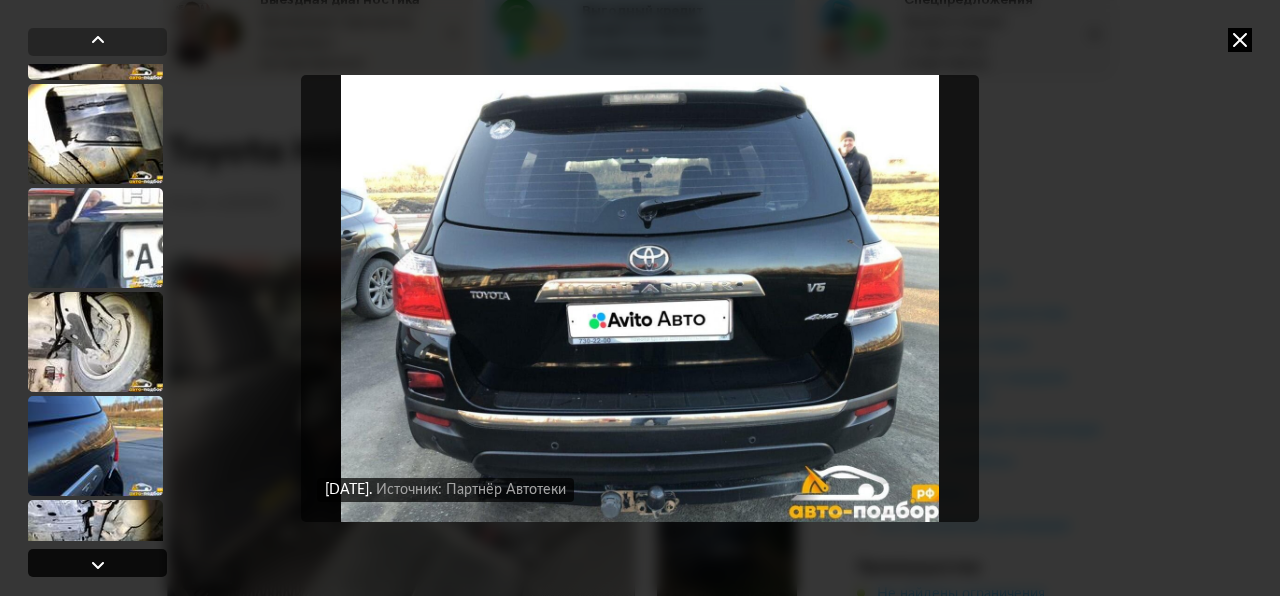 click at bounding box center (98, 565) 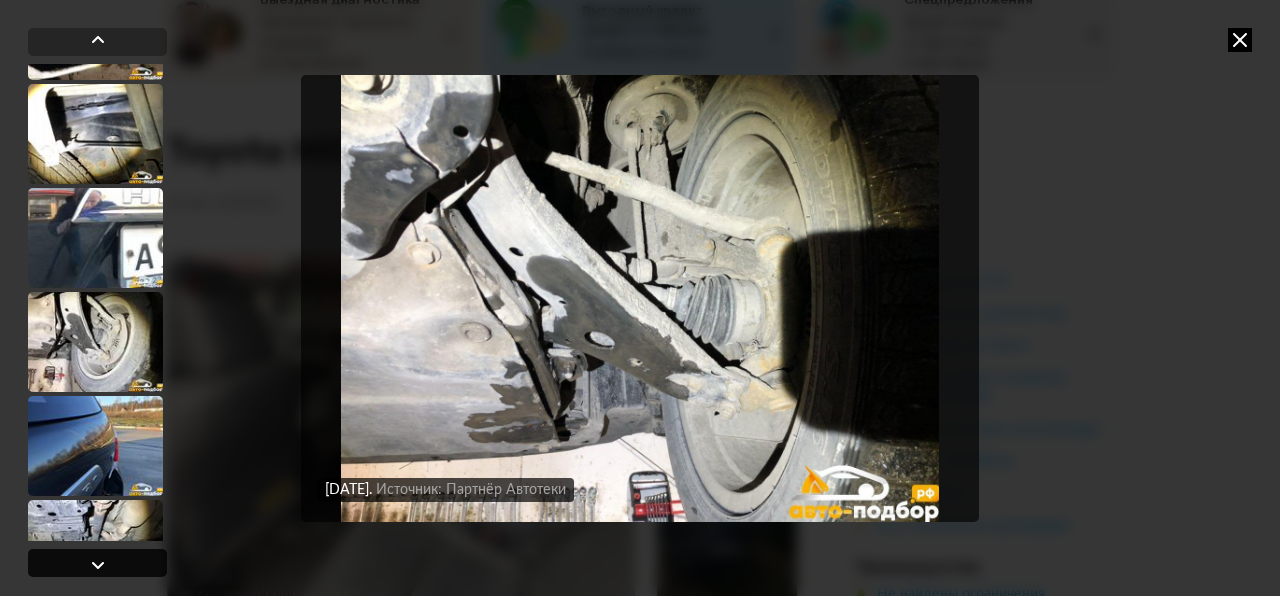 scroll, scrollTop: 19632, scrollLeft: 0, axis: vertical 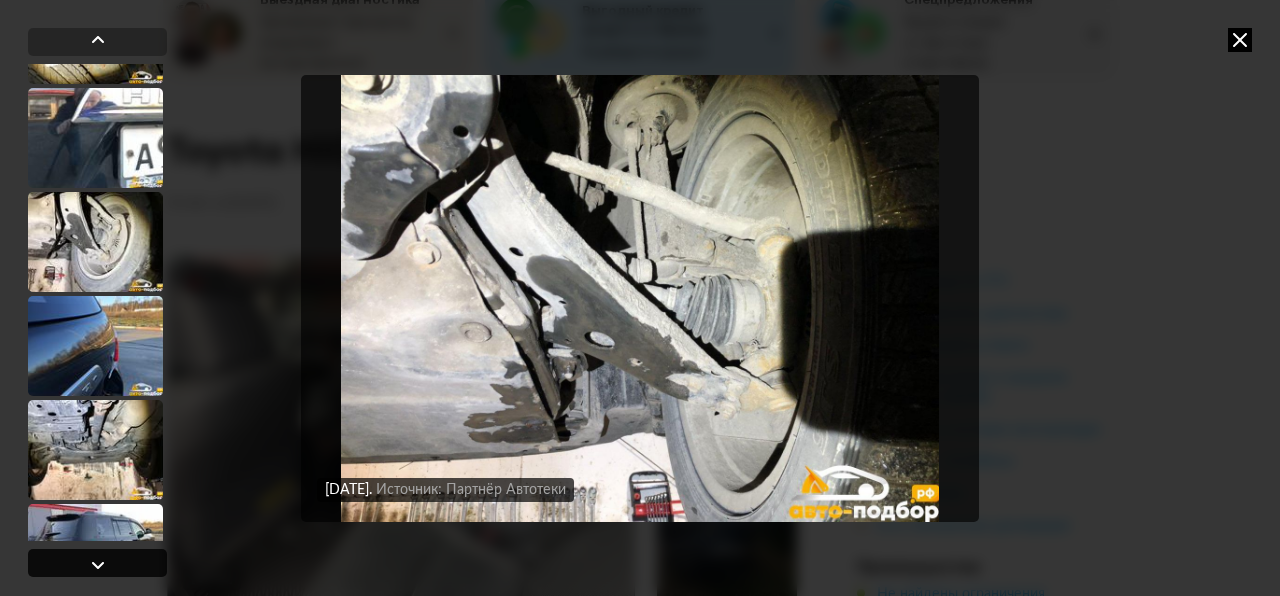 click at bounding box center [98, 565] 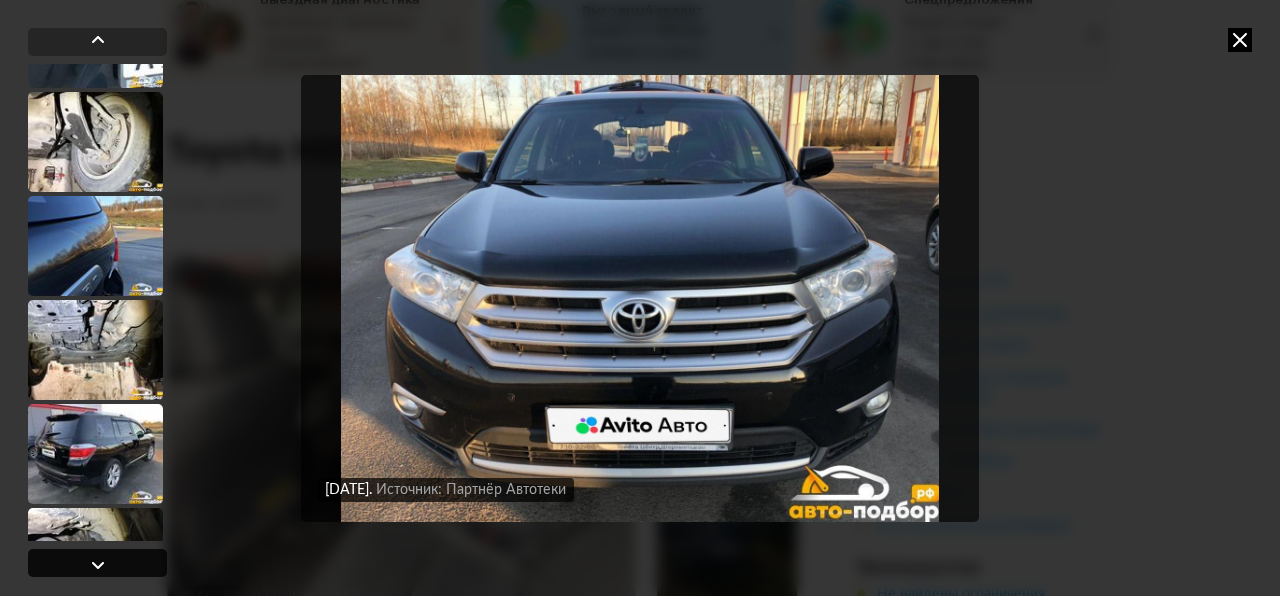 click at bounding box center [98, 565] 